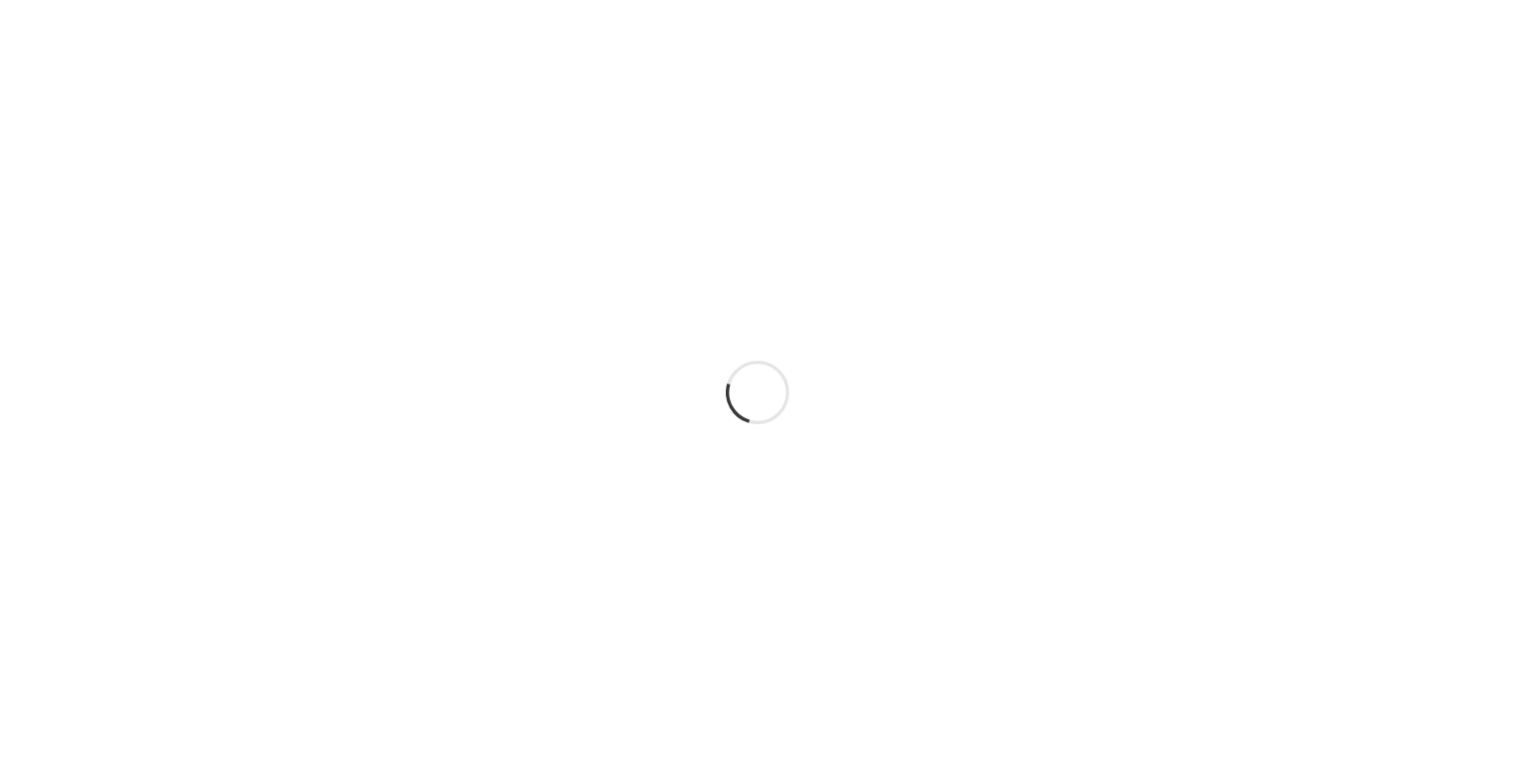 scroll, scrollTop: 0, scrollLeft: 0, axis: both 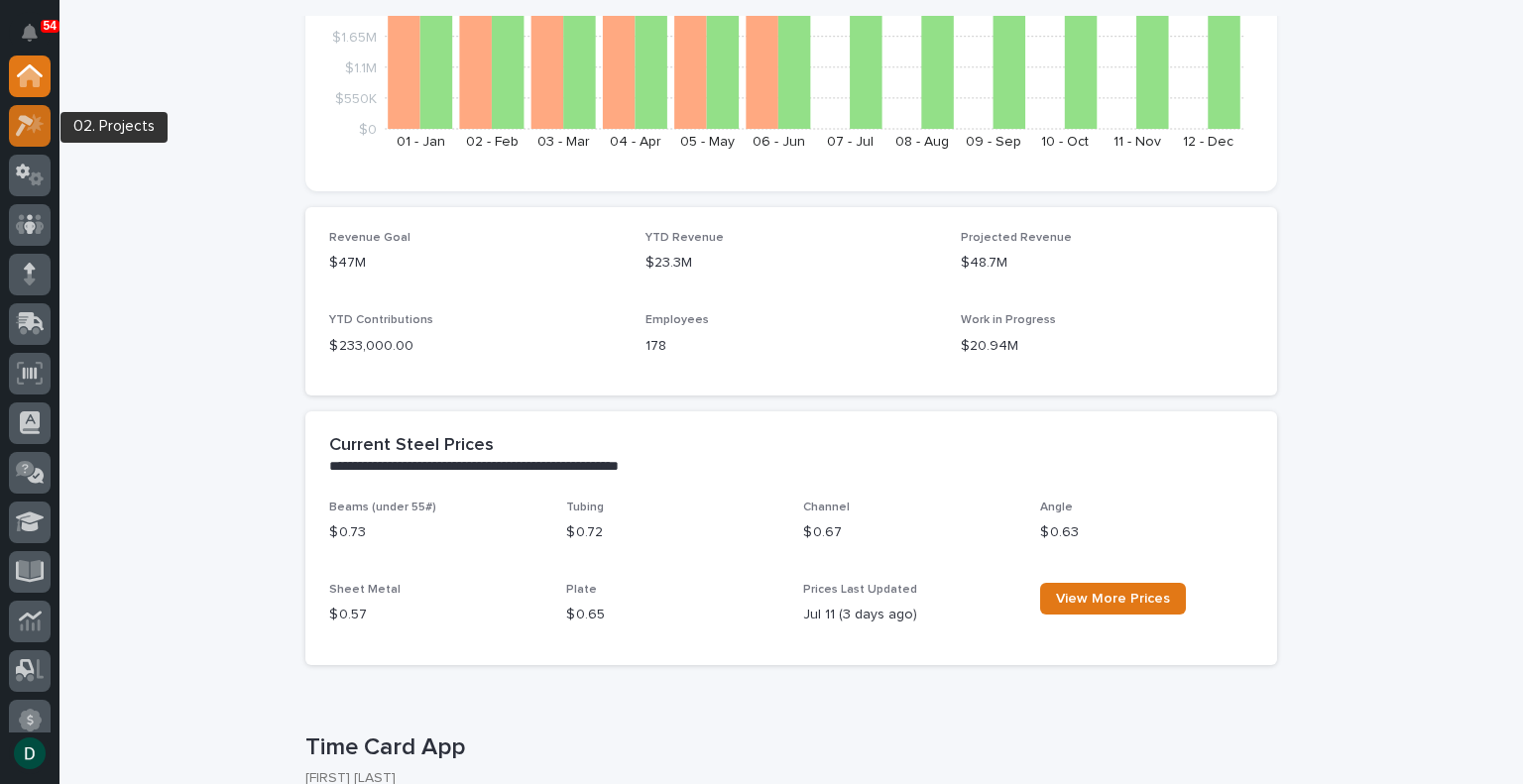 click 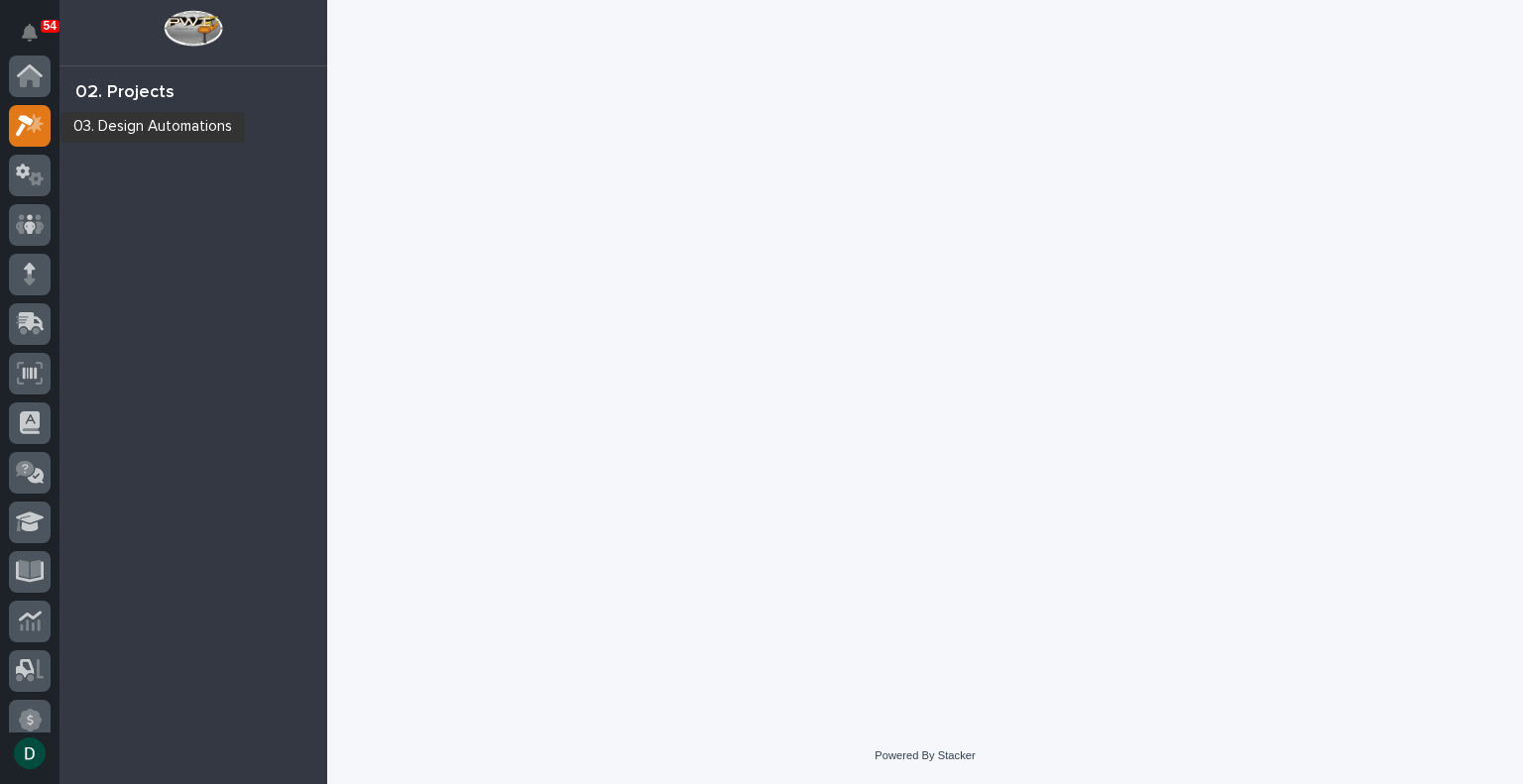 scroll, scrollTop: 50, scrollLeft: 0, axis: vertical 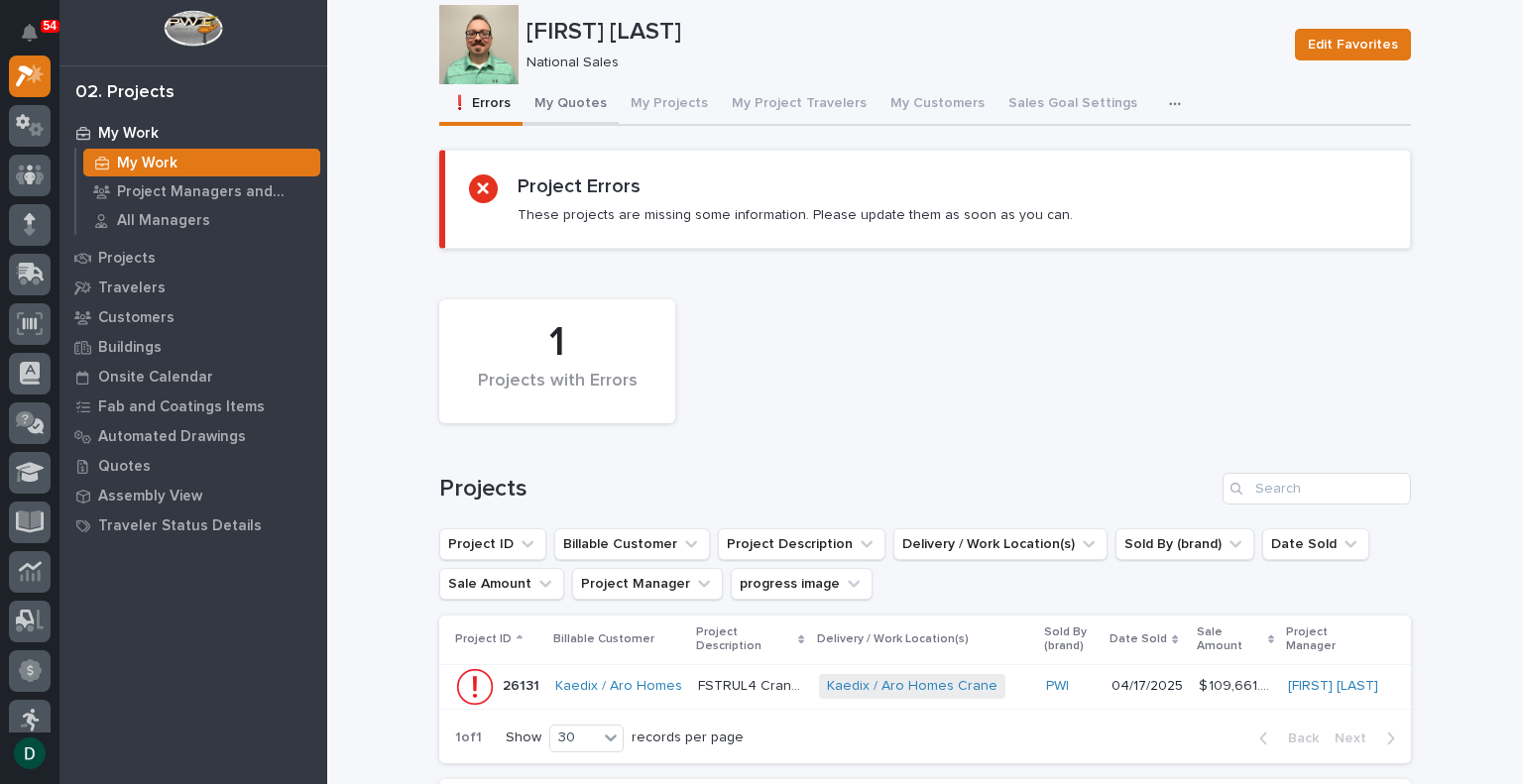 click on "**********" at bounding box center (925, 497) 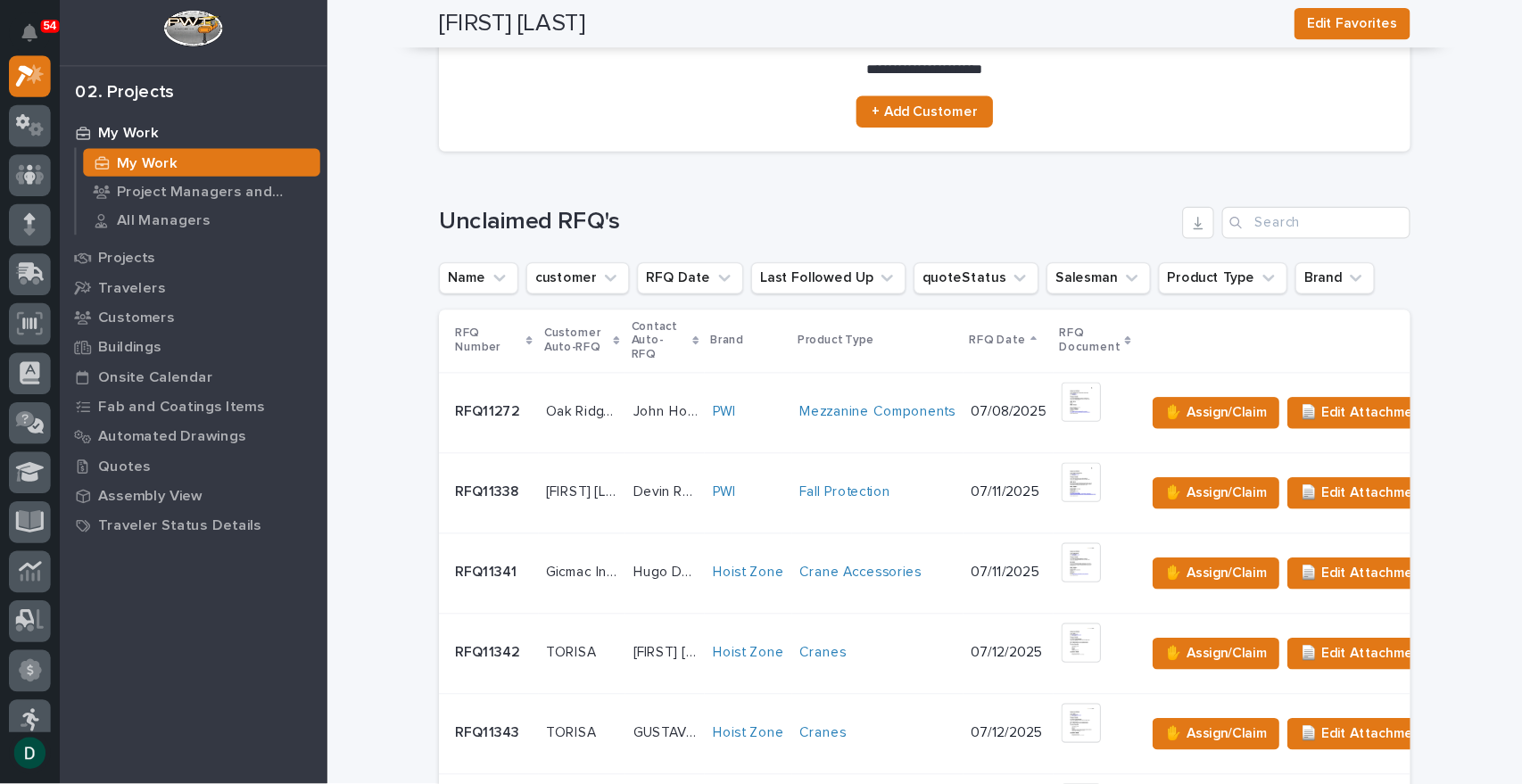scroll, scrollTop: 135, scrollLeft: 0, axis: vertical 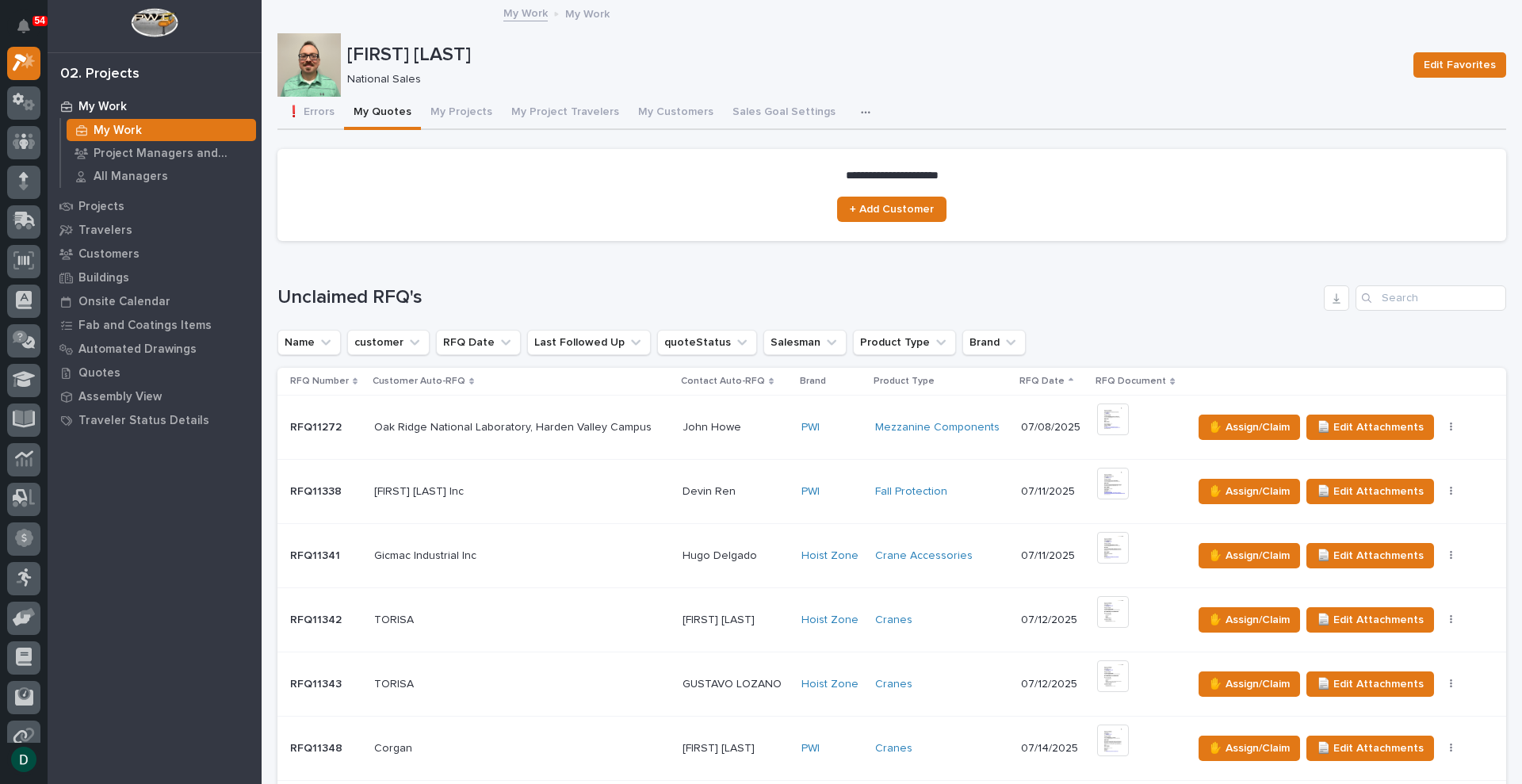 drag, startPoint x: 1198, startPoint y: 1, endPoint x: 1066, endPoint y: 276, distance: 305.0393 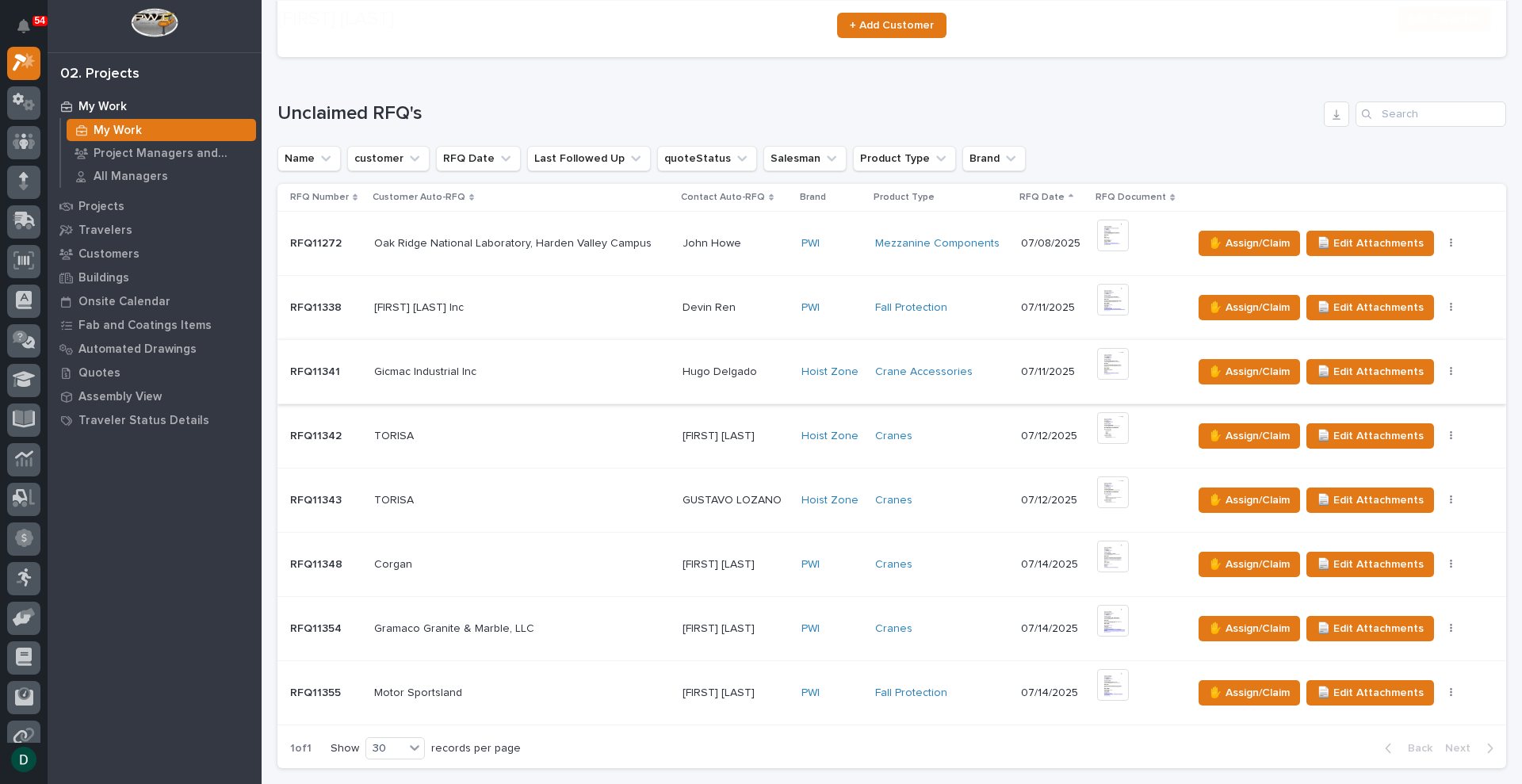 scroll, scrollTop: 195, scrollLeft: 0, axis: vertical 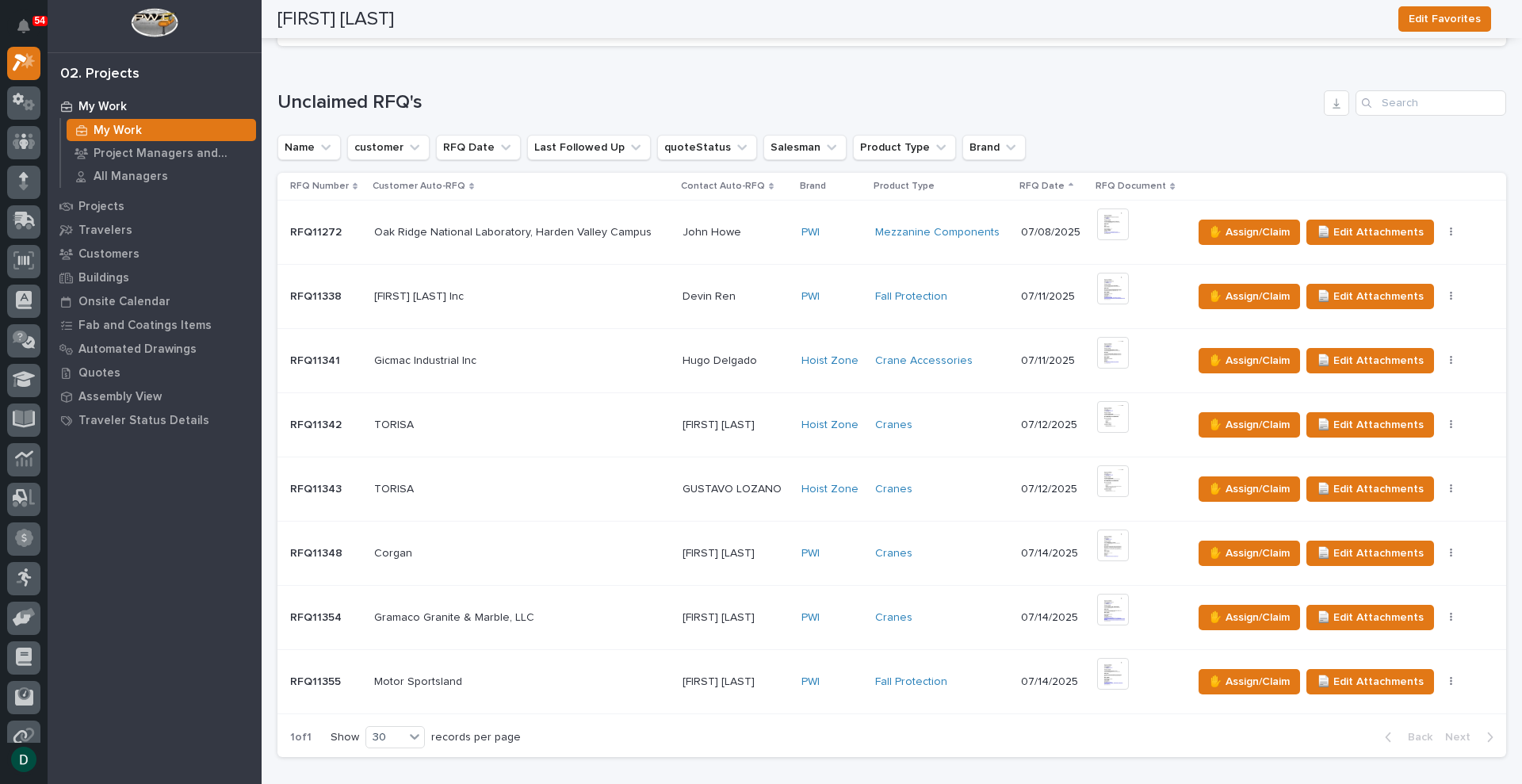 click on "Motor Sportsland" at bounding box center [419, 680] 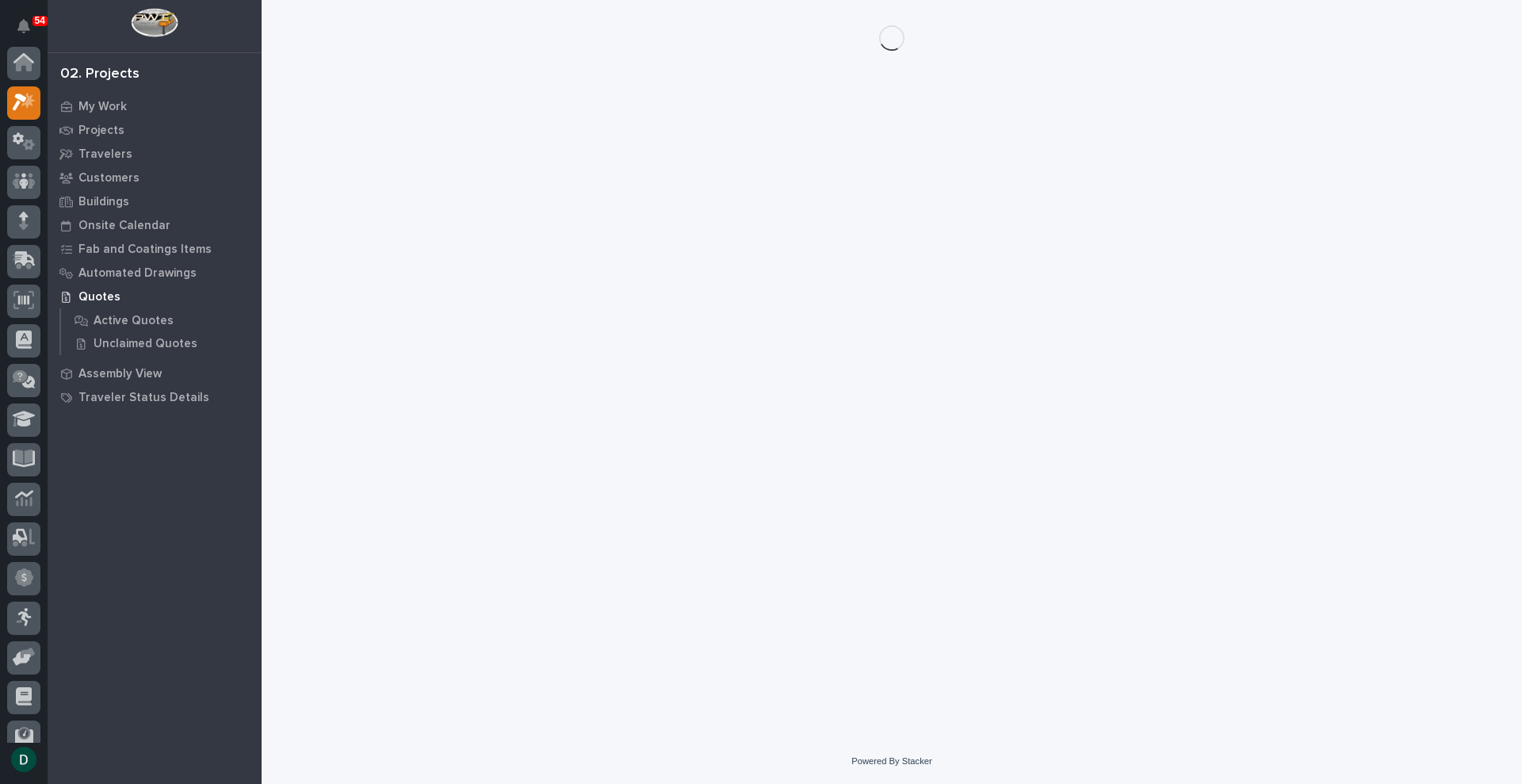 scroll, scrollTop: 40, scrollLeft: 0, axis: vertical 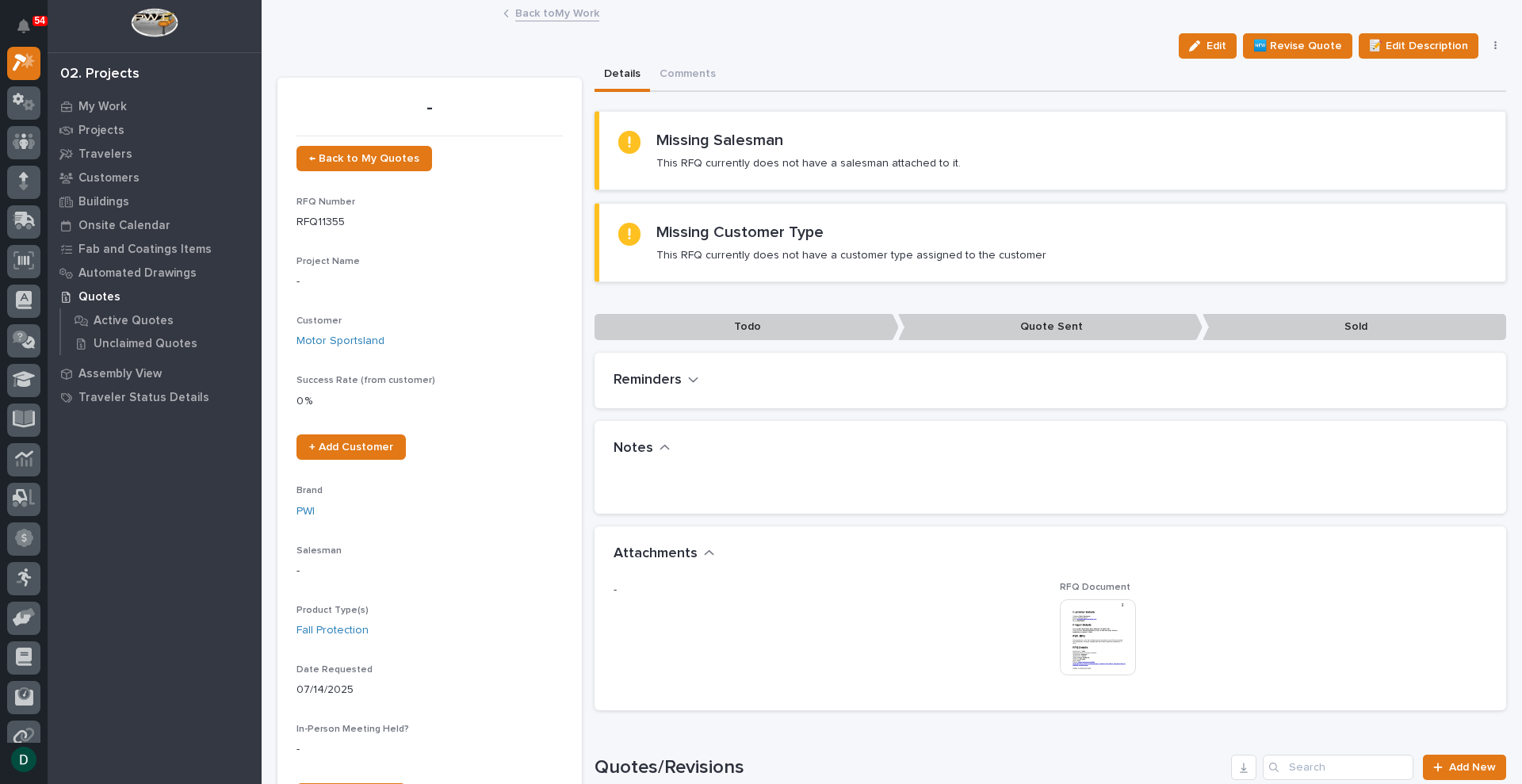 click at bounding box center (1098, 637) 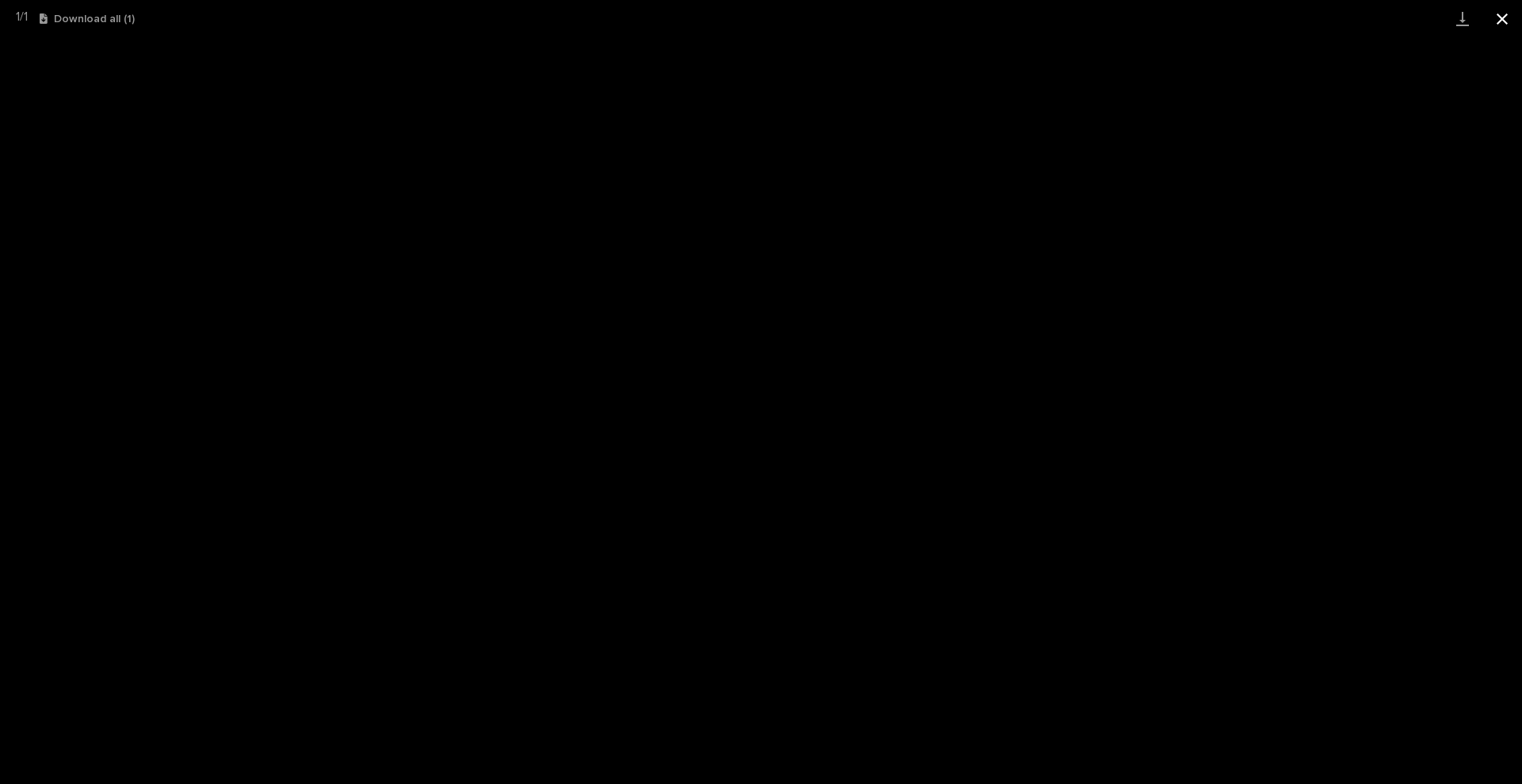 click at bounding box center (1502, 18) 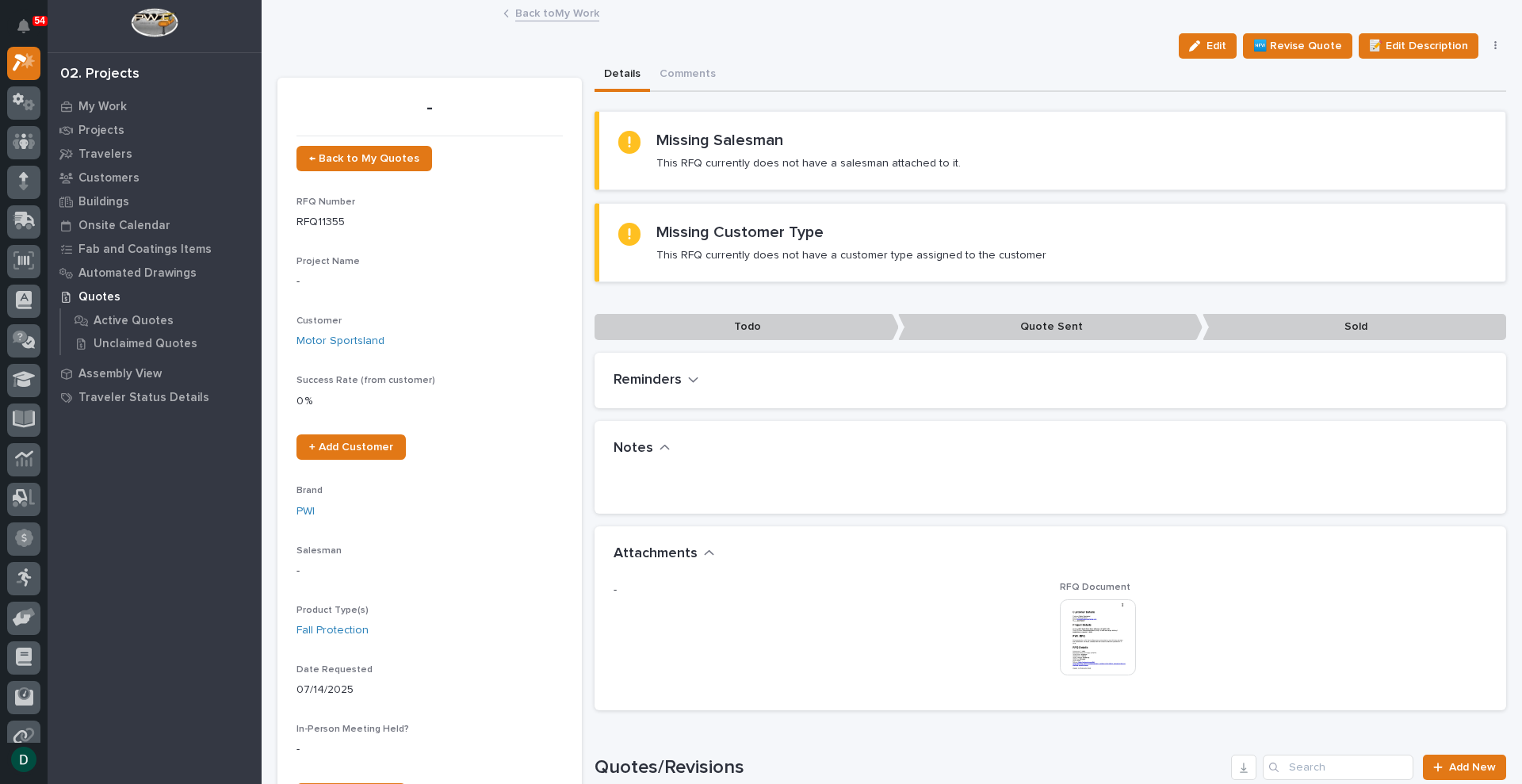 click on "Back to  My Work" at bounding box center (557, 12) 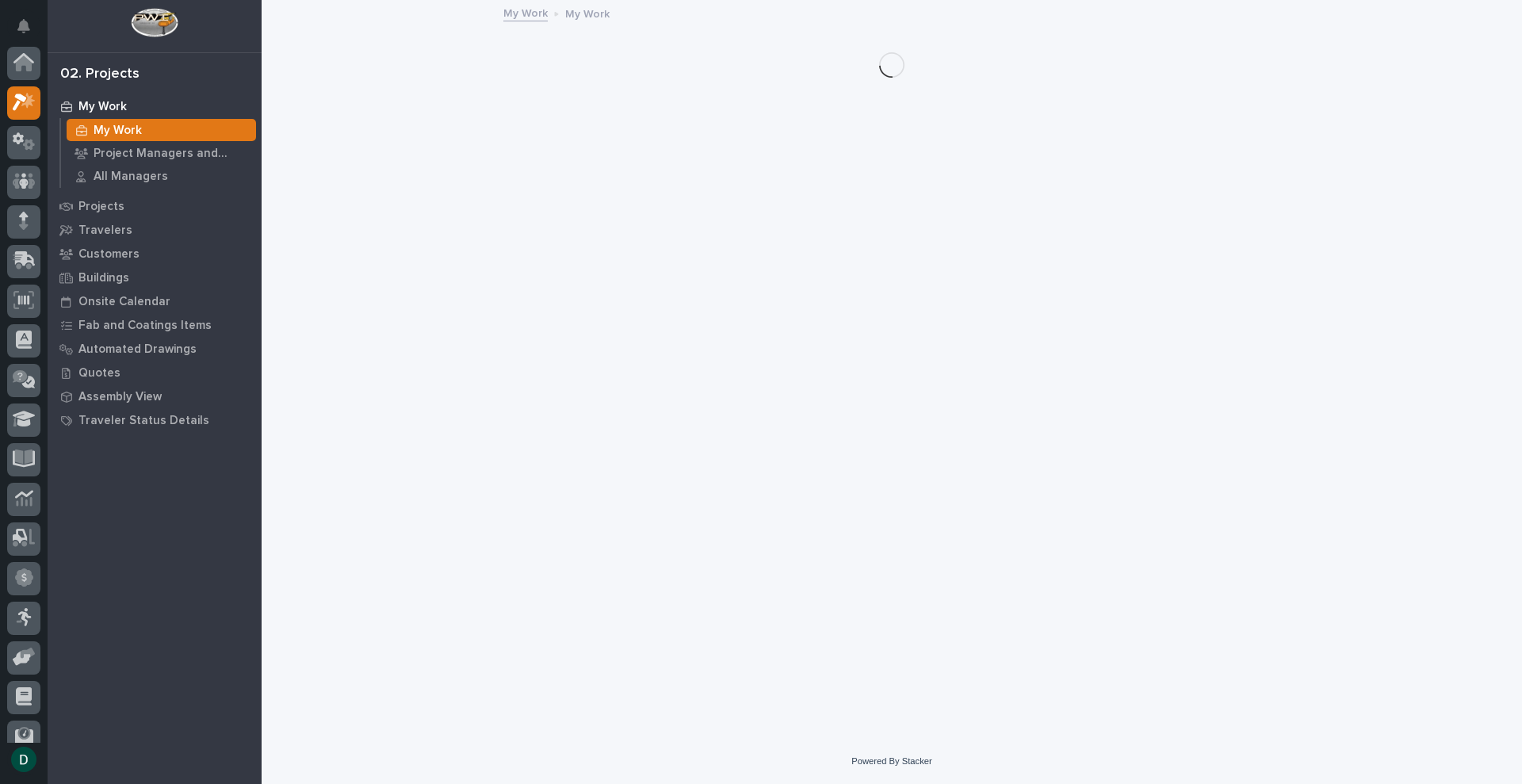 scroll, scrollTop: 40, scrollLeft: 0, axis: vertical 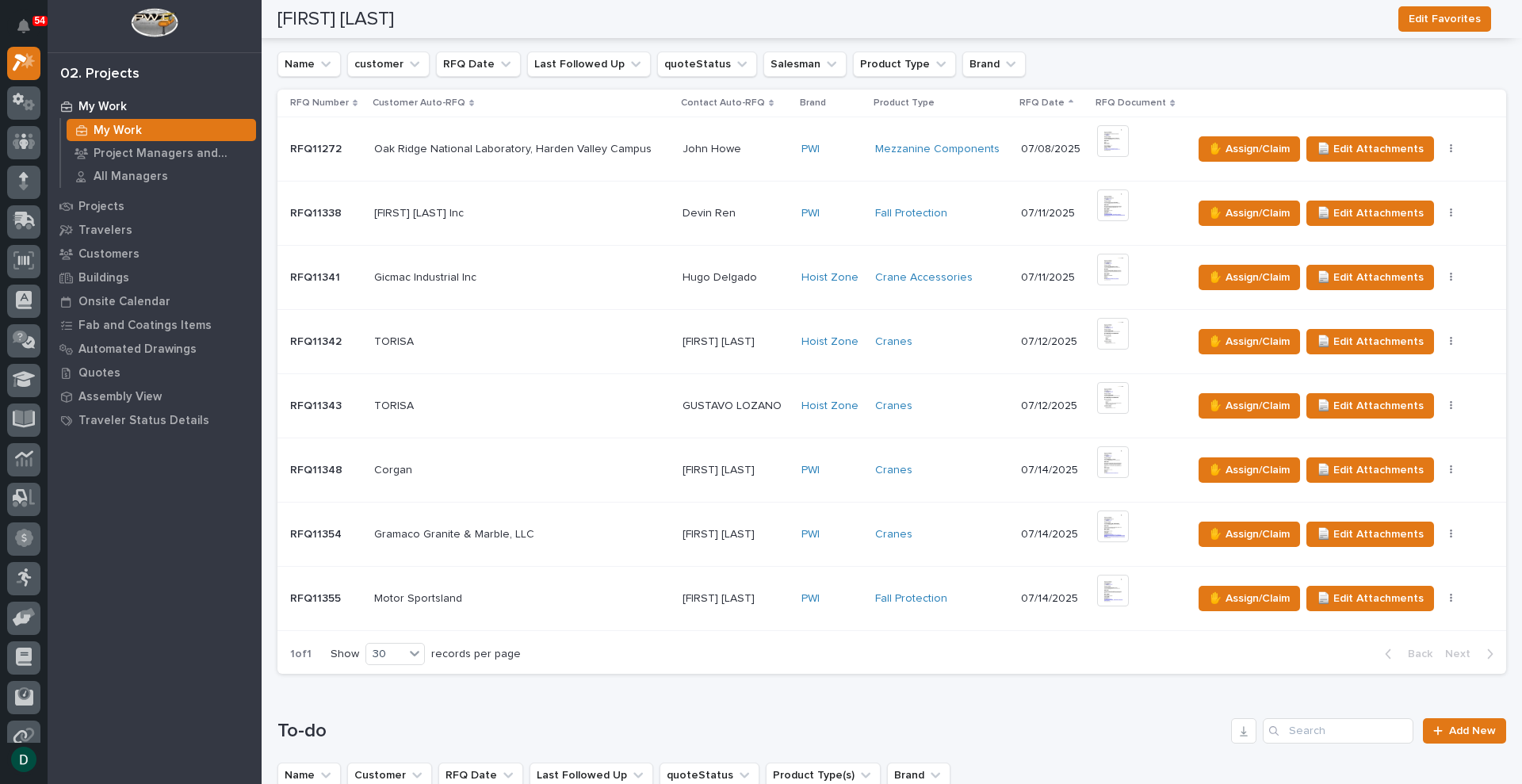 click at bounding box center [522, 470] 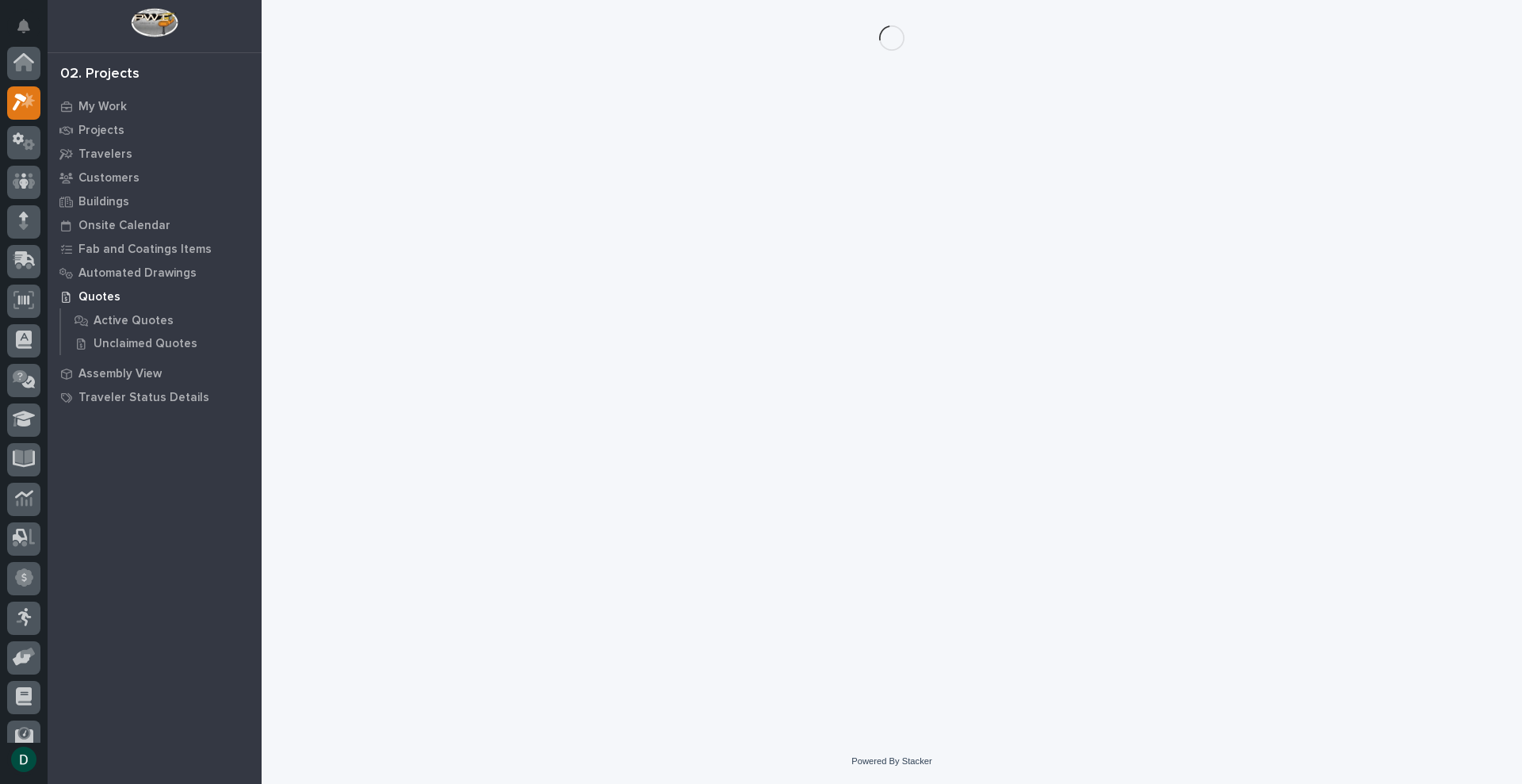 scroll, scrollTop: 40, scrollLeft: 0, axis: vertical 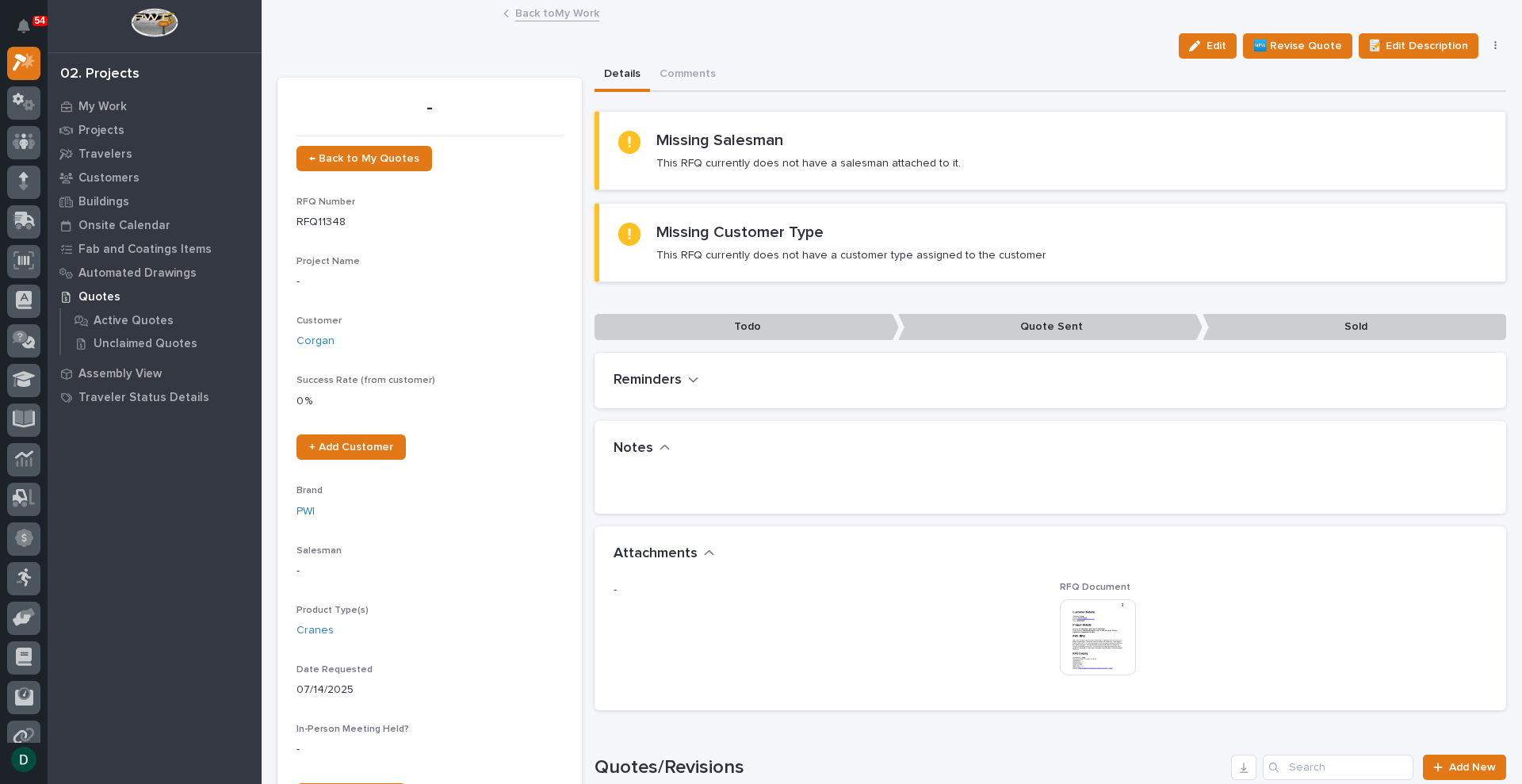 click at bounding box center (1098, 637) 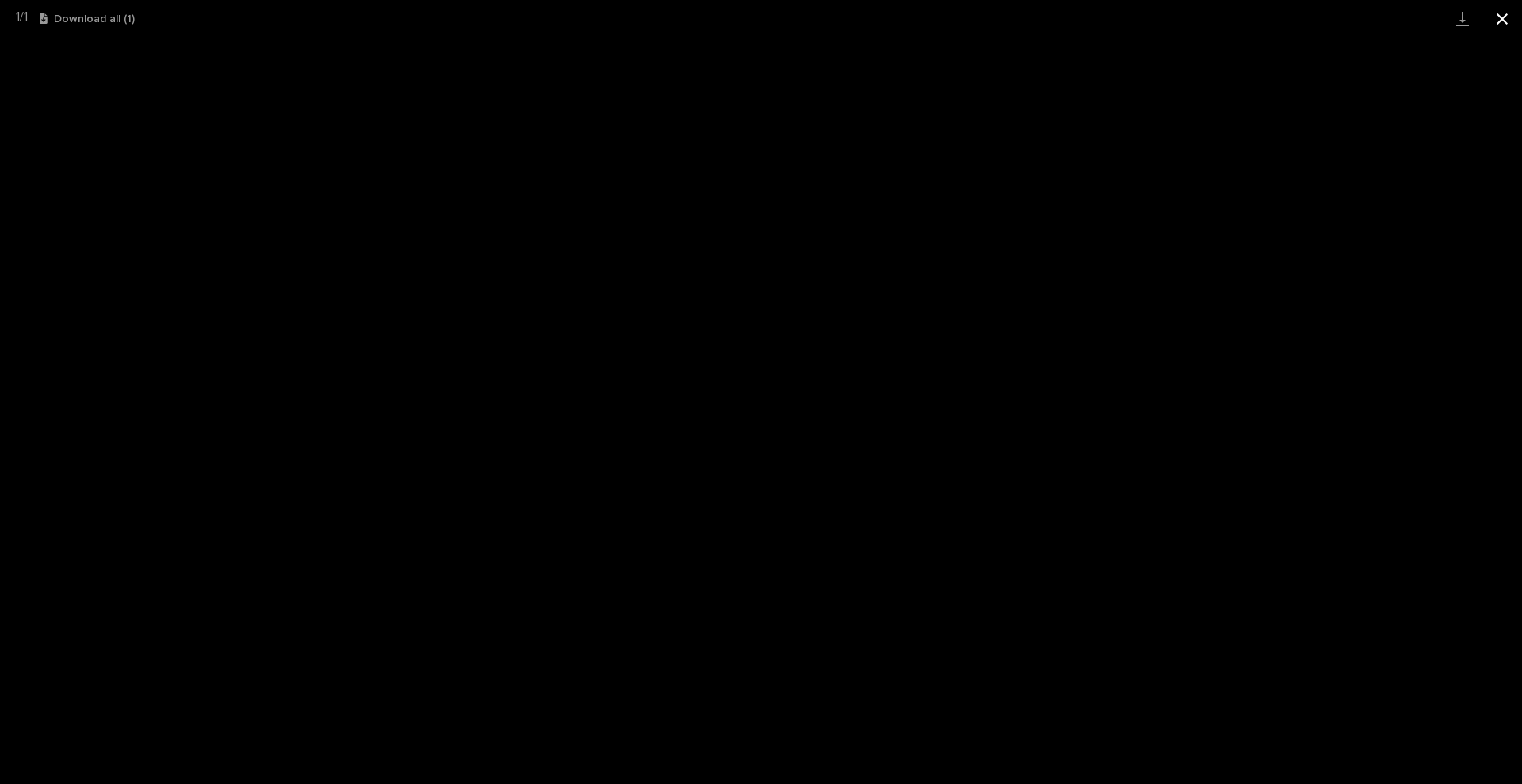 click at bounding box center [1502, 18] 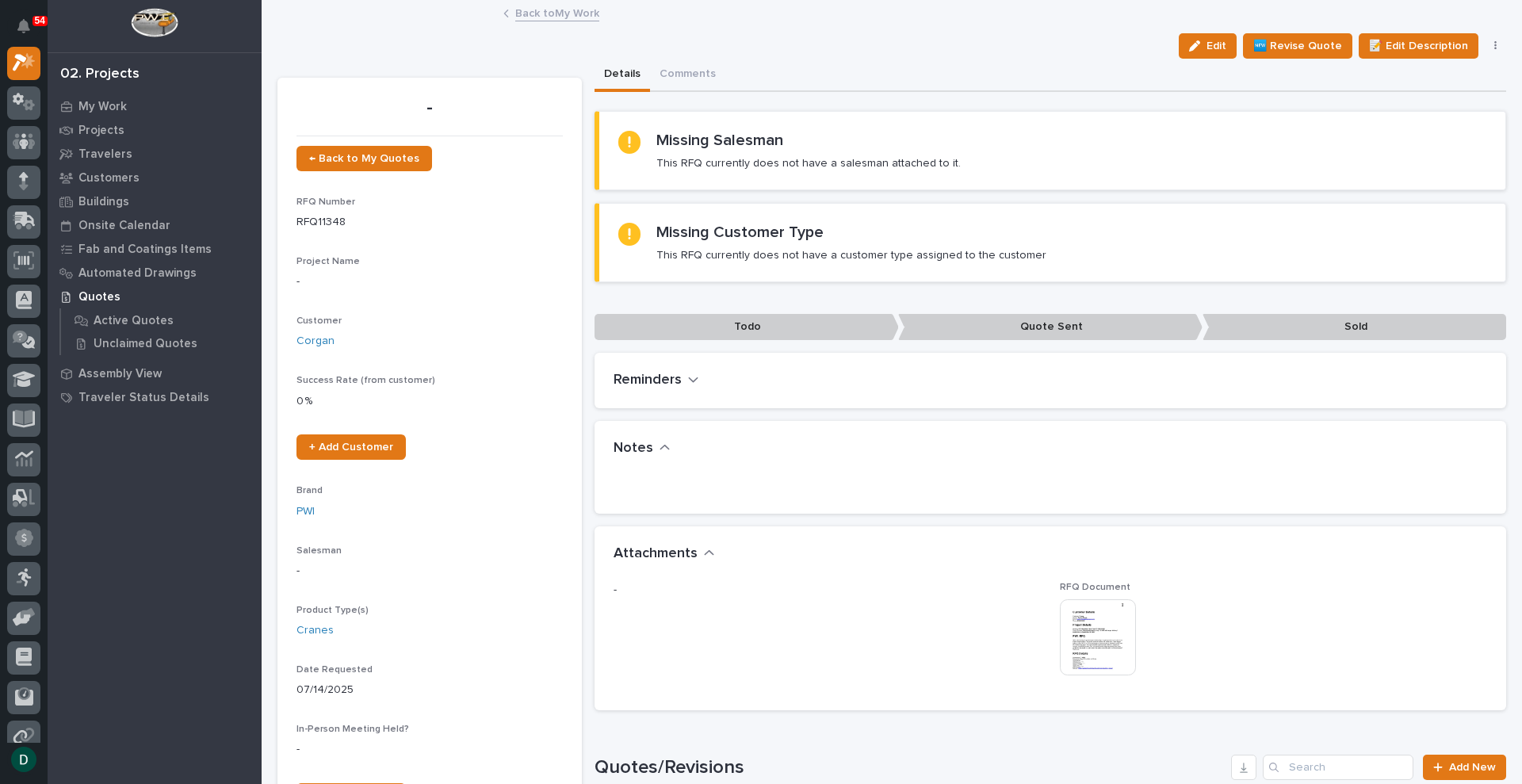 click on "Back to  My Work" at bounding box center (557, 12) 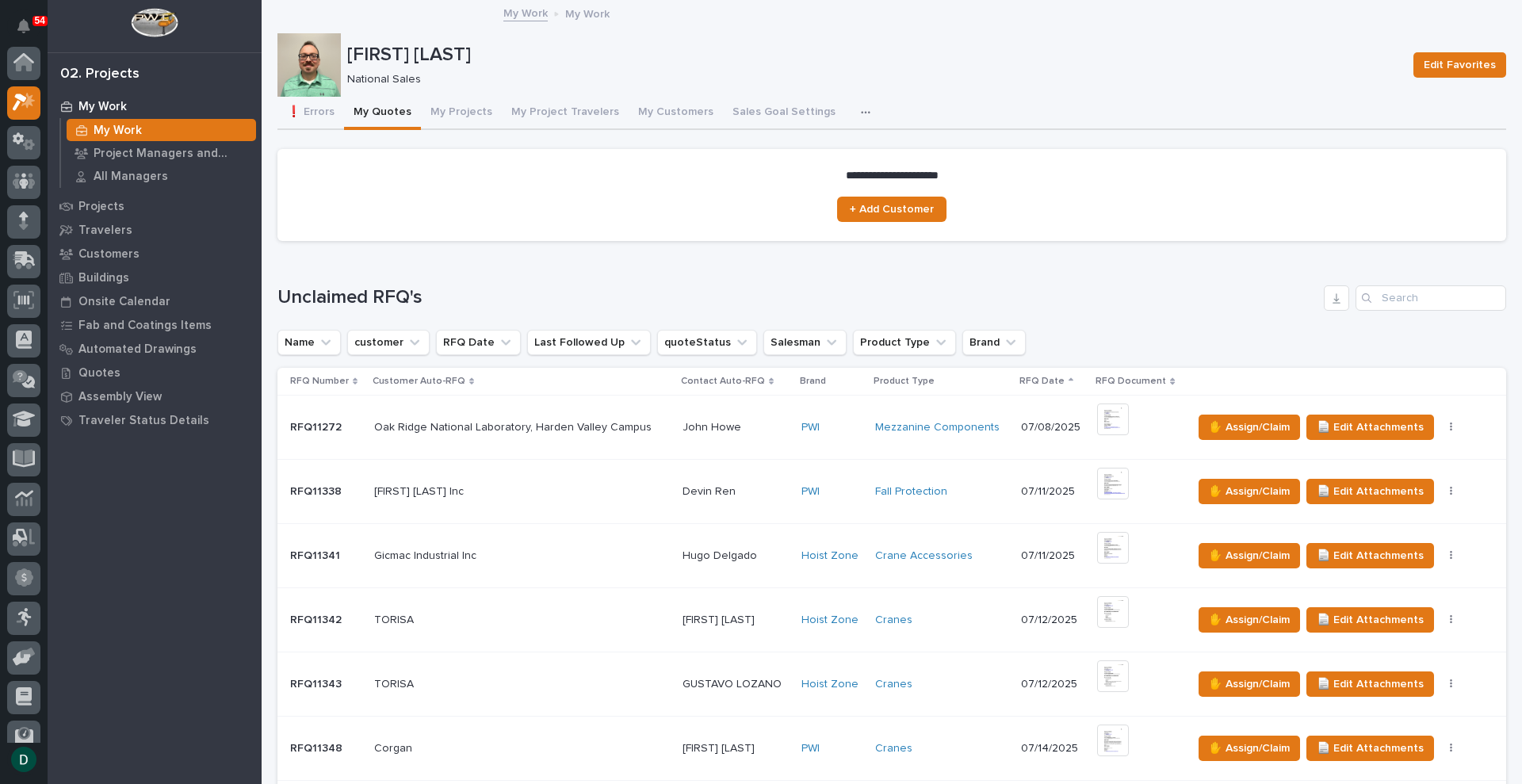scroll, scrollTop: 40, scrollLeft: 0, axis: vertical 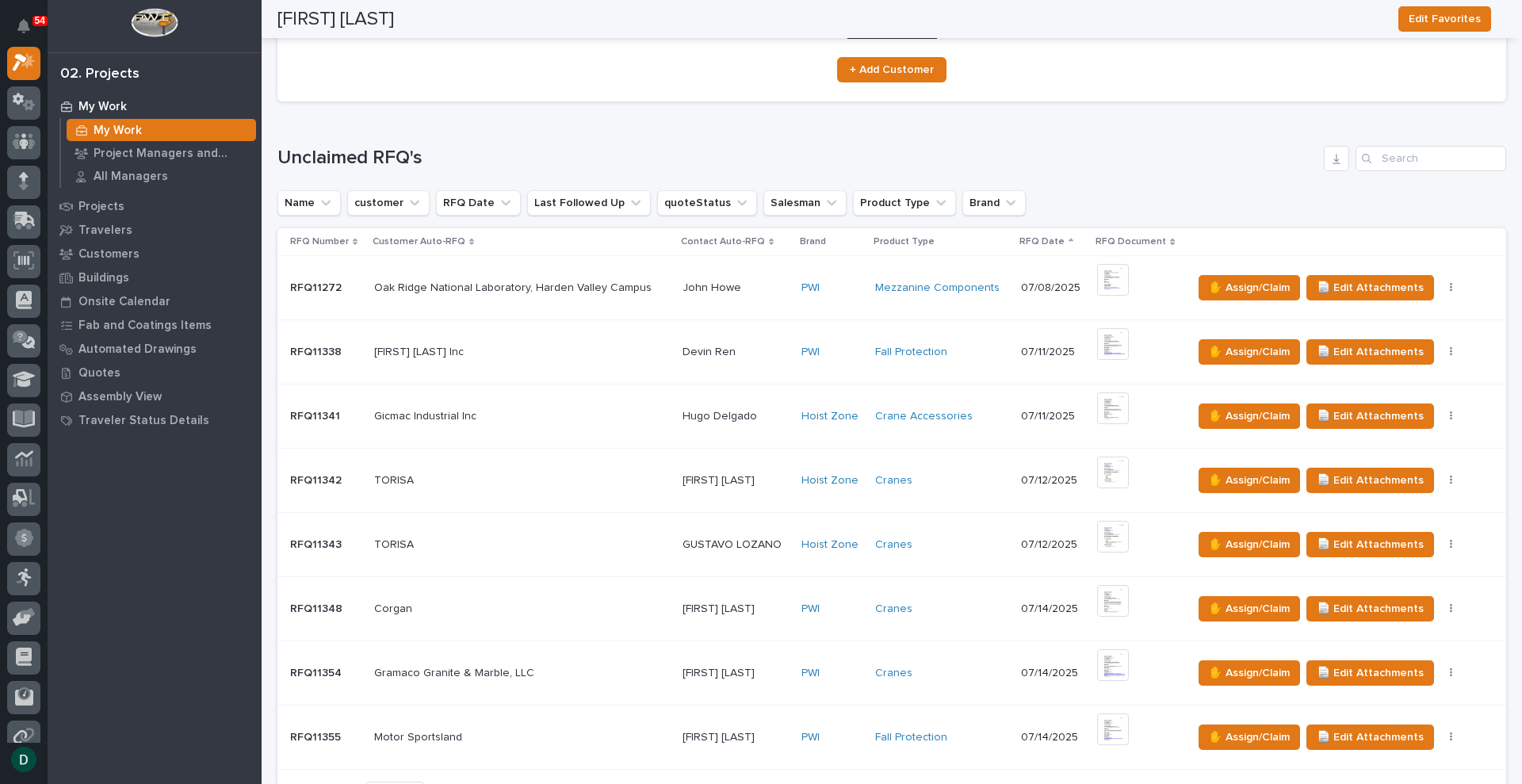 click at bounding box center [522, 545] 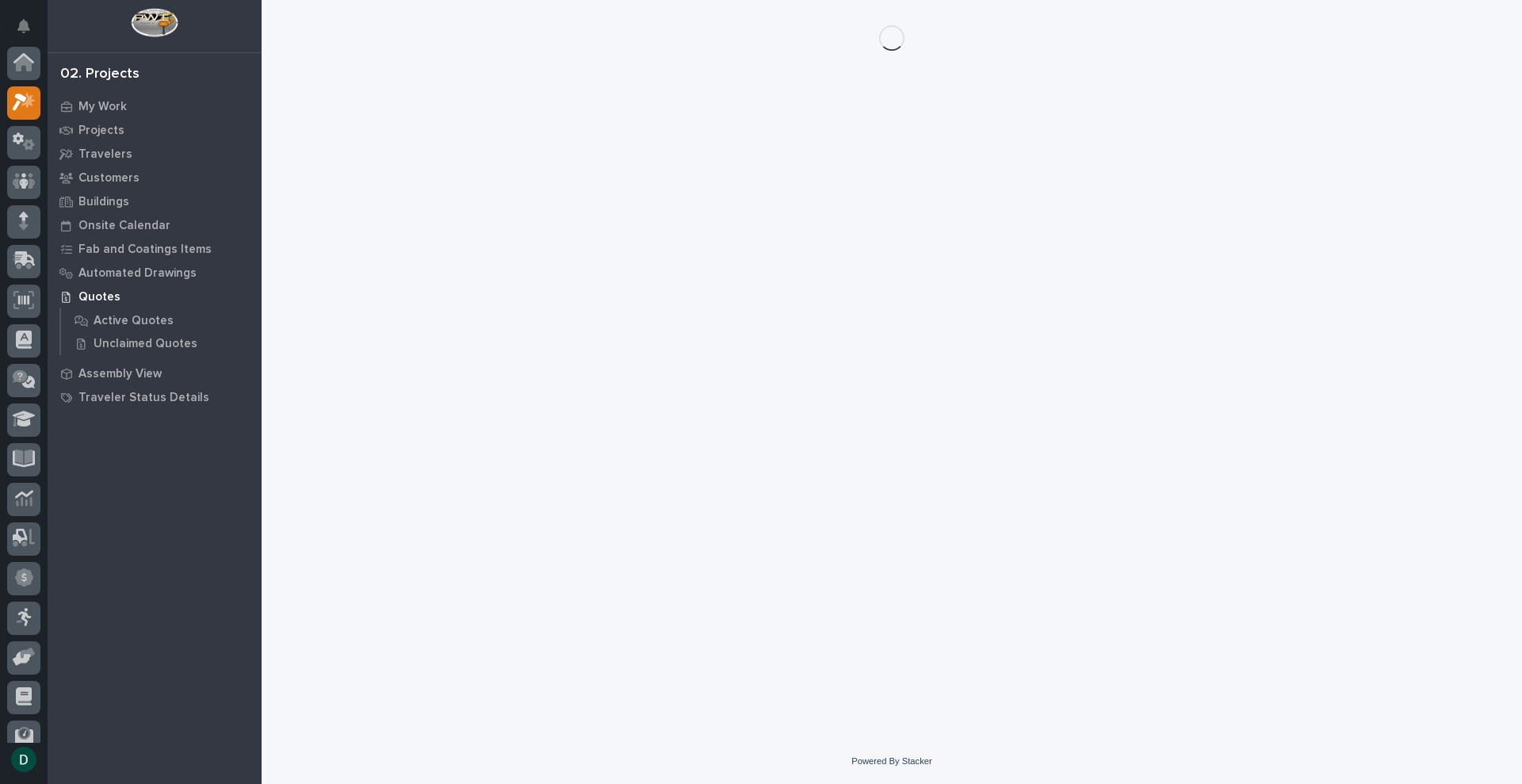 scroll, scrollTop: 40, scrollLeft: 0, axis: vertical 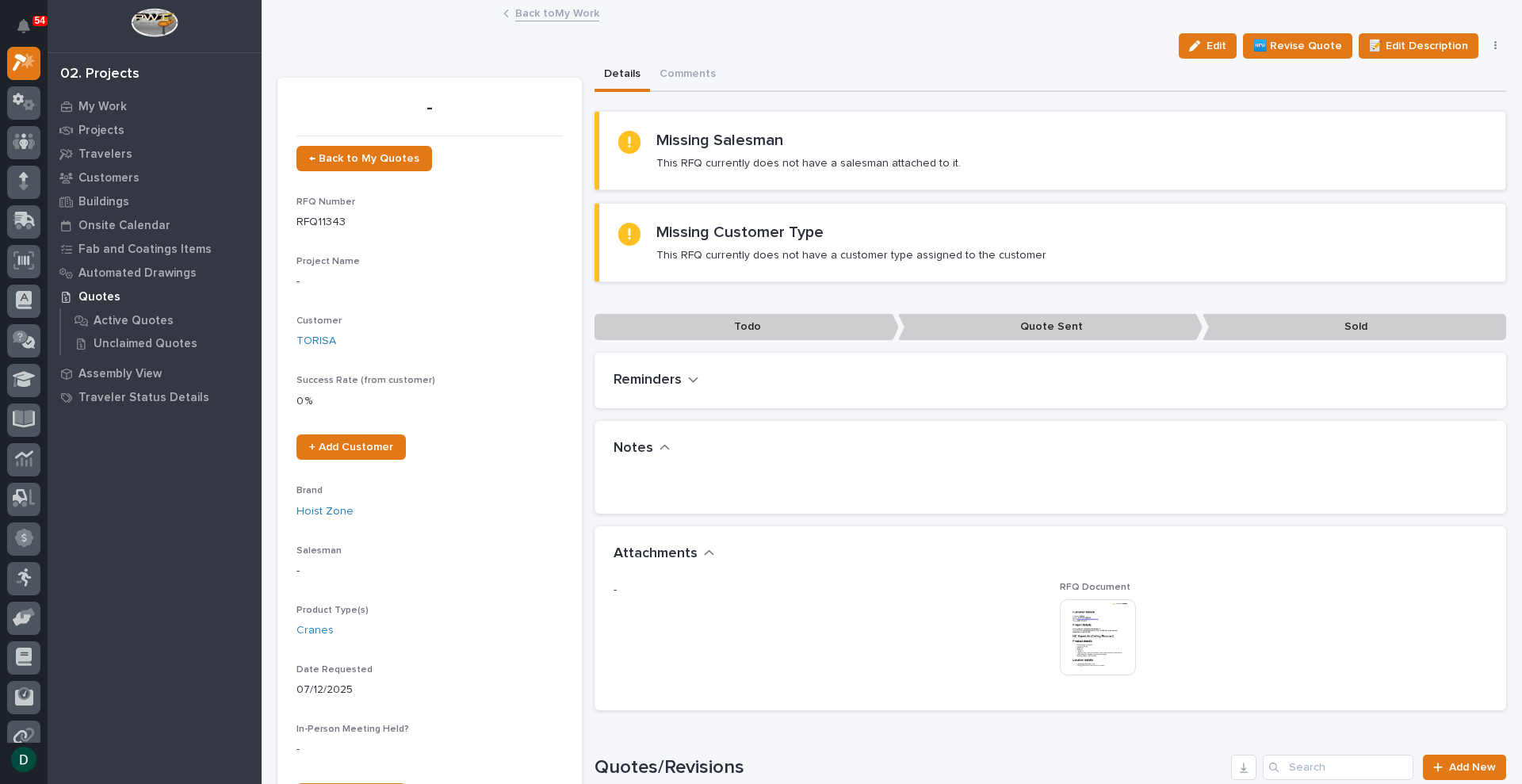 click at bounding box center [1098, 637] 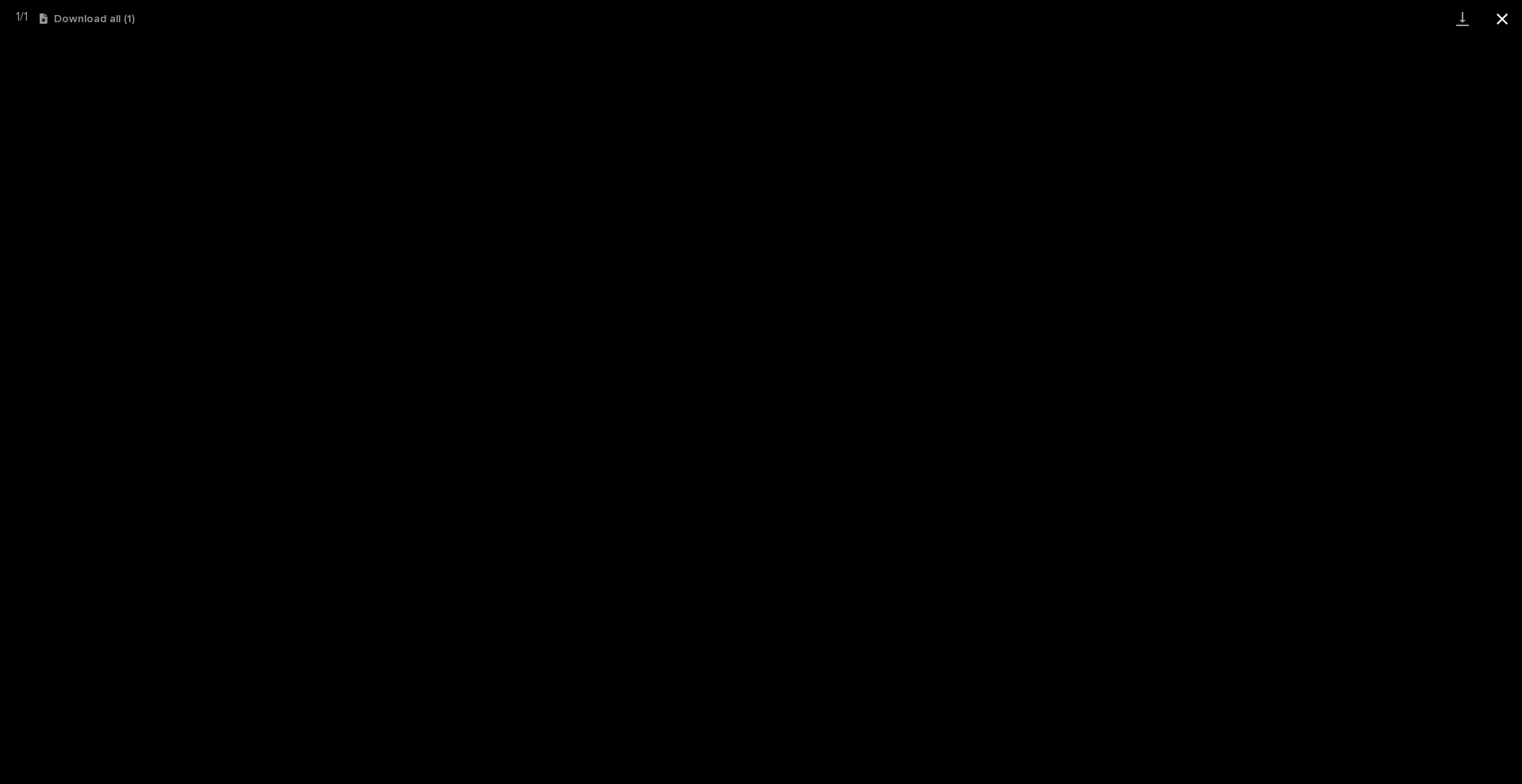 click at bounding box center [1502, 18] 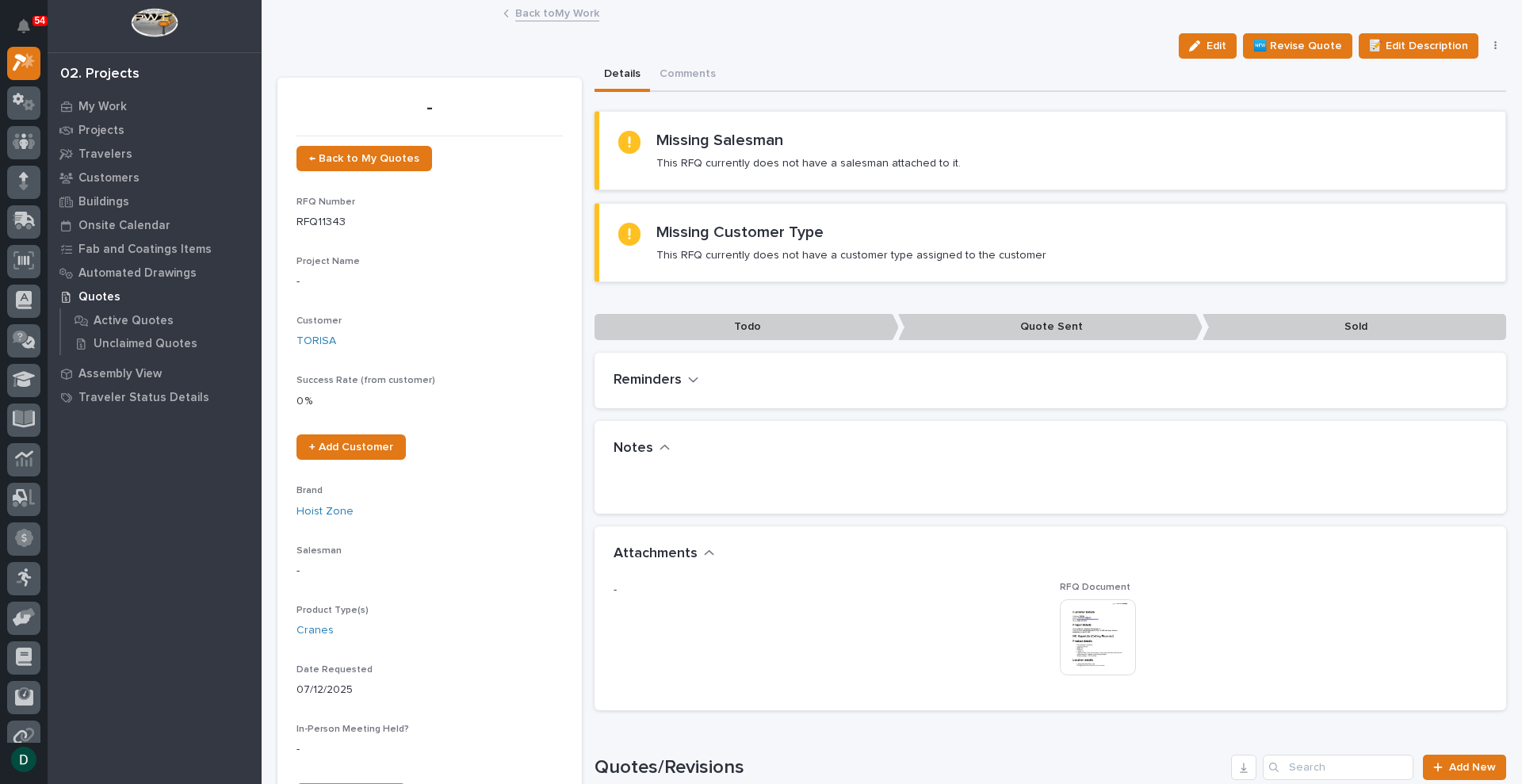 click on "Back to  My Work" at bounding box center [557, 12] 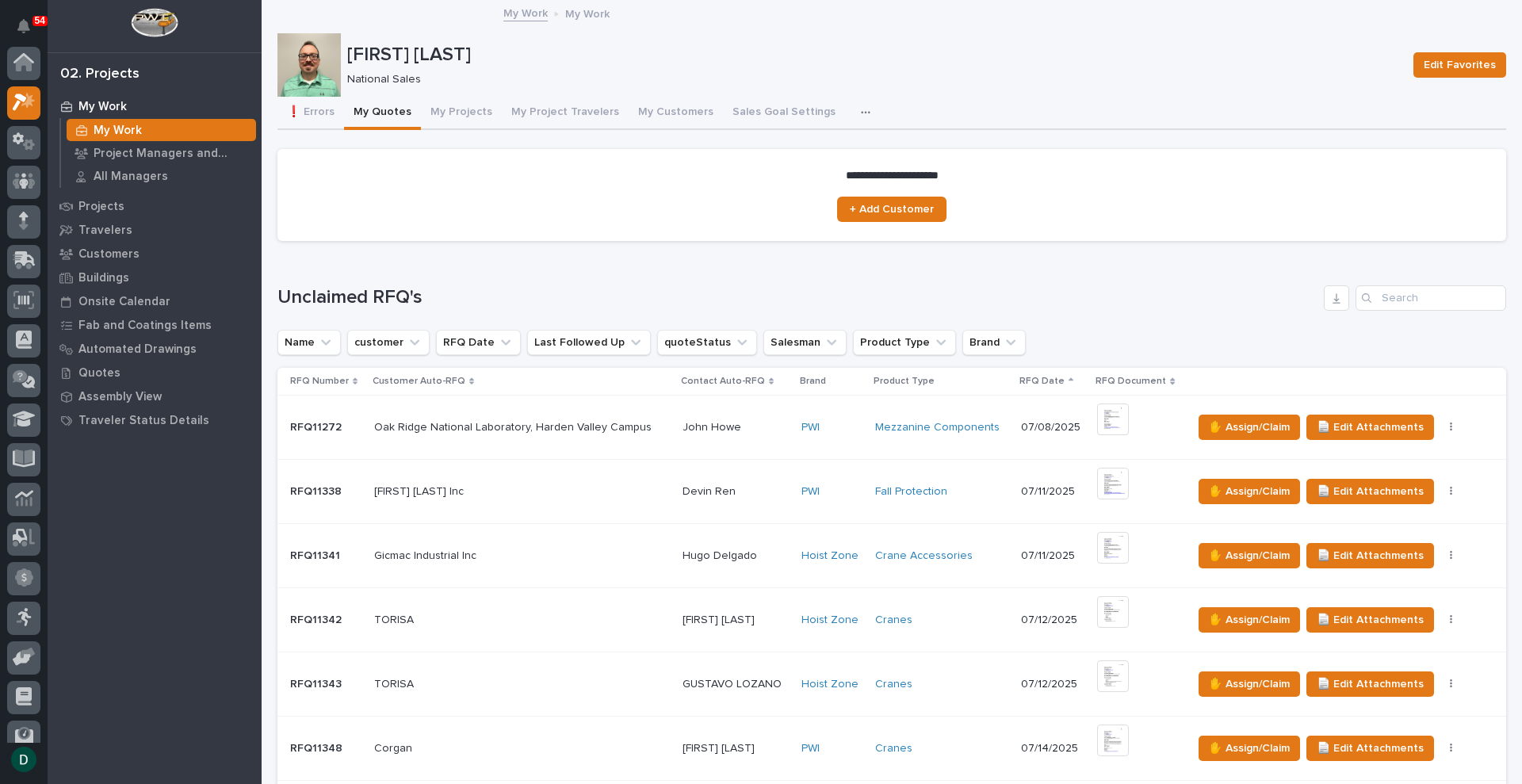 scroll, scrollTop: 40, scrollLeft: 0, axis: vertical 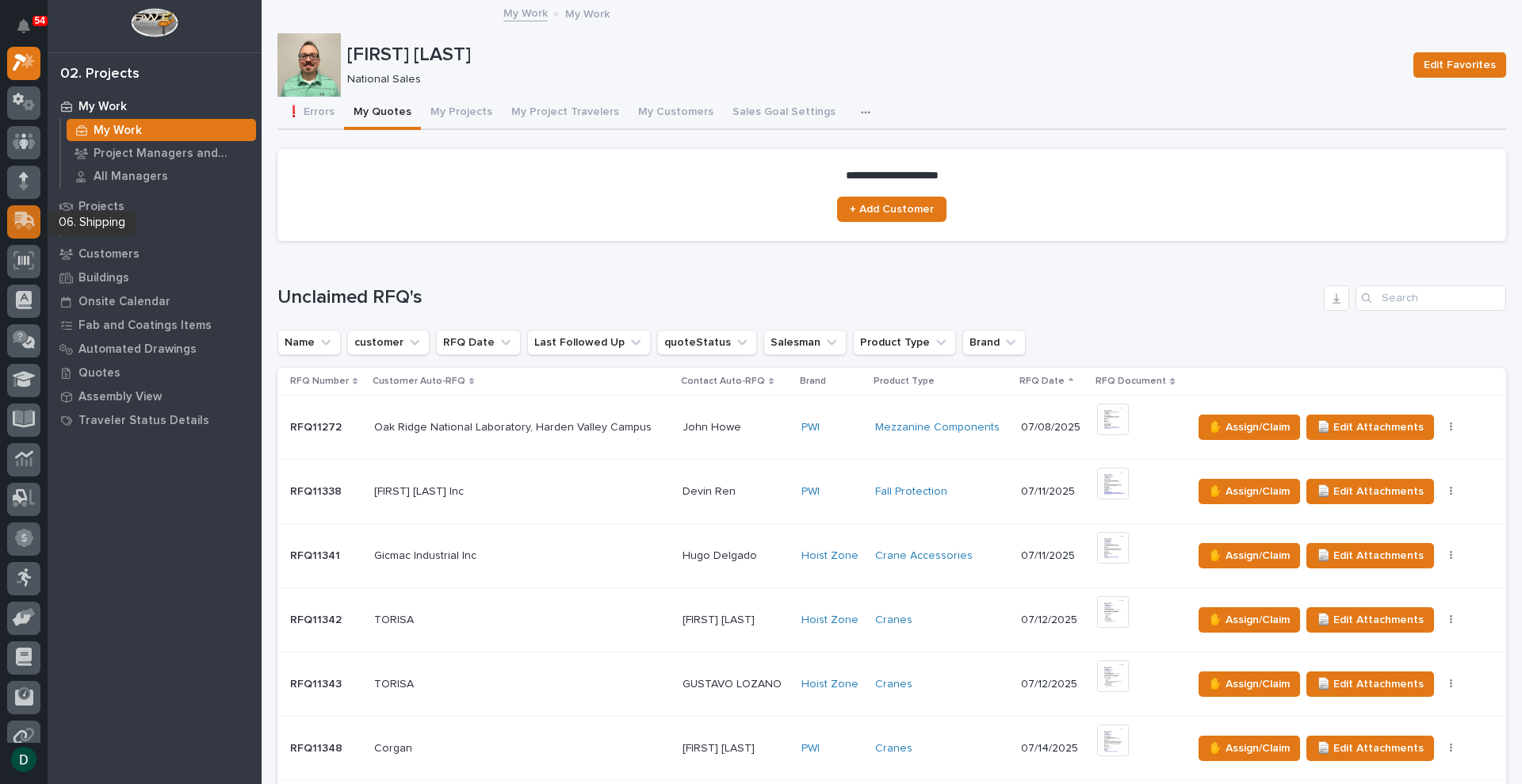 click 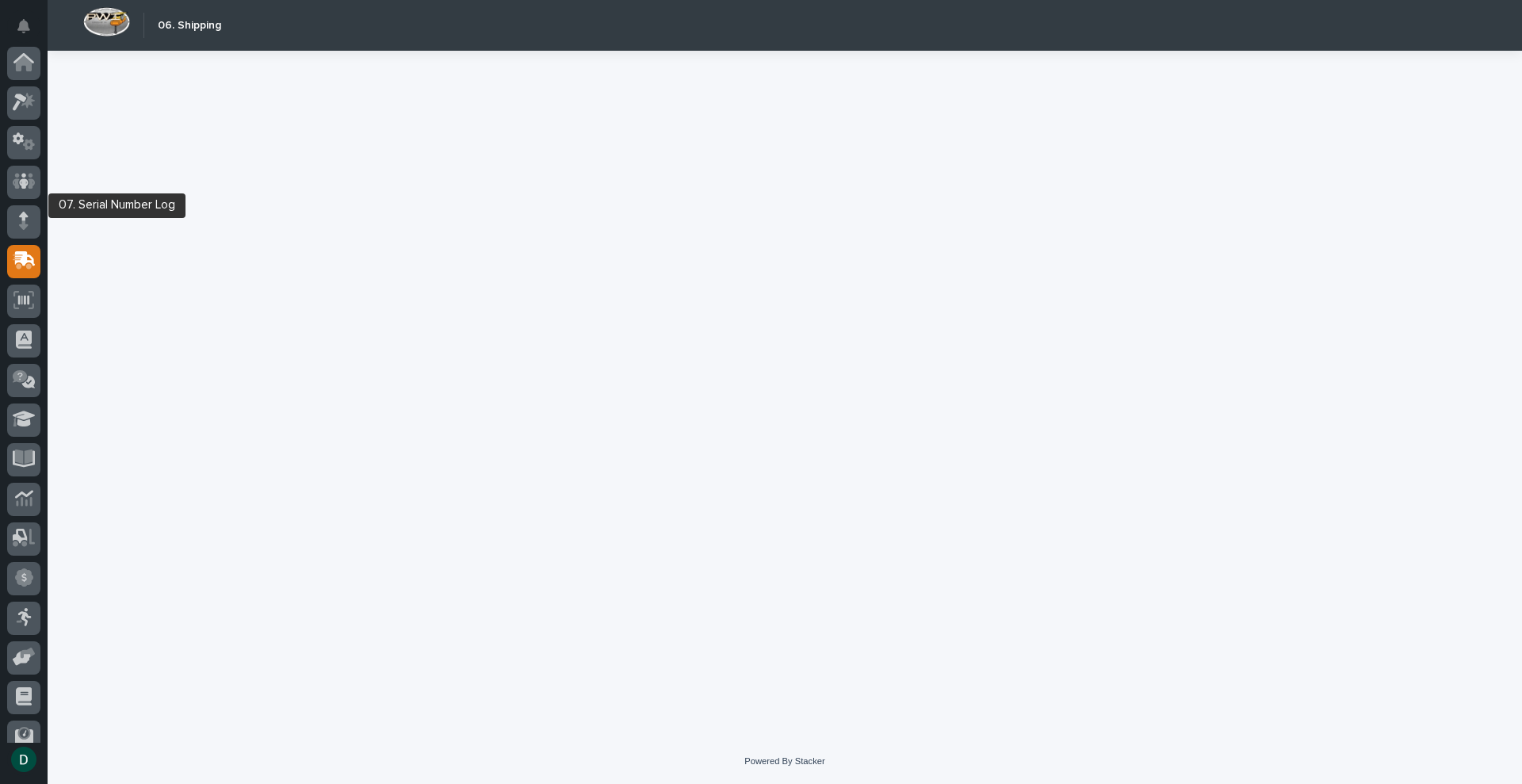 scroll, scrollTop: 97, scrollLeft: 0, axis: vertical 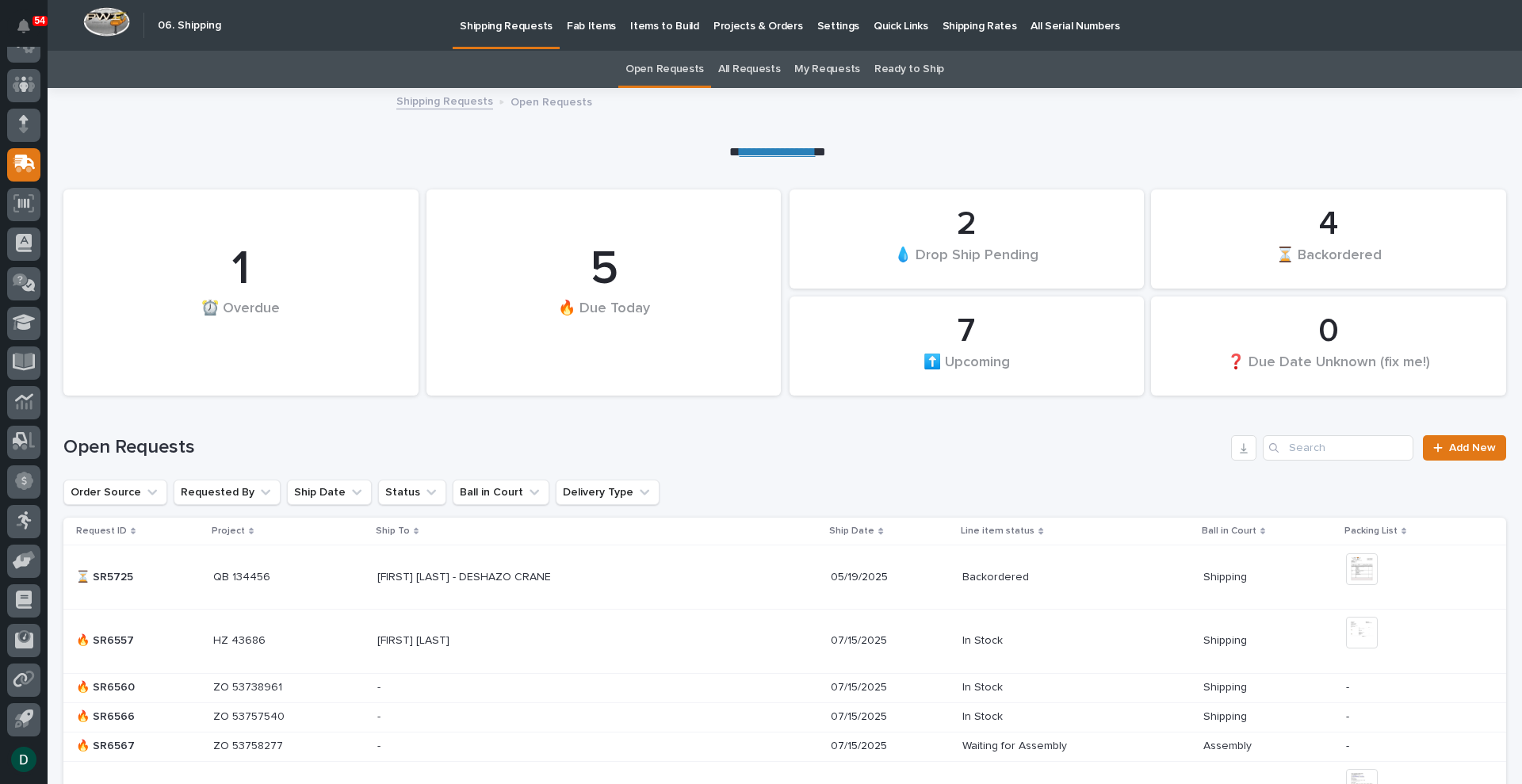 click on "Projects & Orders" at bounding box center [758, 17] 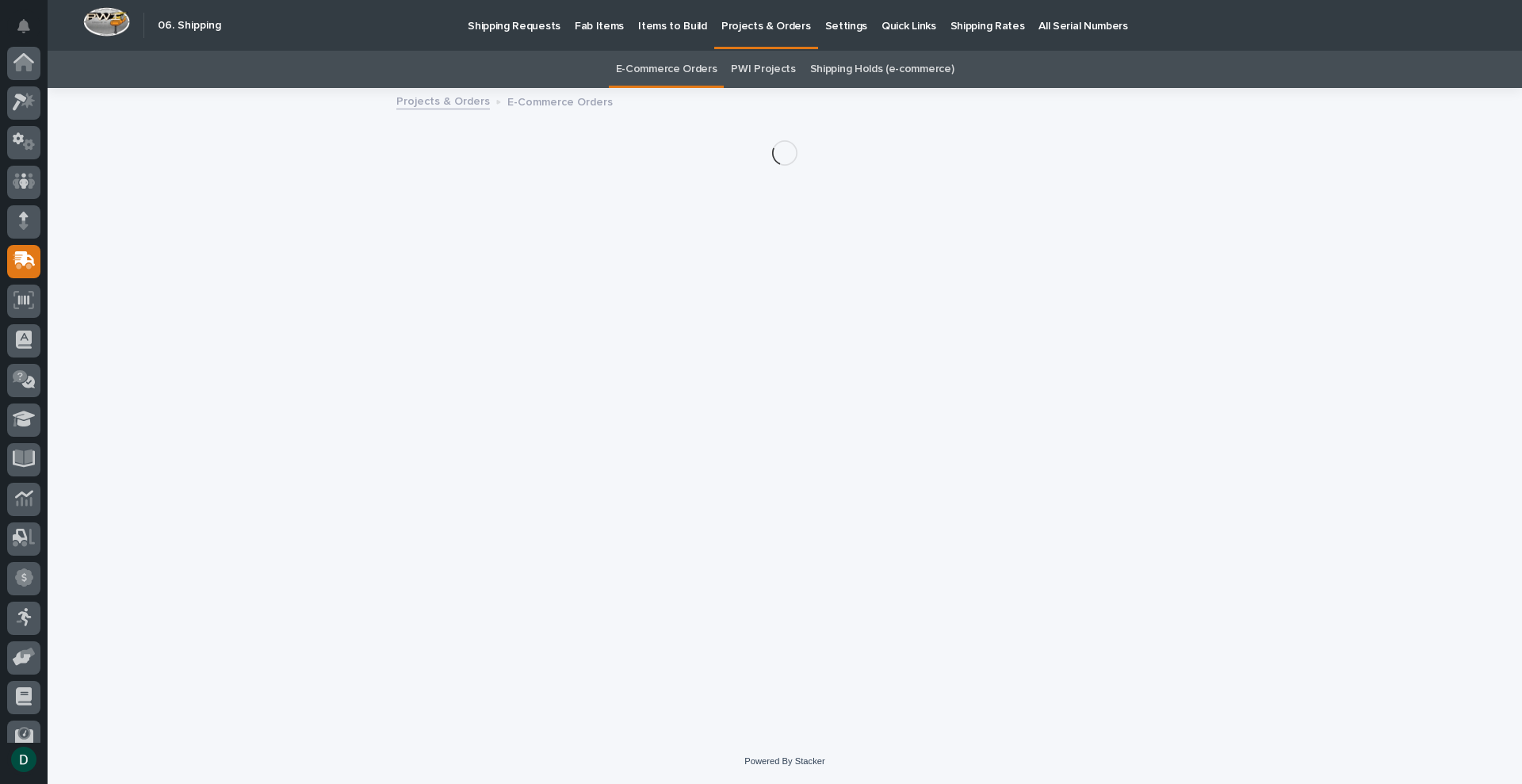 scroll, scrollTop: 97, scrollLeft: 0, axis: vertical 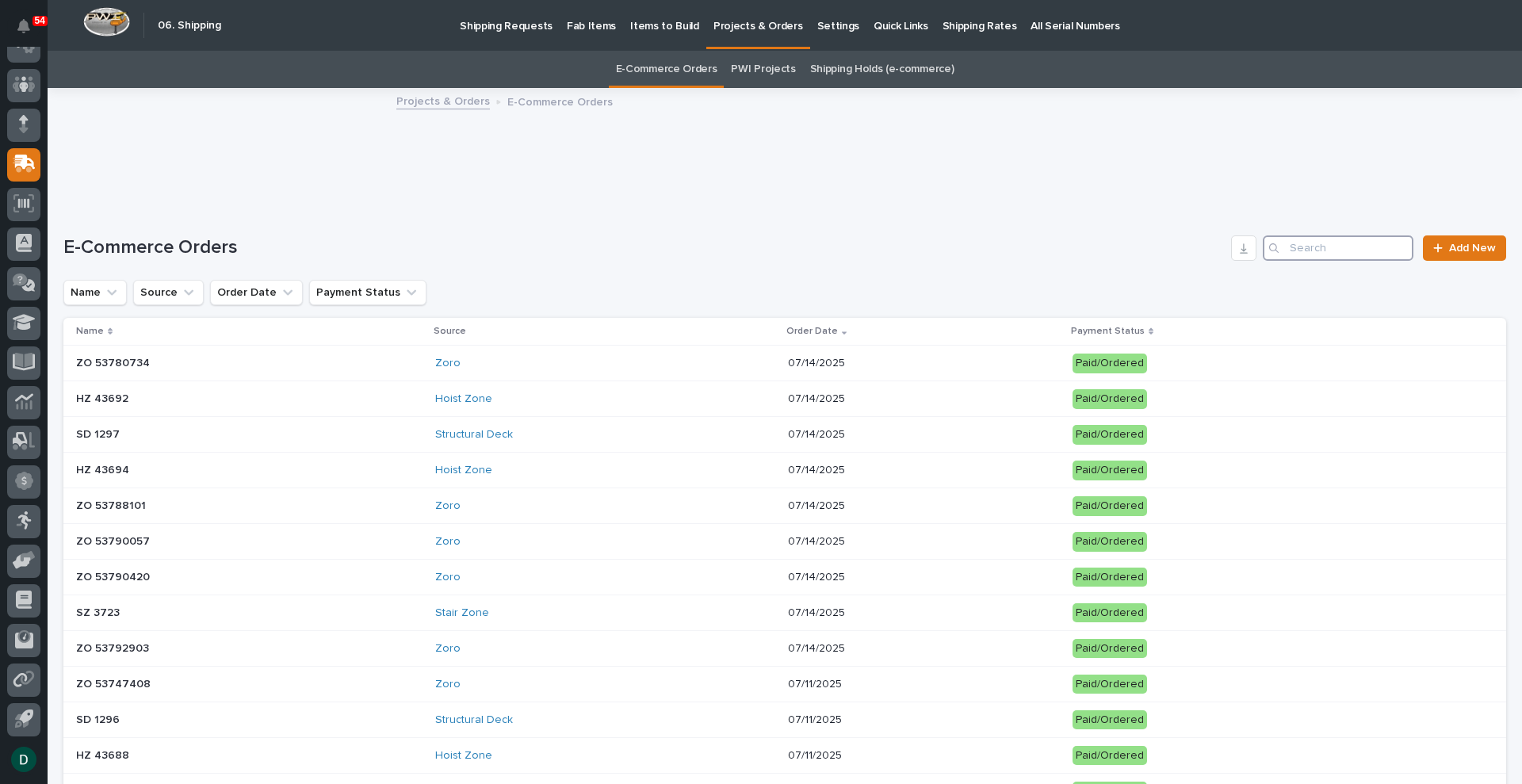click at bounding box center (1338, 248) 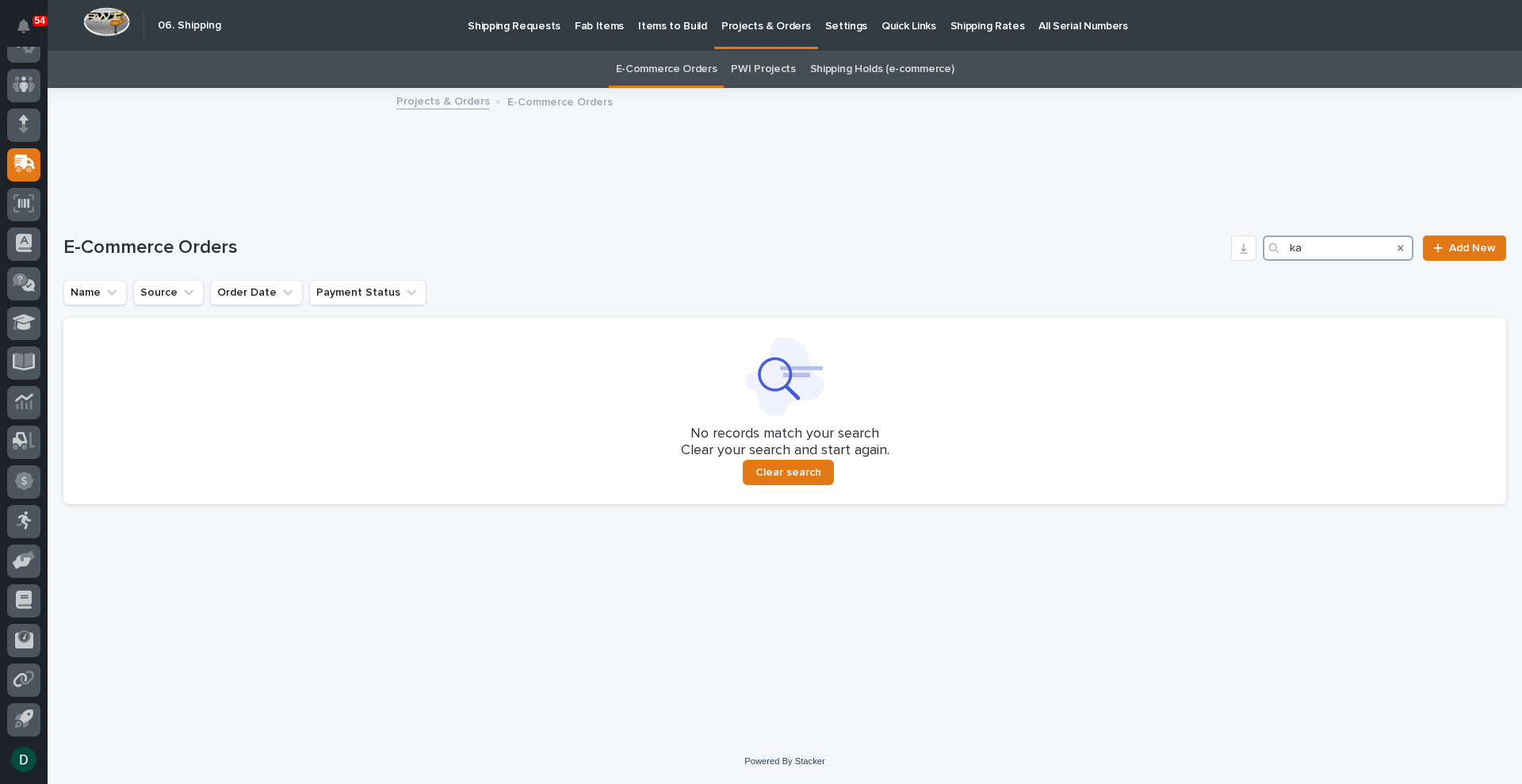type on "k" 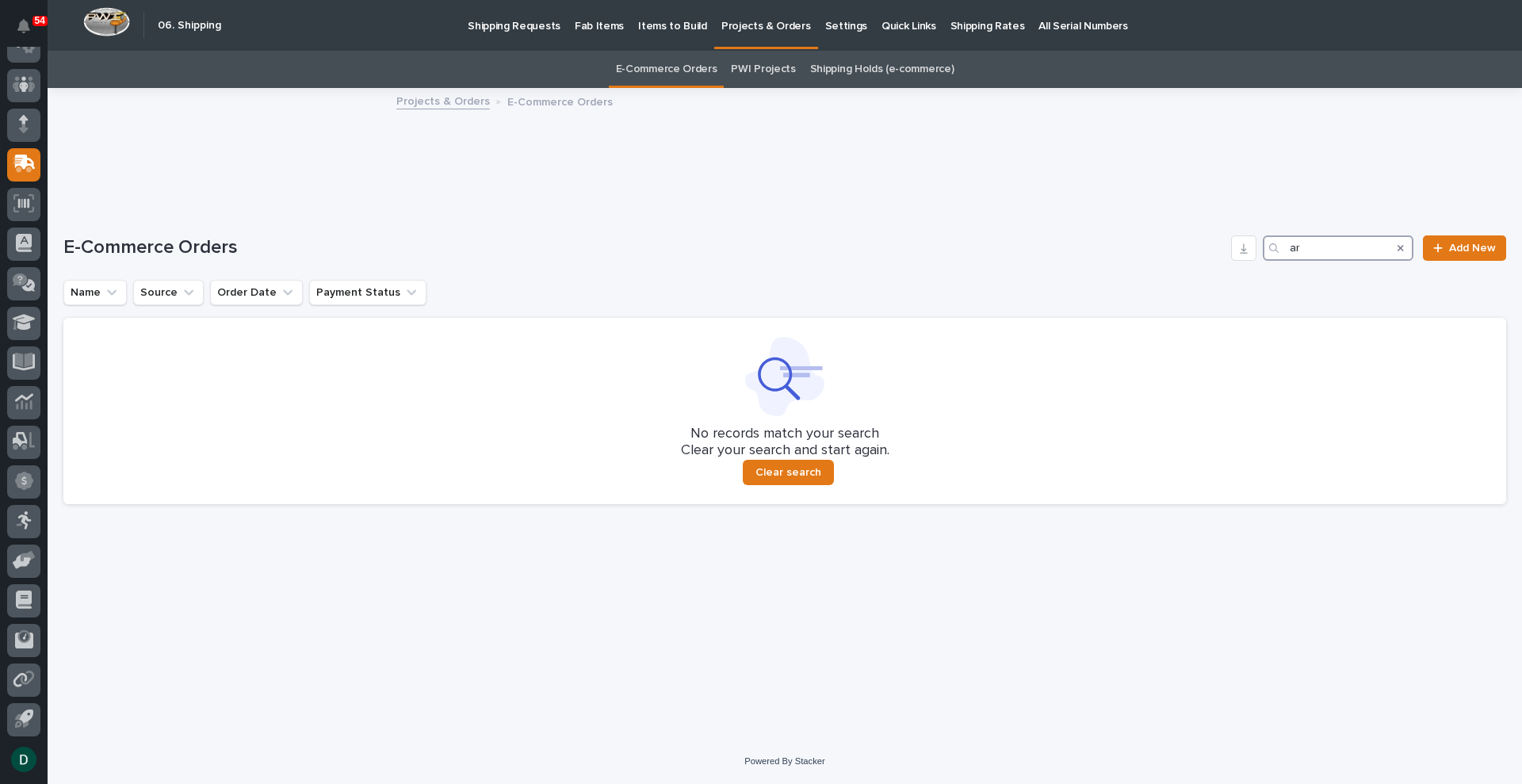 type on "a" 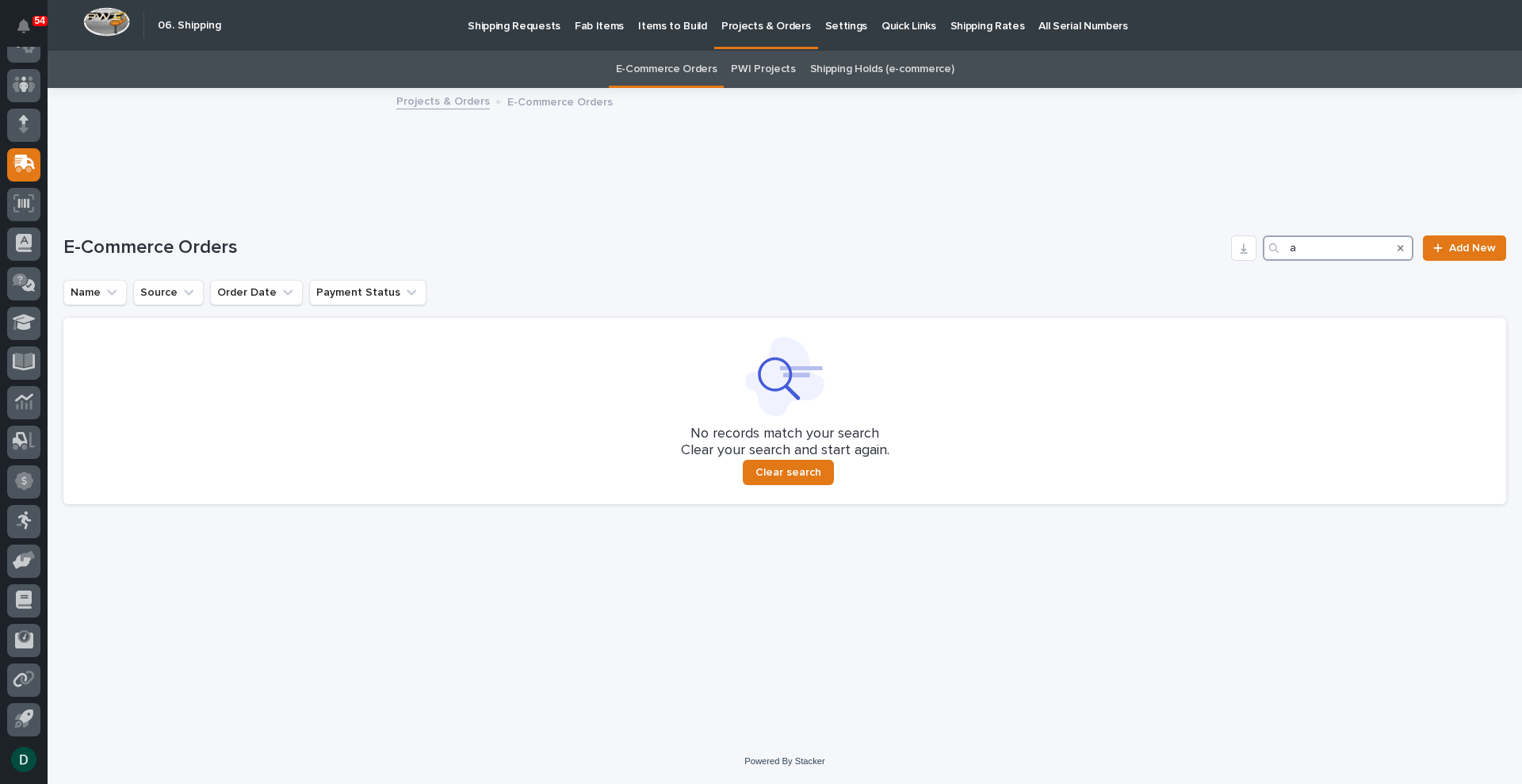 type 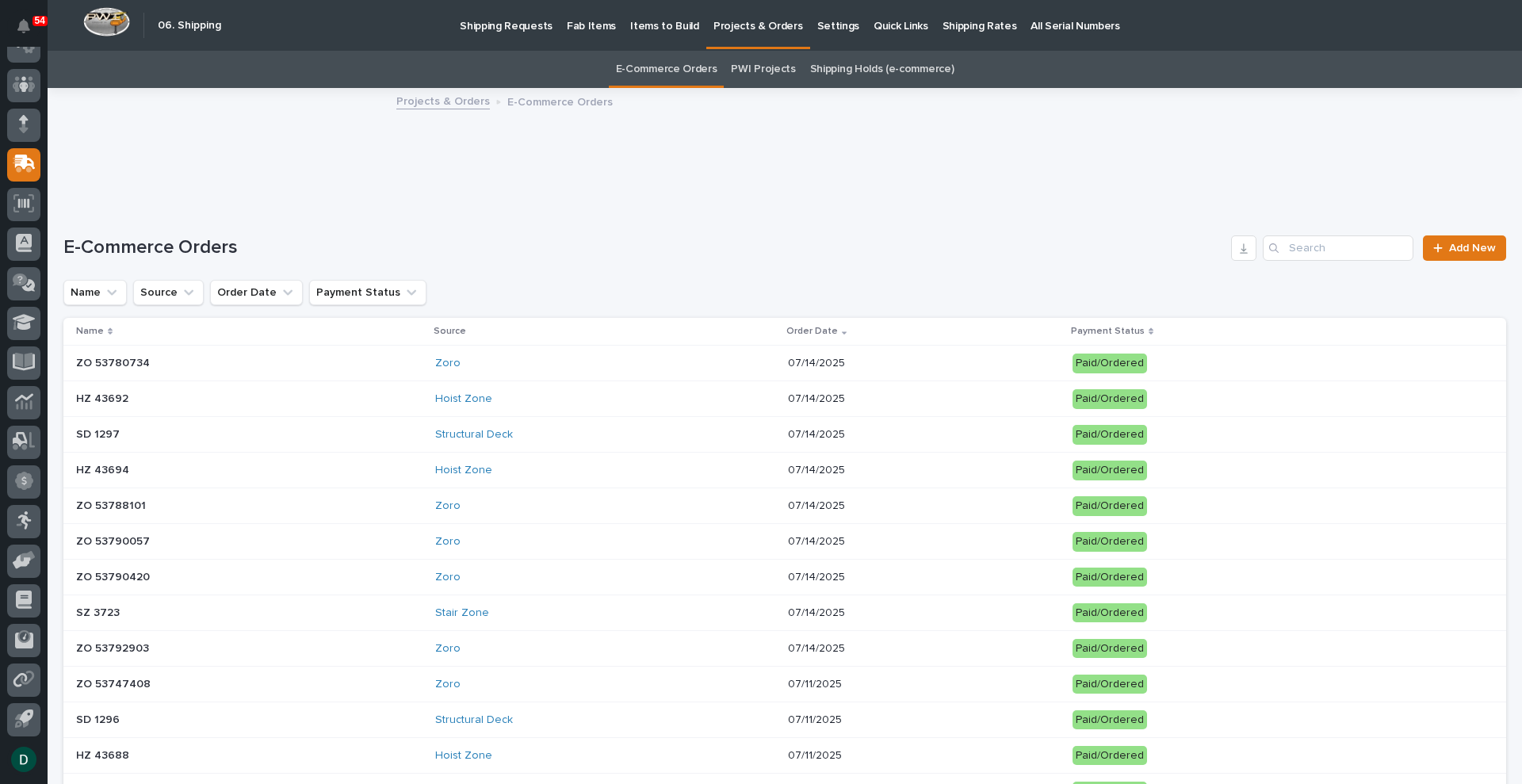 click on "PWI Projects" at bounding box center [763, 69] 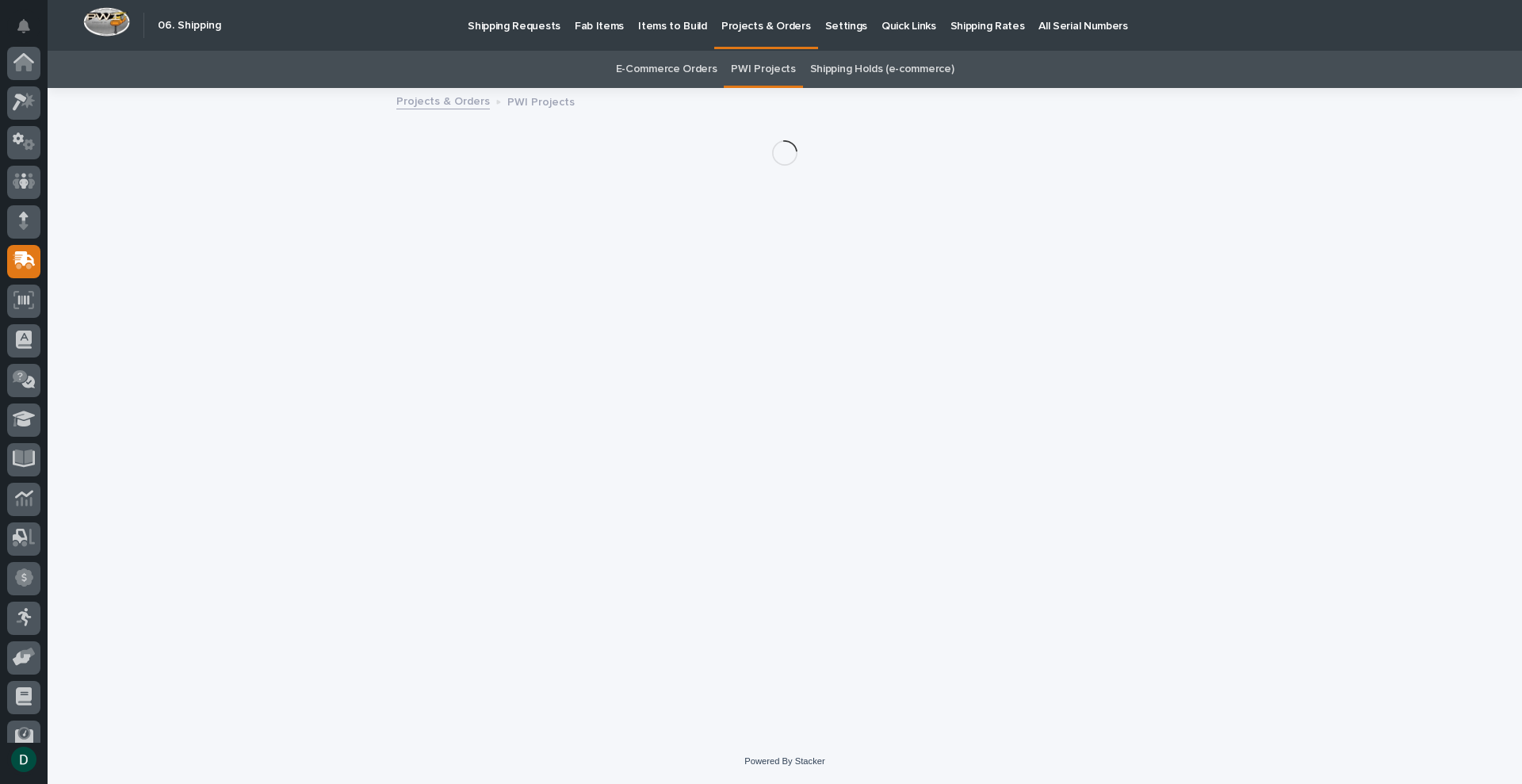 scroll, scrollTop: 97, scrollLeft: 0, axis: vertical 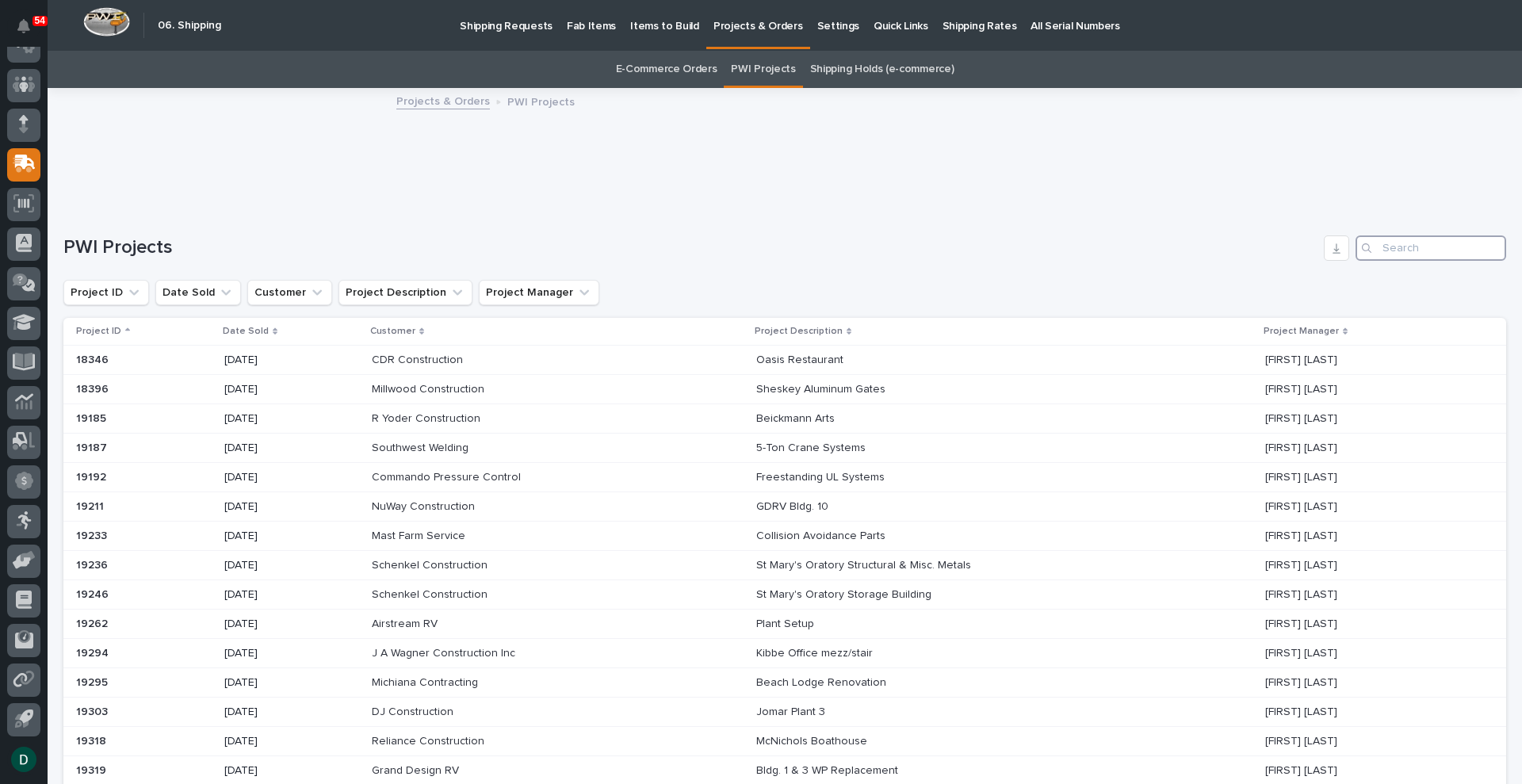 click at bounding box center (1431, 248) 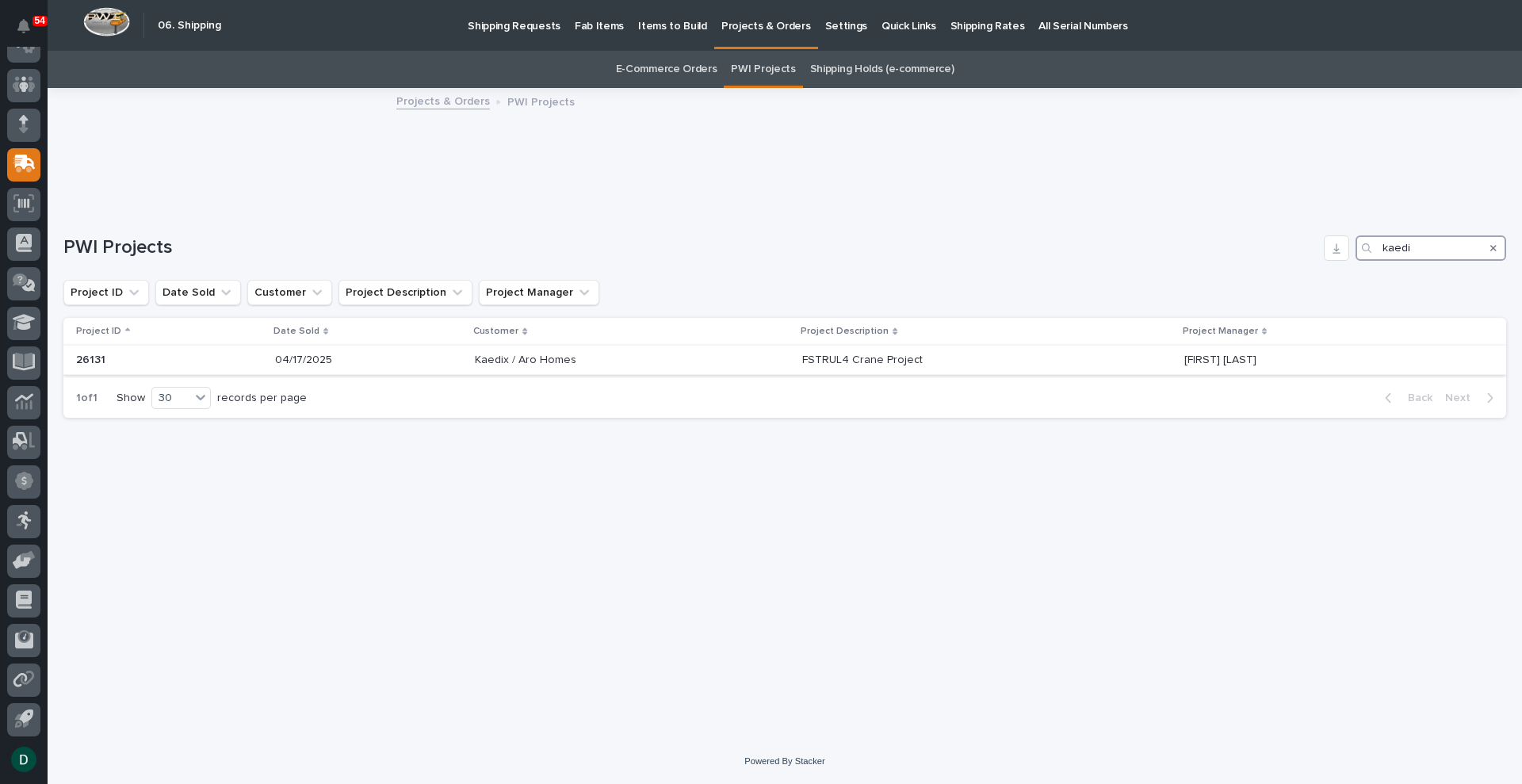 type on "kaedi" 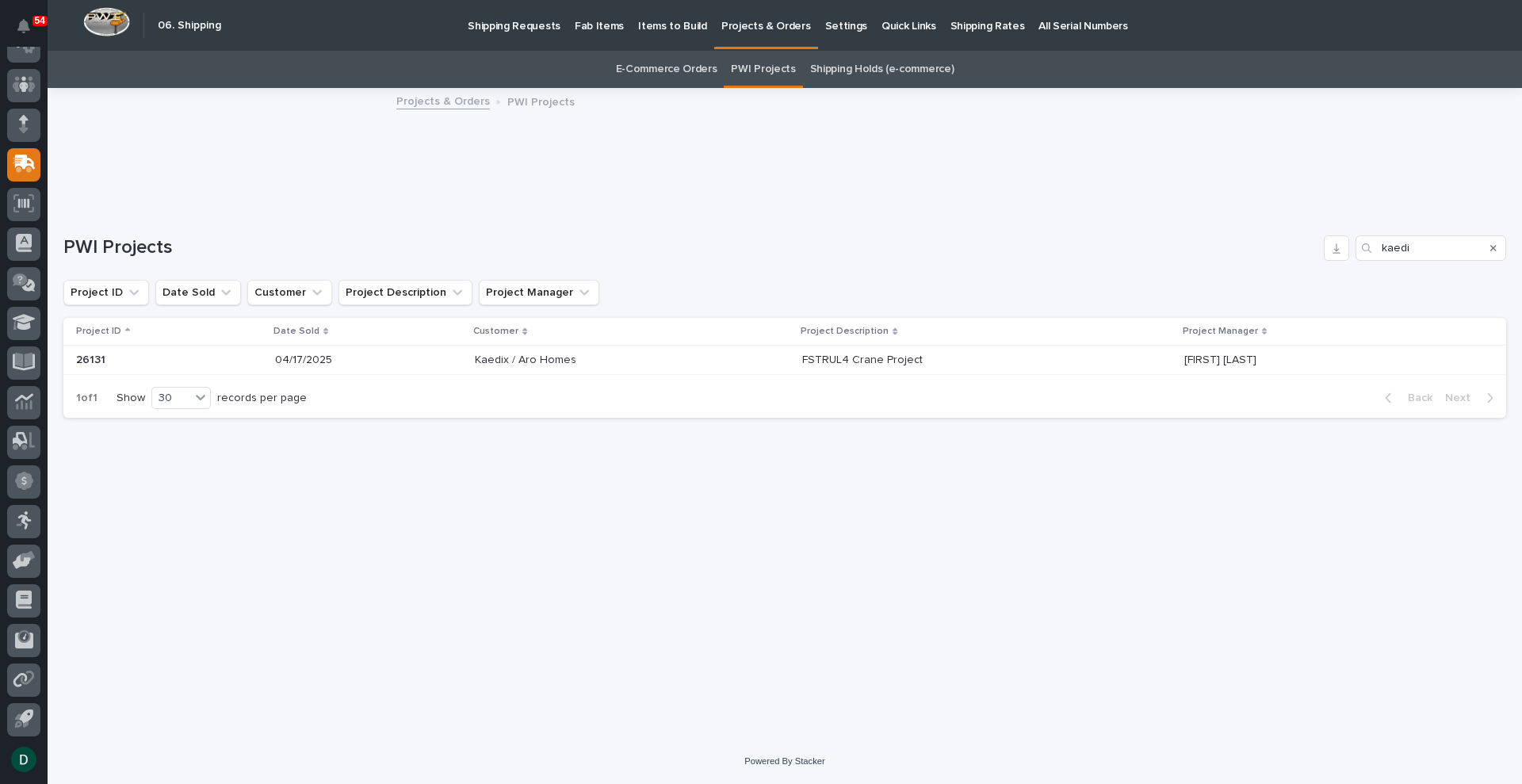 click on "26131 26131" at bounding box center (169, 360) 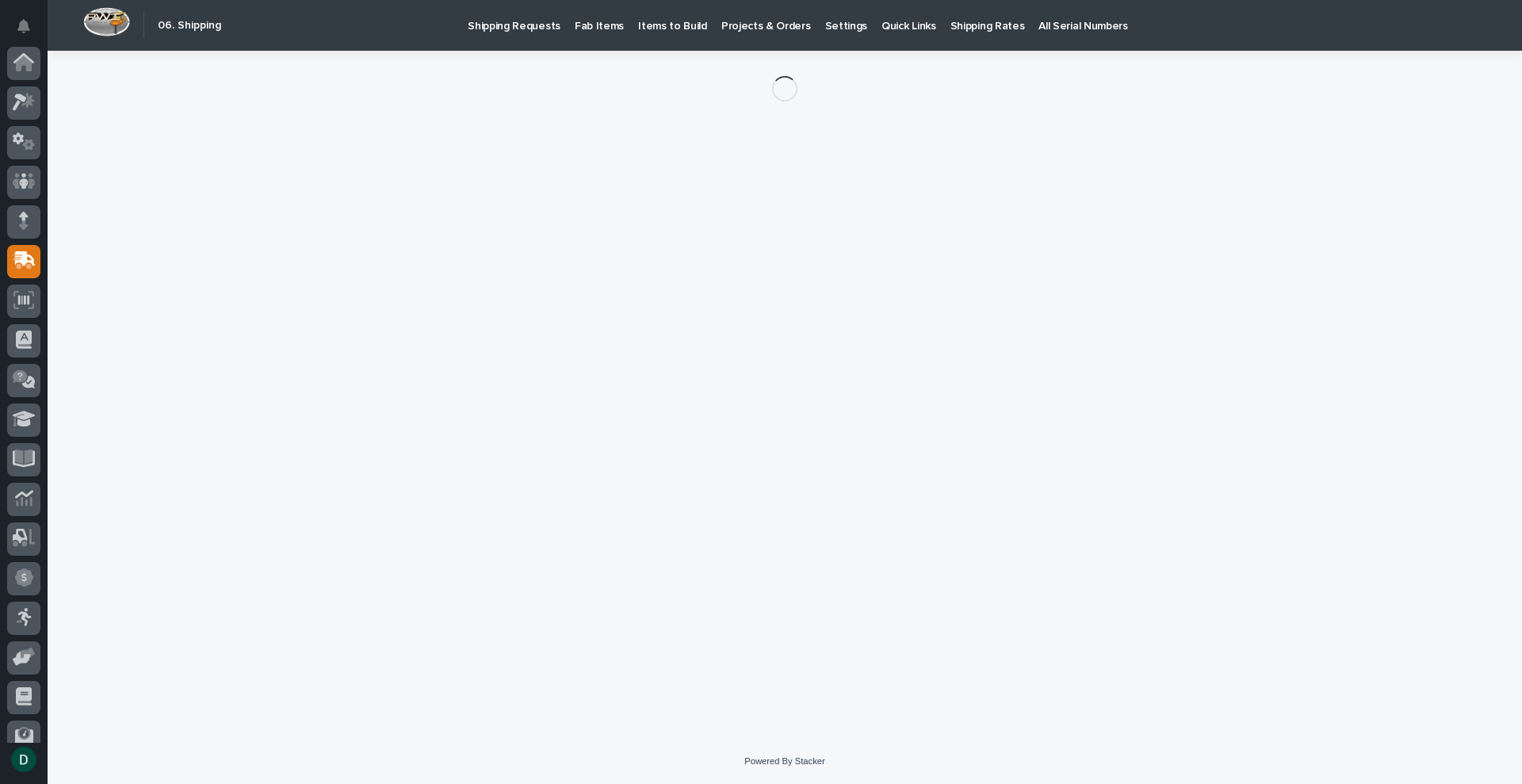 scroll, scrollTop: 97, scrollLeft: 0, axis: vertical 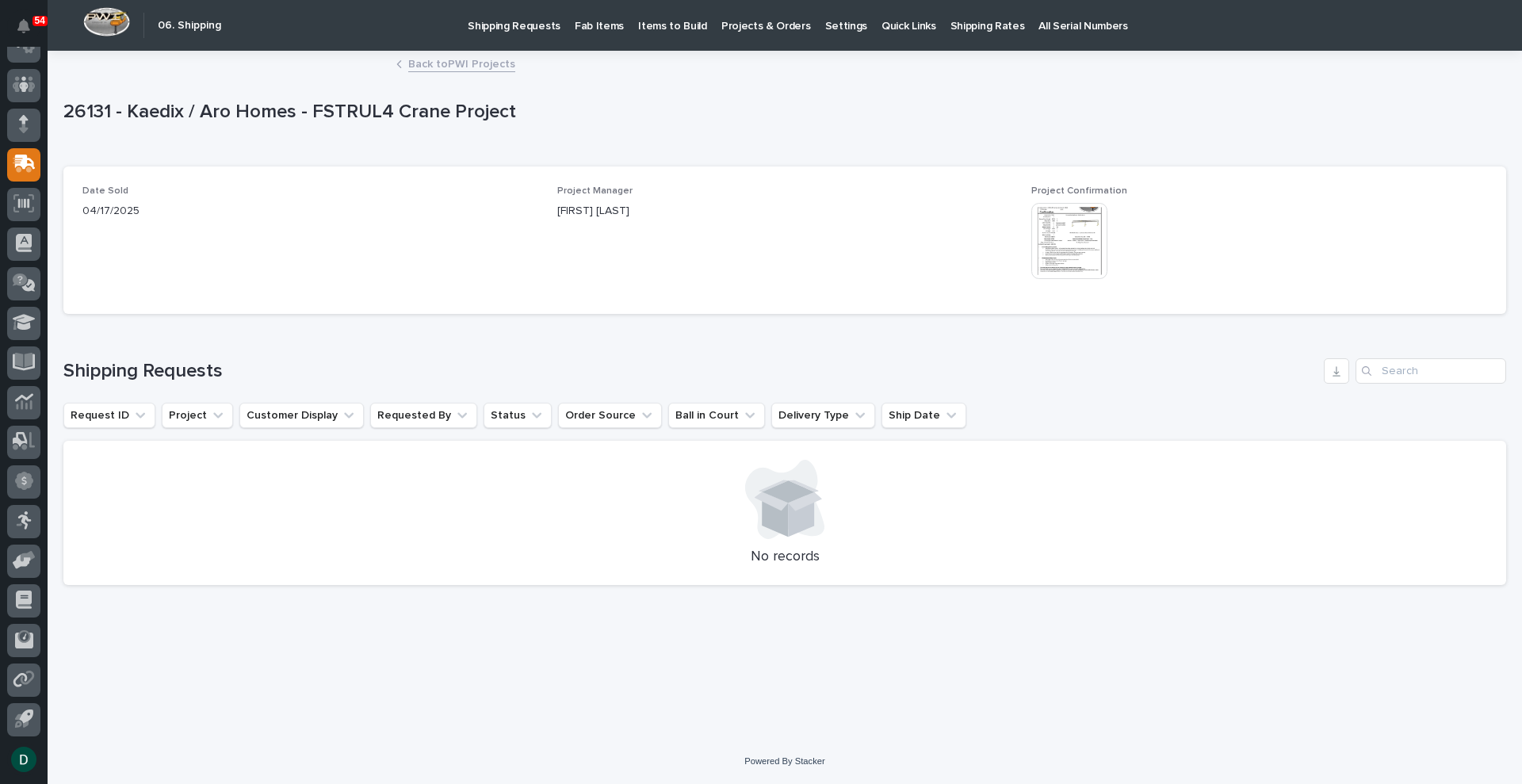 click on "Projects & Orders" at bounding box center (766, 17) 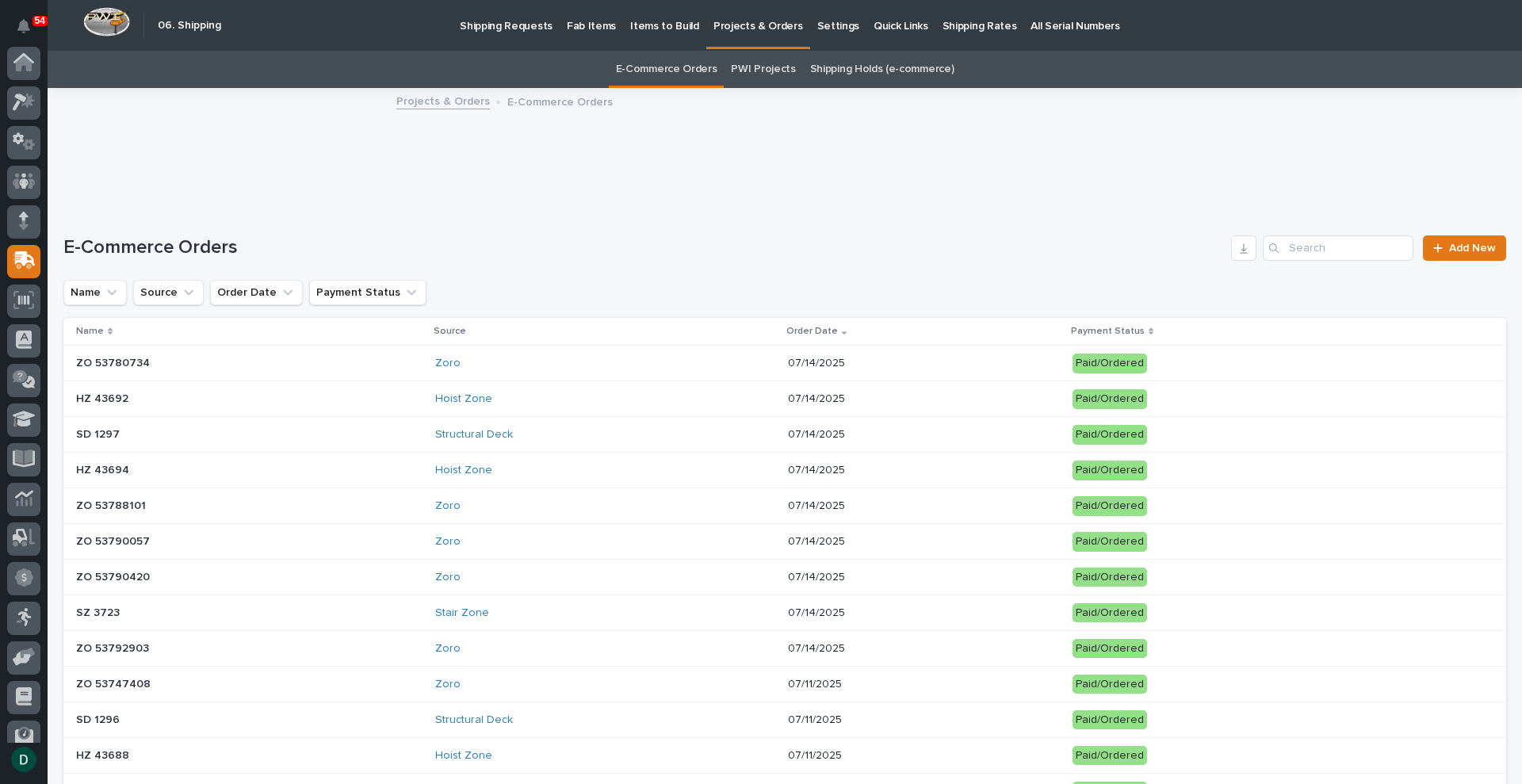 scroll, scrollTop: 97, scrollLeft: 0, axis: vertical 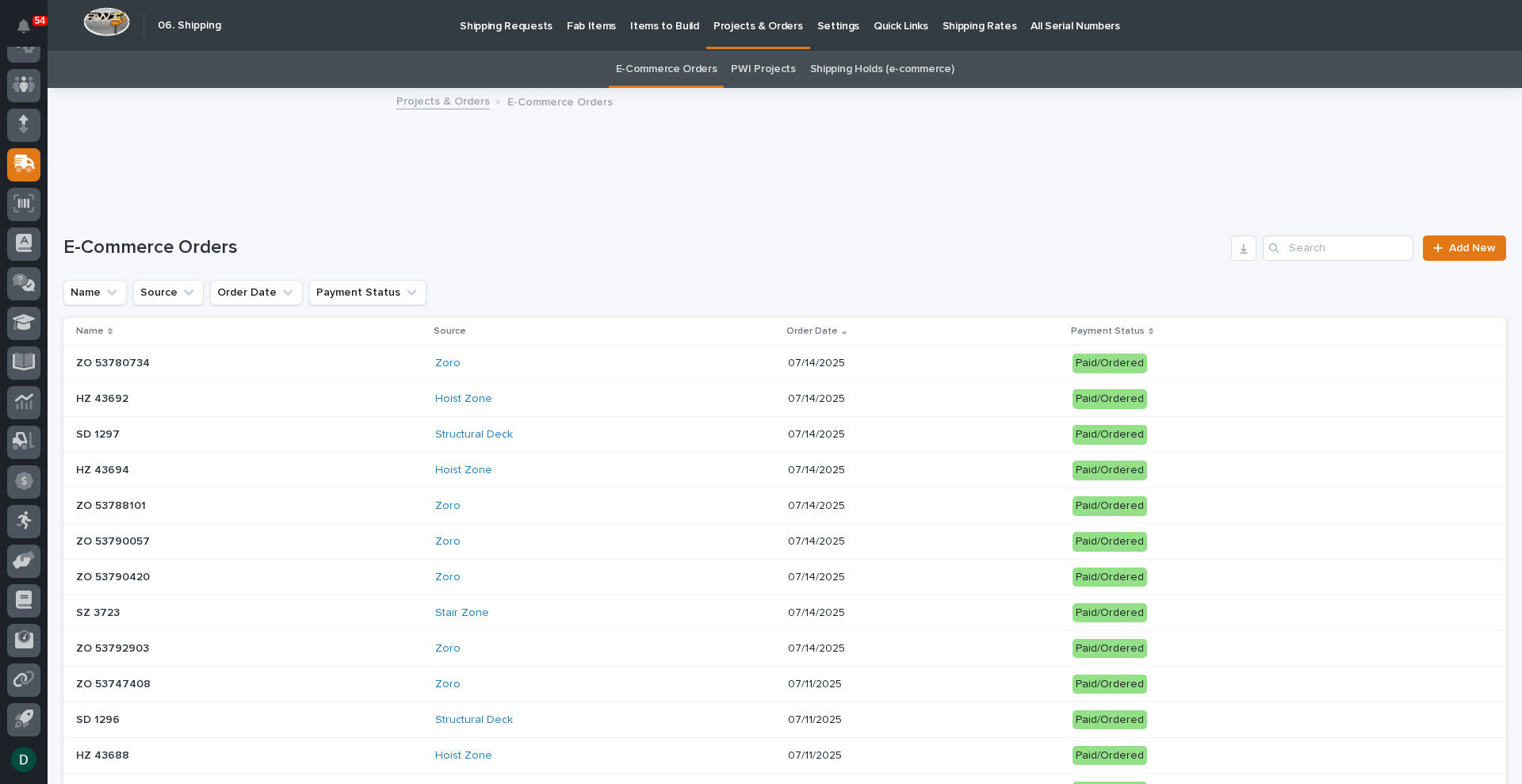 click on "PWI Projects" at bounding box center [763, 69] 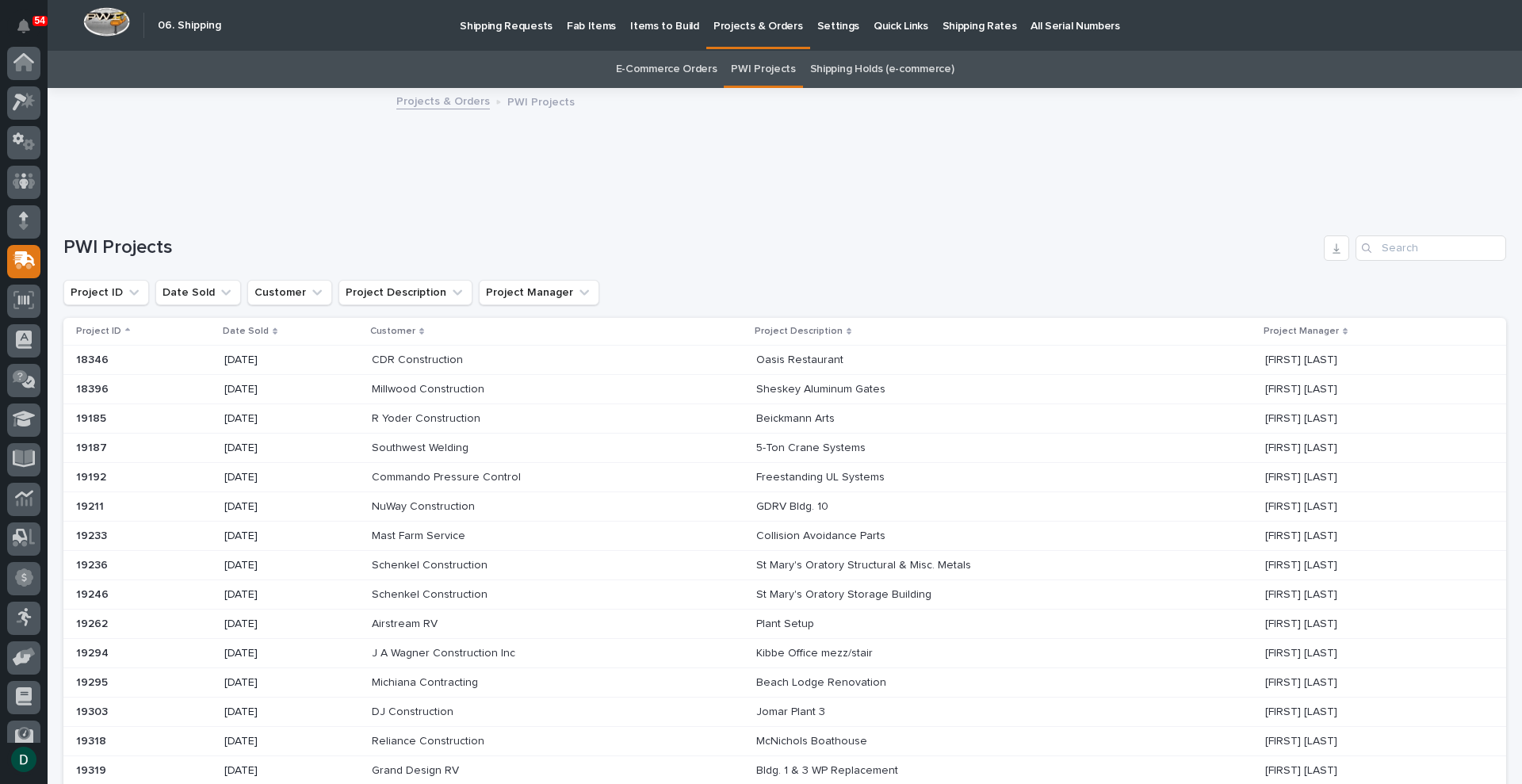 scroll, scrollTop: 97, scrollLeft: 0, axis: vertical 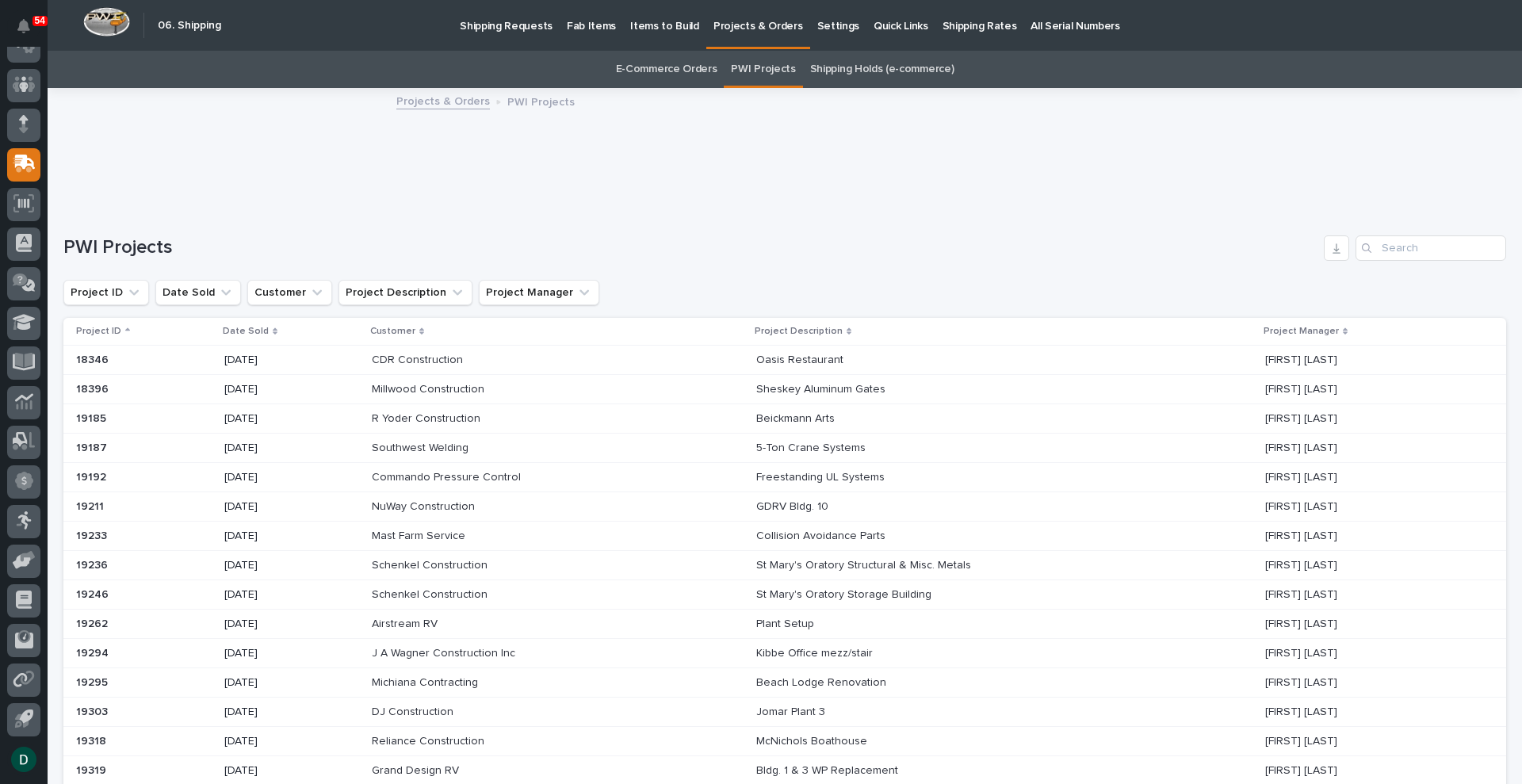 click on "All Serial Numbers" at bounding box center (1075, 17) 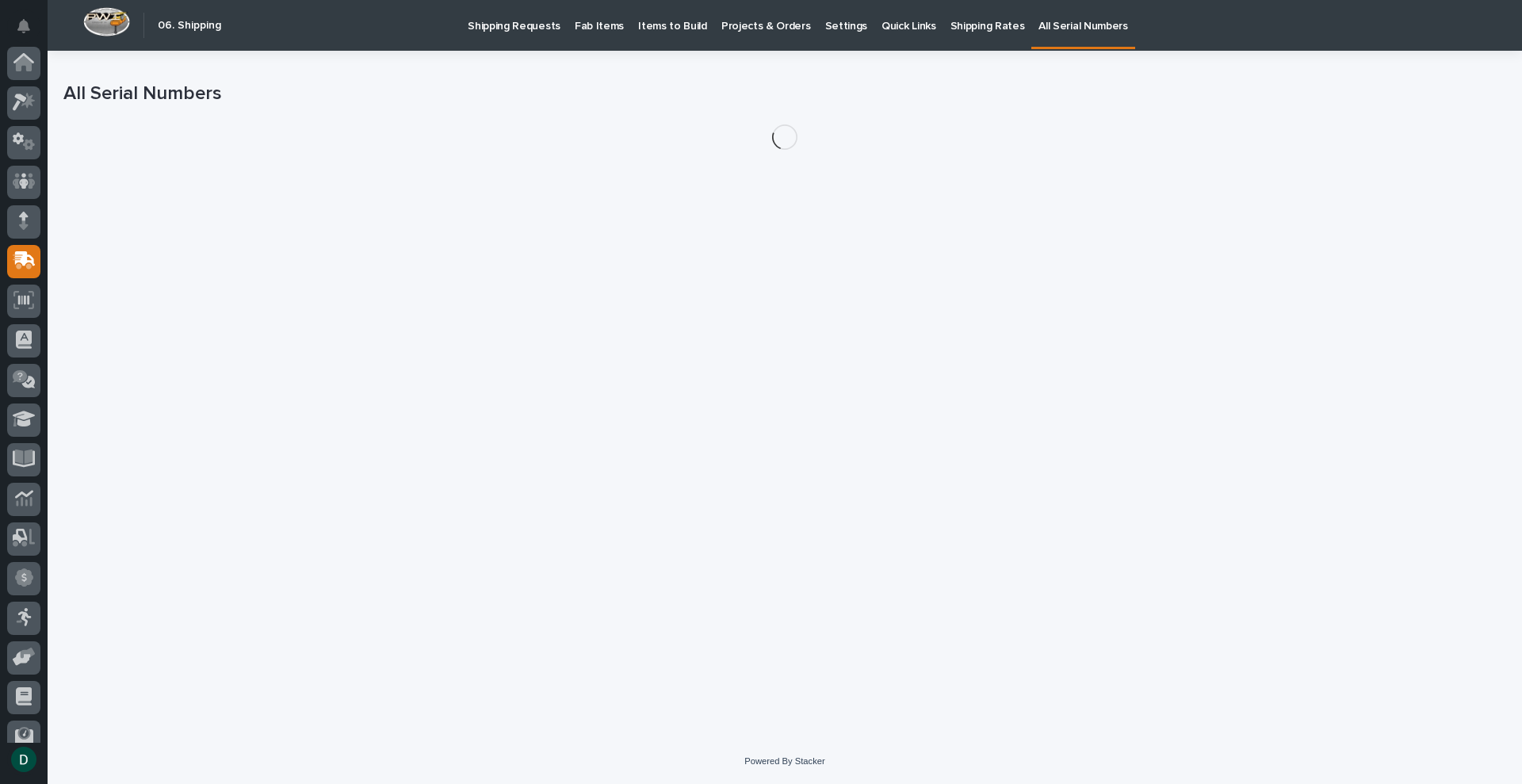 scroll, scrollTop: 97, scrollLeft: 0, axis: vertical 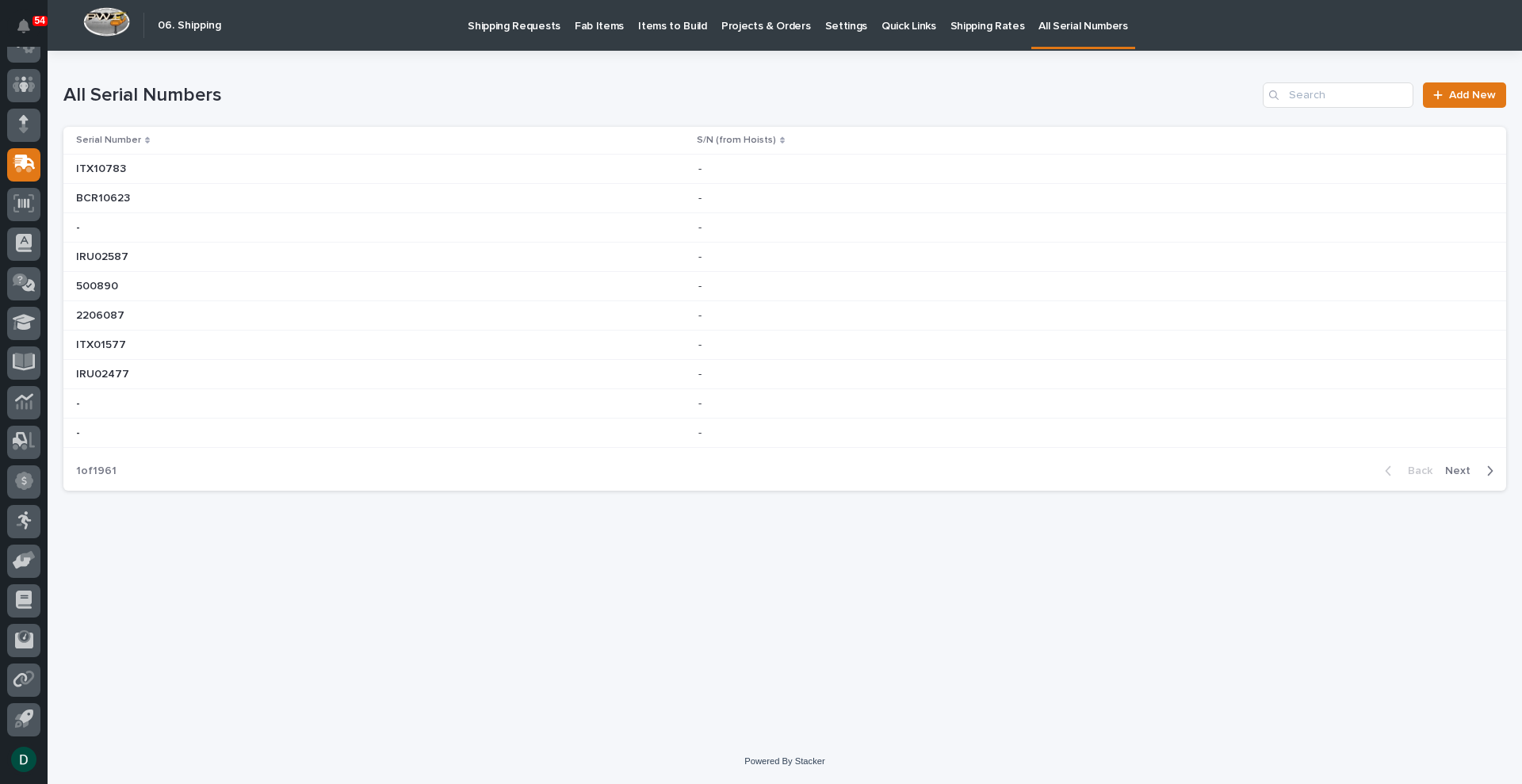 click on "Shipping Rates" at bounding box center [988, 17] 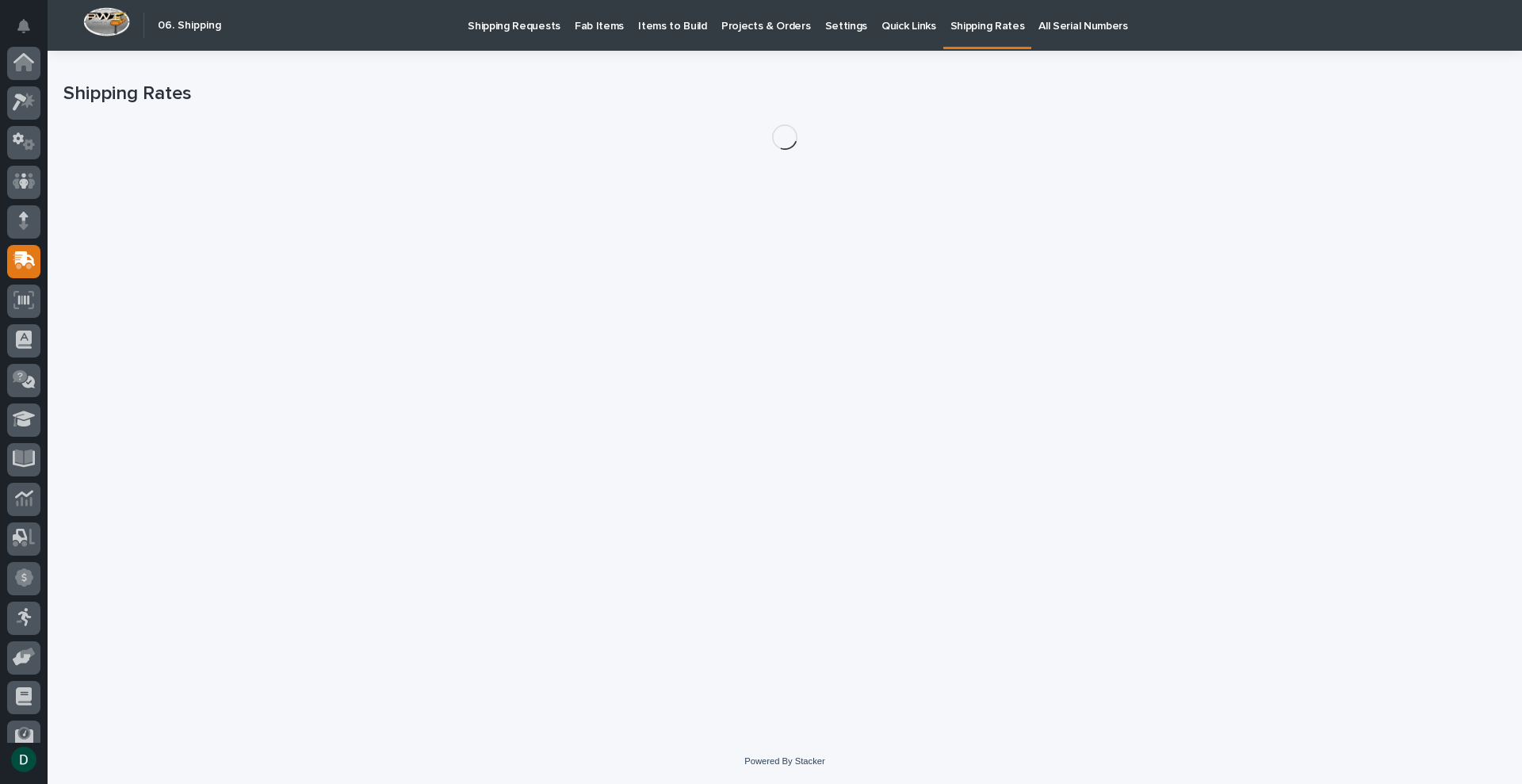 scroll, scrollTop: 97, scrollLeft: 0, axis: vertical 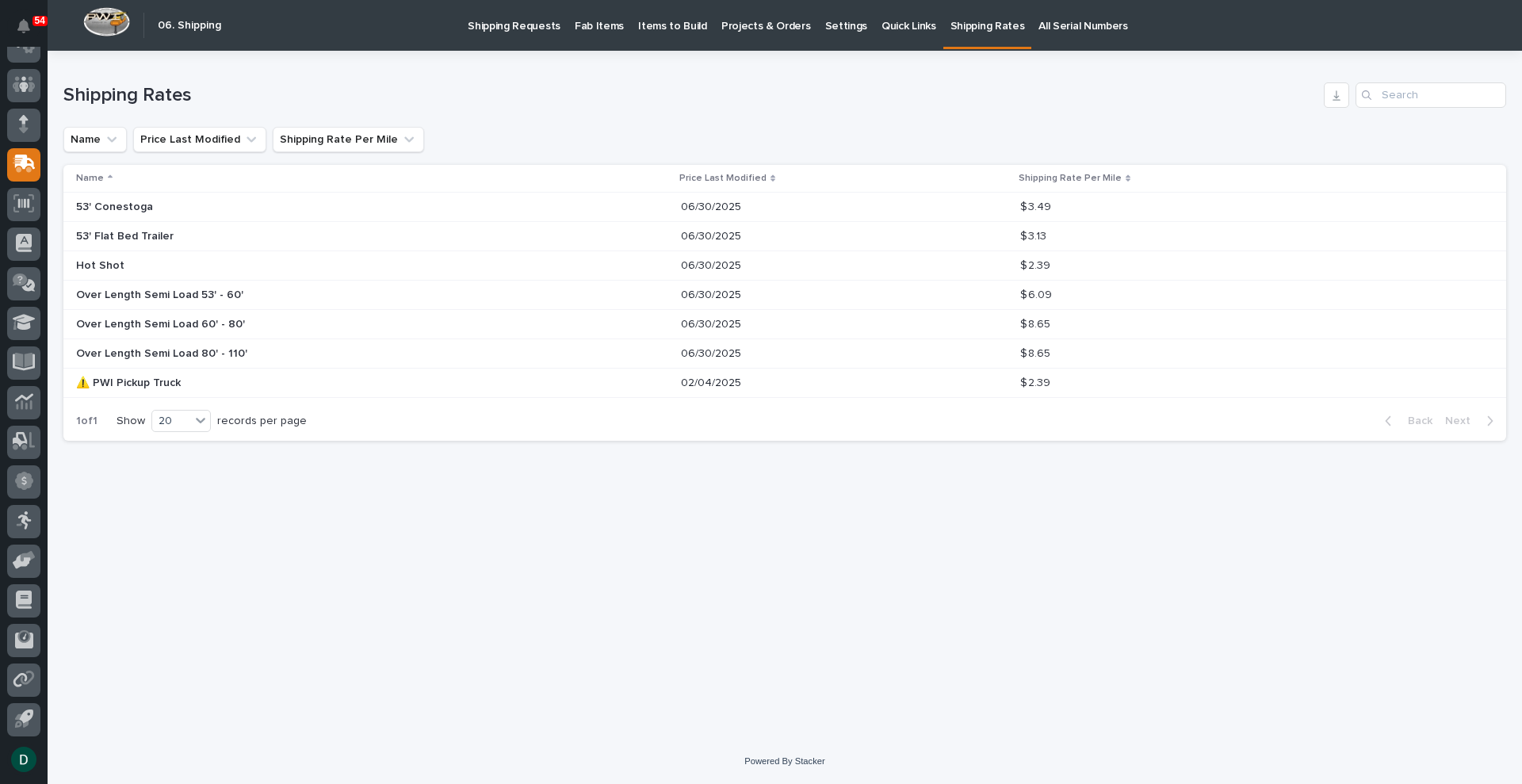 click on "Quick Links" at bounding box center (908, 17) 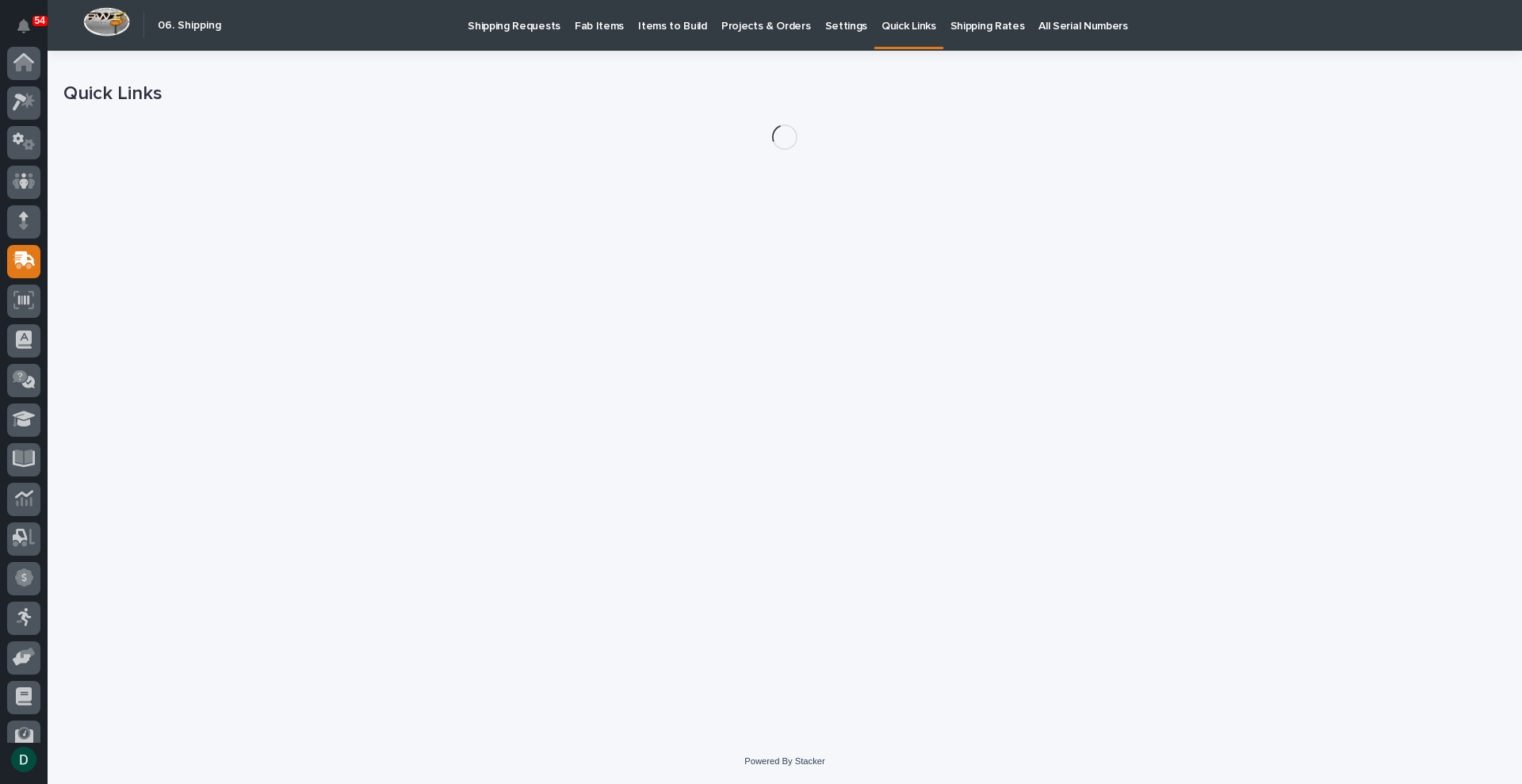 scroll, scrollTop: 97, scrollLeft: 0, axis: vertical 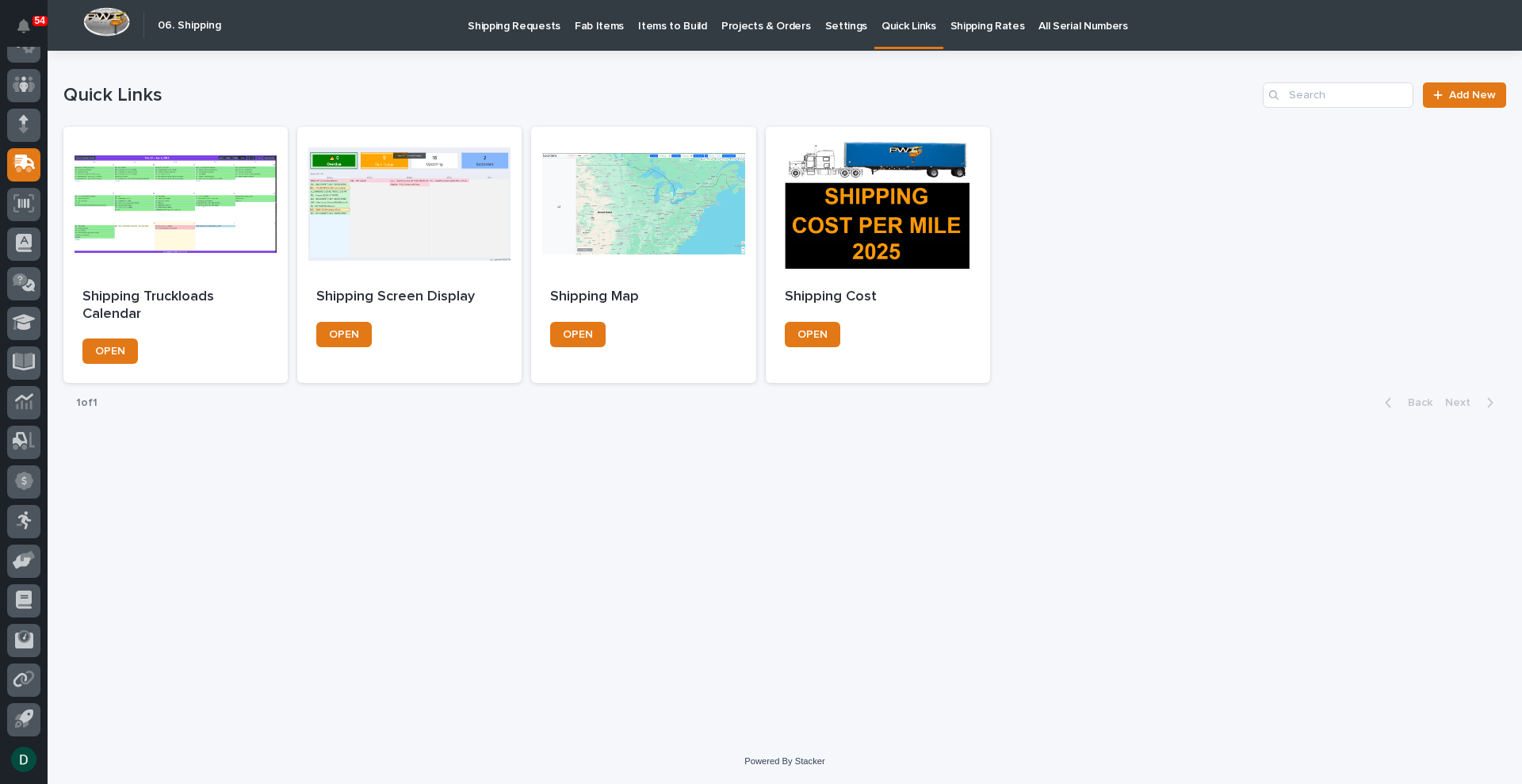 click on "Settings" at bounding box center [847, 17] 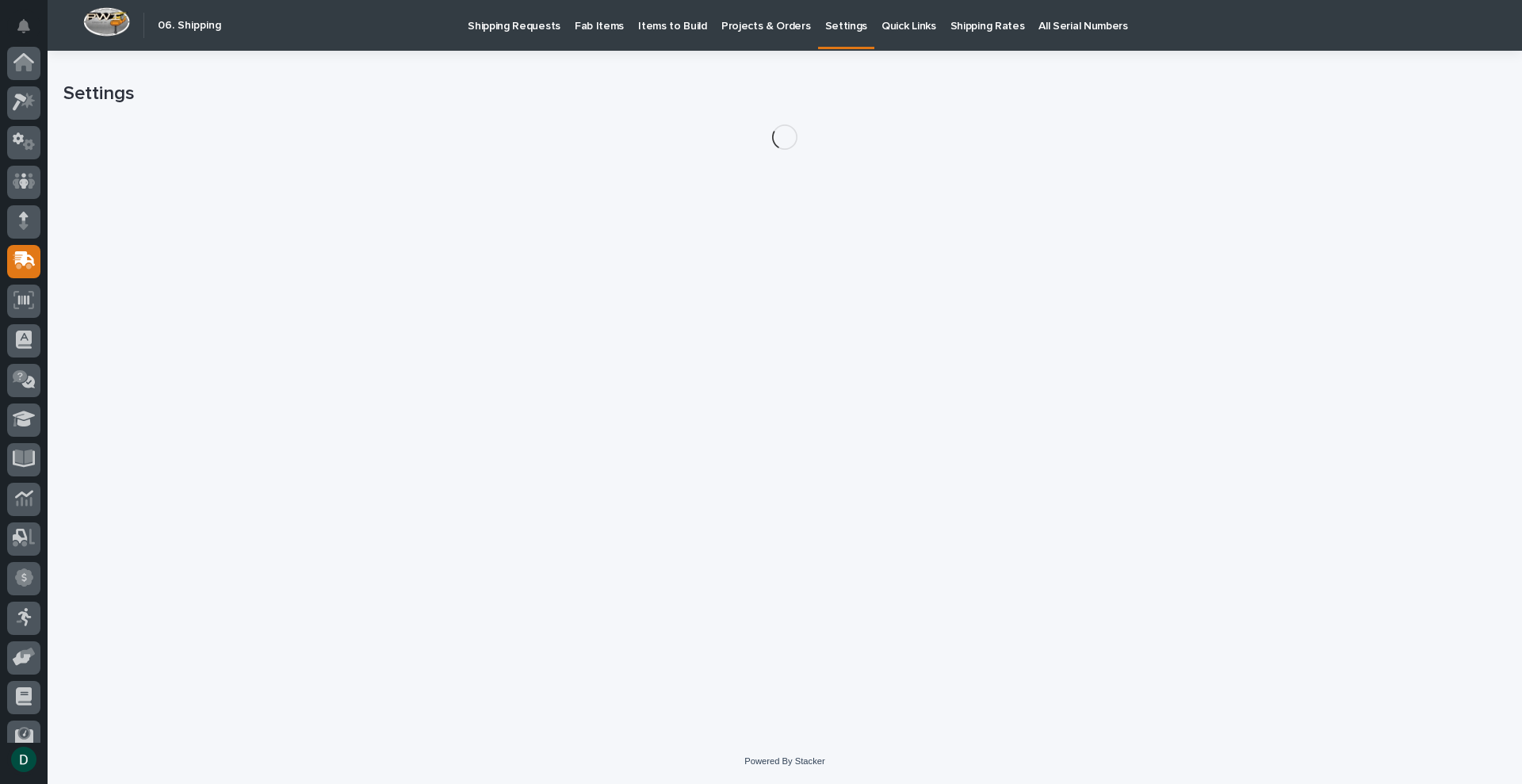 scroll, scrollTop: 97, scrollLeft: 0, axis: vertical 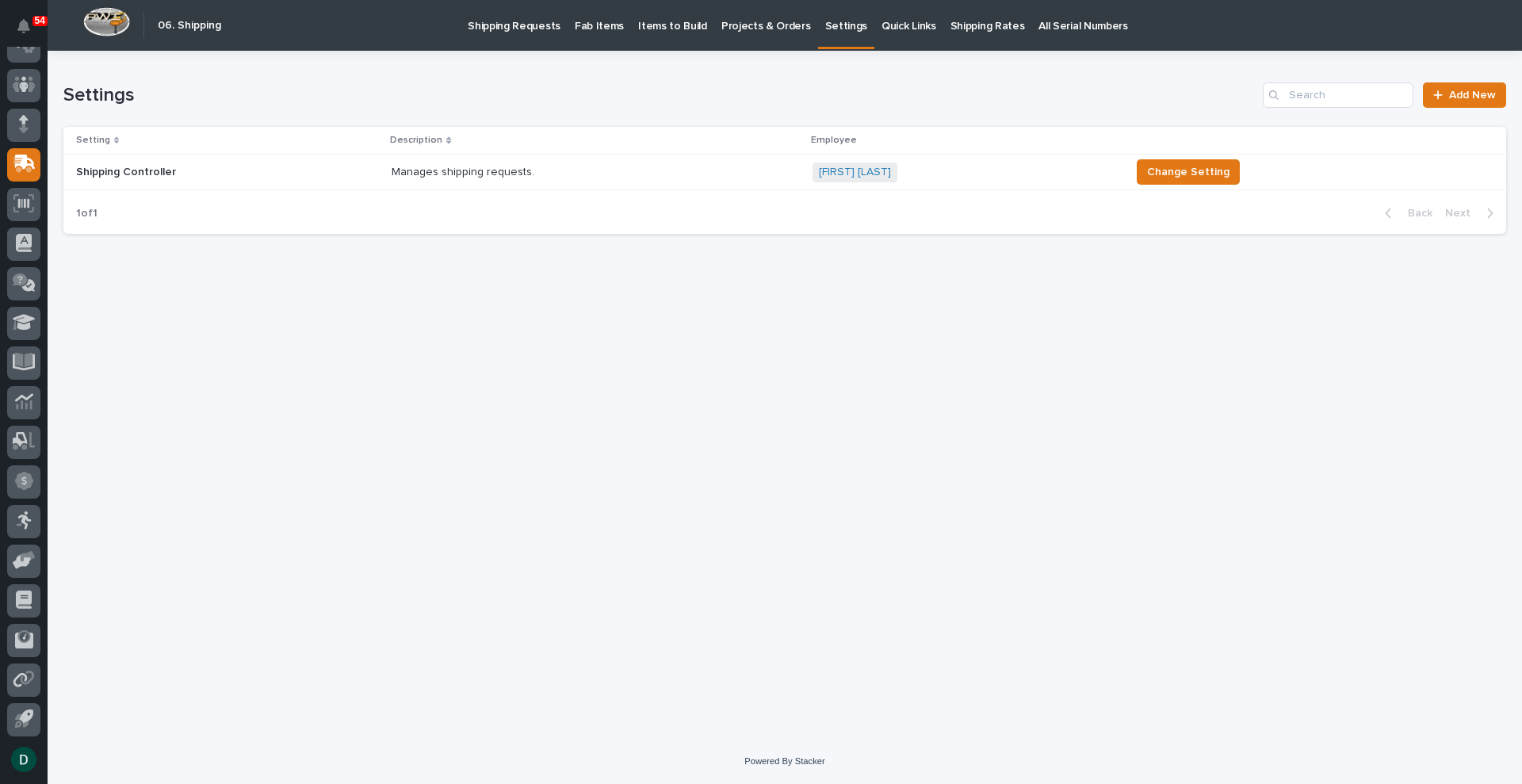 click on "Projects & Orders" at bounding box center [766, 17] 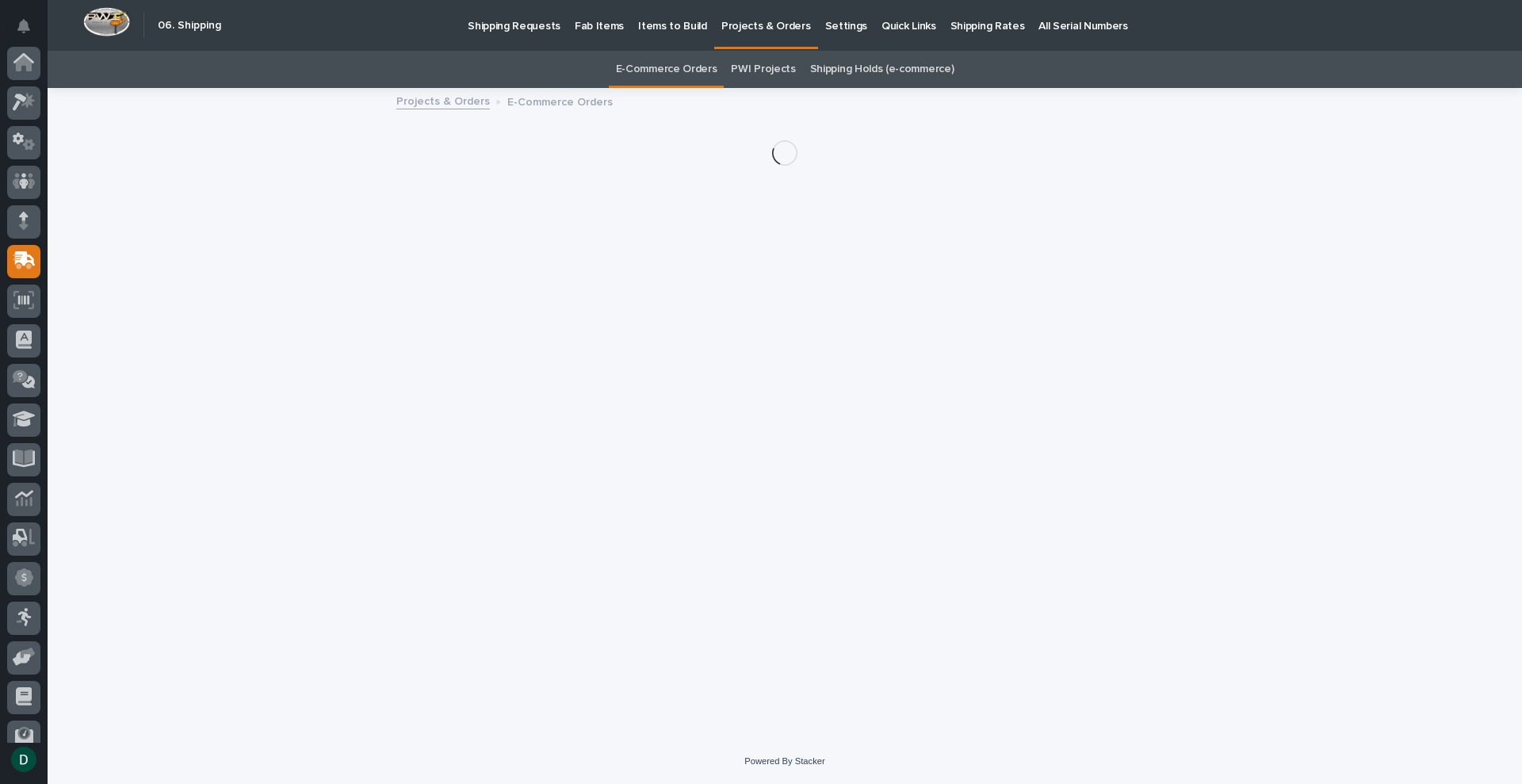 scroll, scrollTop: 97, scrollLeft: 0, axis: vertical 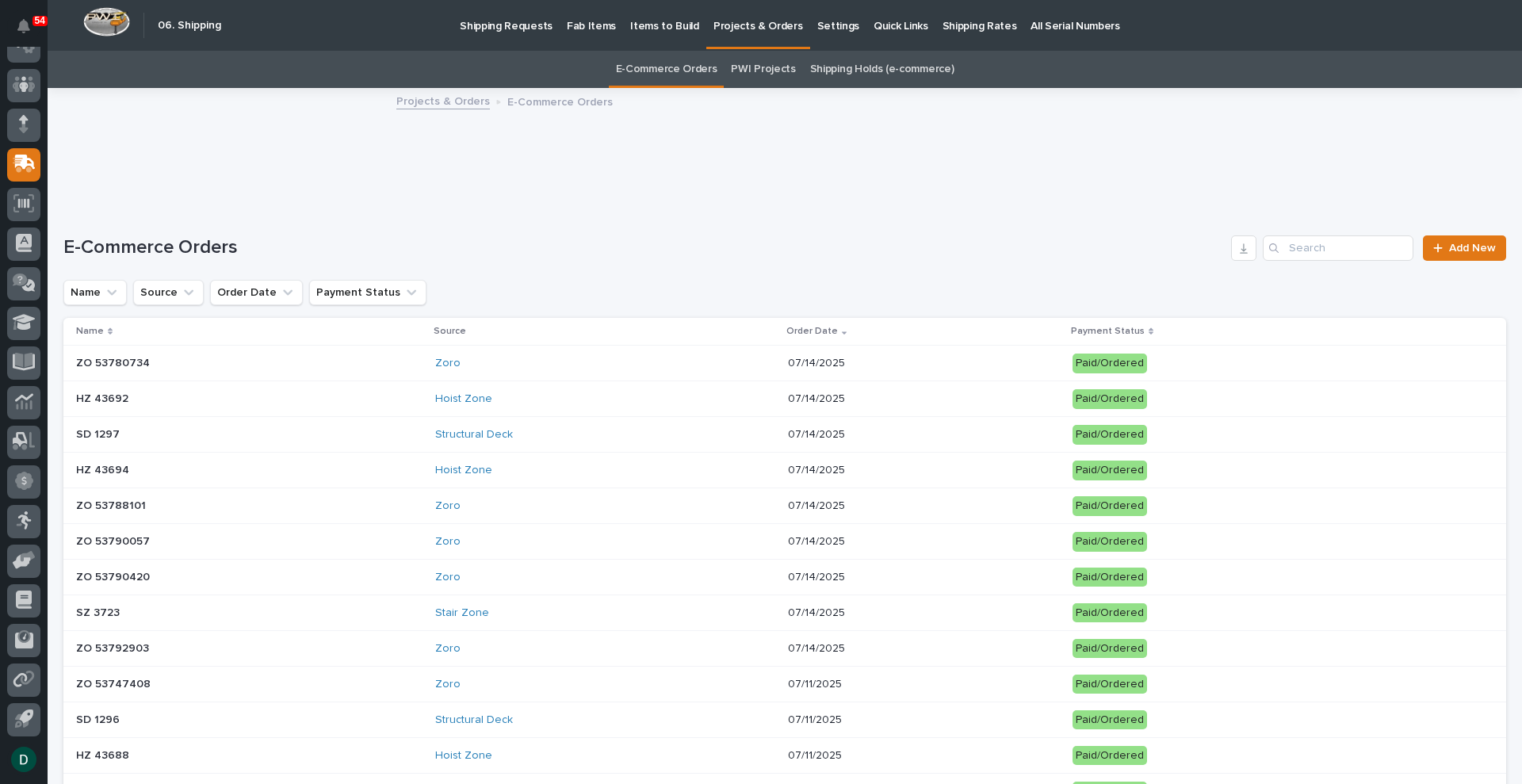 click on "Items to Build" at bounding box center [664, 17] 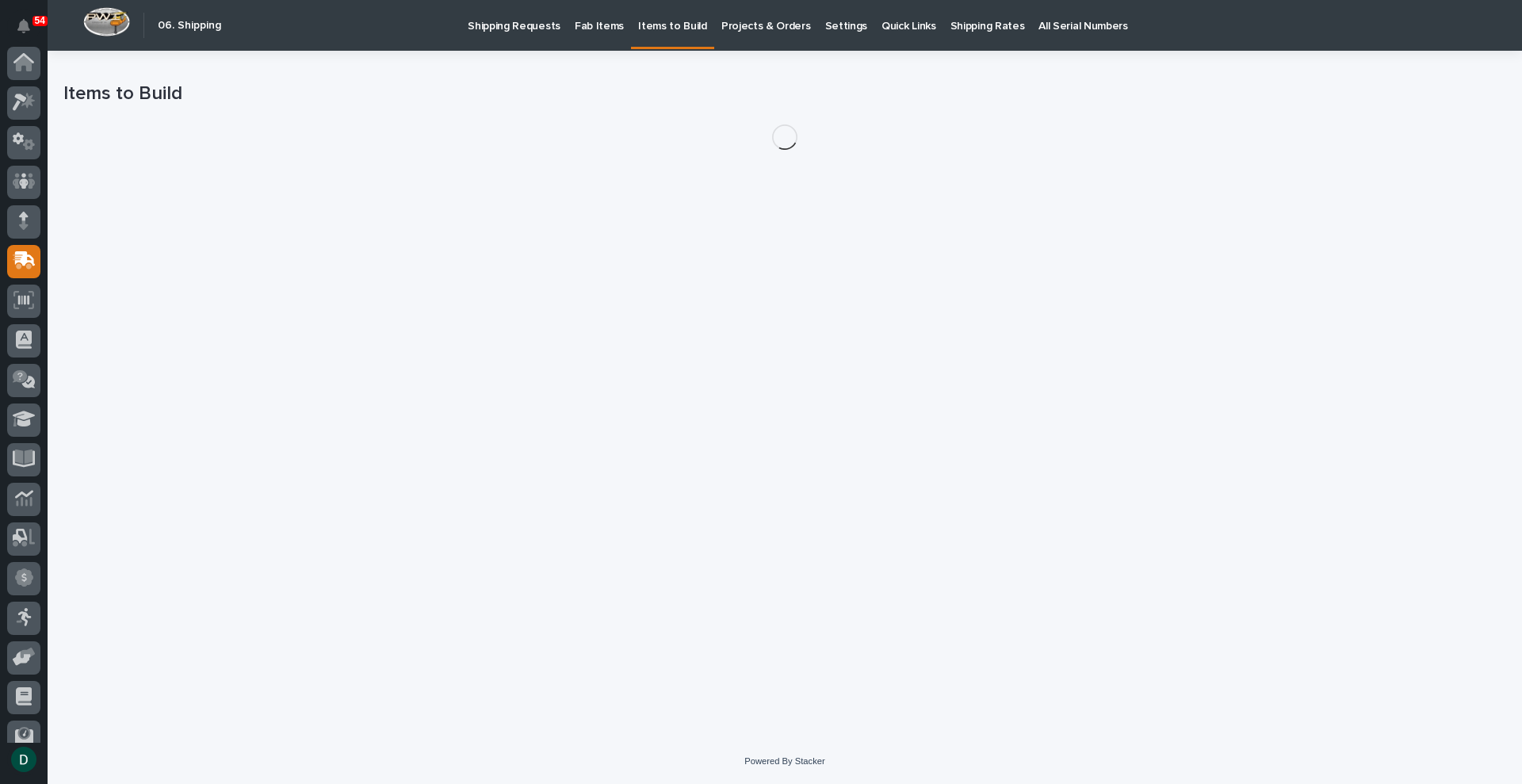 scroll, scrollTop: 97, scrollLeft: 0, axis: vertical 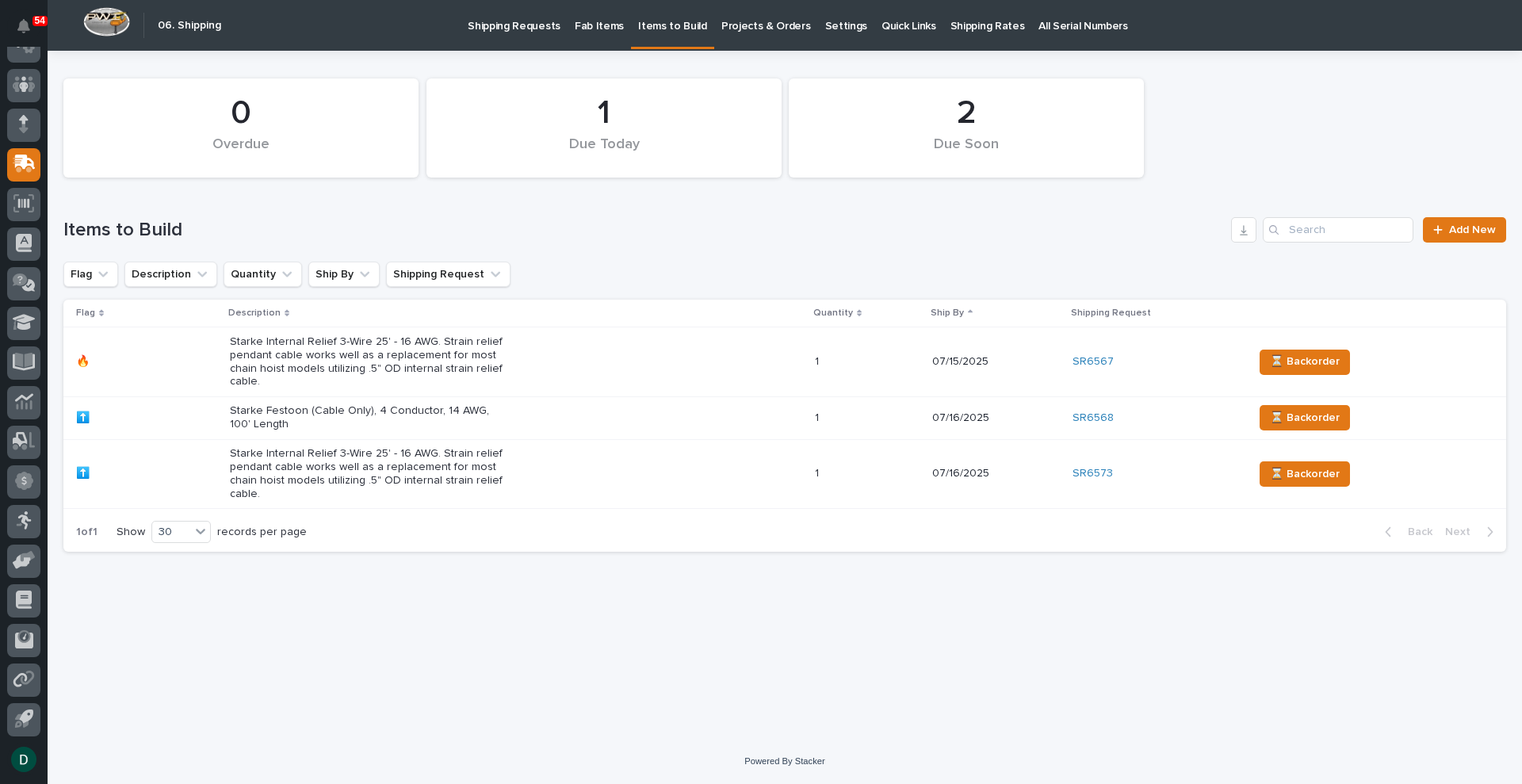 click on "Fab Items" at bounding box center (599, 17) 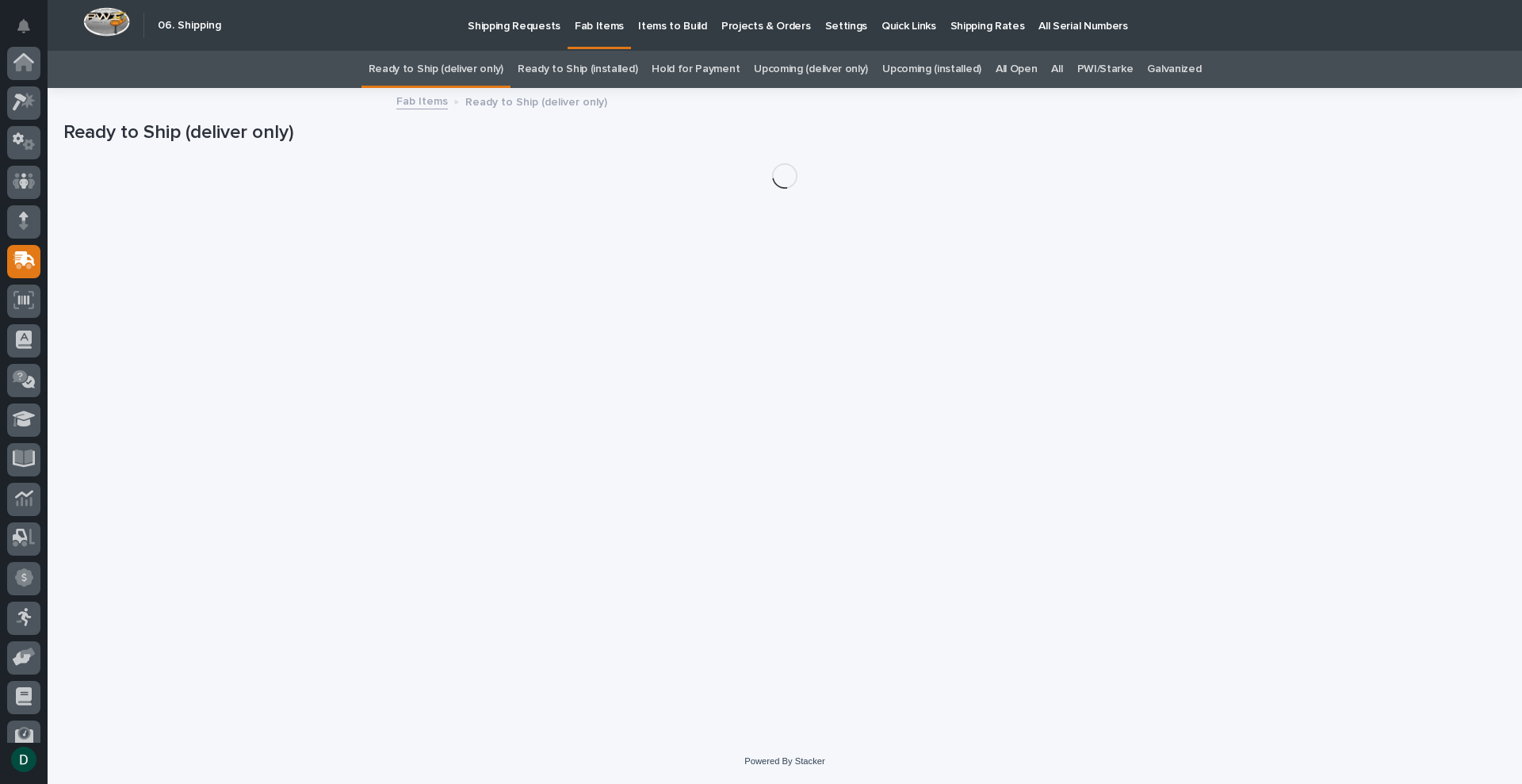 scroll, scrollTop: 97, scrollLeft: 0, axis: vertical 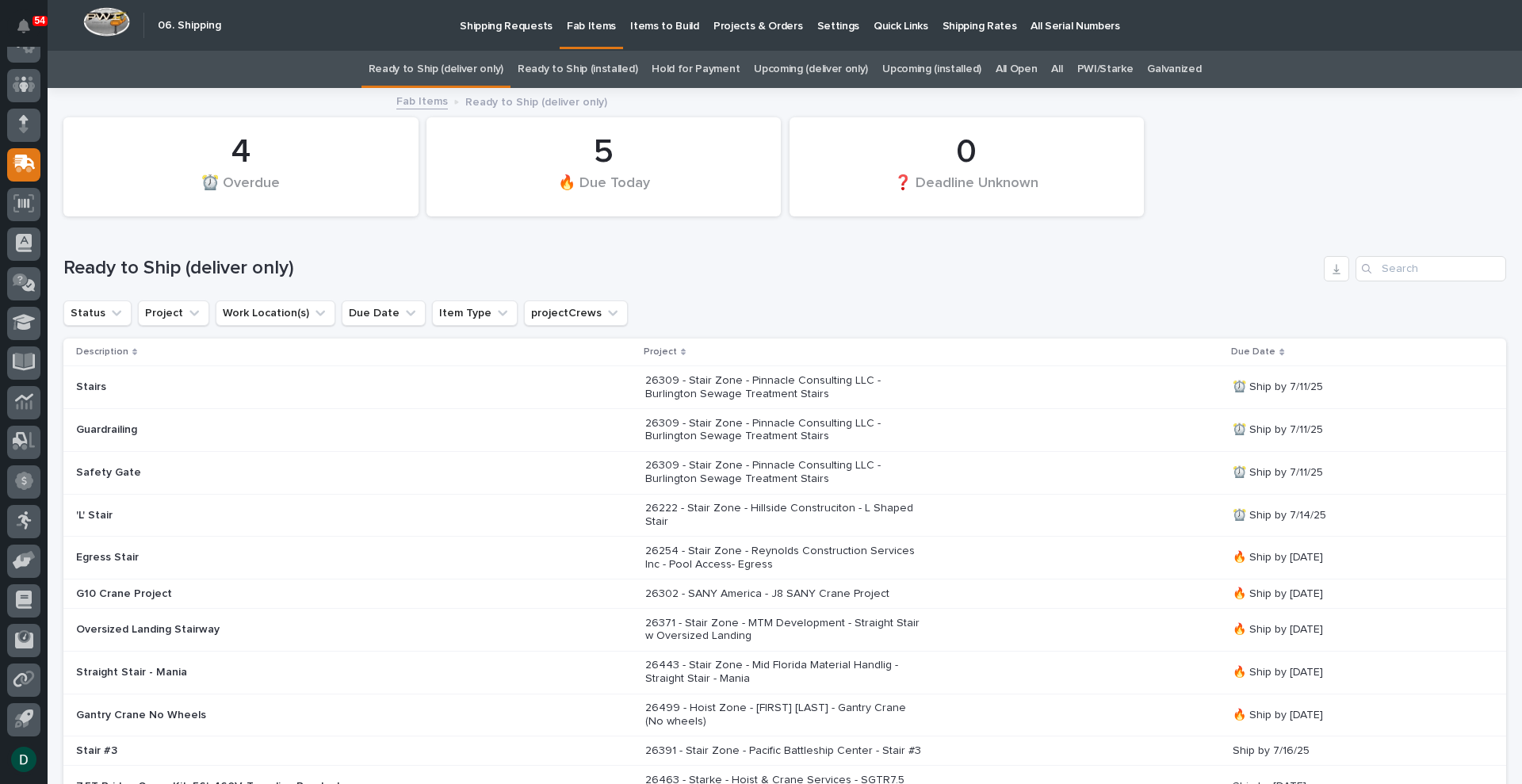 click on "All" at bounding box center [1057, 69] 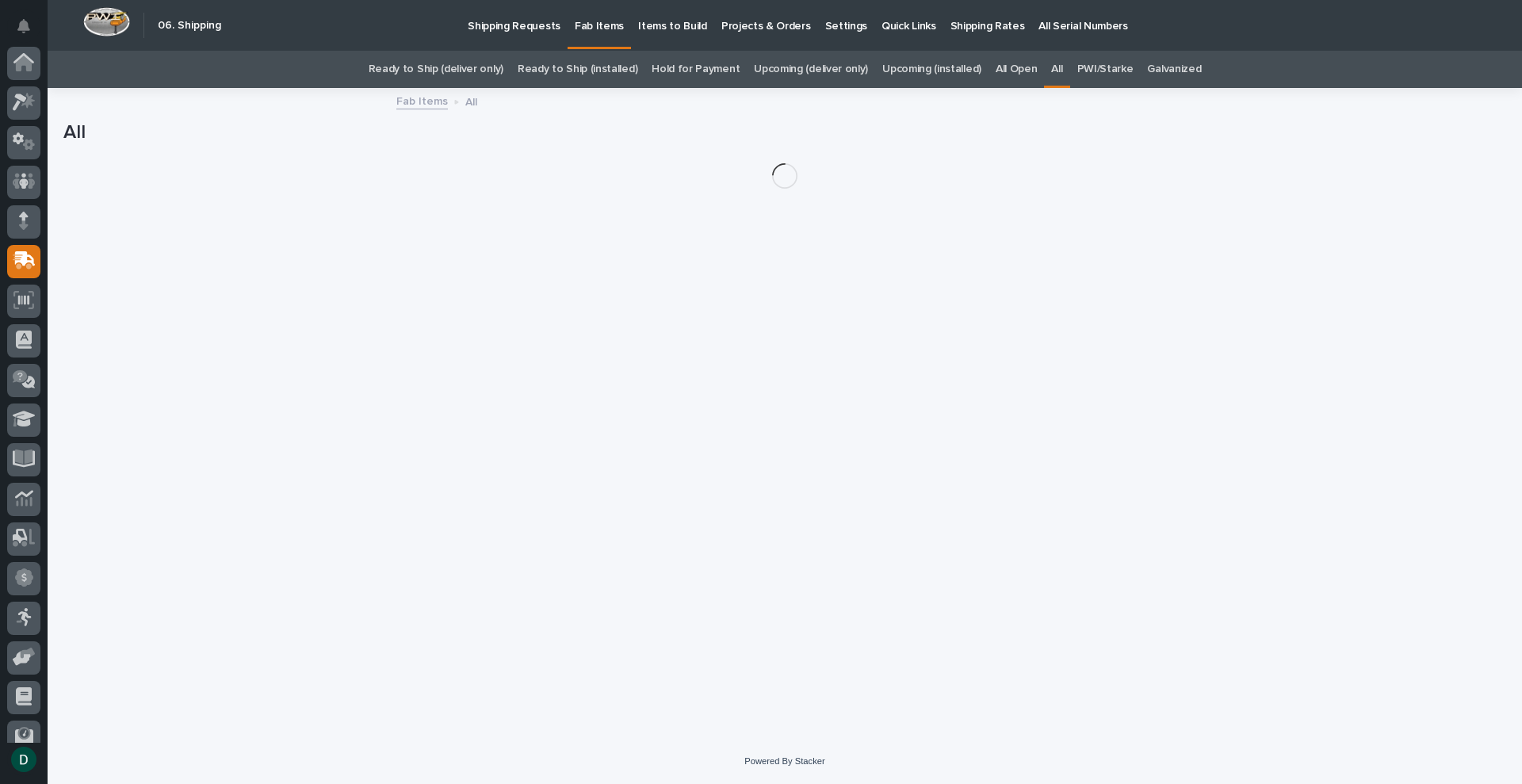 scroll, scrollTop: 97, scrollLeft: 0, axis: vertical 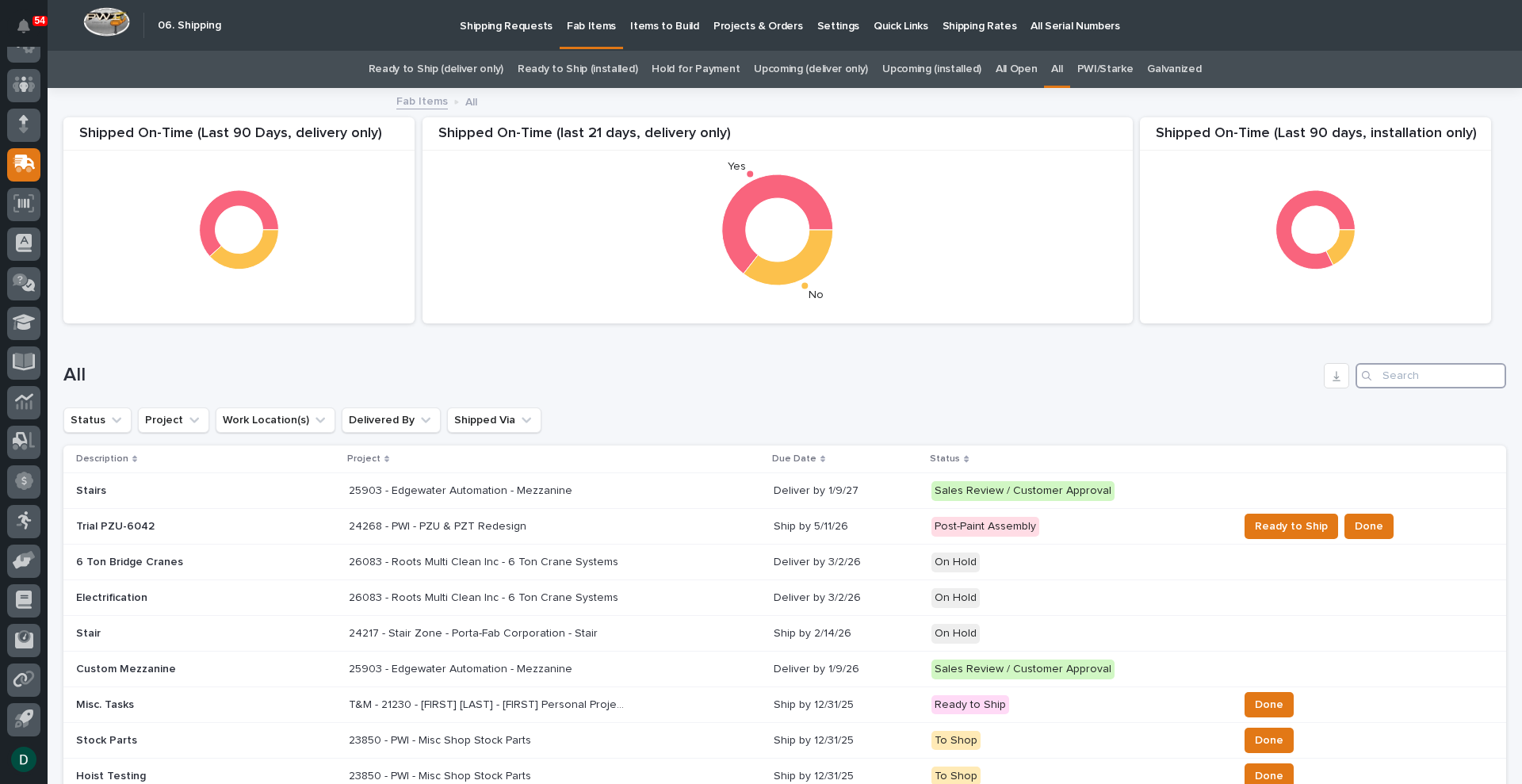 click at bounding box center [1431, 376] 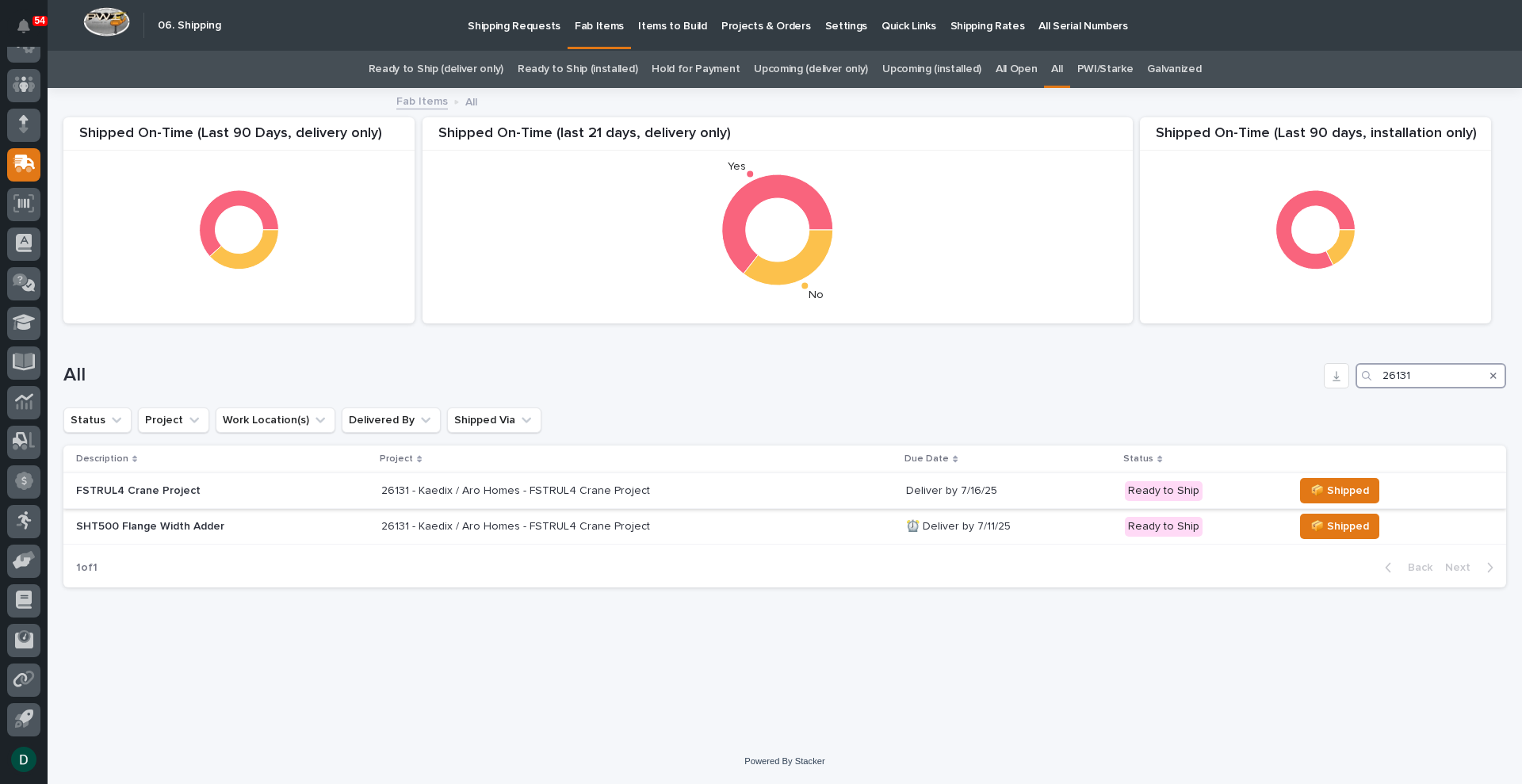 type on "26131" 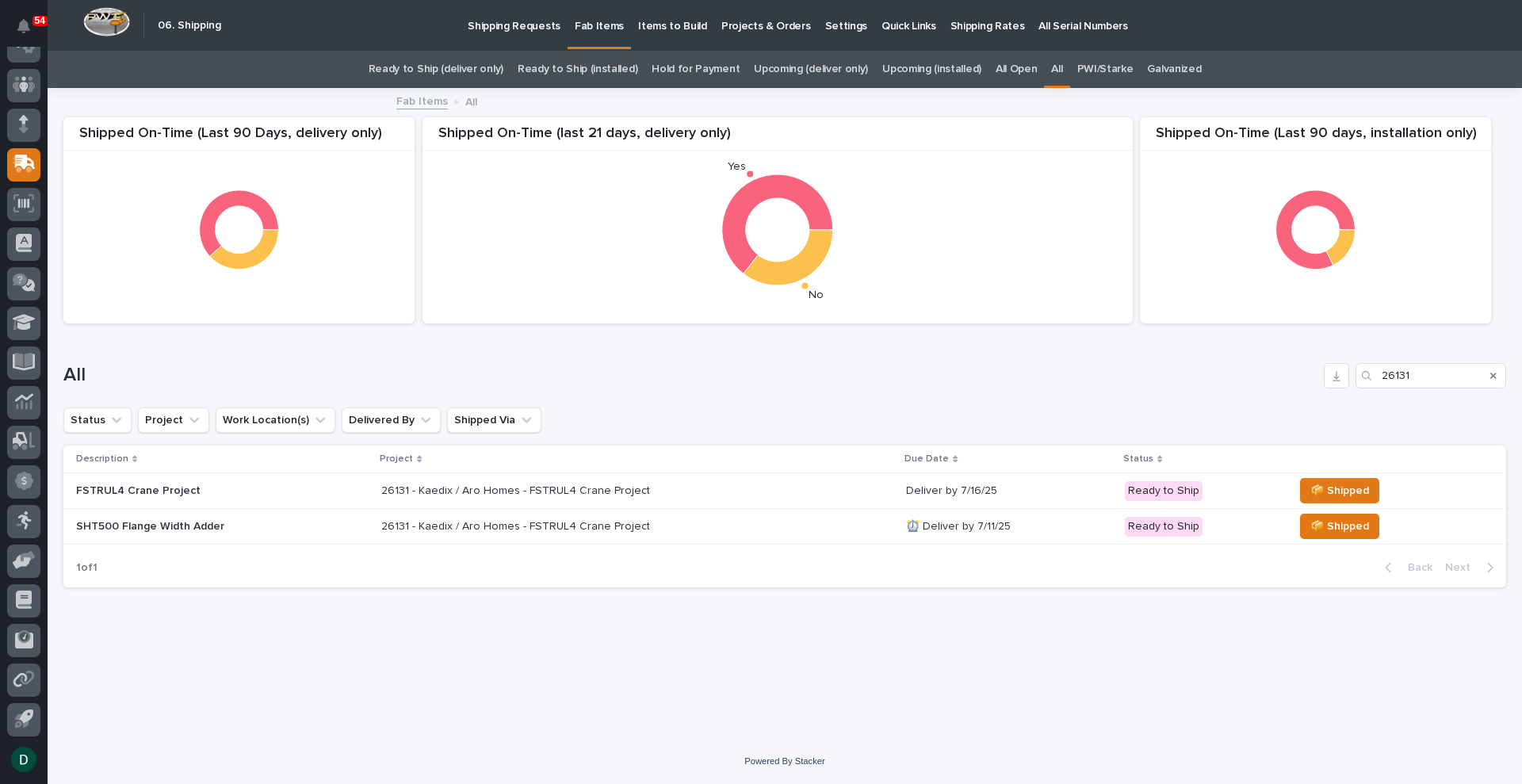 click on "FSTRUL4 Crane Project" at bounding box center (215, 491) 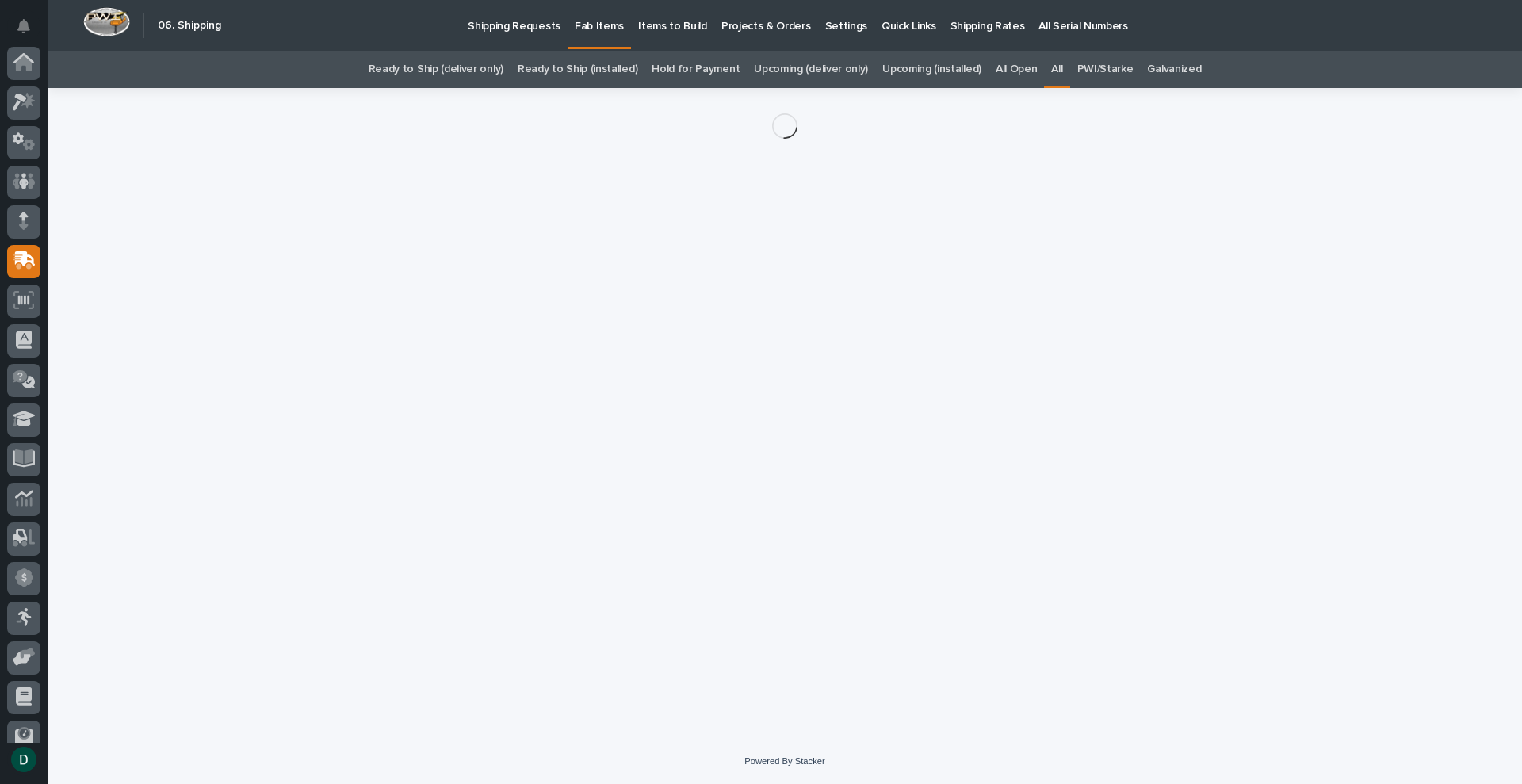 scroll, scrollTop: 97, scrollLeft: 0, axis: vertical 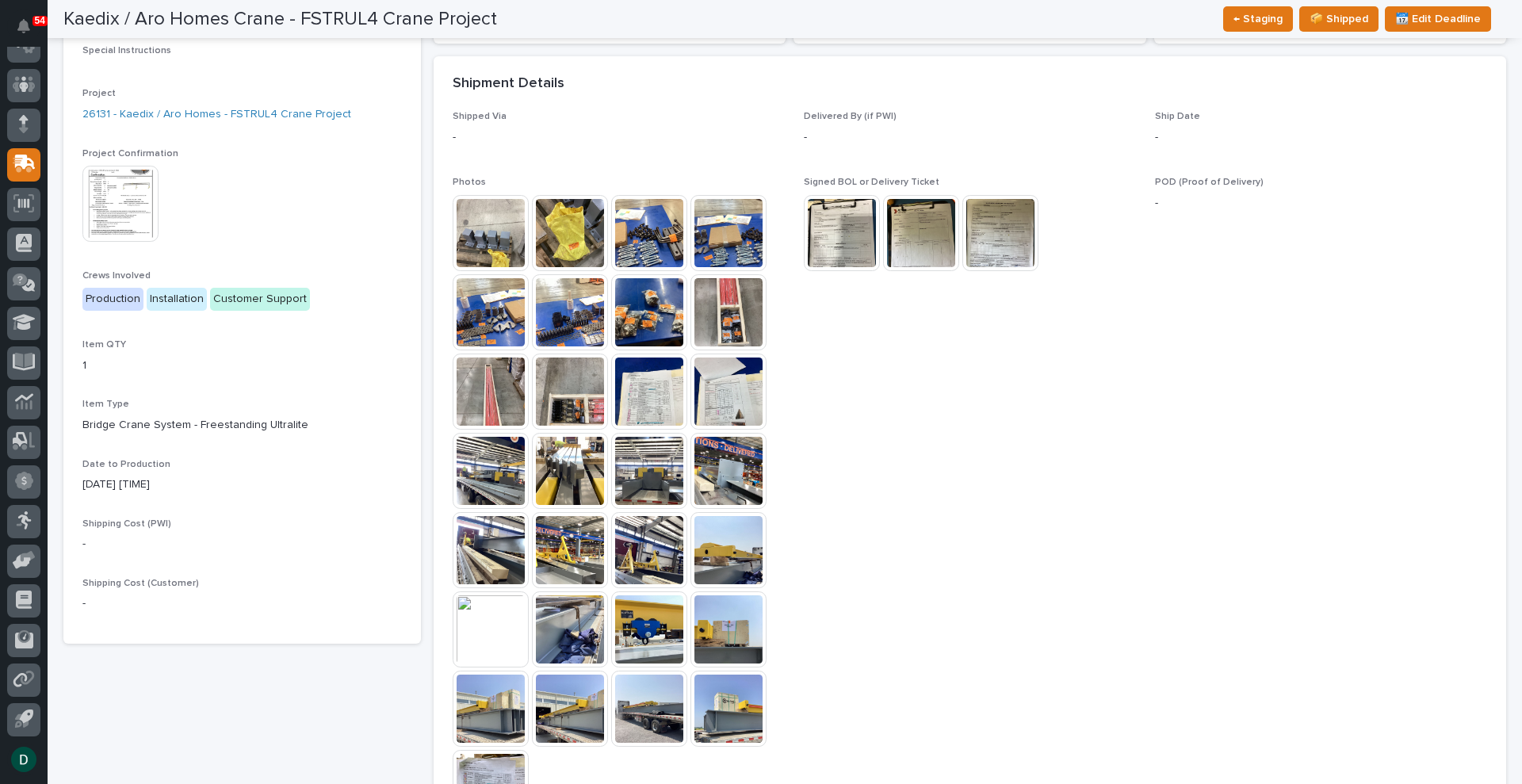 click at bounding box center [842, 233] 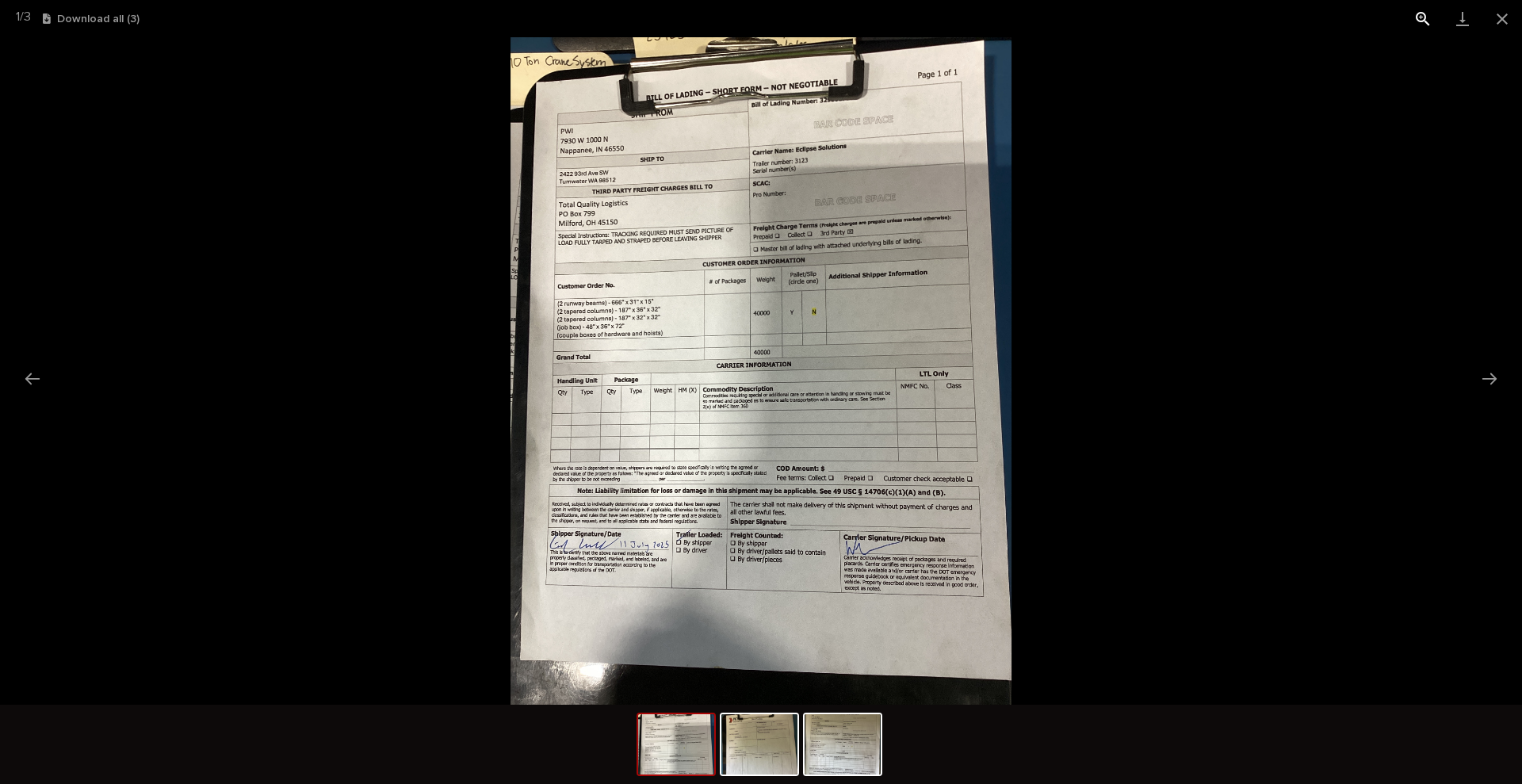 click at bounding box center [1423, 18] 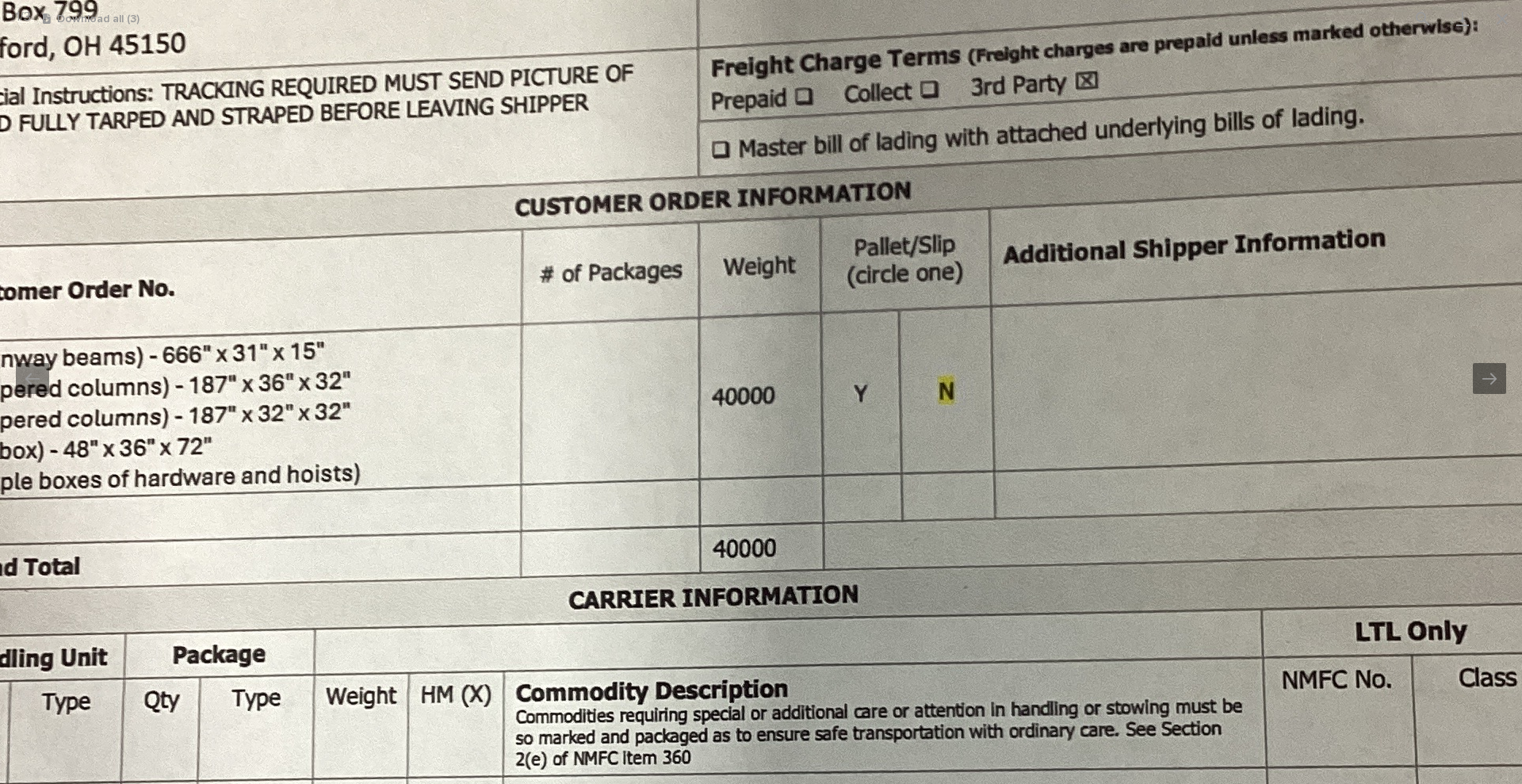 drag, startPoint x: 1126, startPoint y: 391, endPoint x: 1107, endPoint y: 641, distance: 250.721 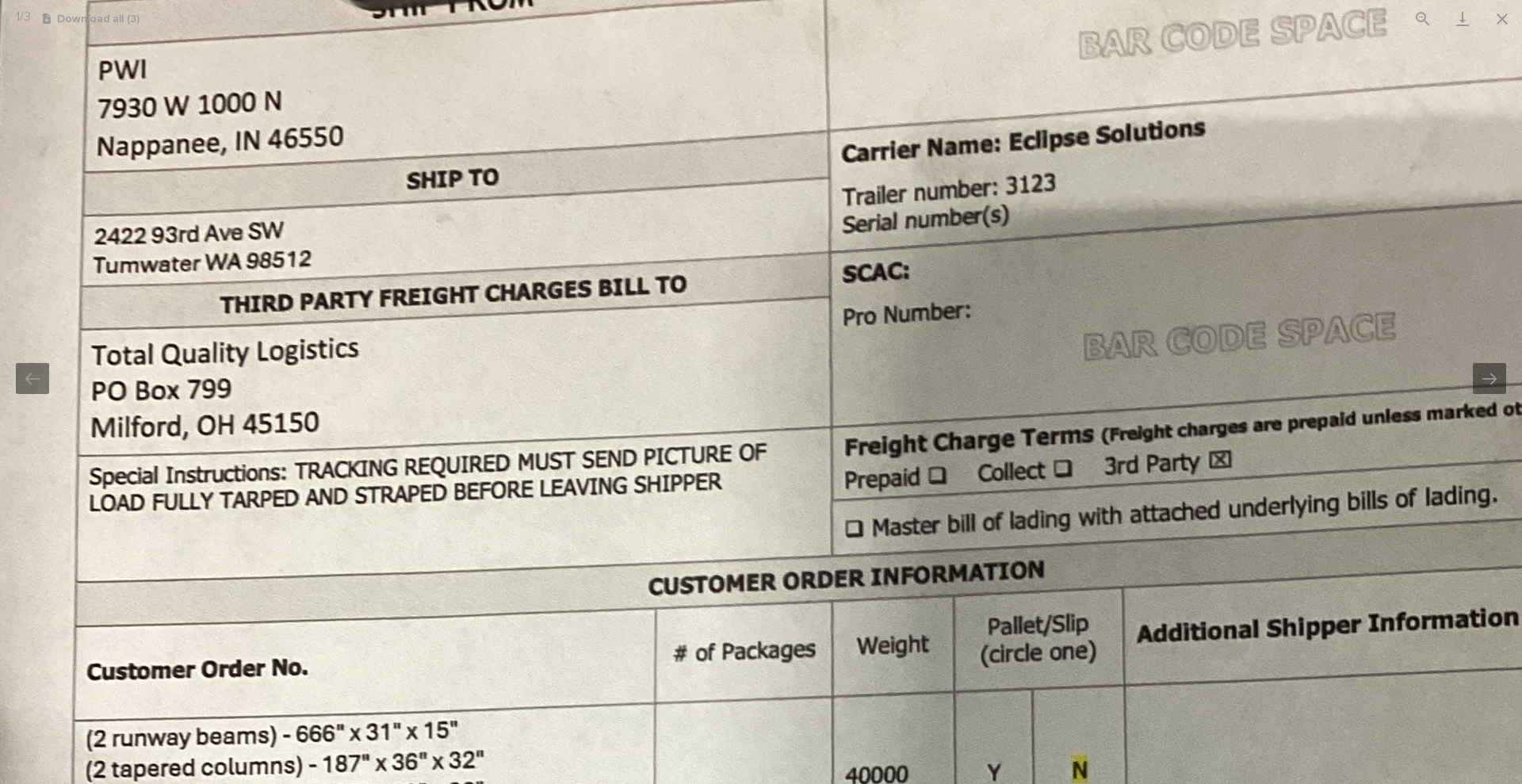 drag, startPoint x: 978, startPoint y: 415, endPoint x: 1112, endPoint y: 701, distance: 315.8354 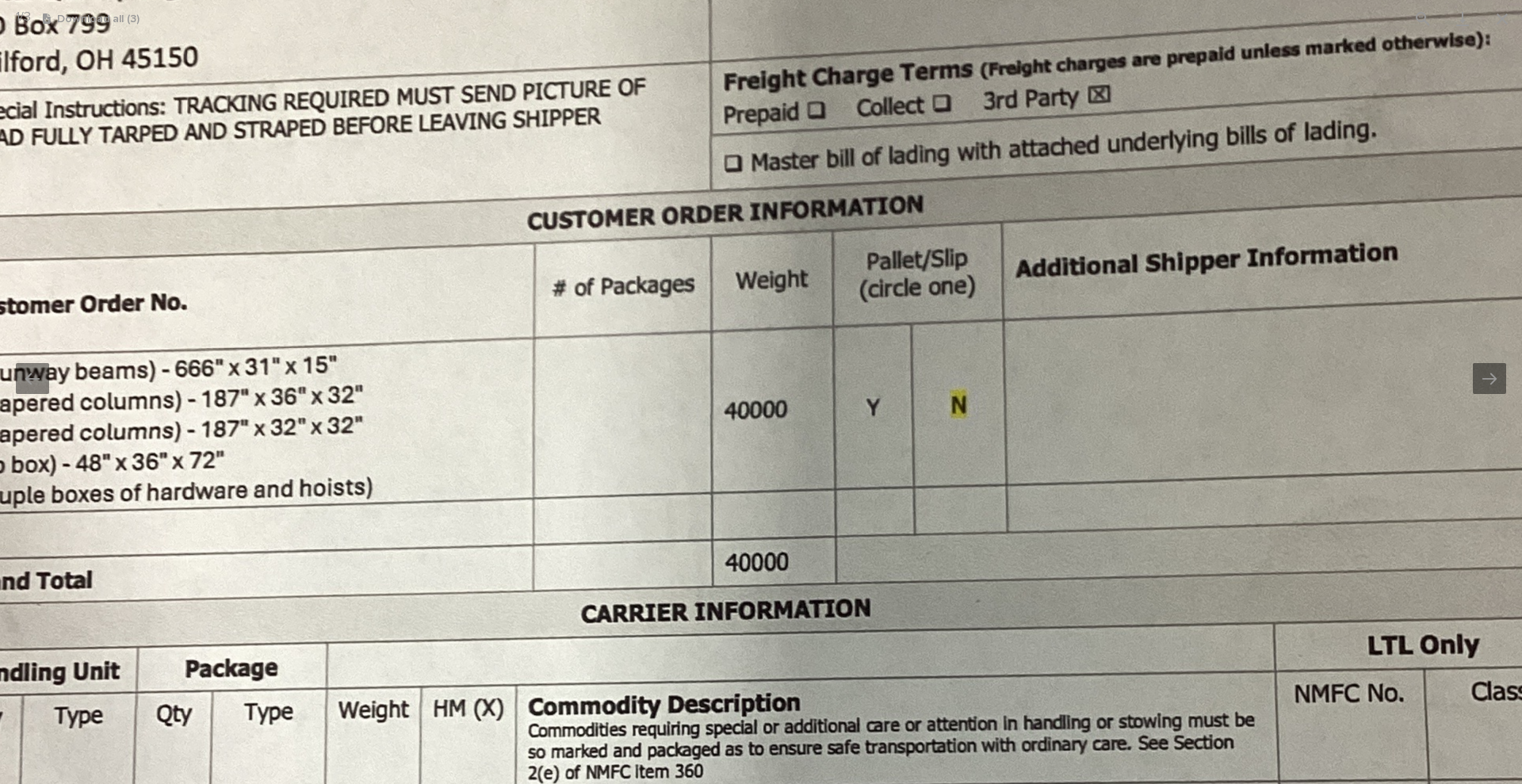 drag, startPoint x: 1173, startPoint y: 416, endPoint x: 1052, endPoint y: -44, distance: 475.648 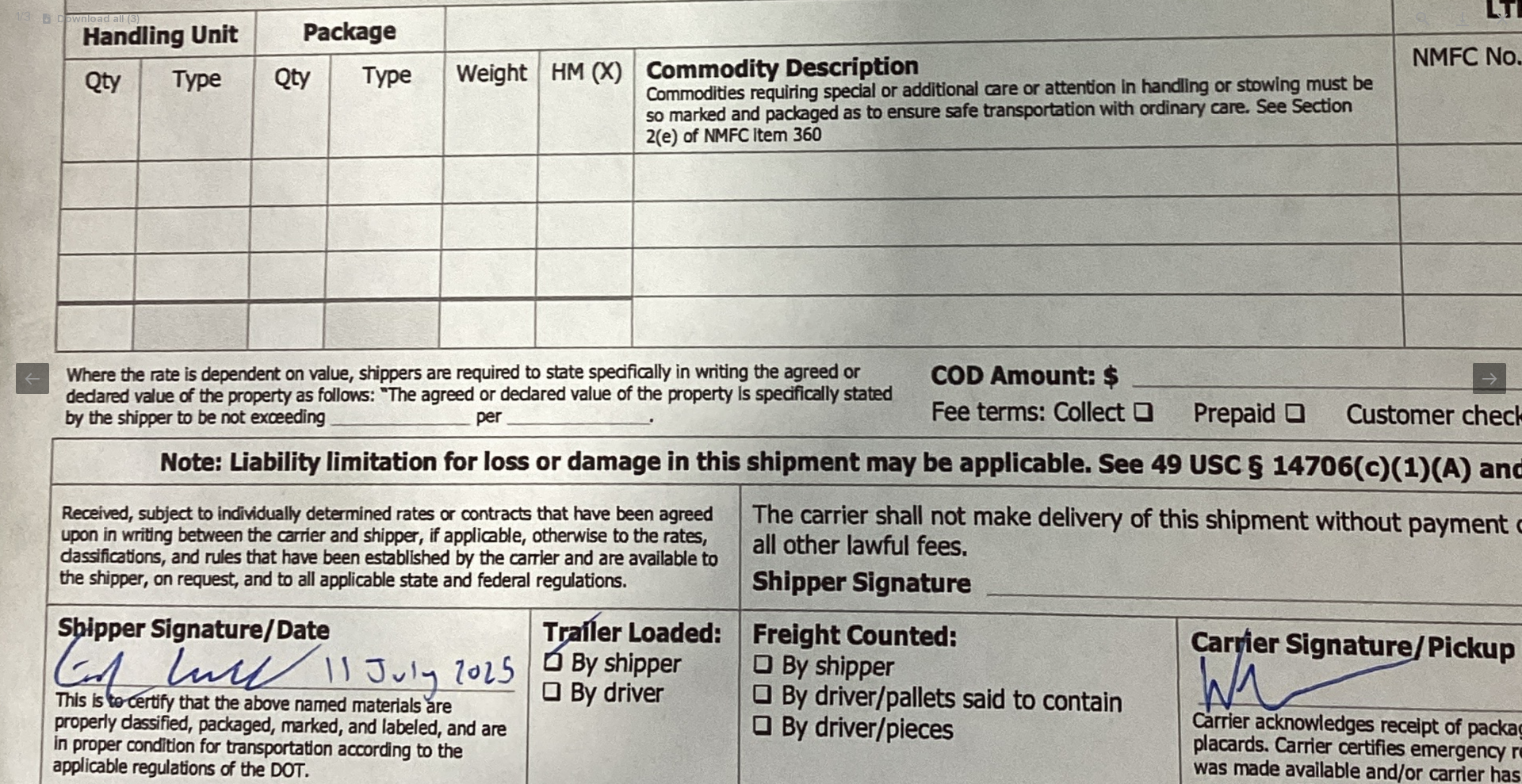 drag, startPoint x: 1170, startPoint y: 480, endPoint x: 1275, endPoint y: -108, distance: 597.3014 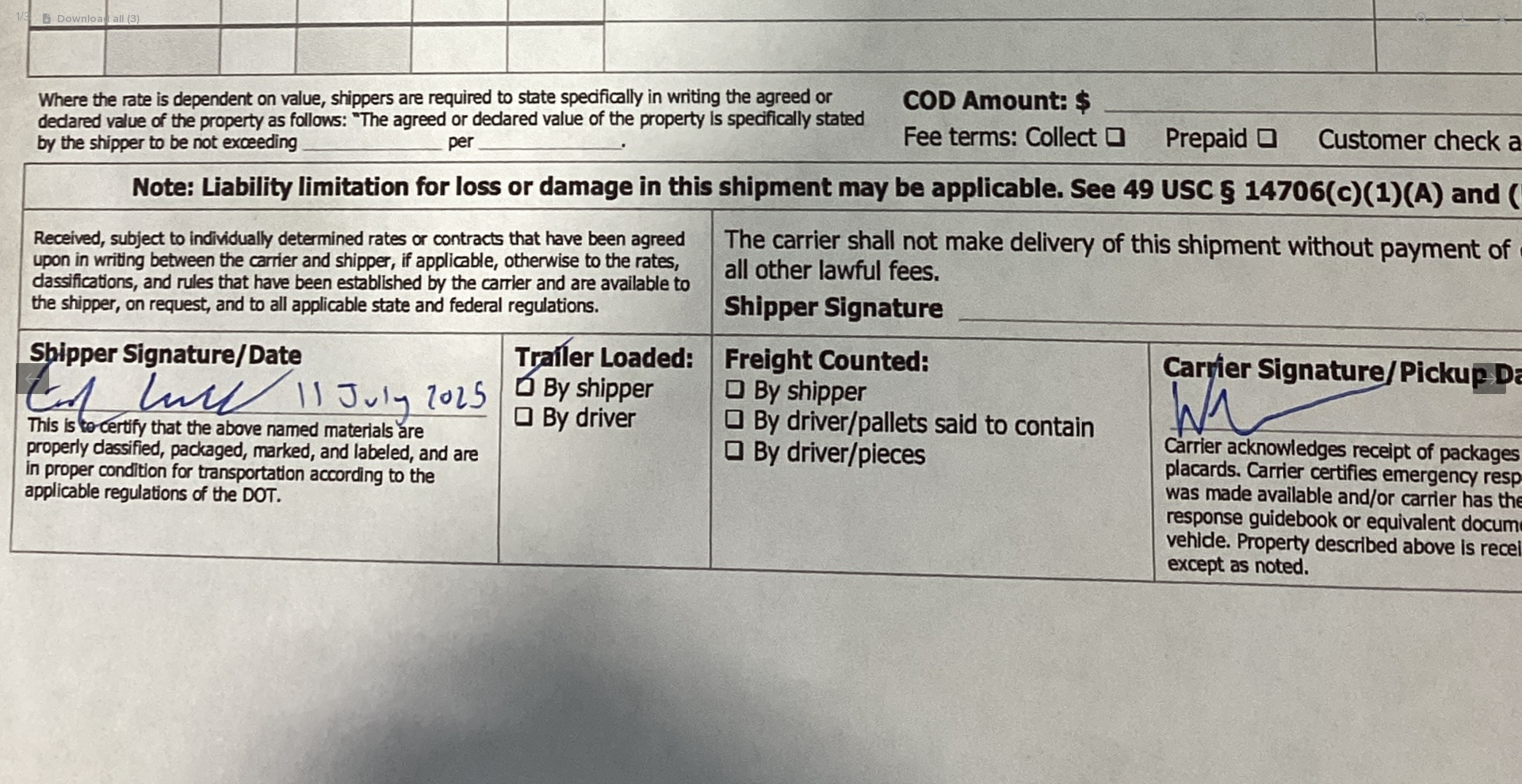 drag, startPoint x: 1146, startPoint y: 243, endPoint x: 1065, endPoint y: 289, distance: 93.15042 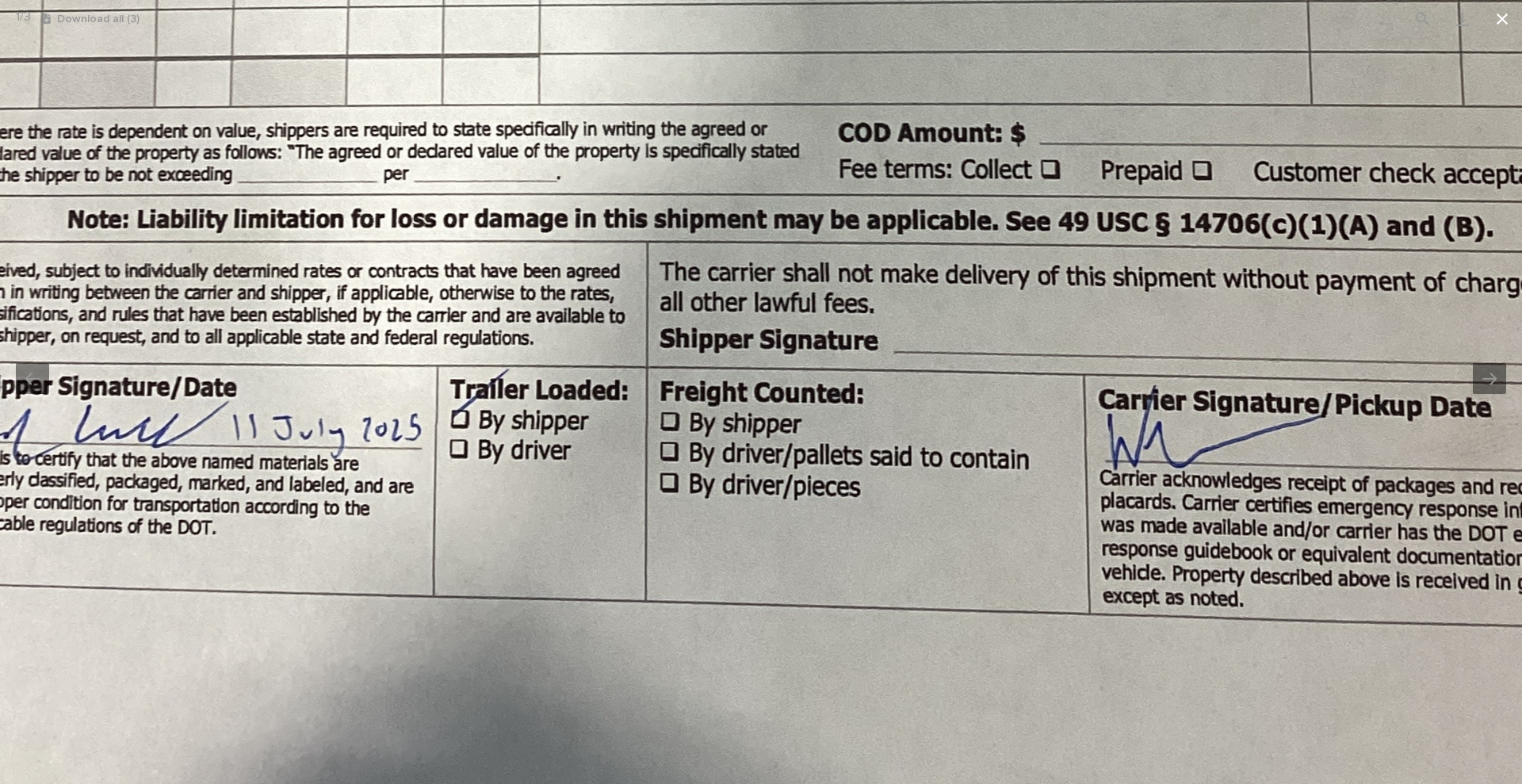 click at bounding box center (1502, 18) 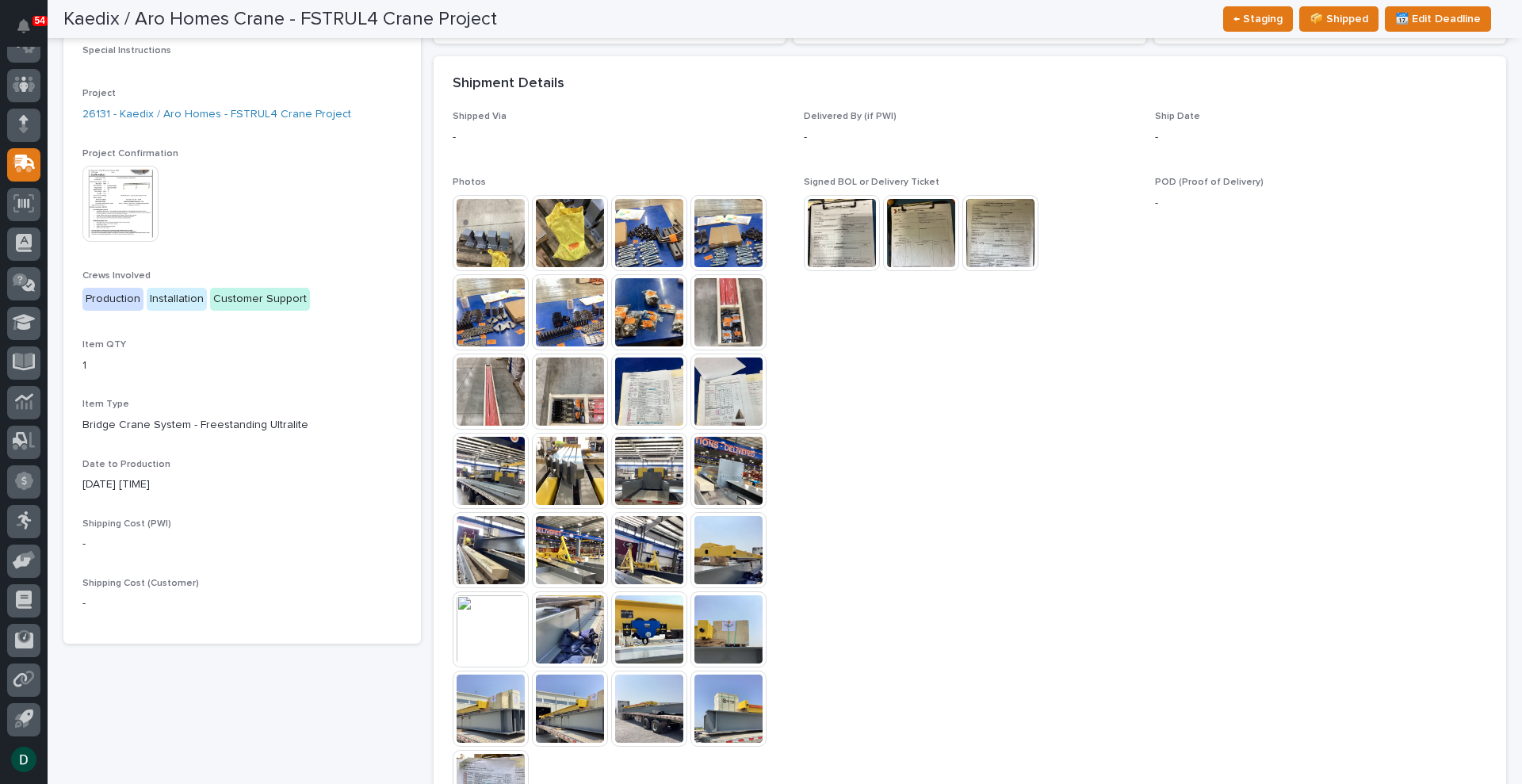 click at bounding box center (921, 233) 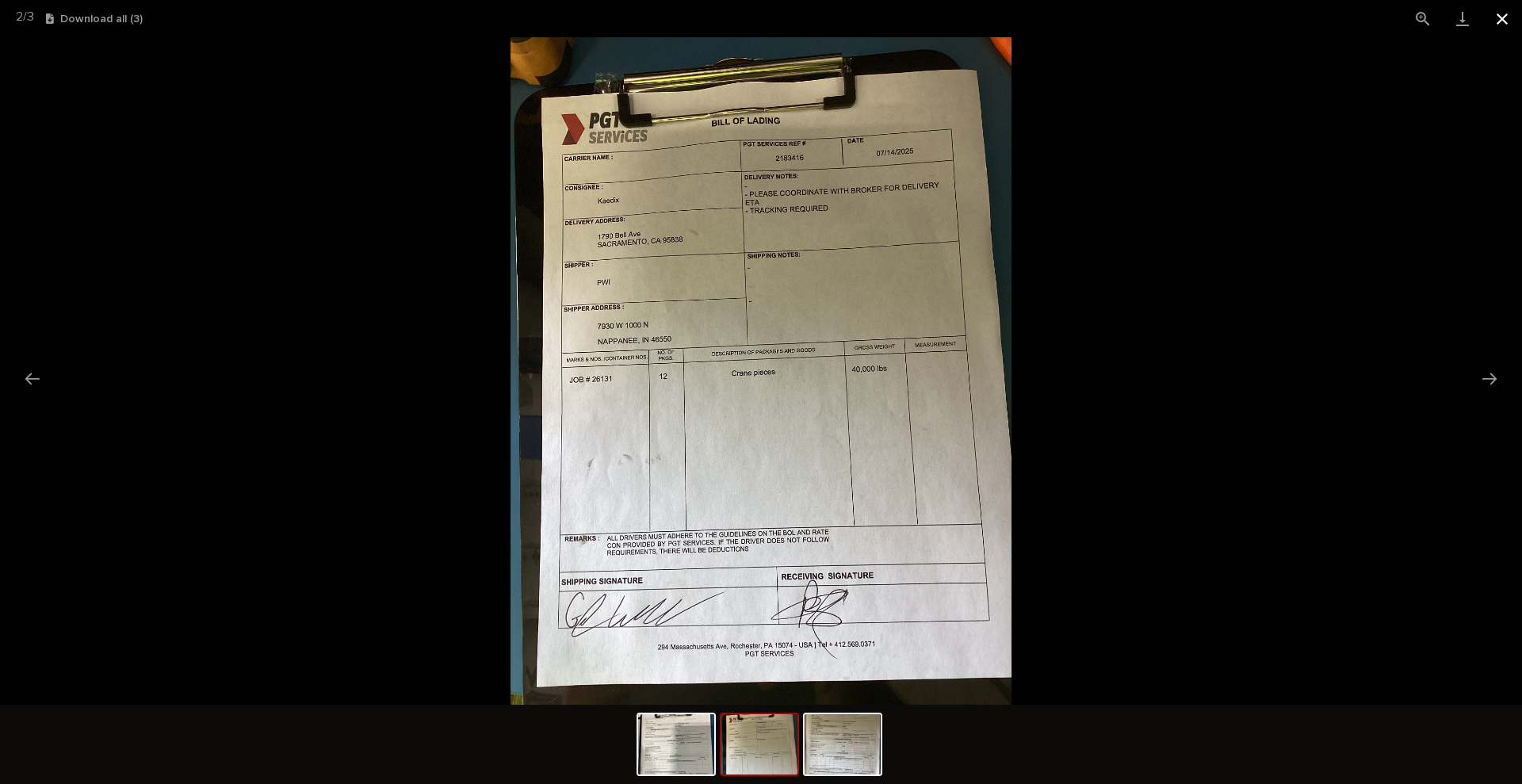 click at bounding box center (1502, 18) 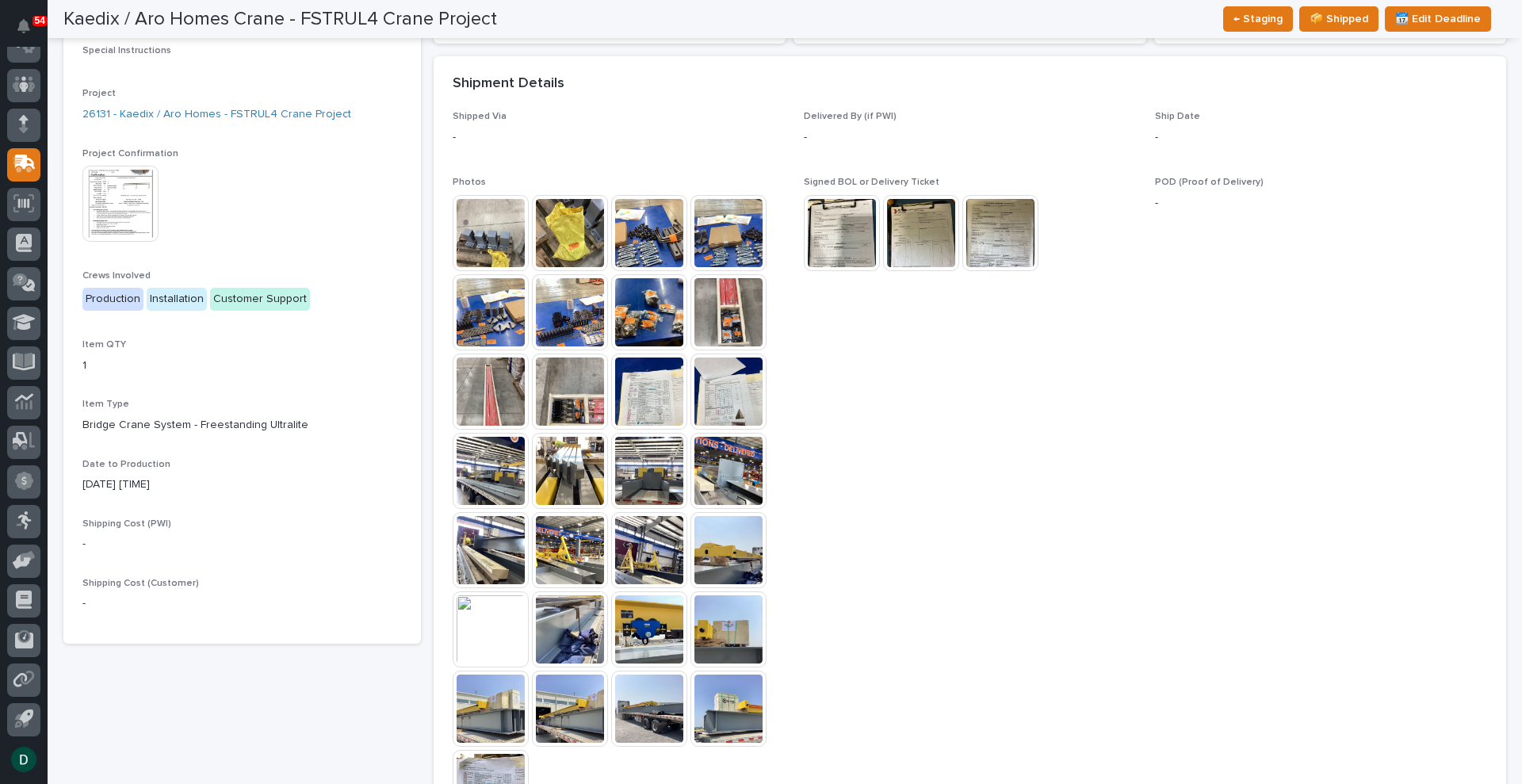 click at bounding box center (1000, 233) 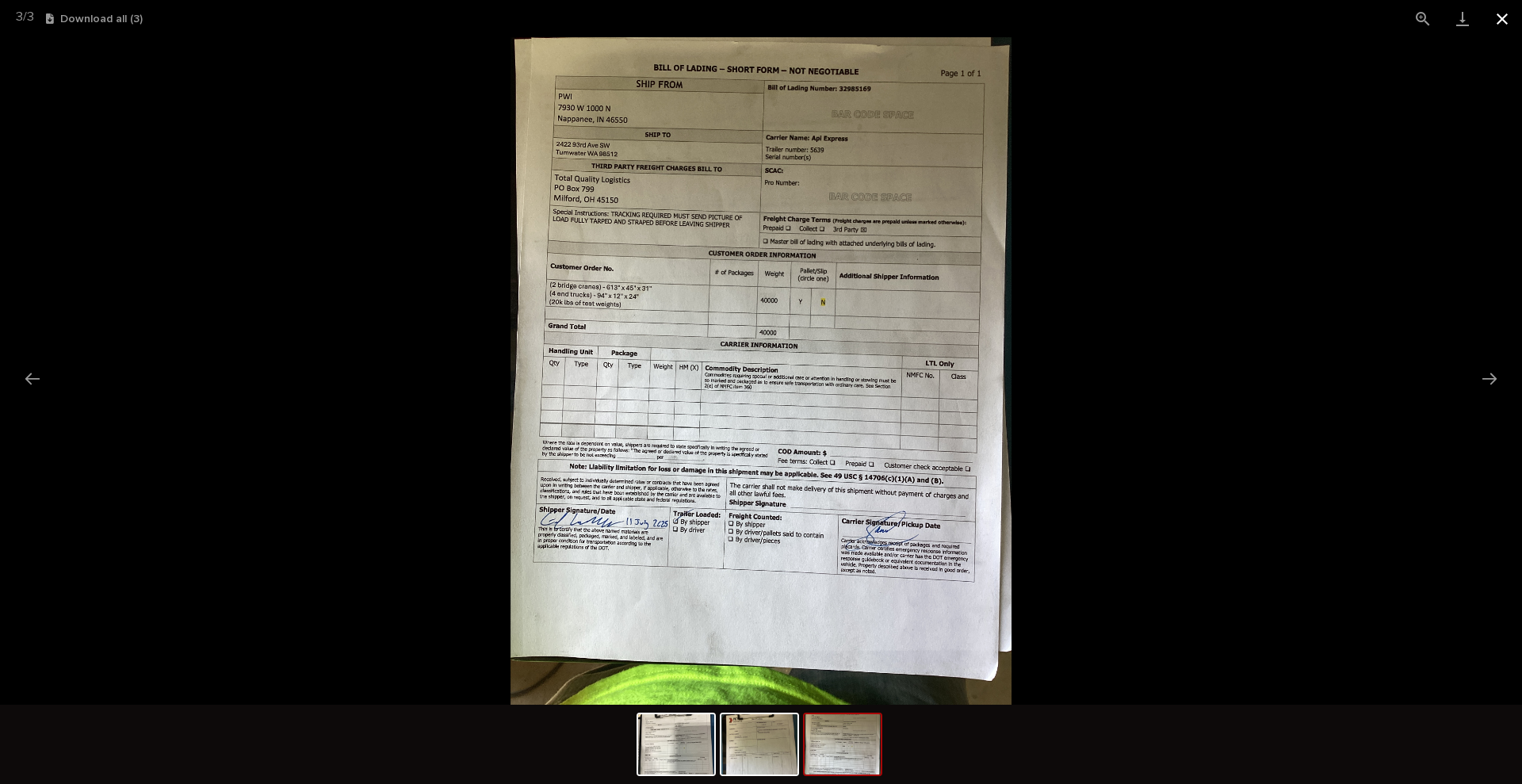 click at bounding box center [1502, 18] 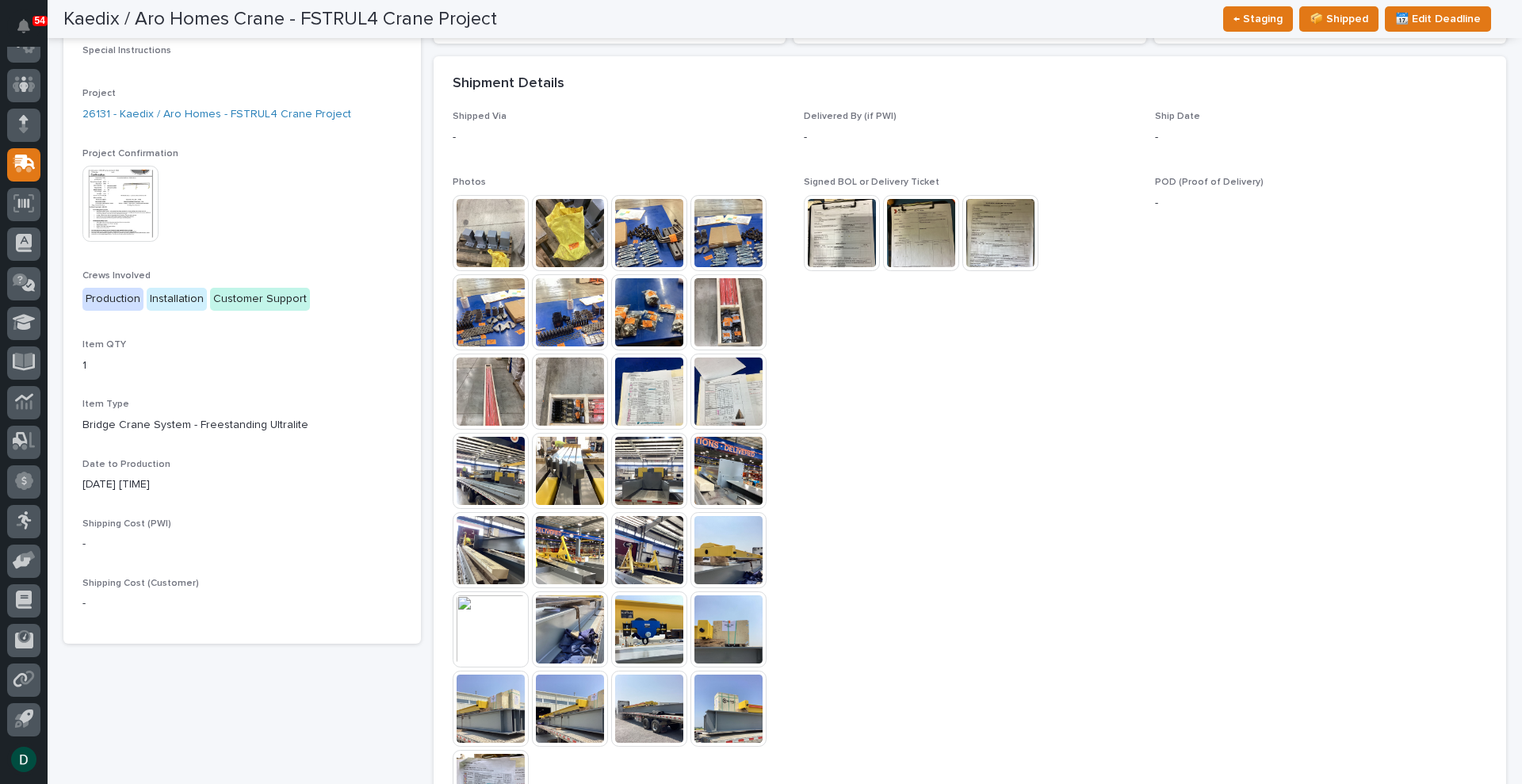 click at bounding box center (491, 471) 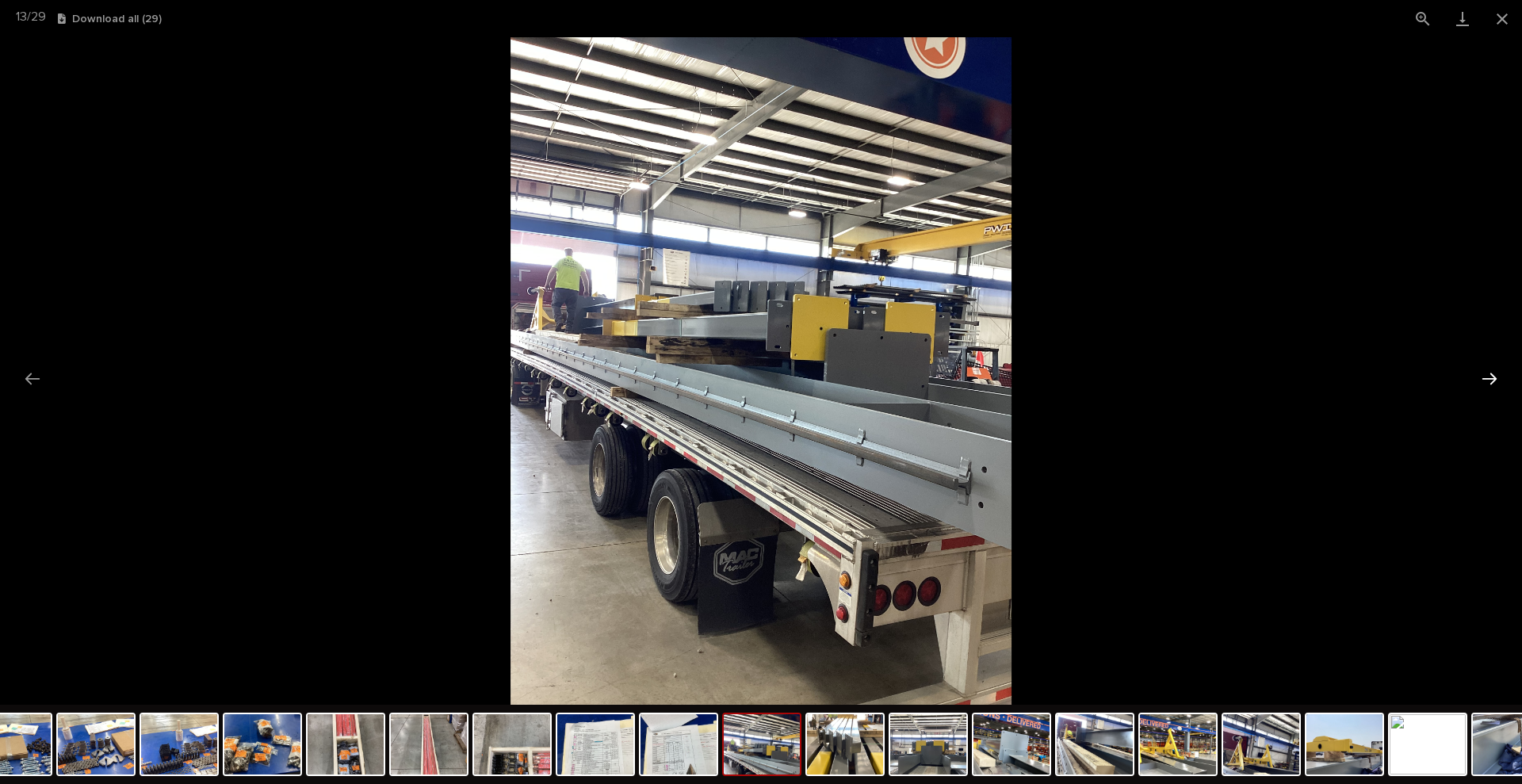 click at bounding box center [1489, 378] 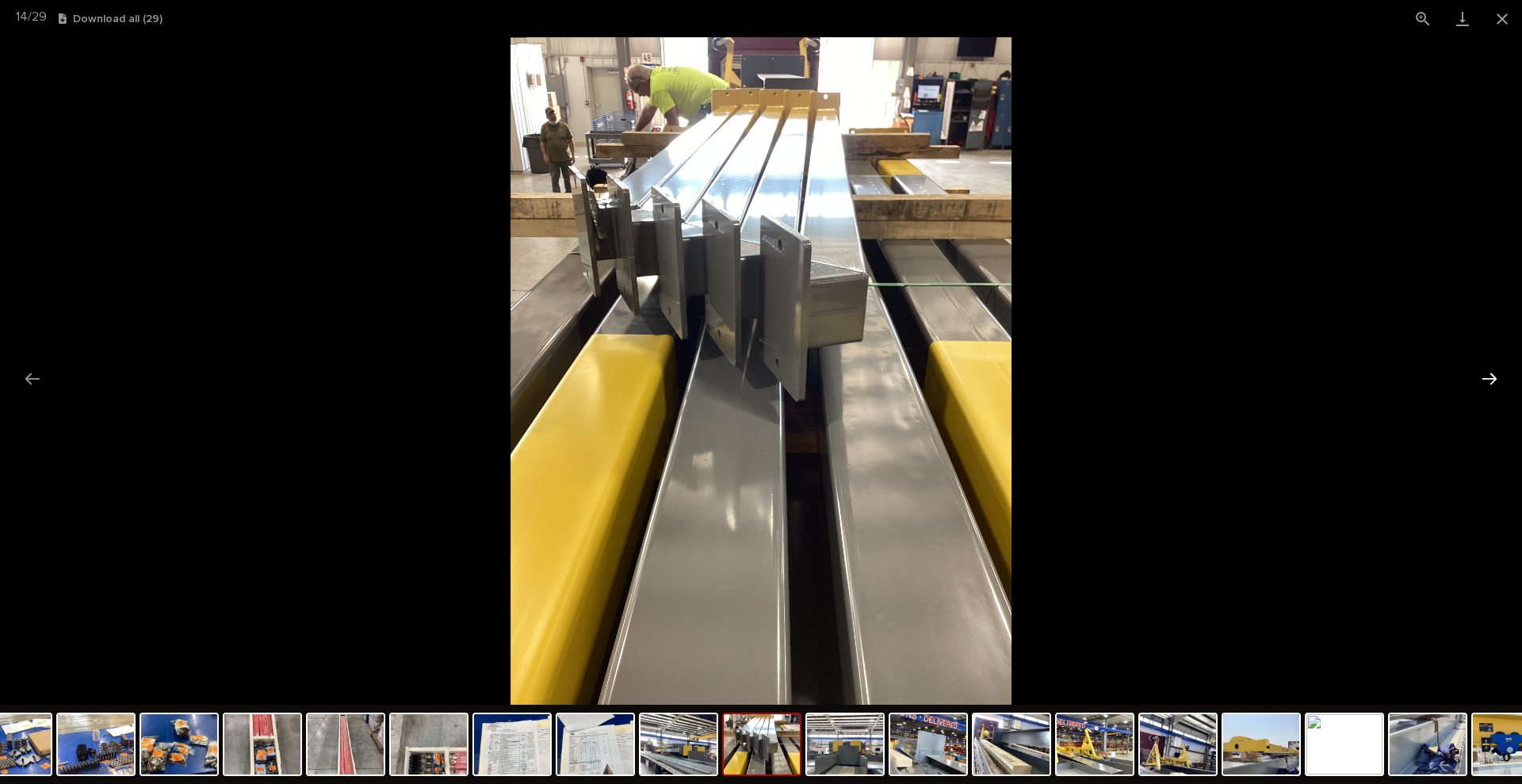 click at bounding box center [1489, 378] 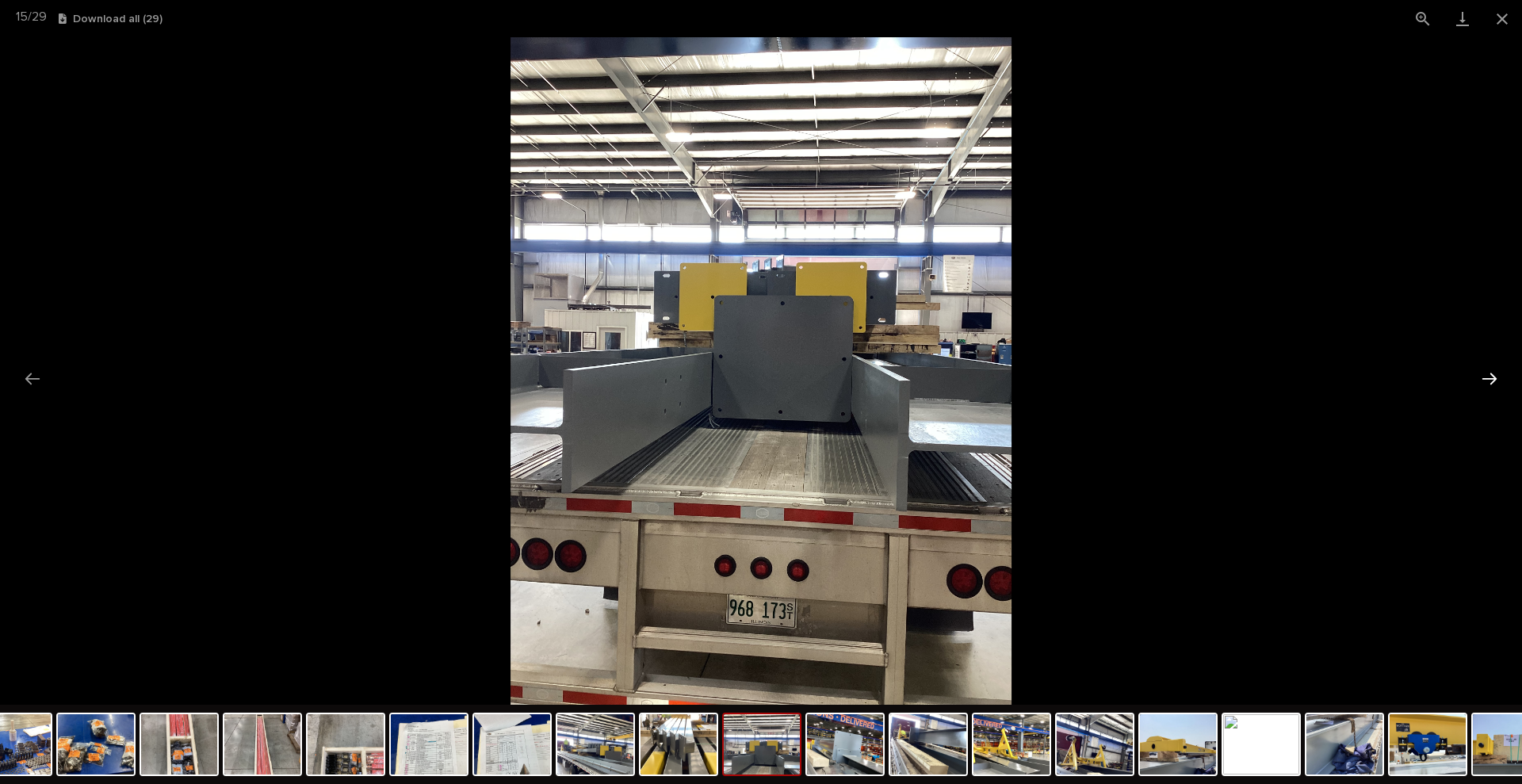 click at bounding box center [1489, 378] 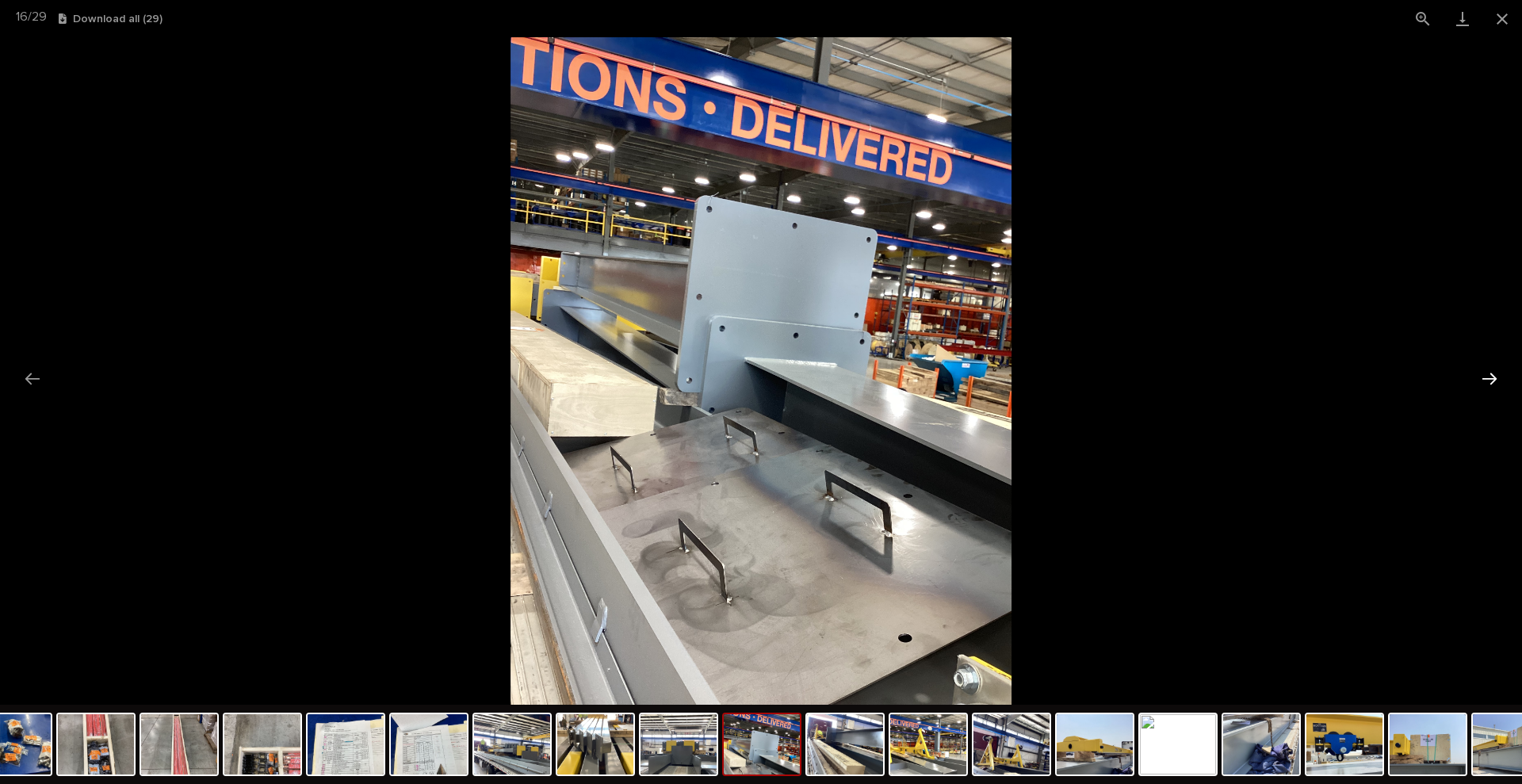click at bounding box center [1489, 378] 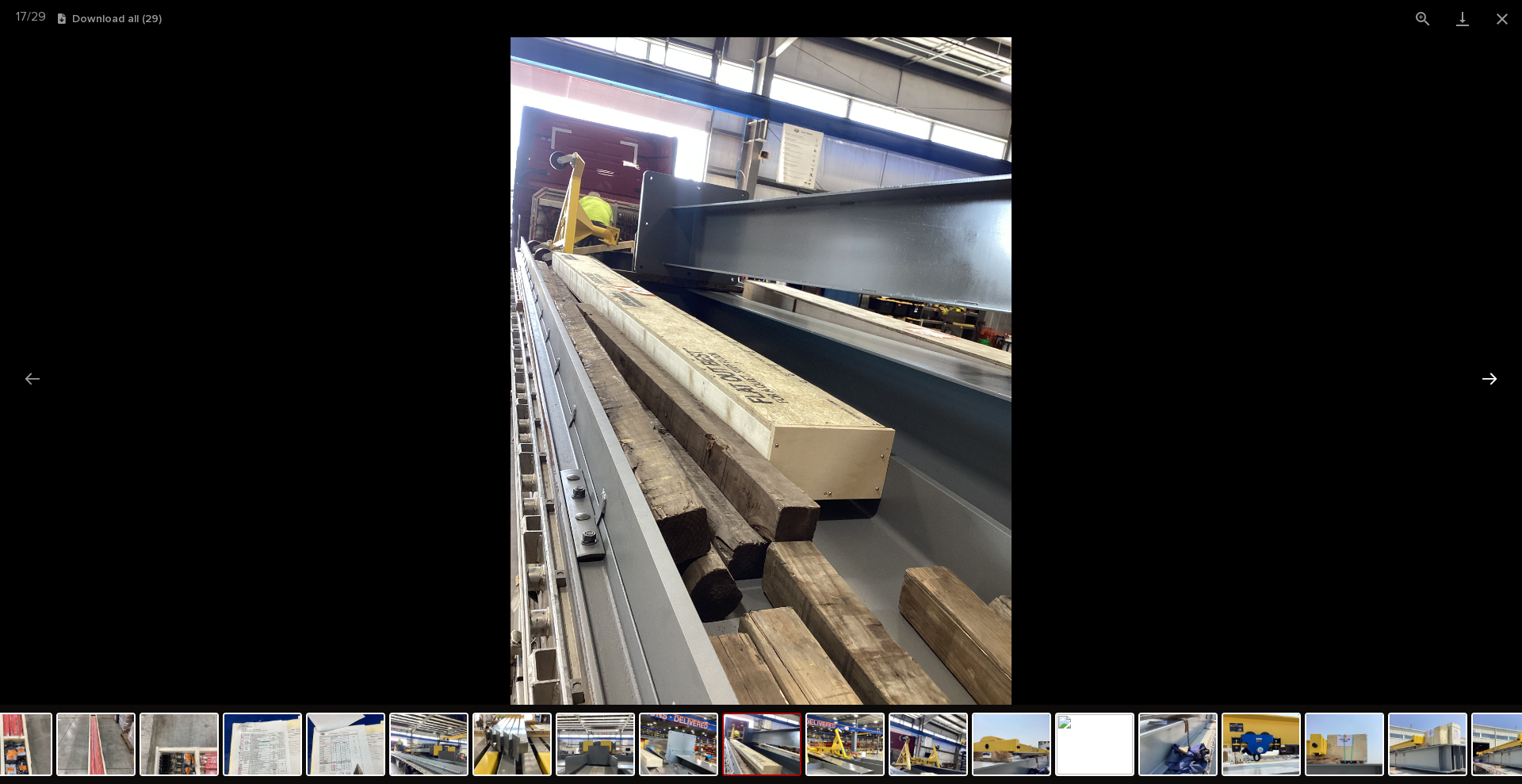 click at bounding box center (1489, 378) 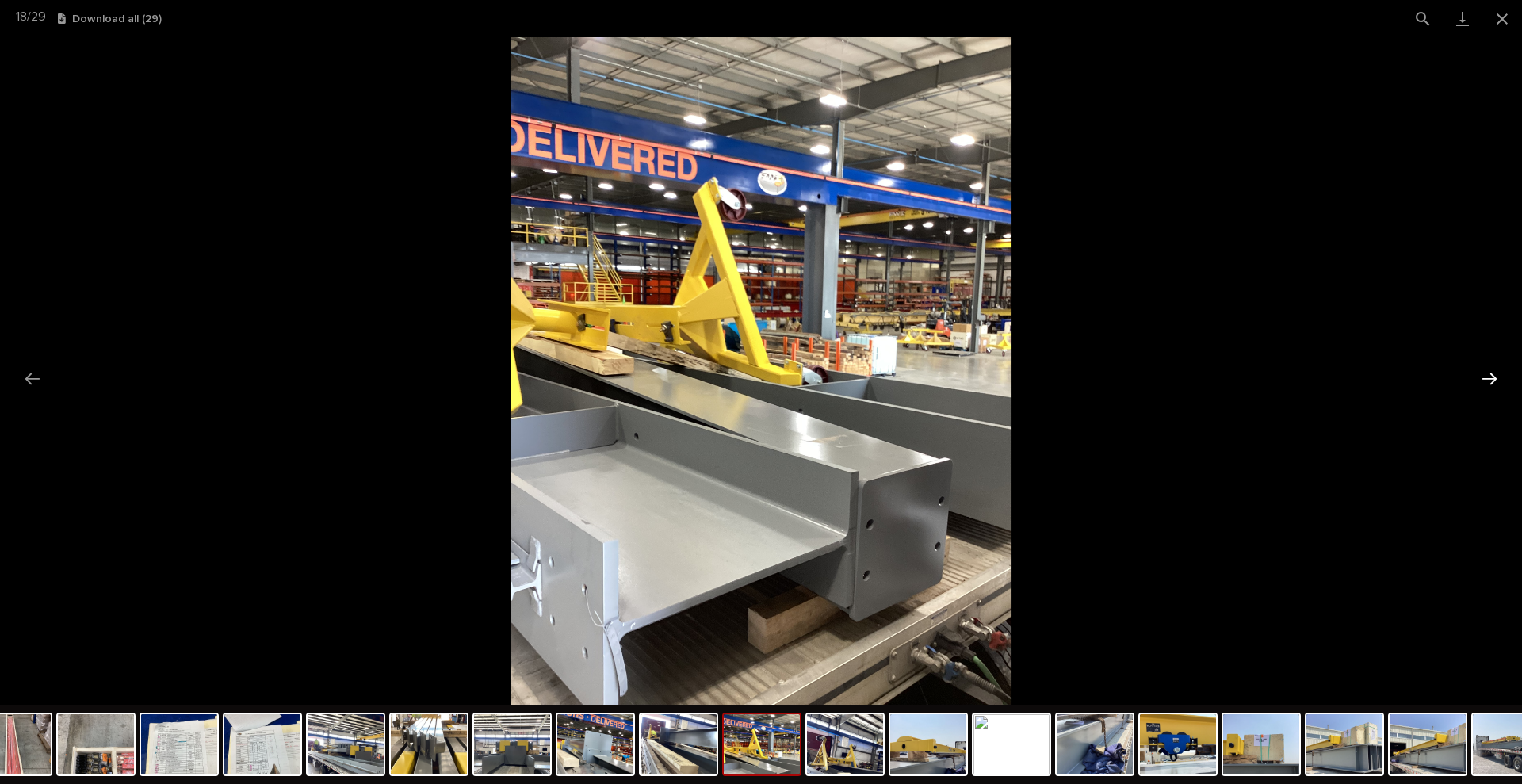 click at bounding box center [1489, 378] 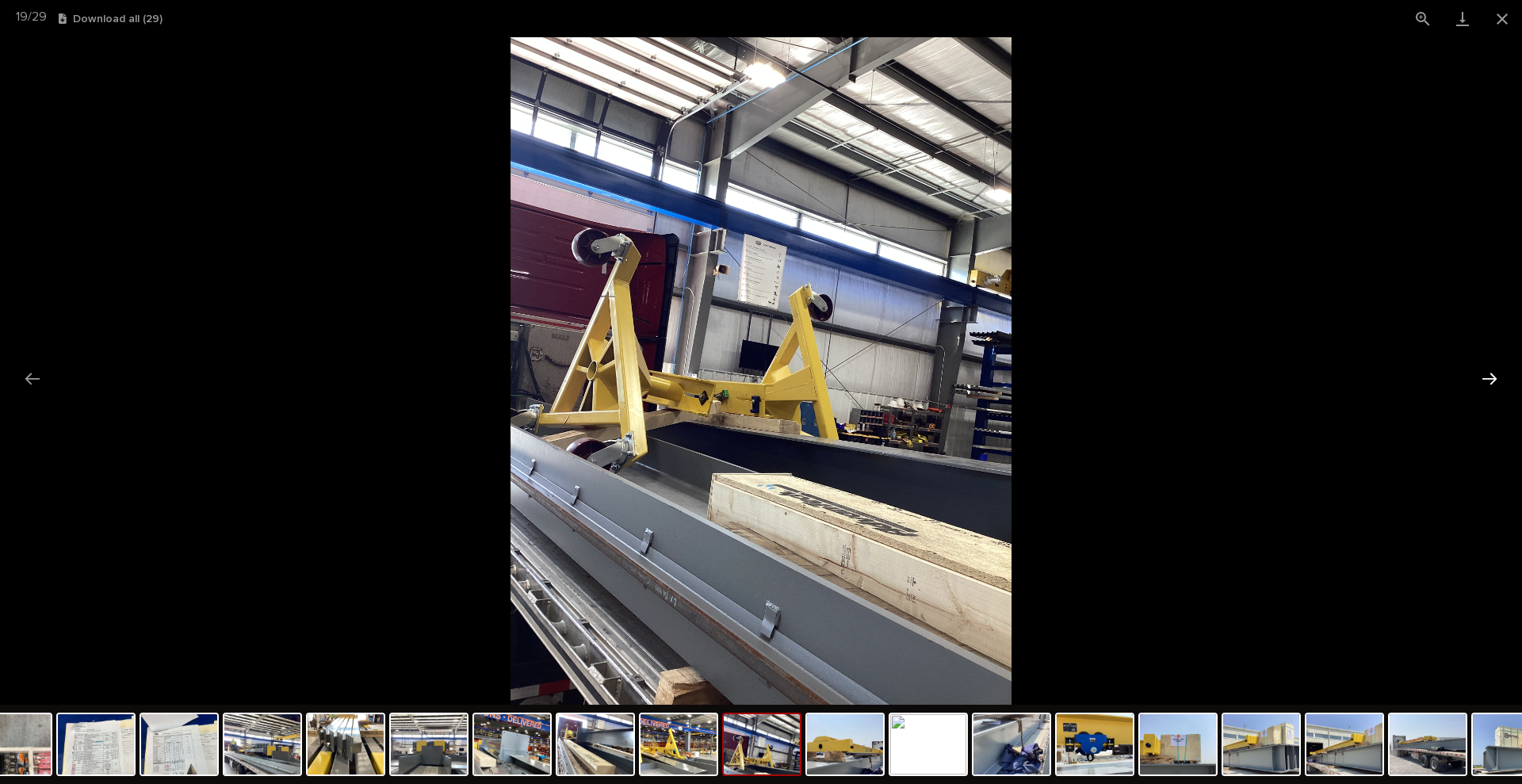 click at bounding box center (1489, 378) 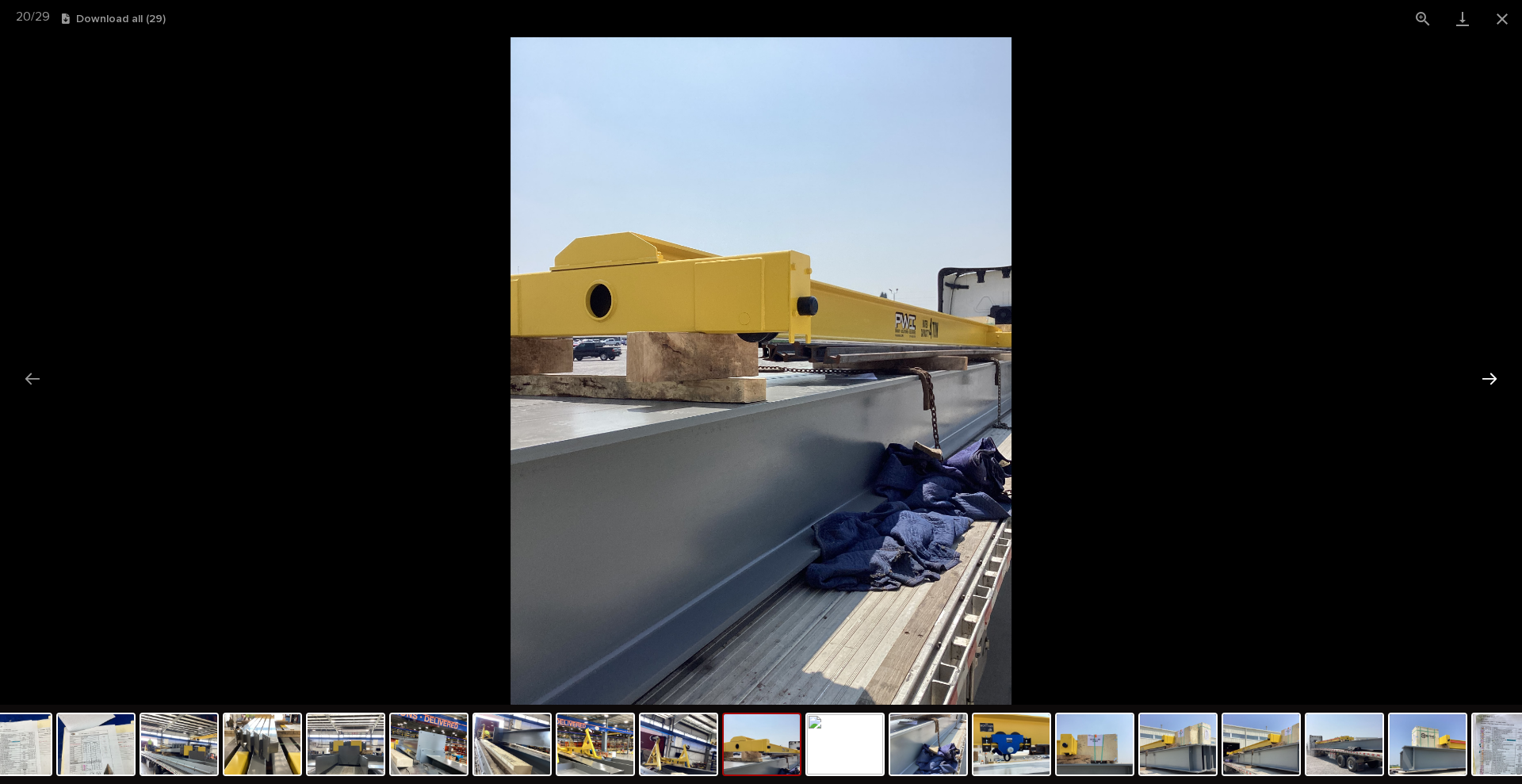 click at bounding box center (1489, 378) 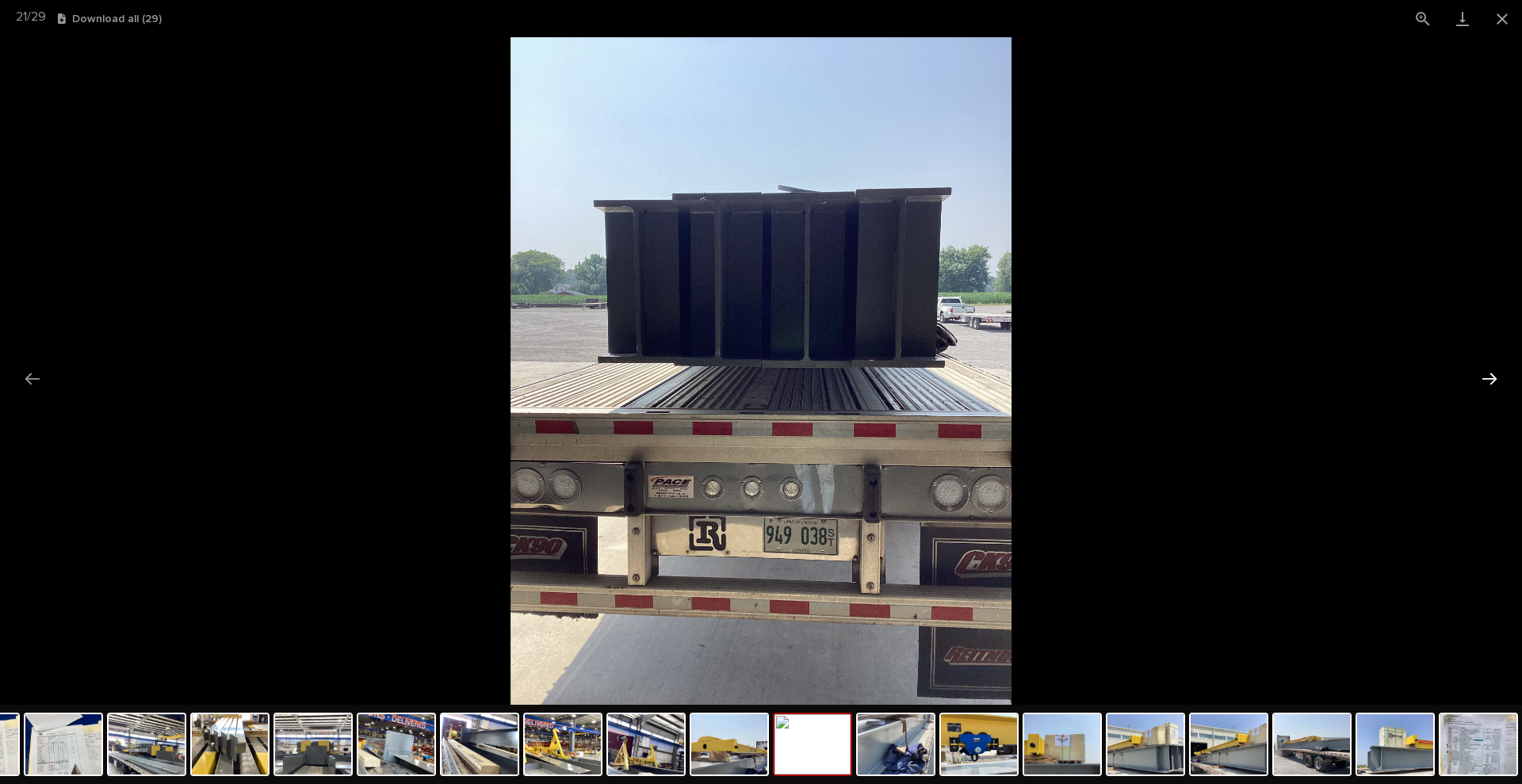 click at bounding box center (1489, 378) 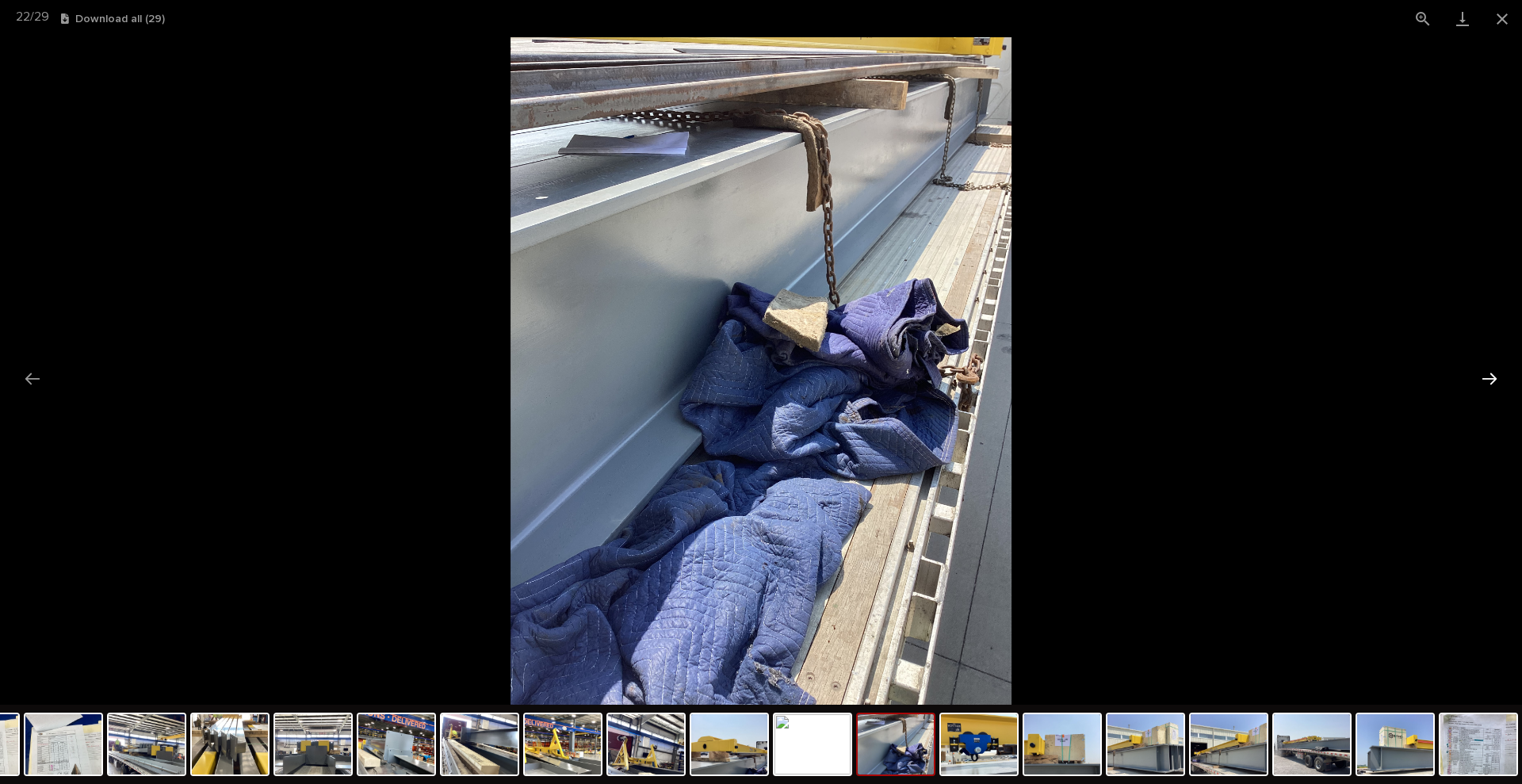 click at bounding box center (1489, 378) 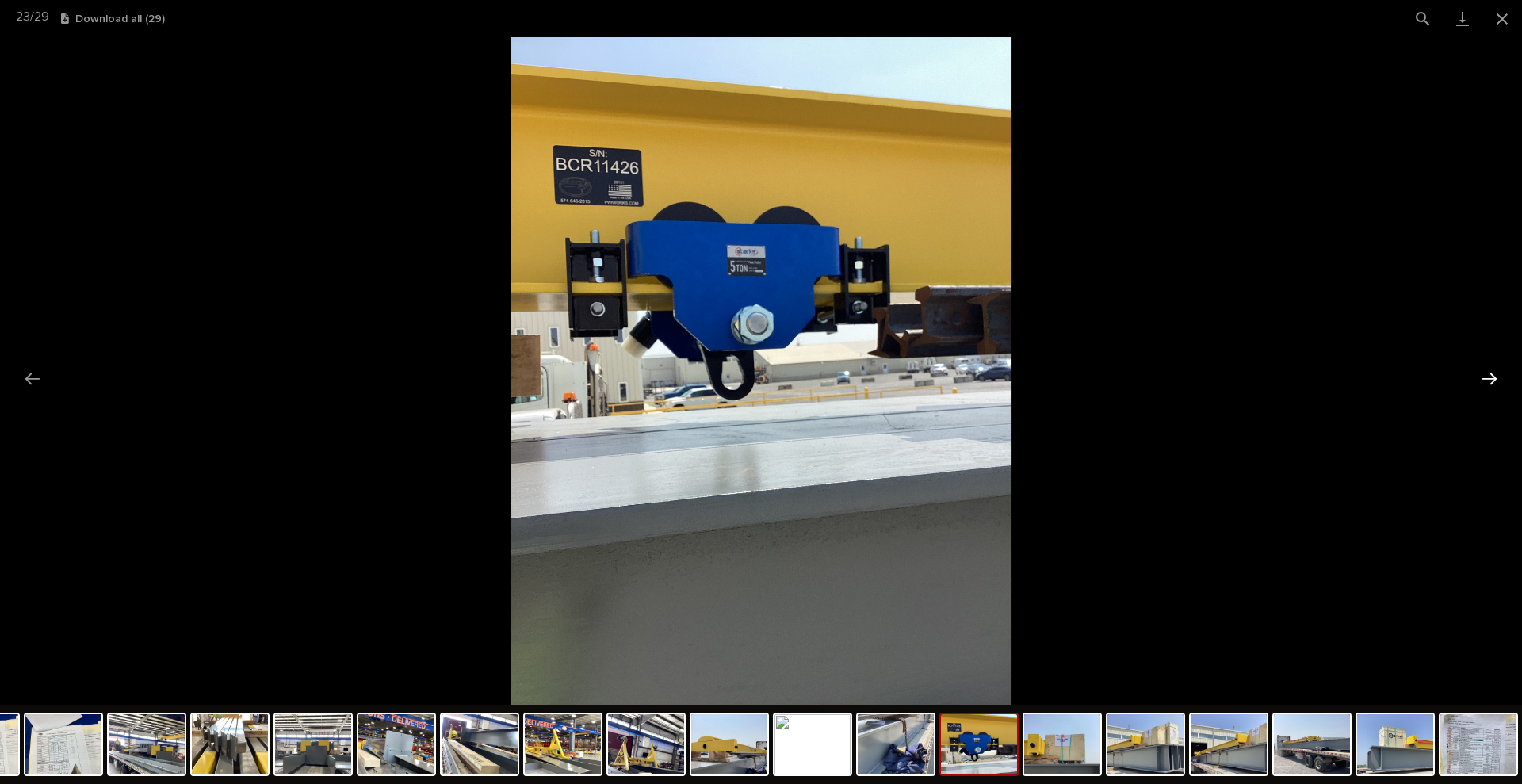 click at bounding box center (1489, 378) 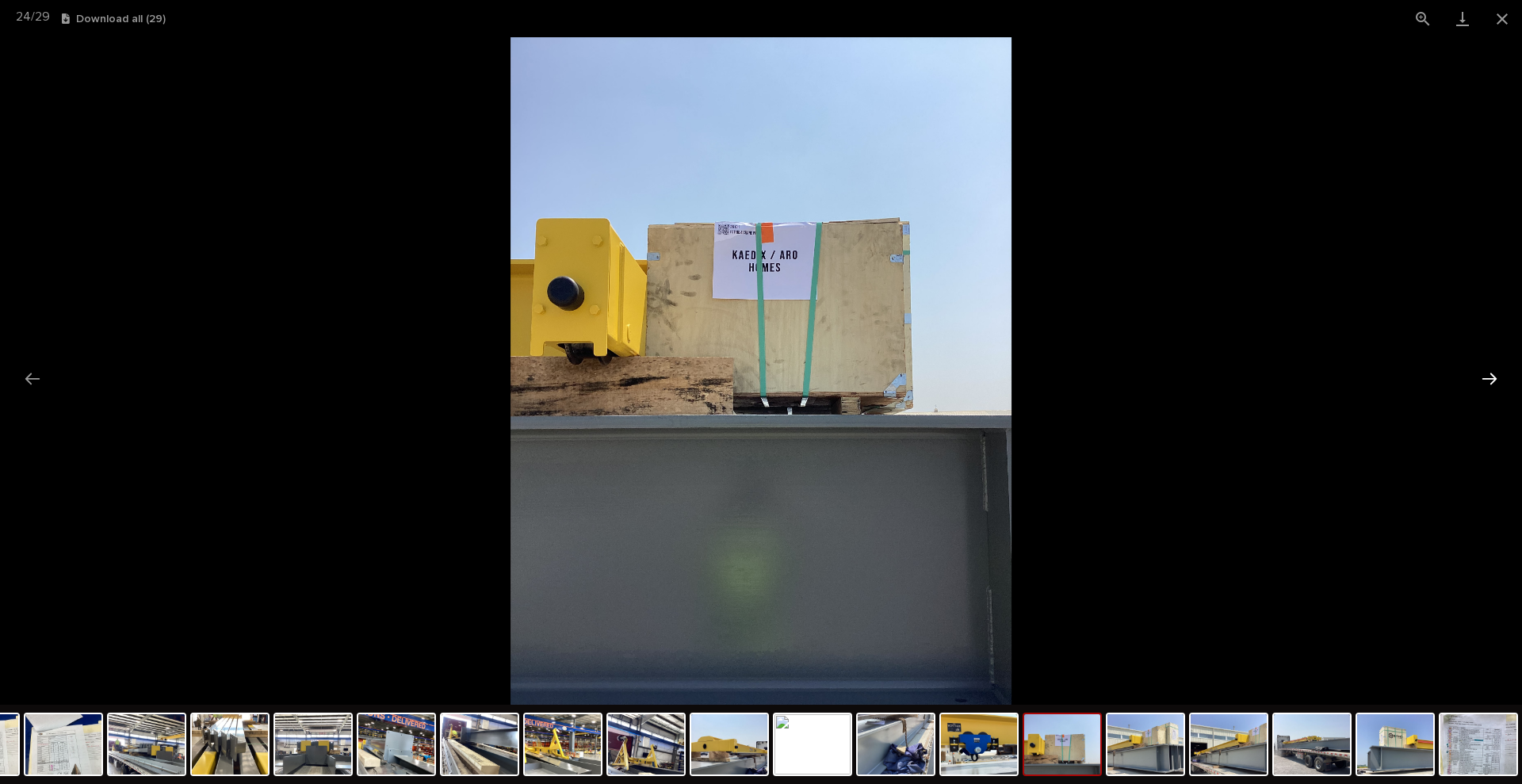 click at bounding box center (1489, 378) 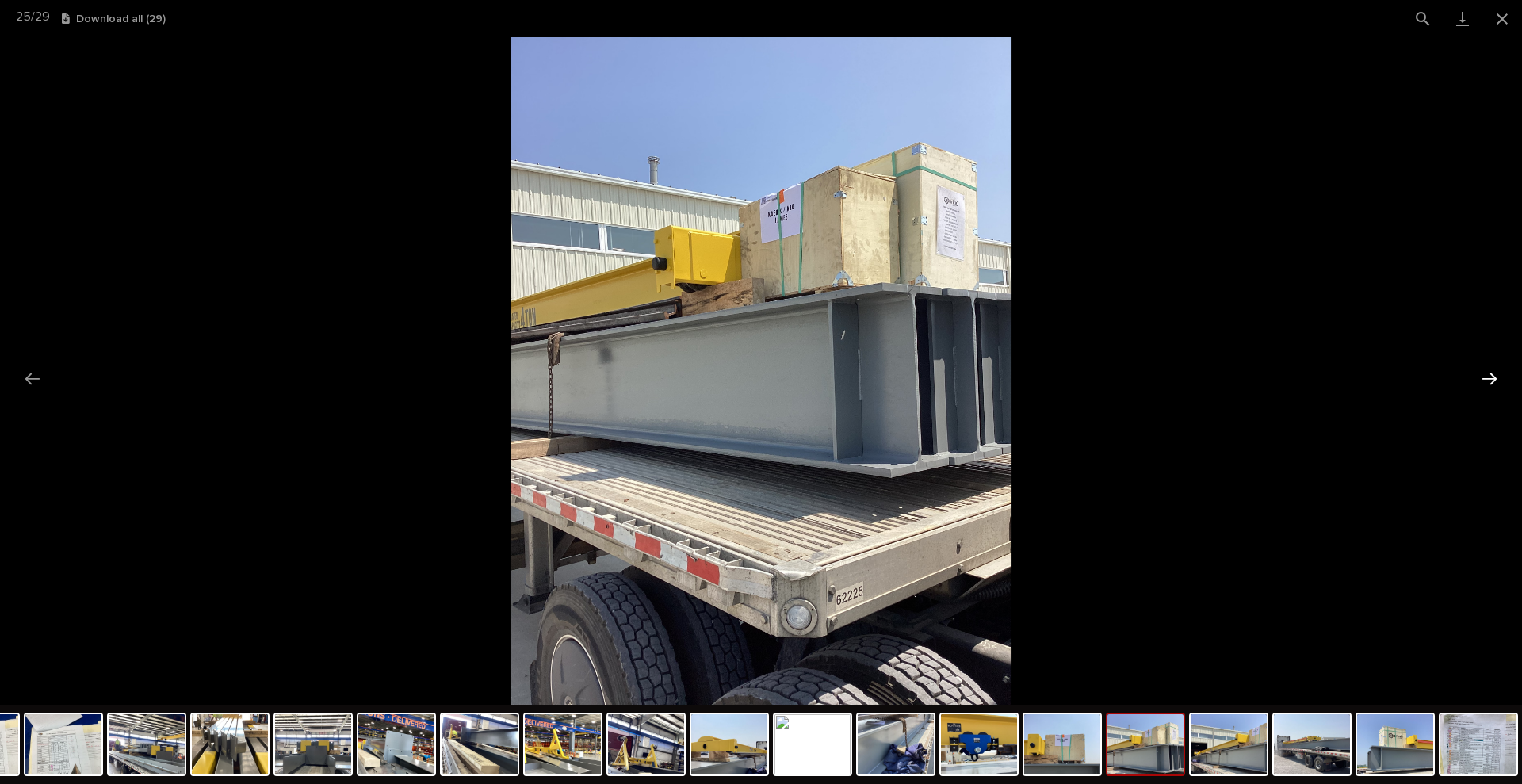 click at bounding box center [1489, 378] 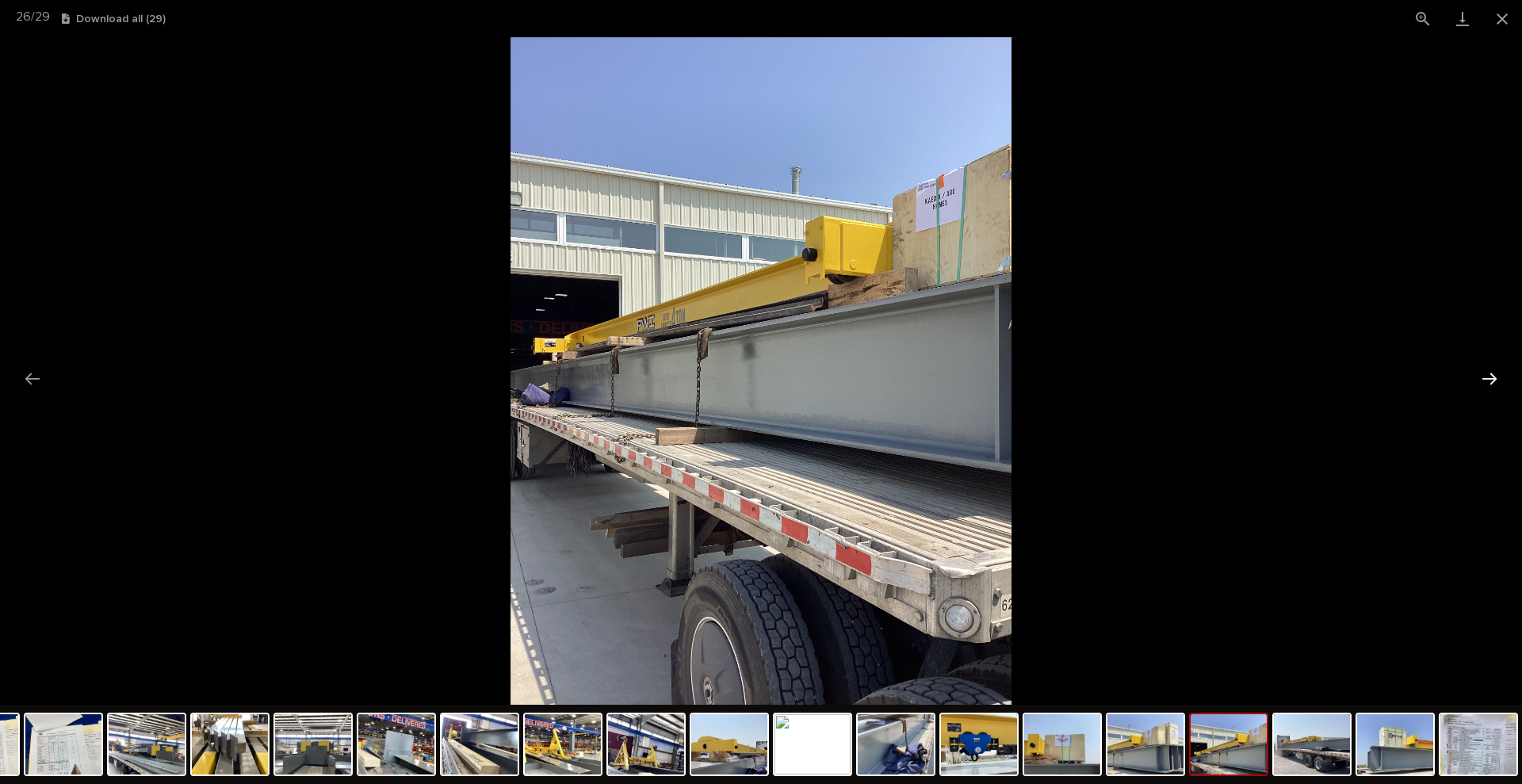 click at bounding box center [1489, 378] 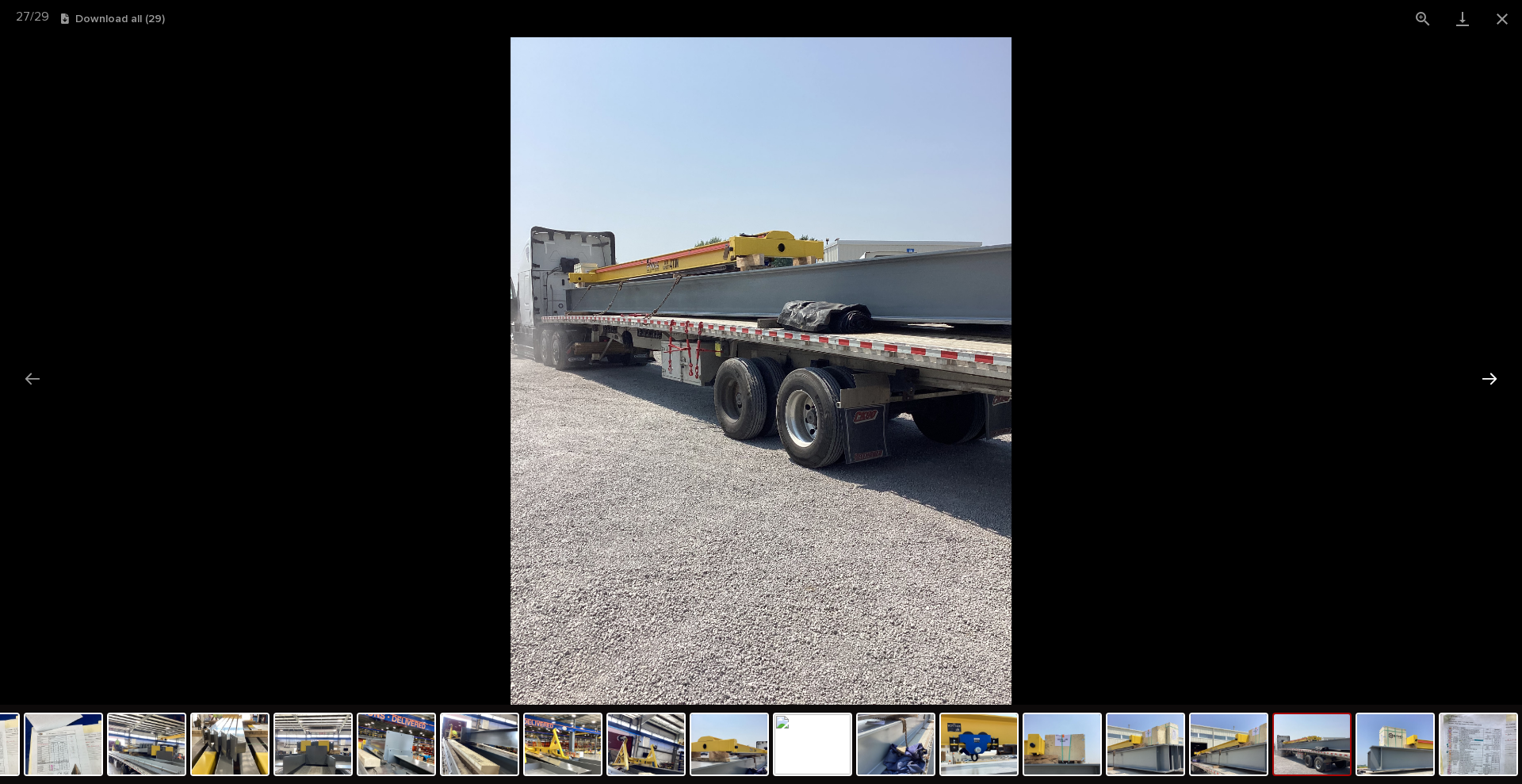 click at bounding box center [1489, 378] 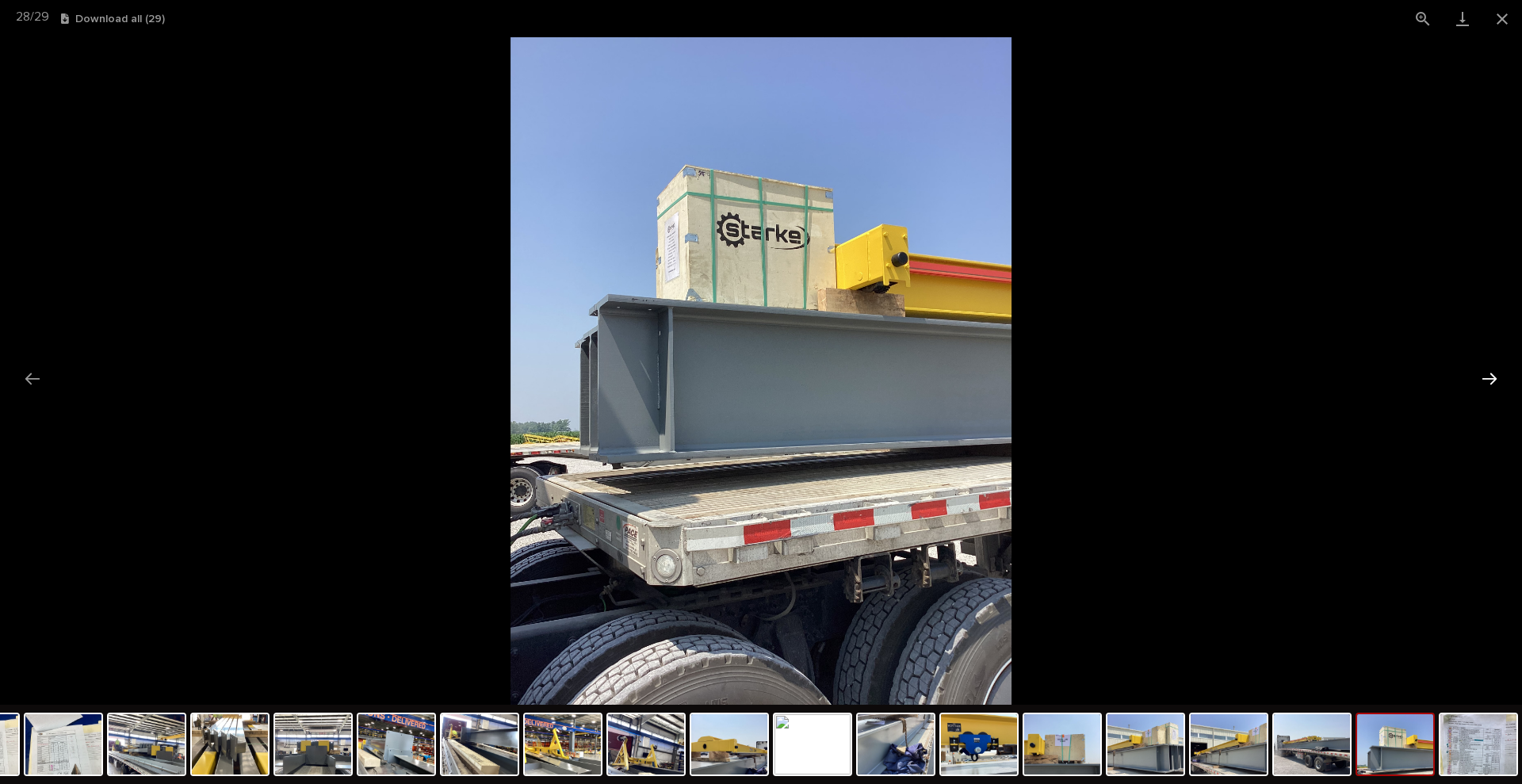 click at bounding box center [1489, 378] 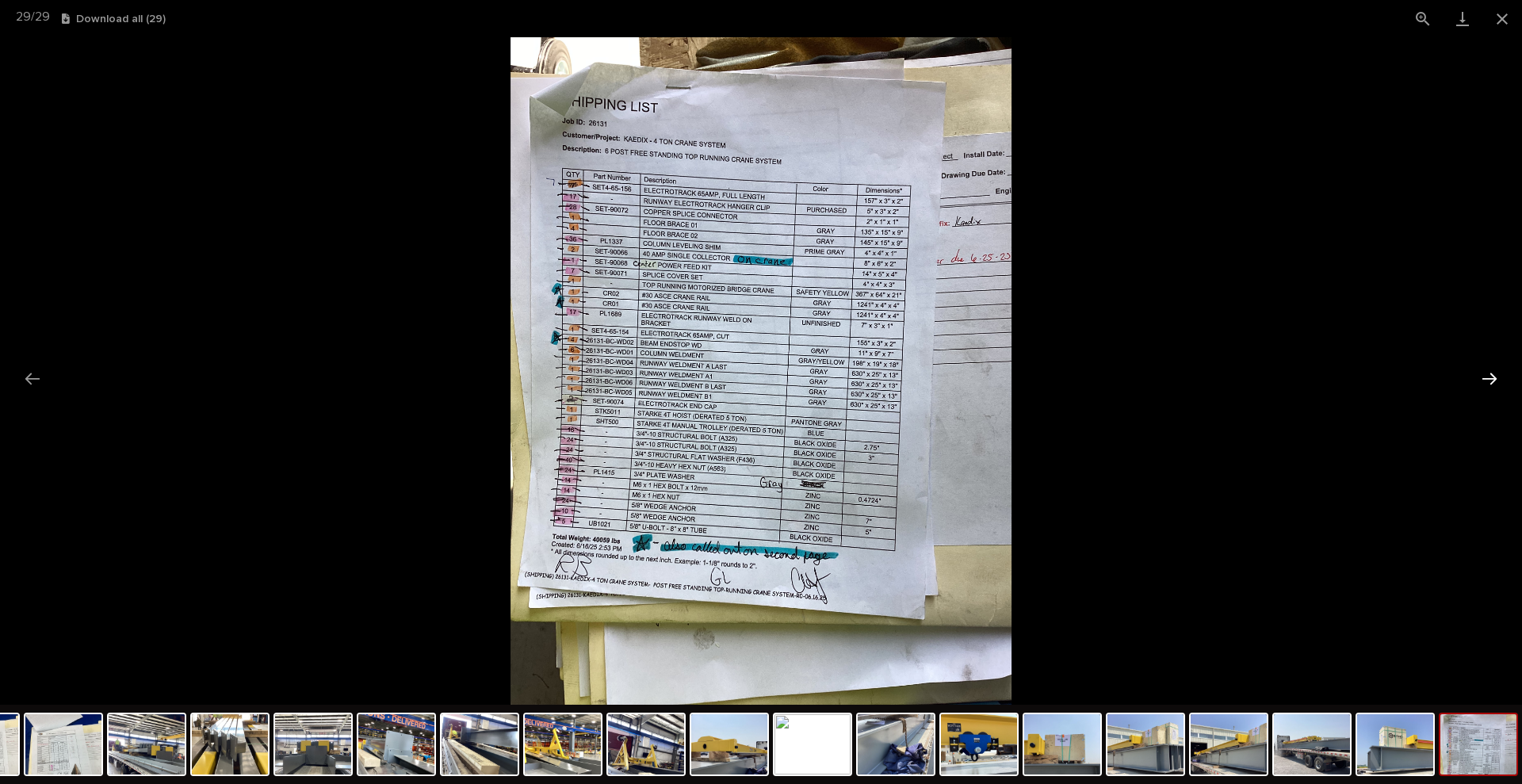 click at bounding box center (1489, 378) 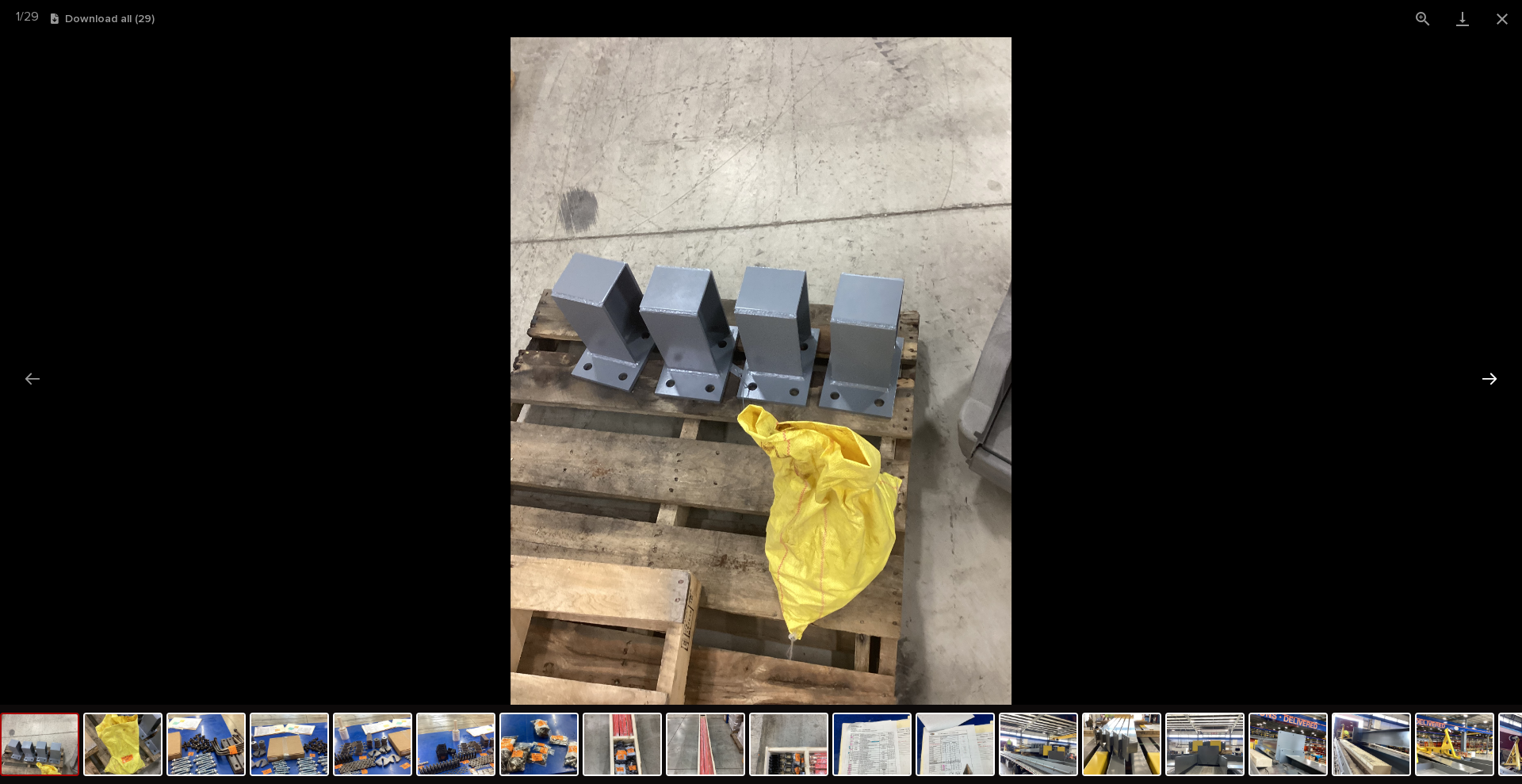 click at bounding box center [1489, 378] 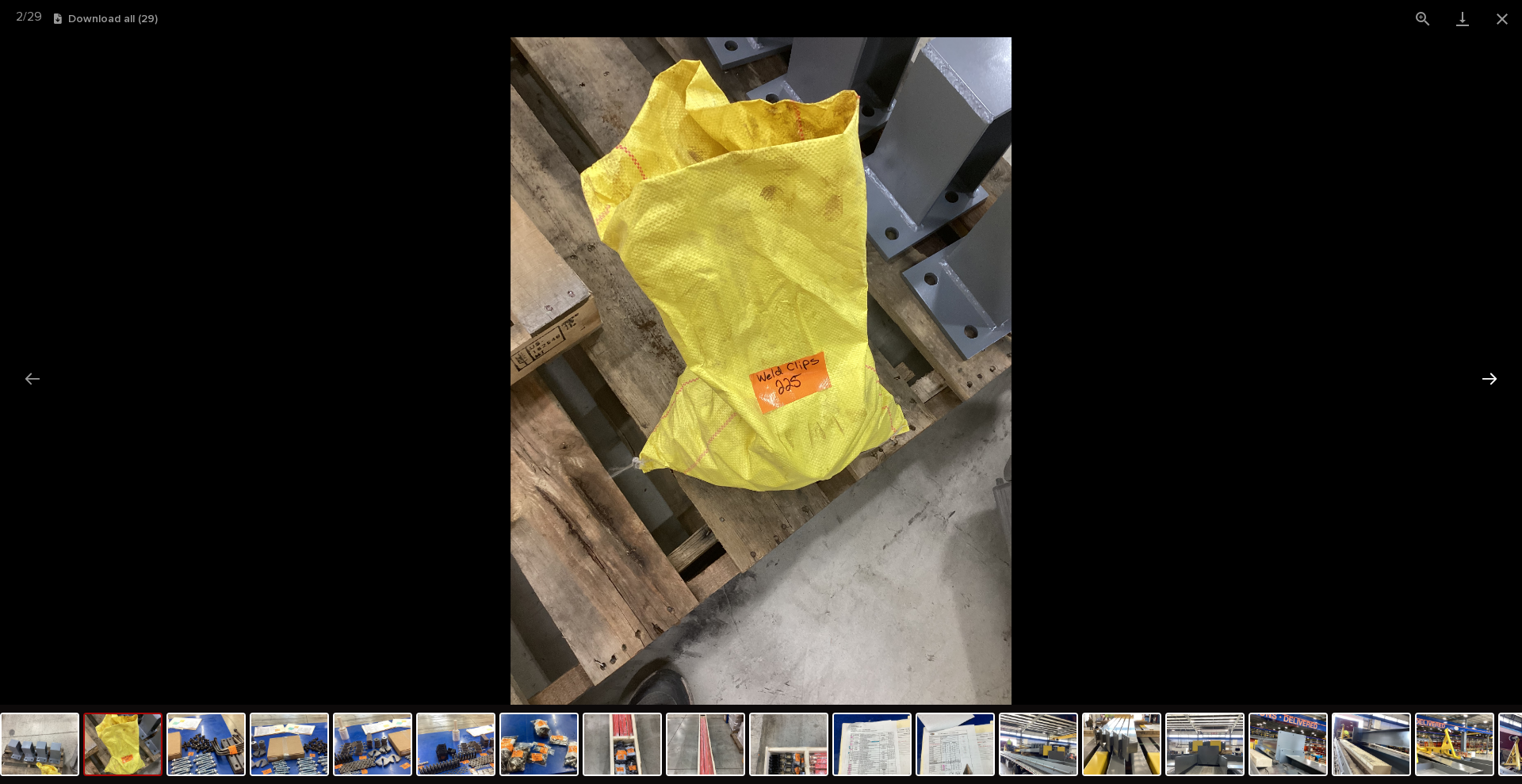 click at bounding box center [1489, 378] 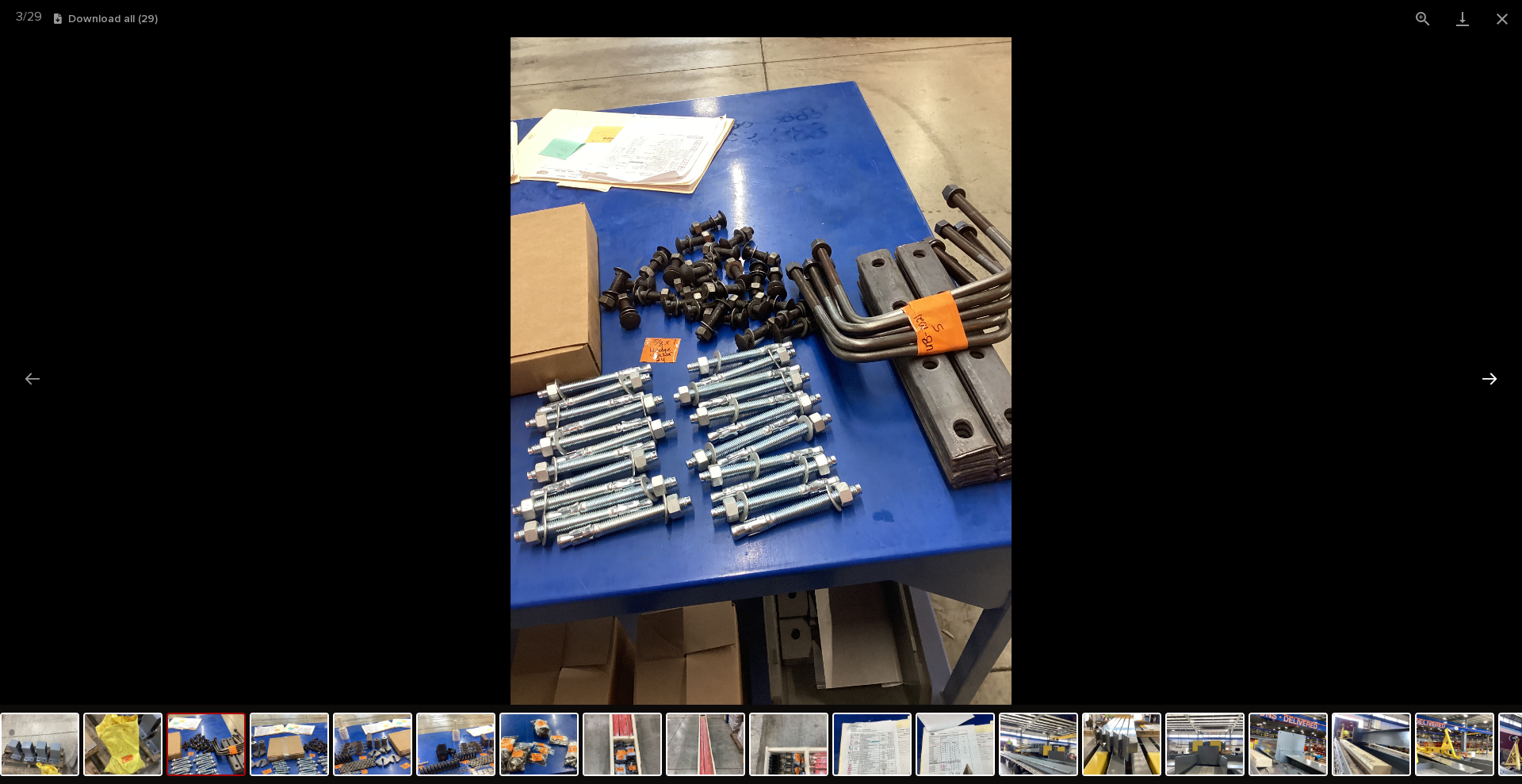 click at bounding box center (1489, 378) 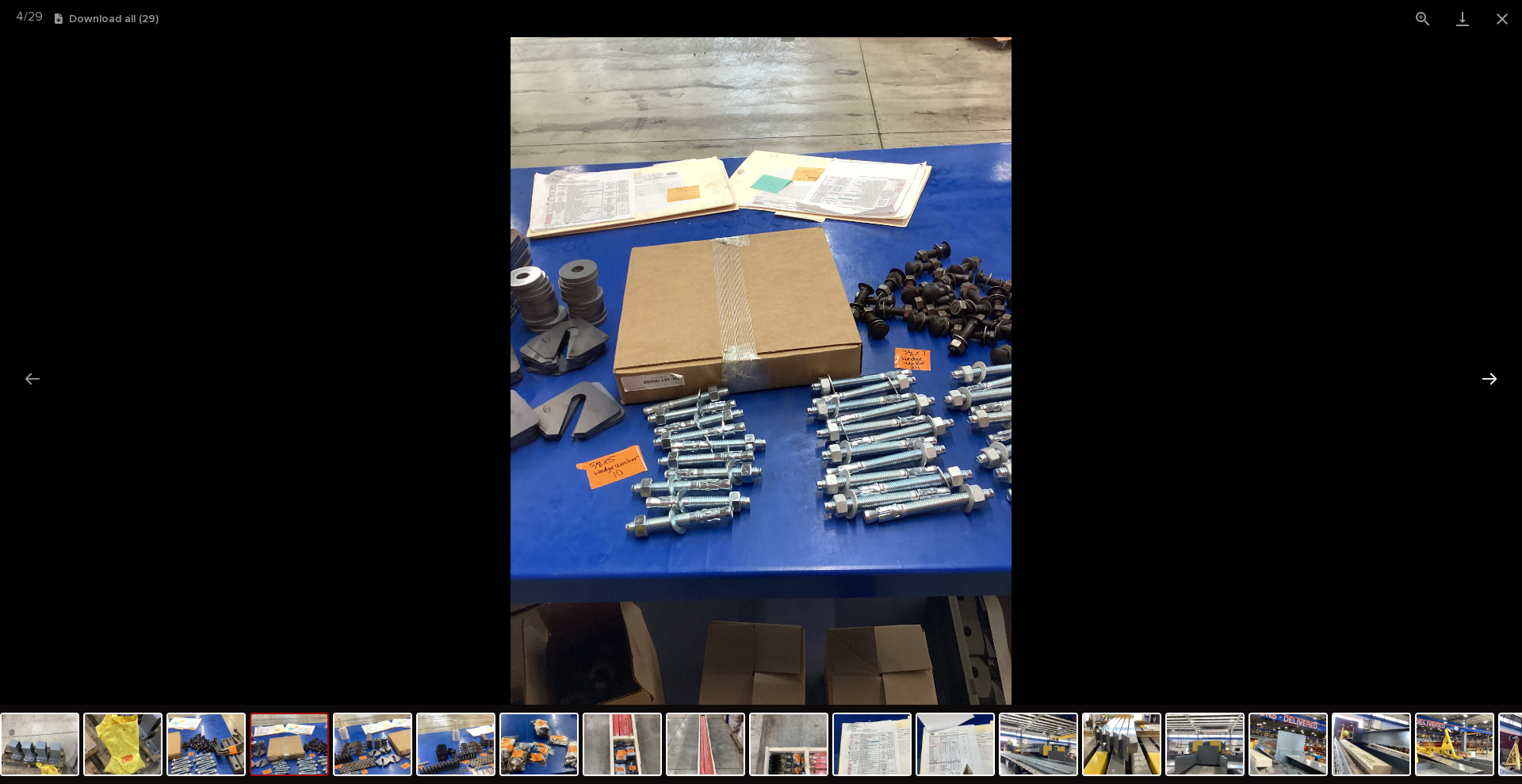 click at bounding box center (1489, 378) 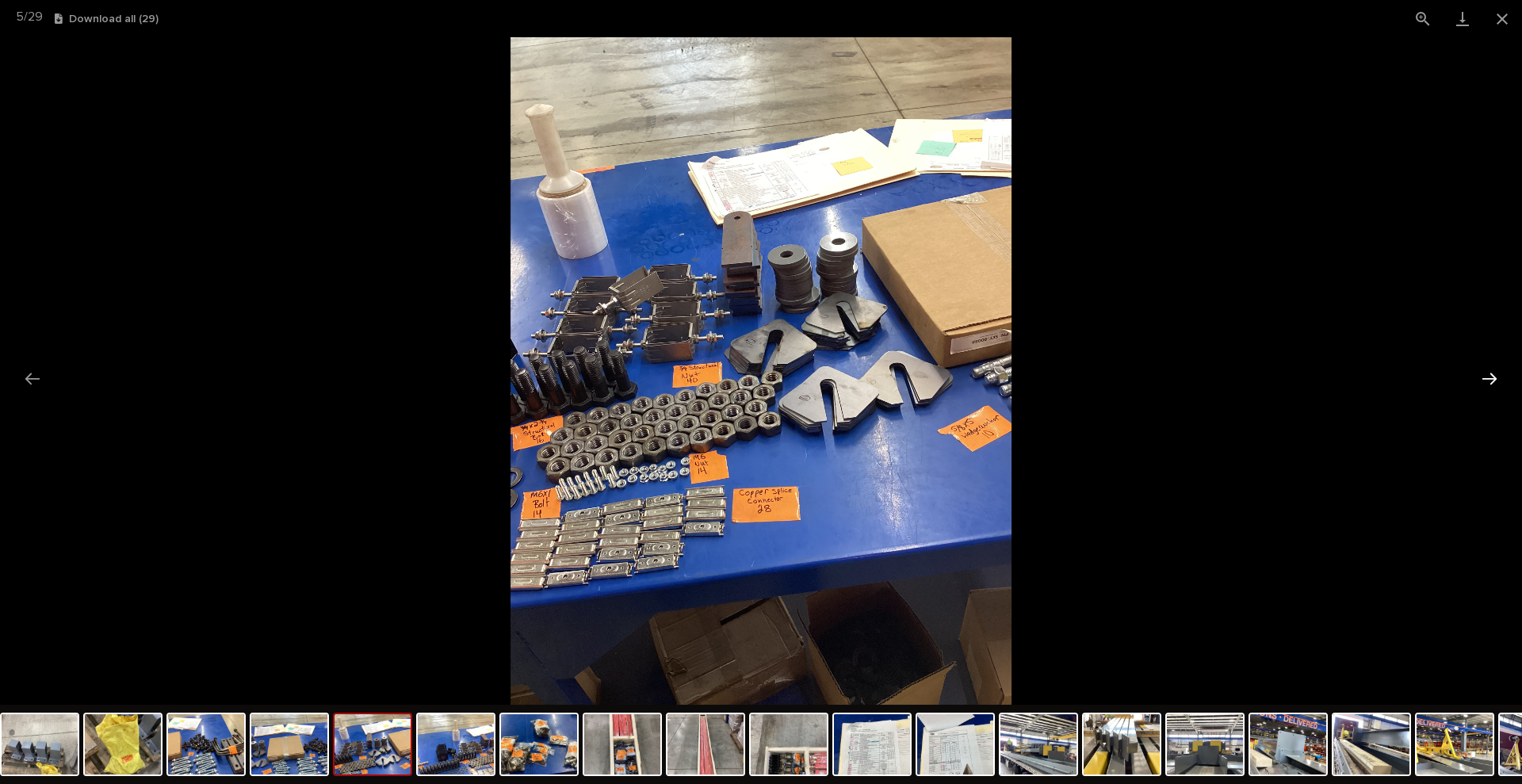 click at bounding box center [1489, 378] 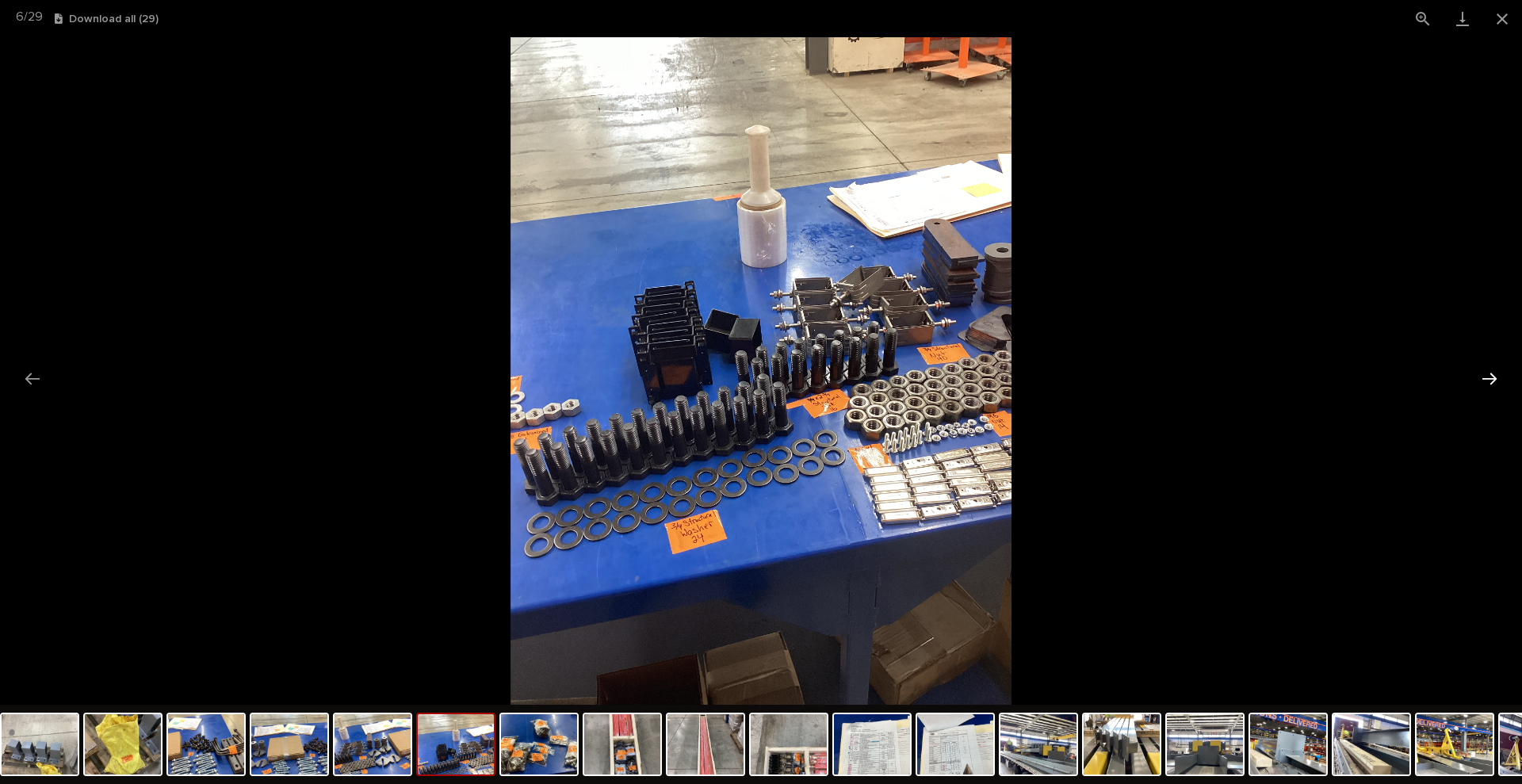 click at bounding box center (1489, 378) 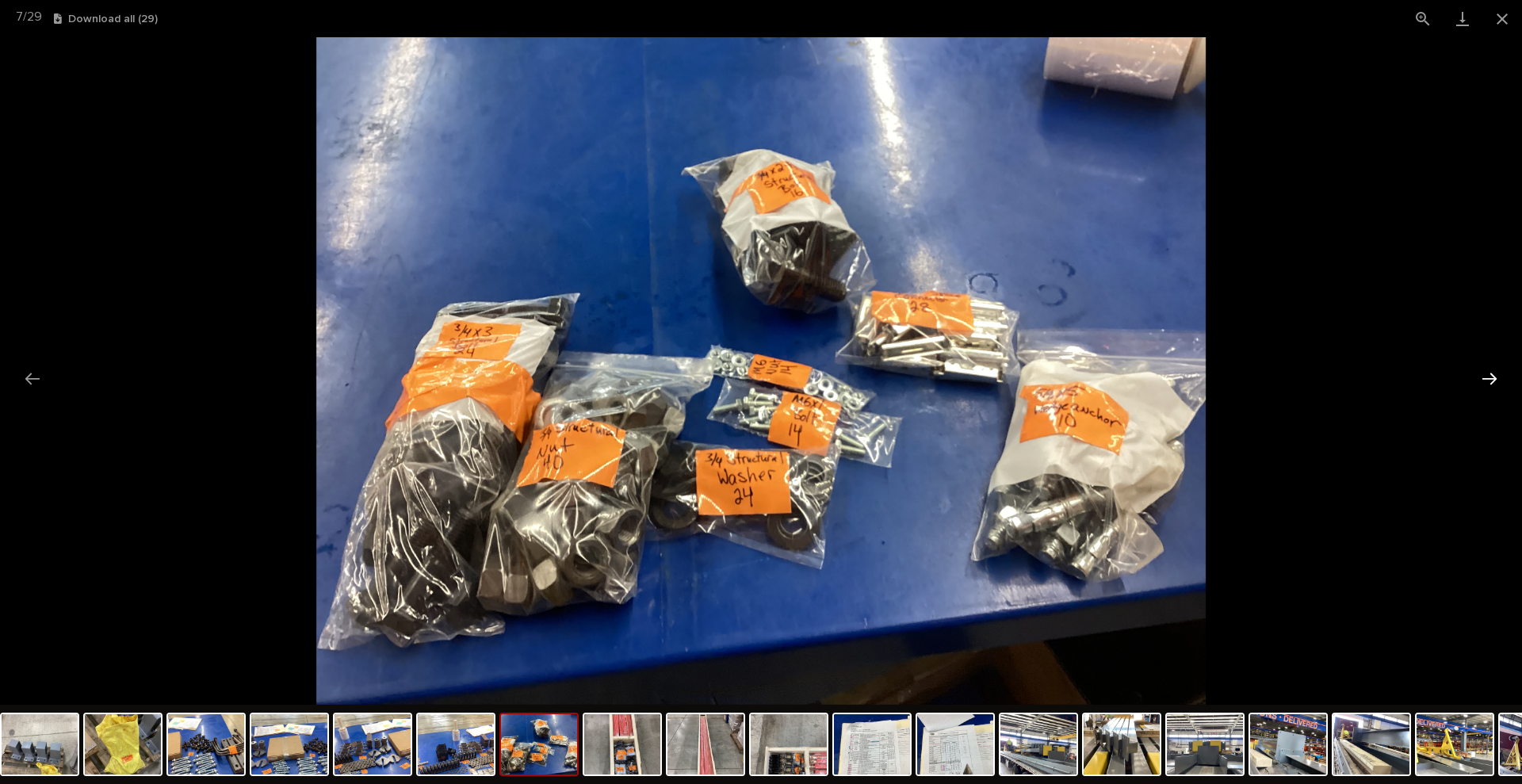 click at bounding box center (1489, 378) 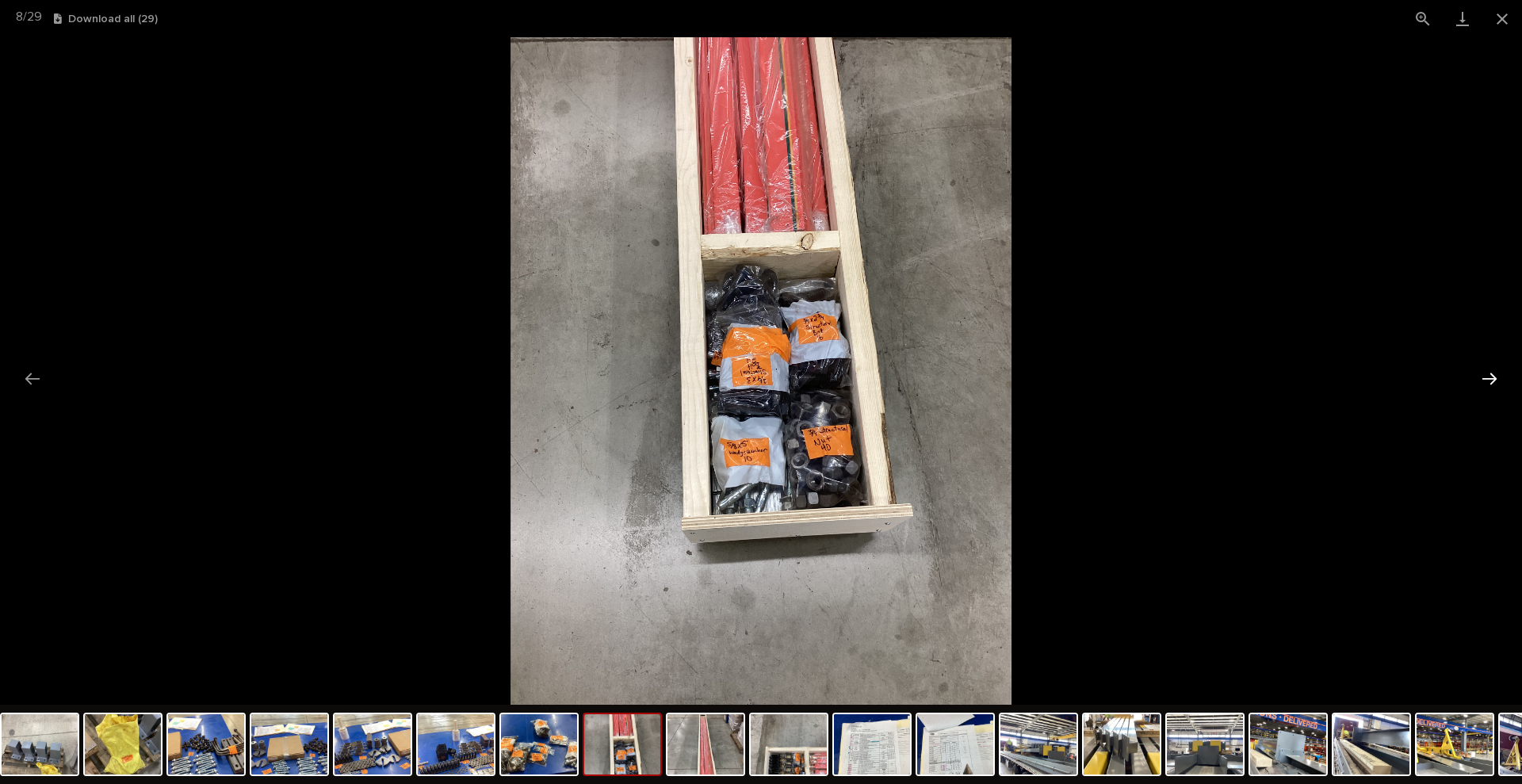 click at bounding box center (1489, 378) 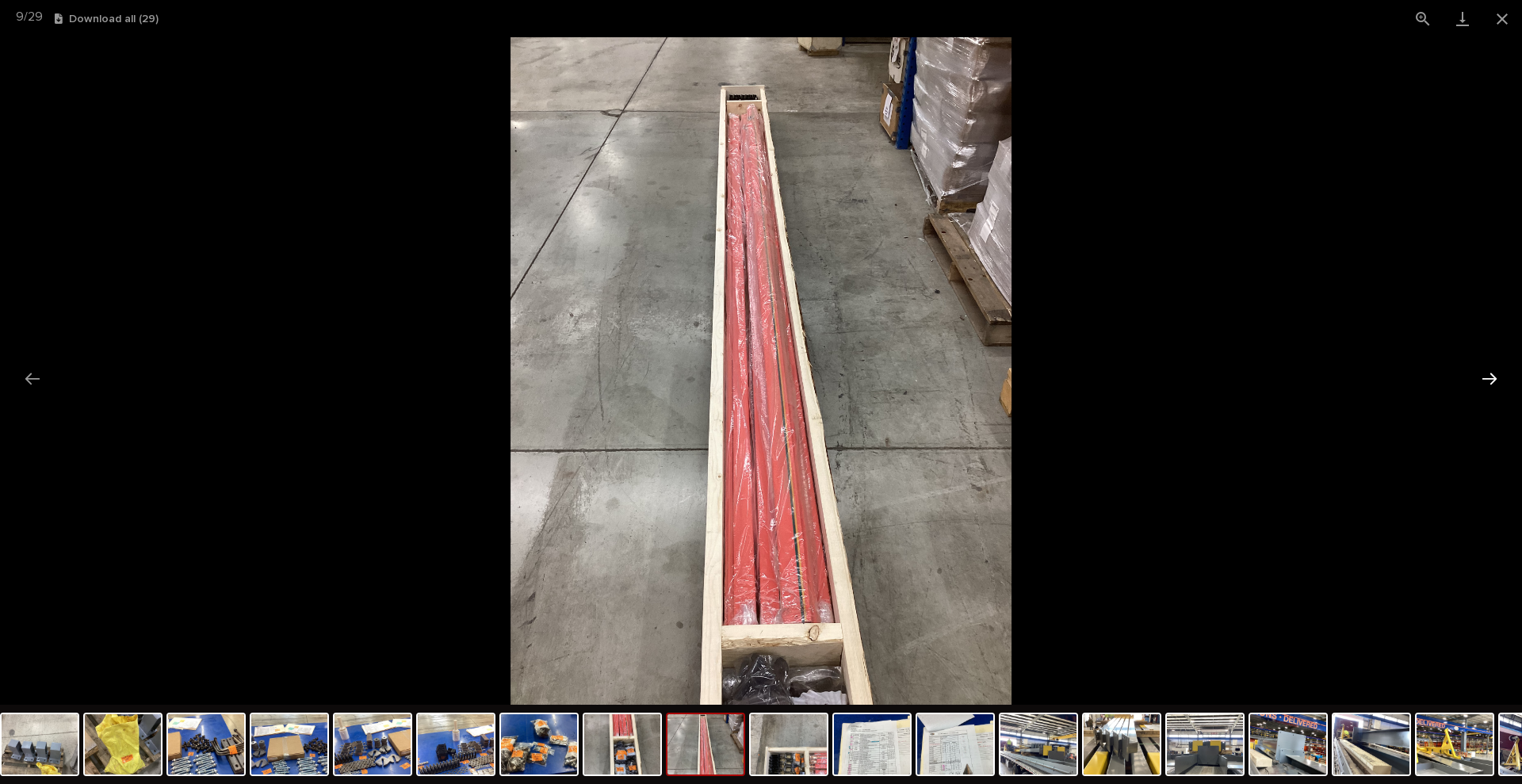 click at bounding box center [1489, 378] 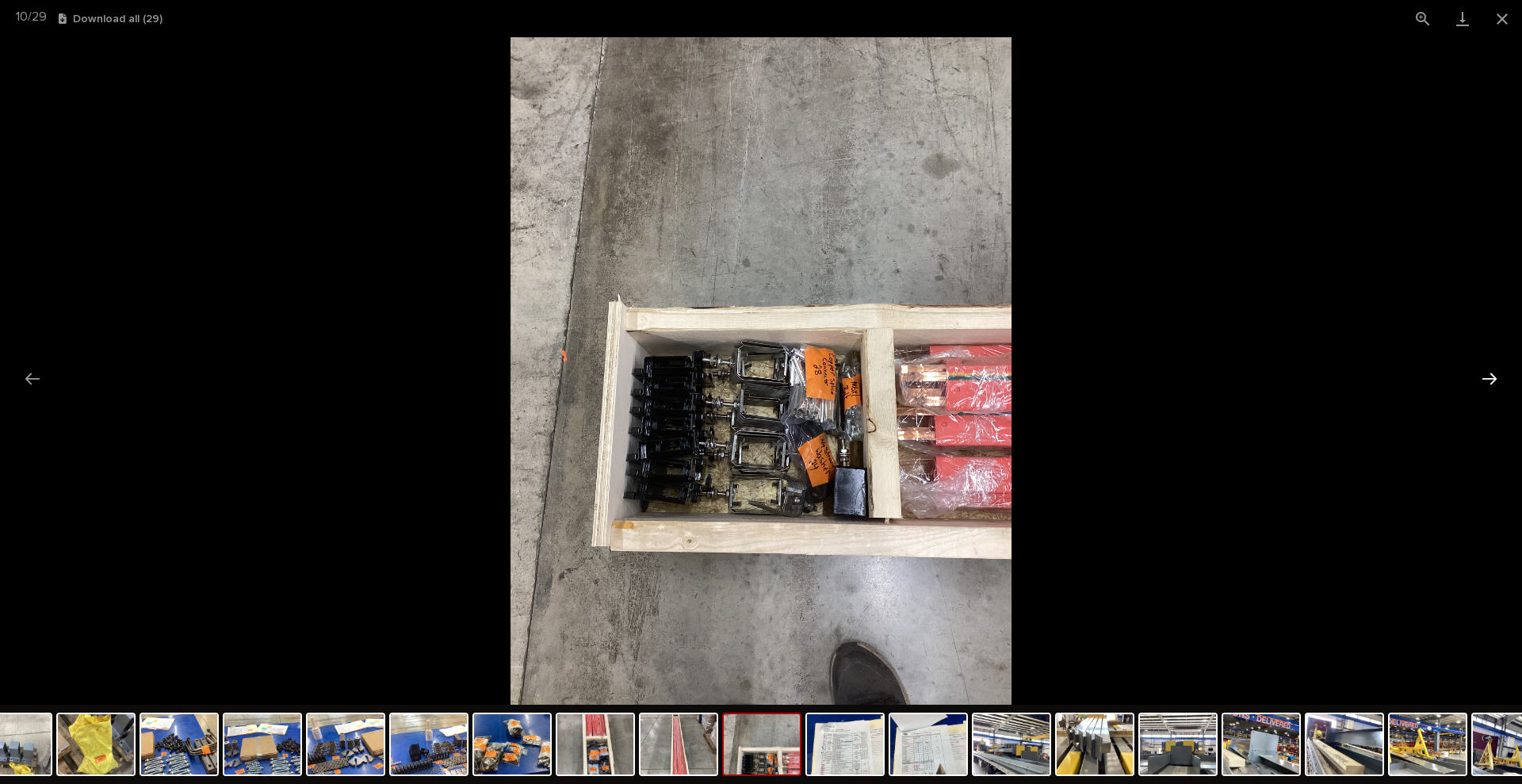click at bounding box center (1489, 378) 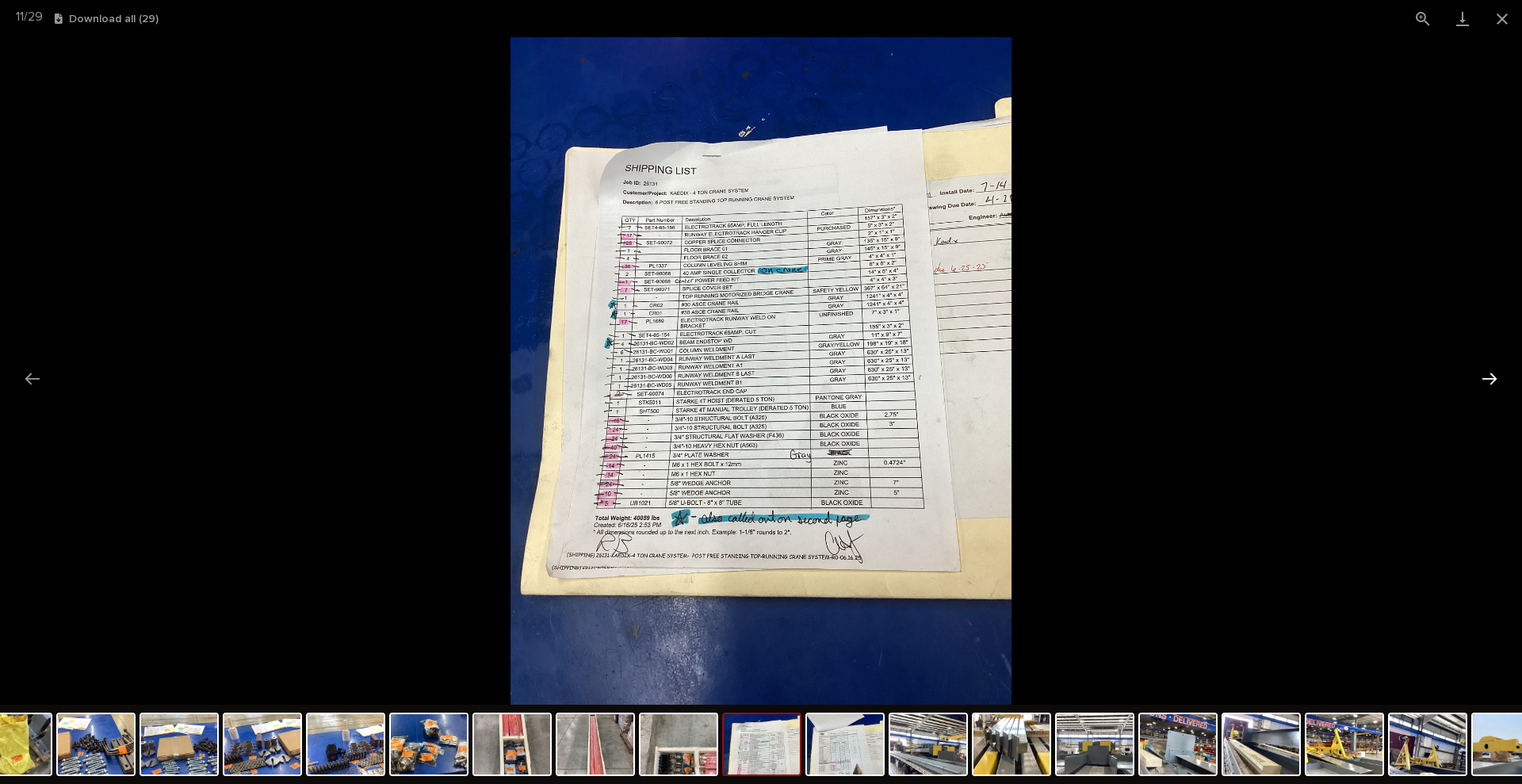 click at bounding box center [1489, 378] 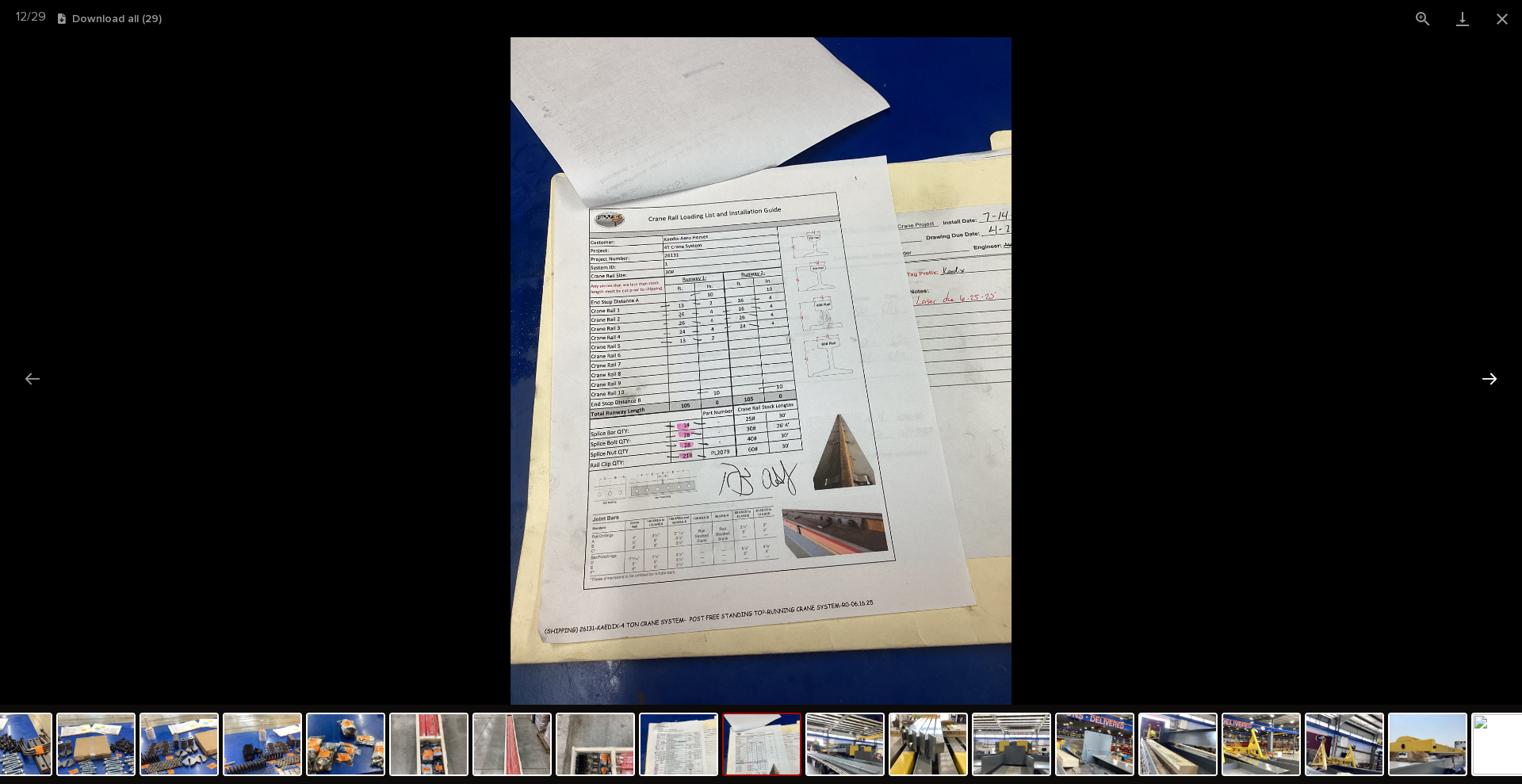 click at bounding box center (1489, 378) 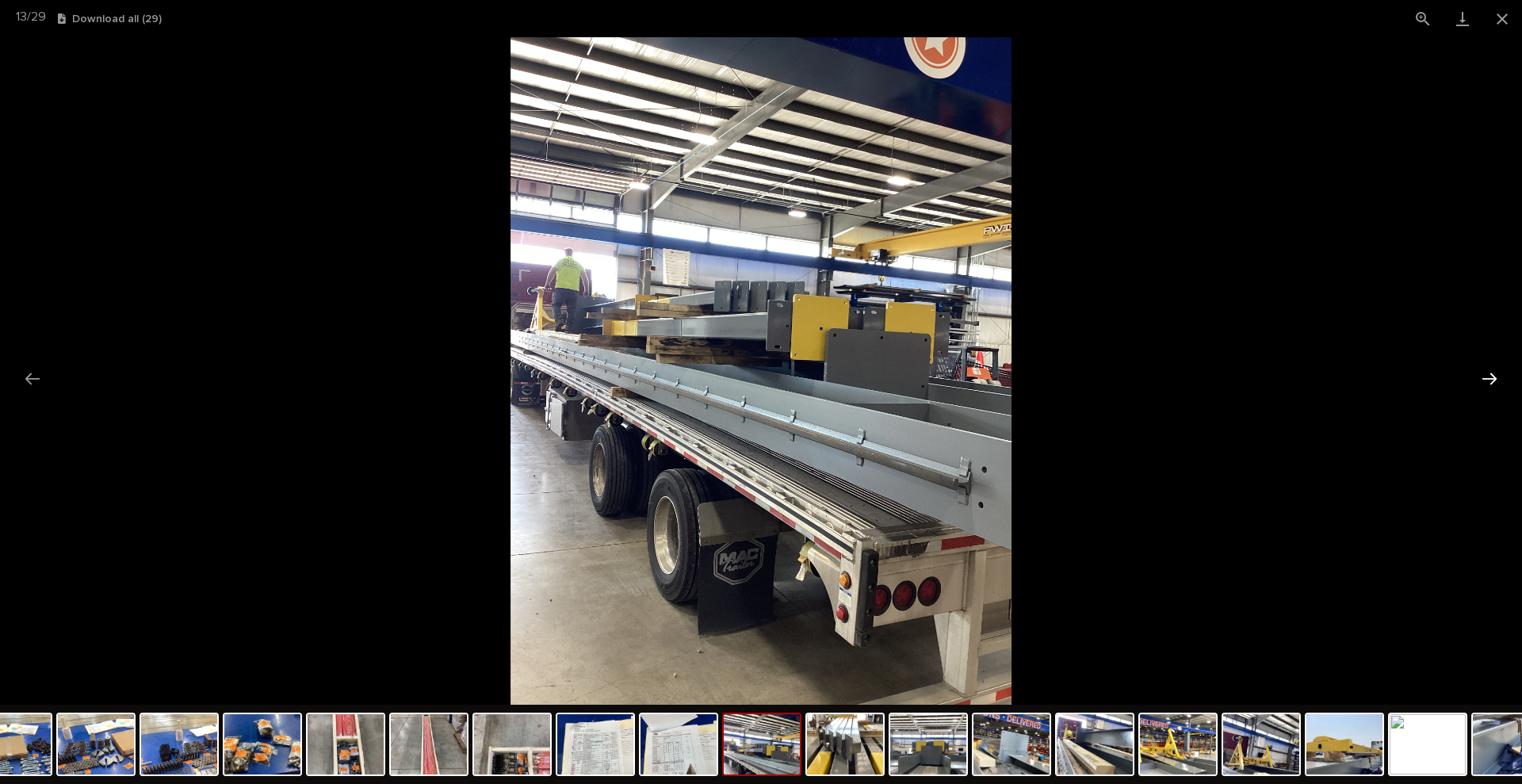 click at bounding box center (1489, 378) 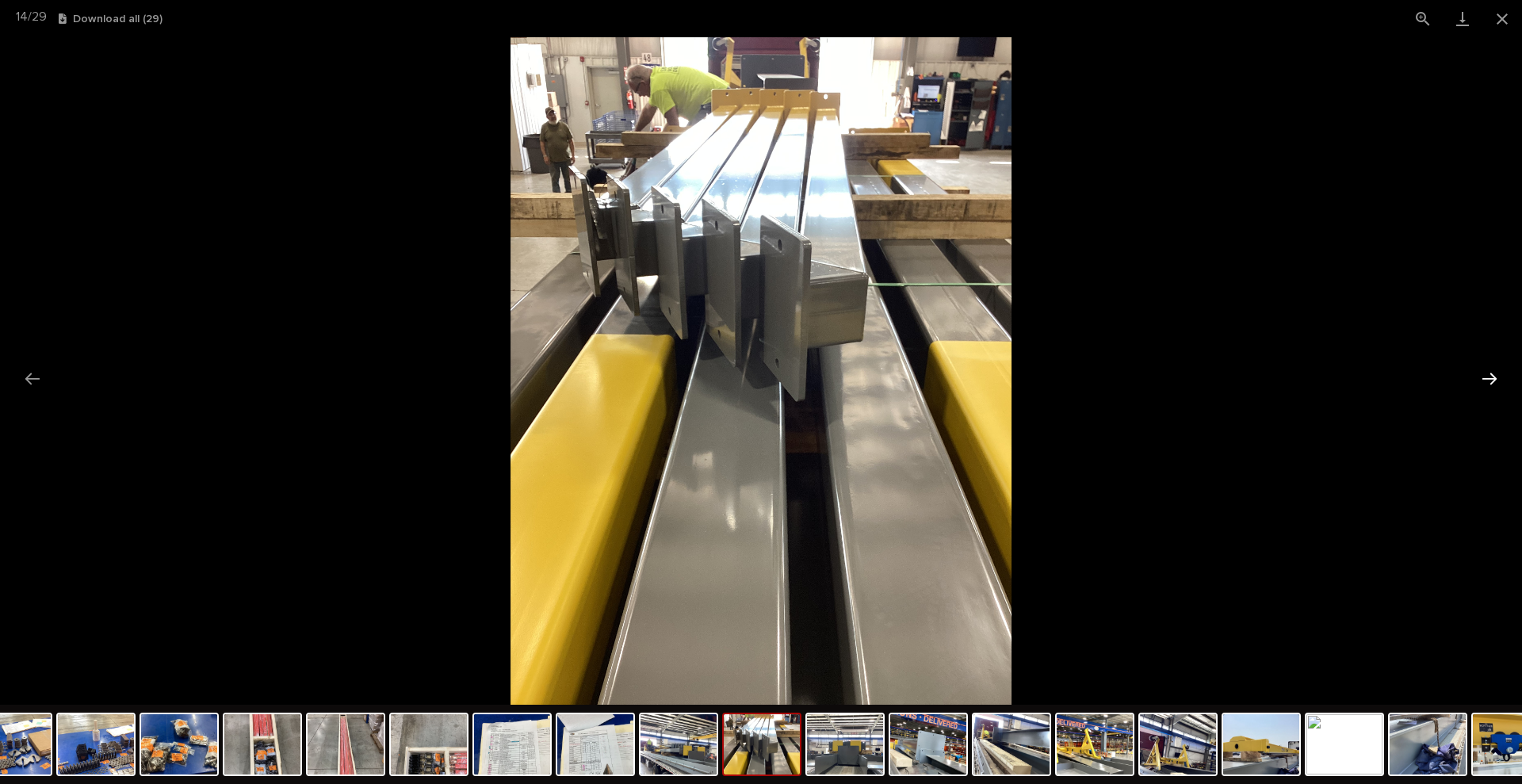 click at bounding box center [1489, 378] 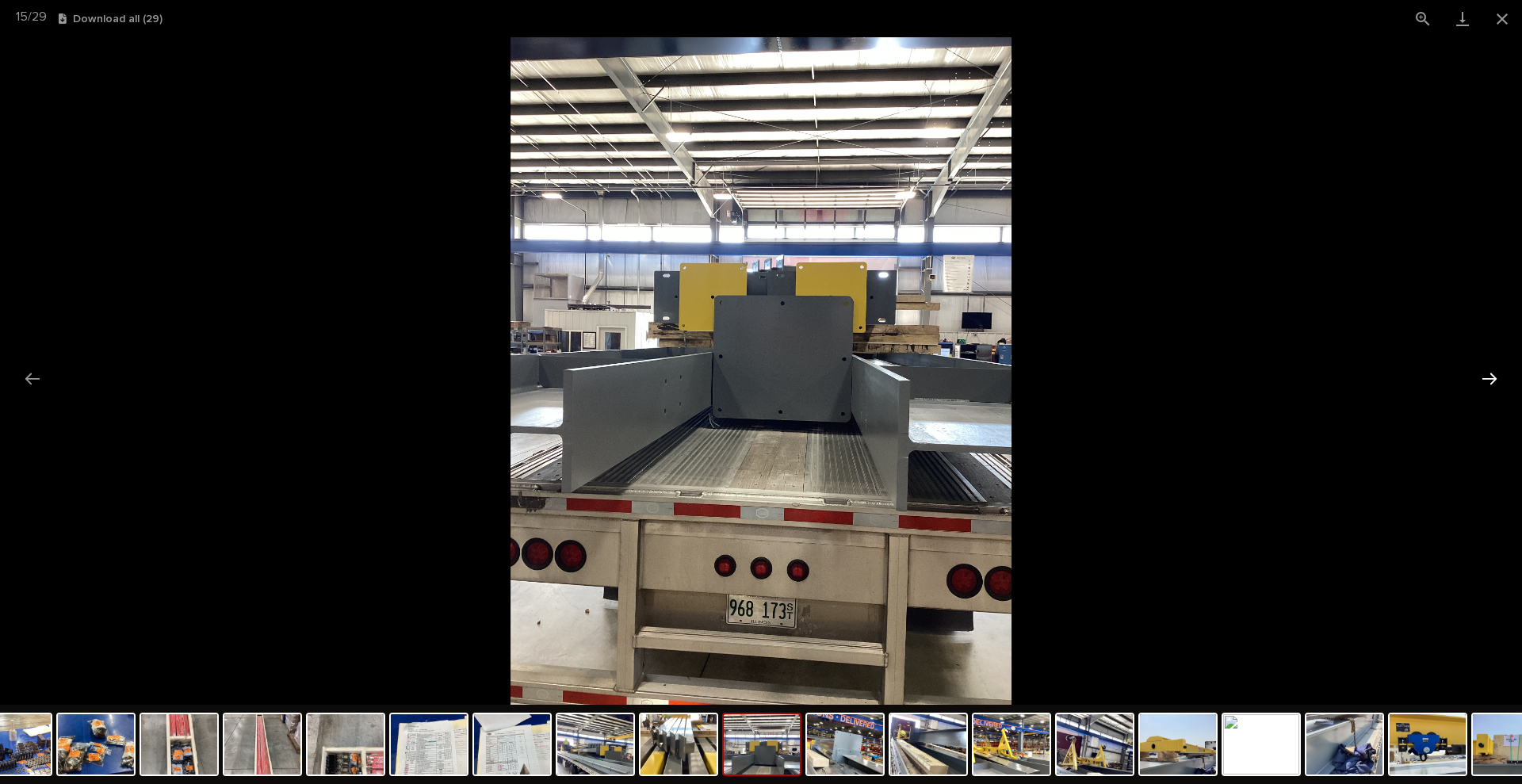 click at bounding box center (1489, 378) 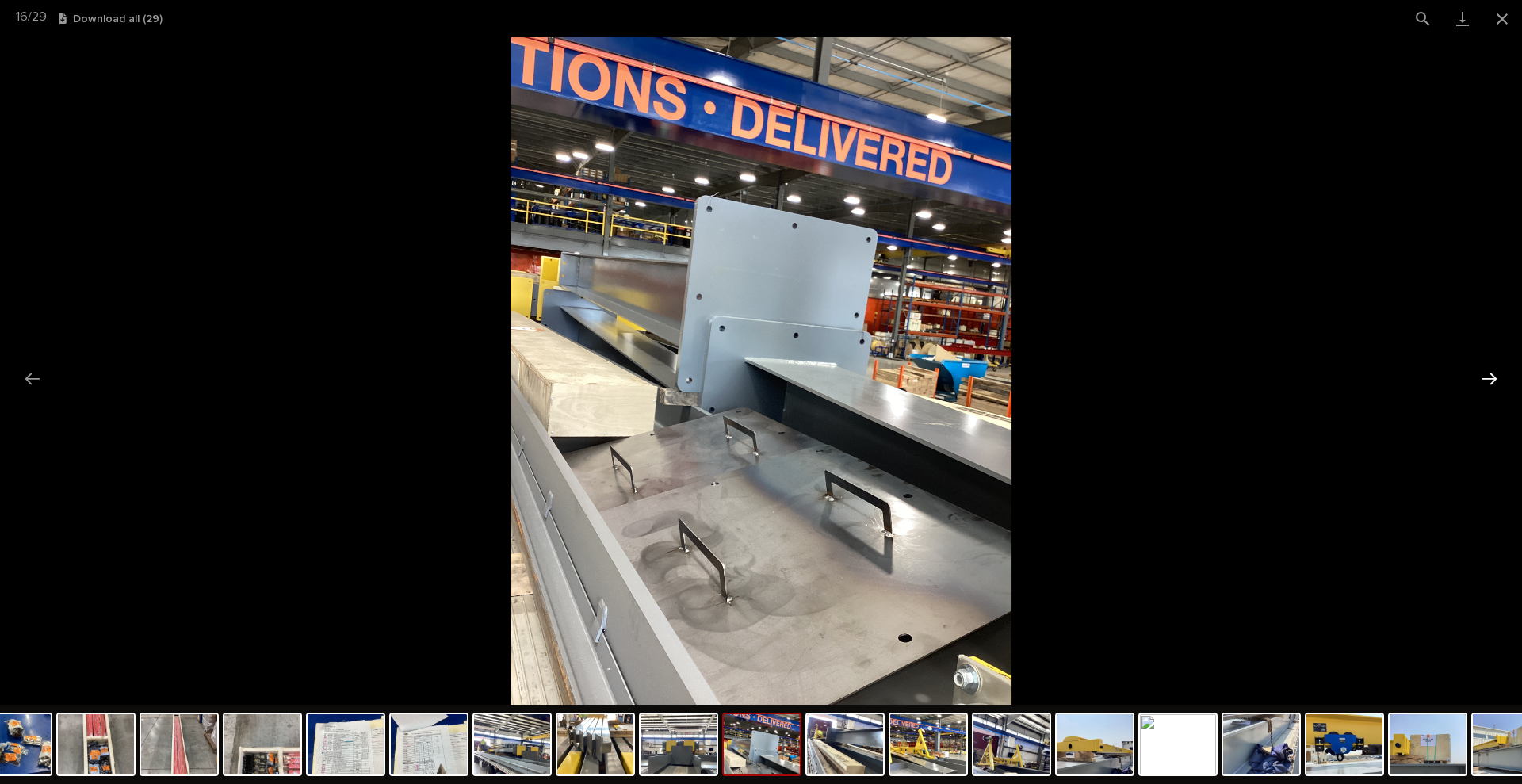 click at bounding box center [1489, 378] 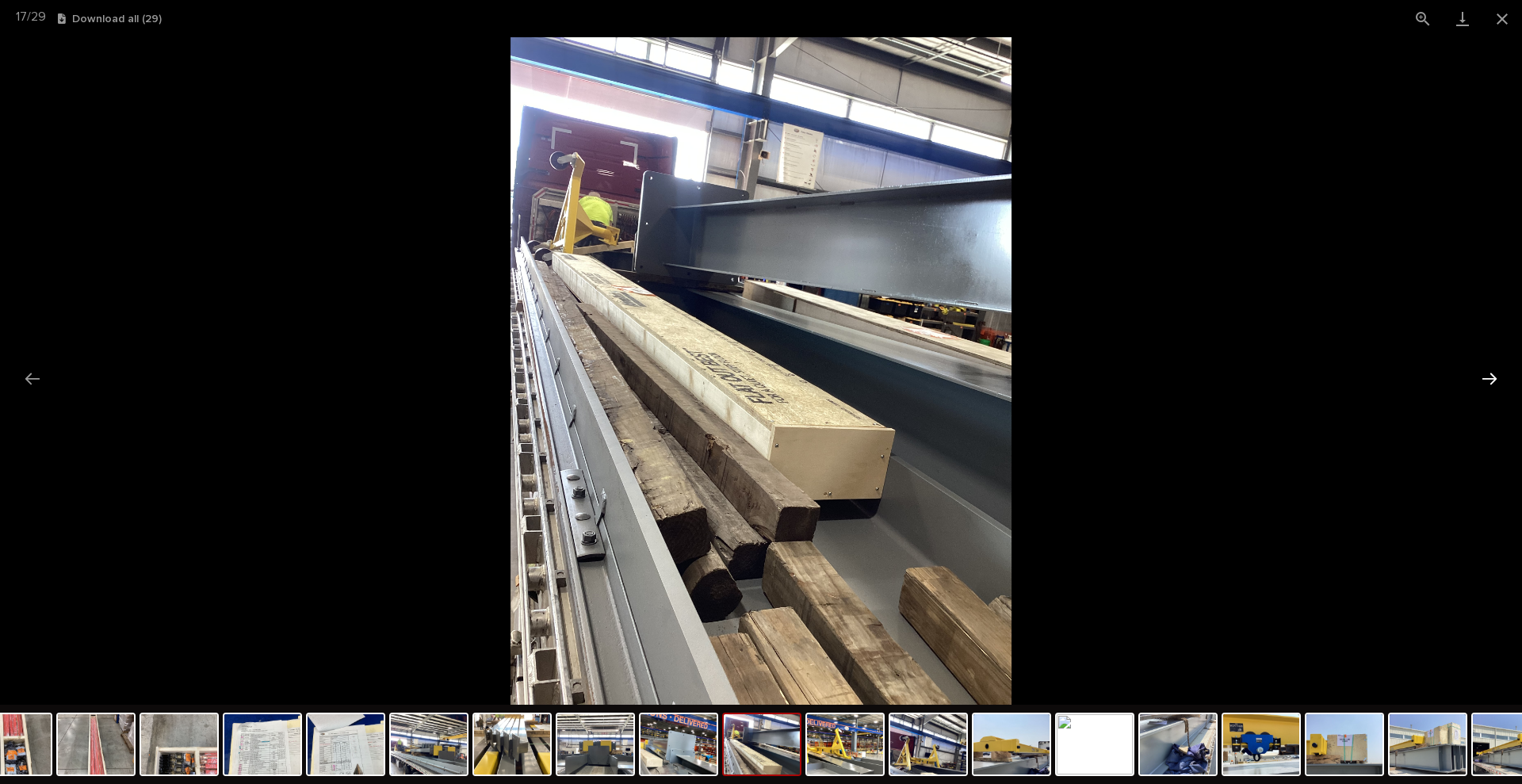 click at bounding box center (1489, 378) 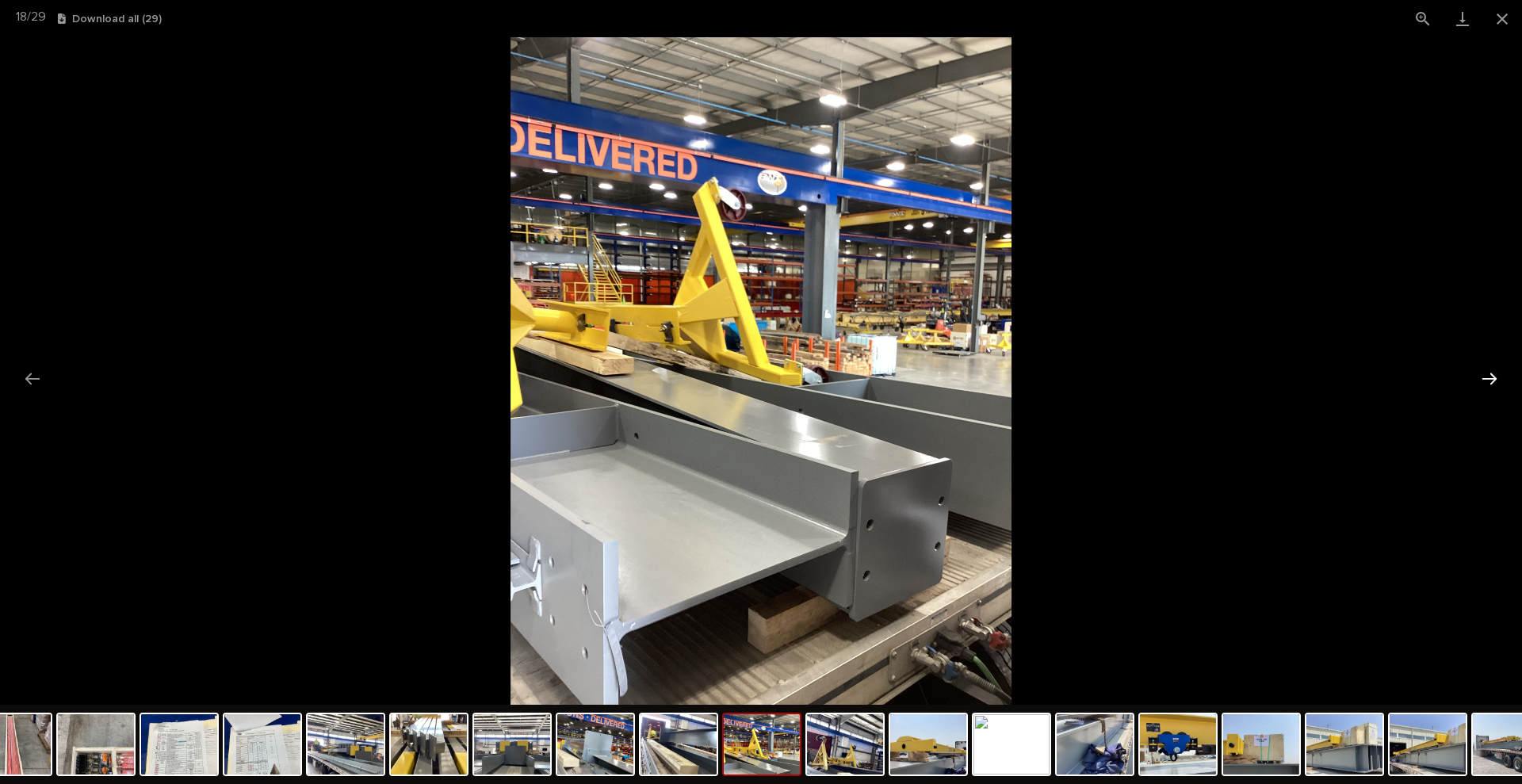 click at bounding box center [1489, 378] 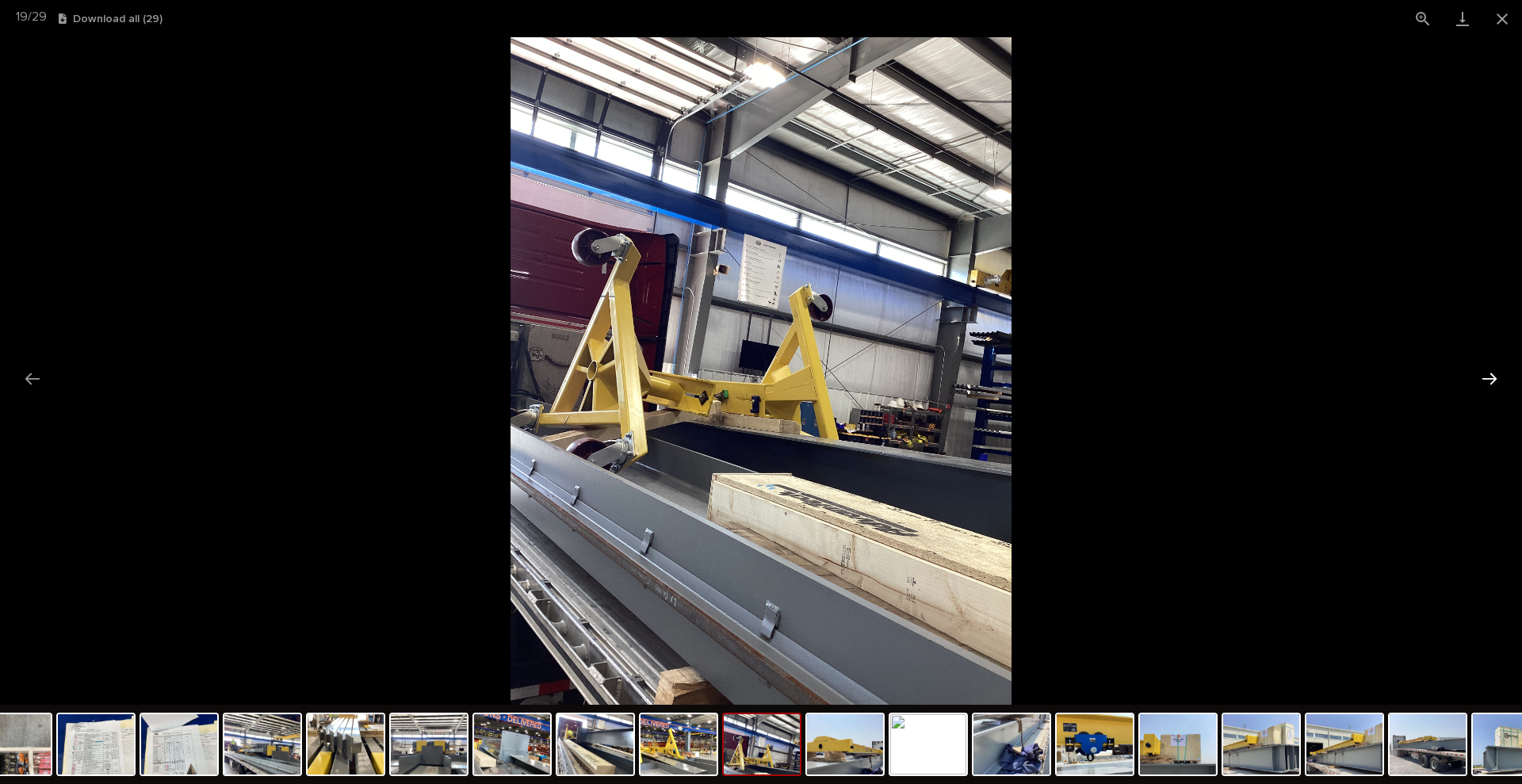 click at bounding box center (1489, 378) 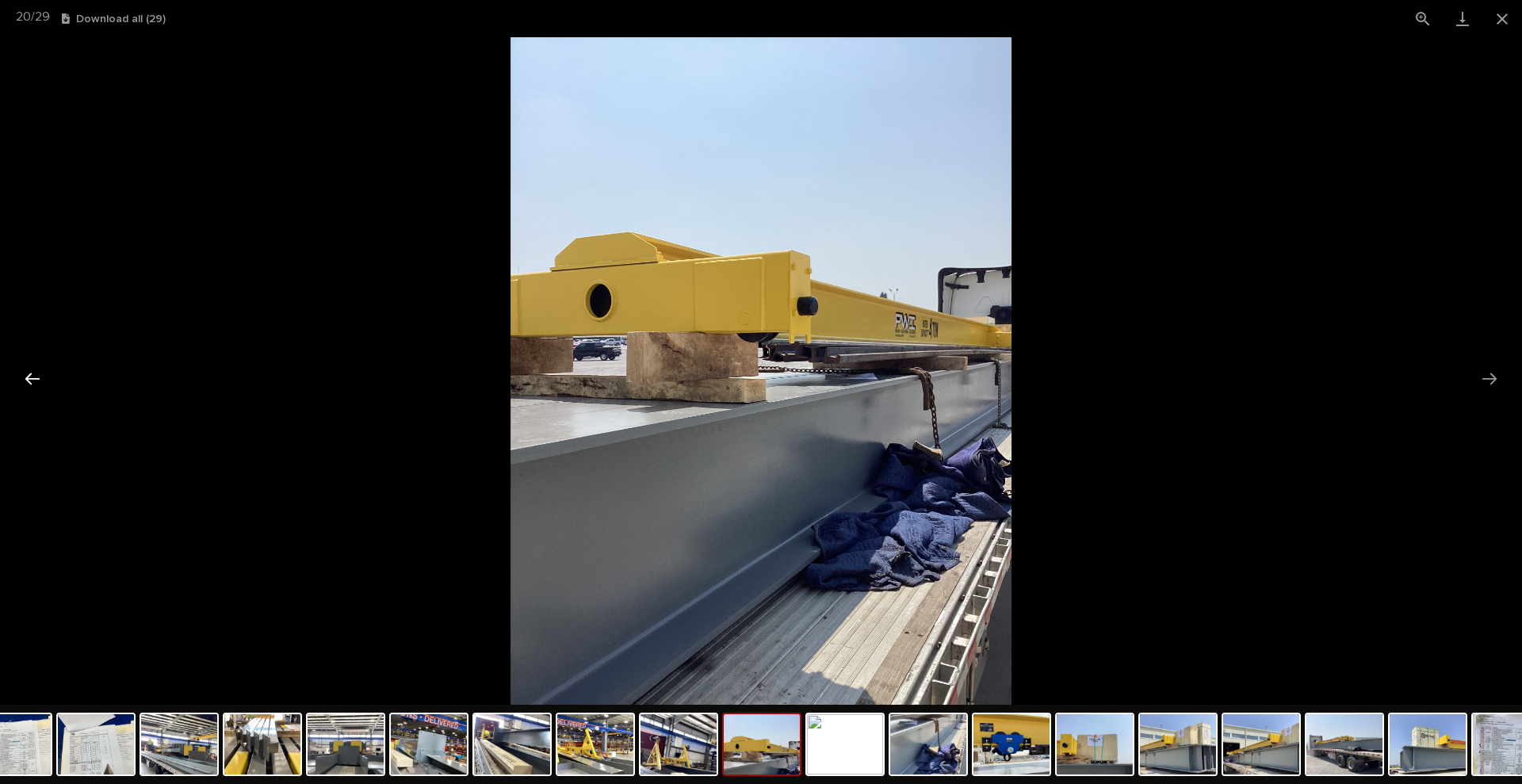 click at bounding box center (33, 378) 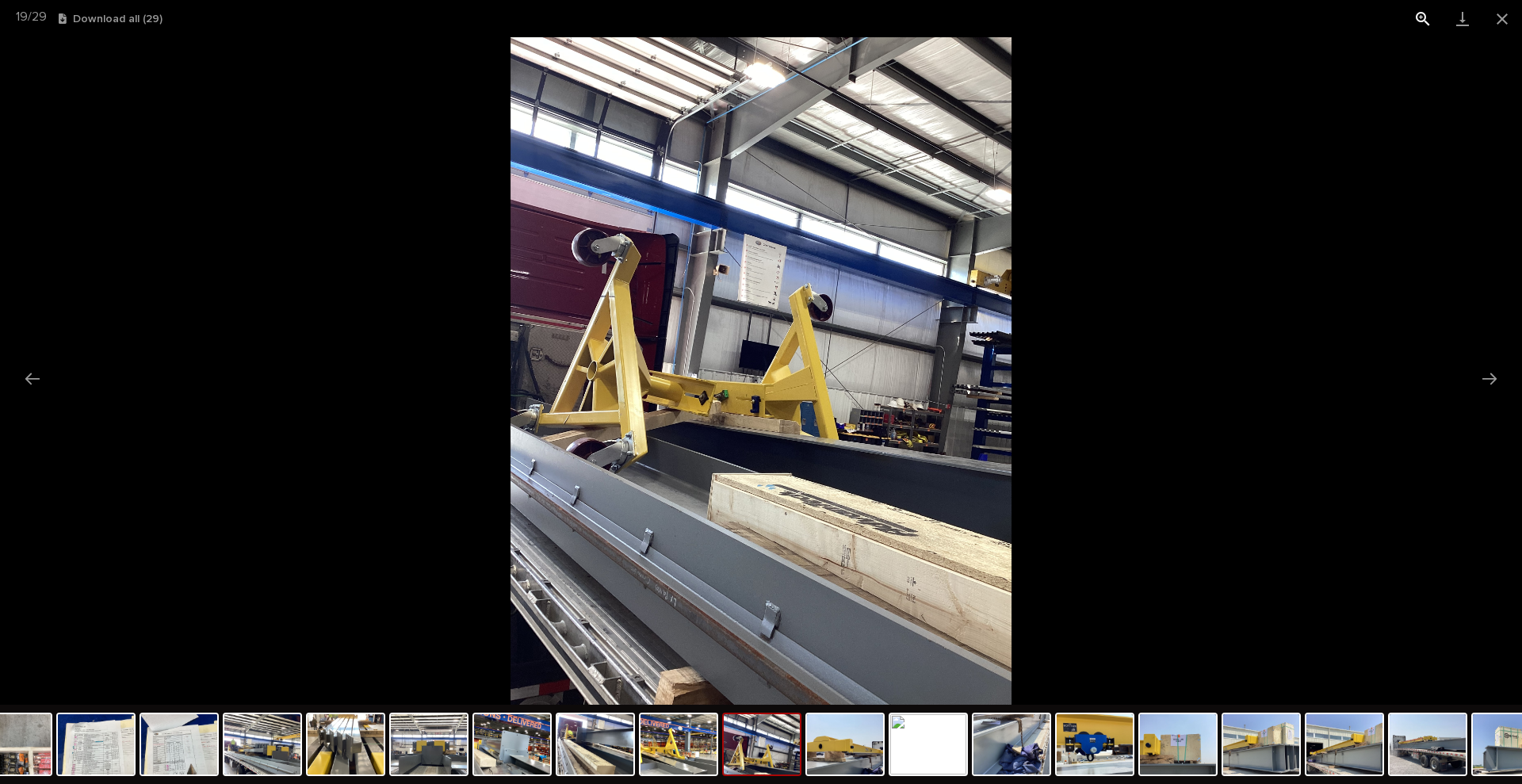 click at bounding box center [1423, 18] 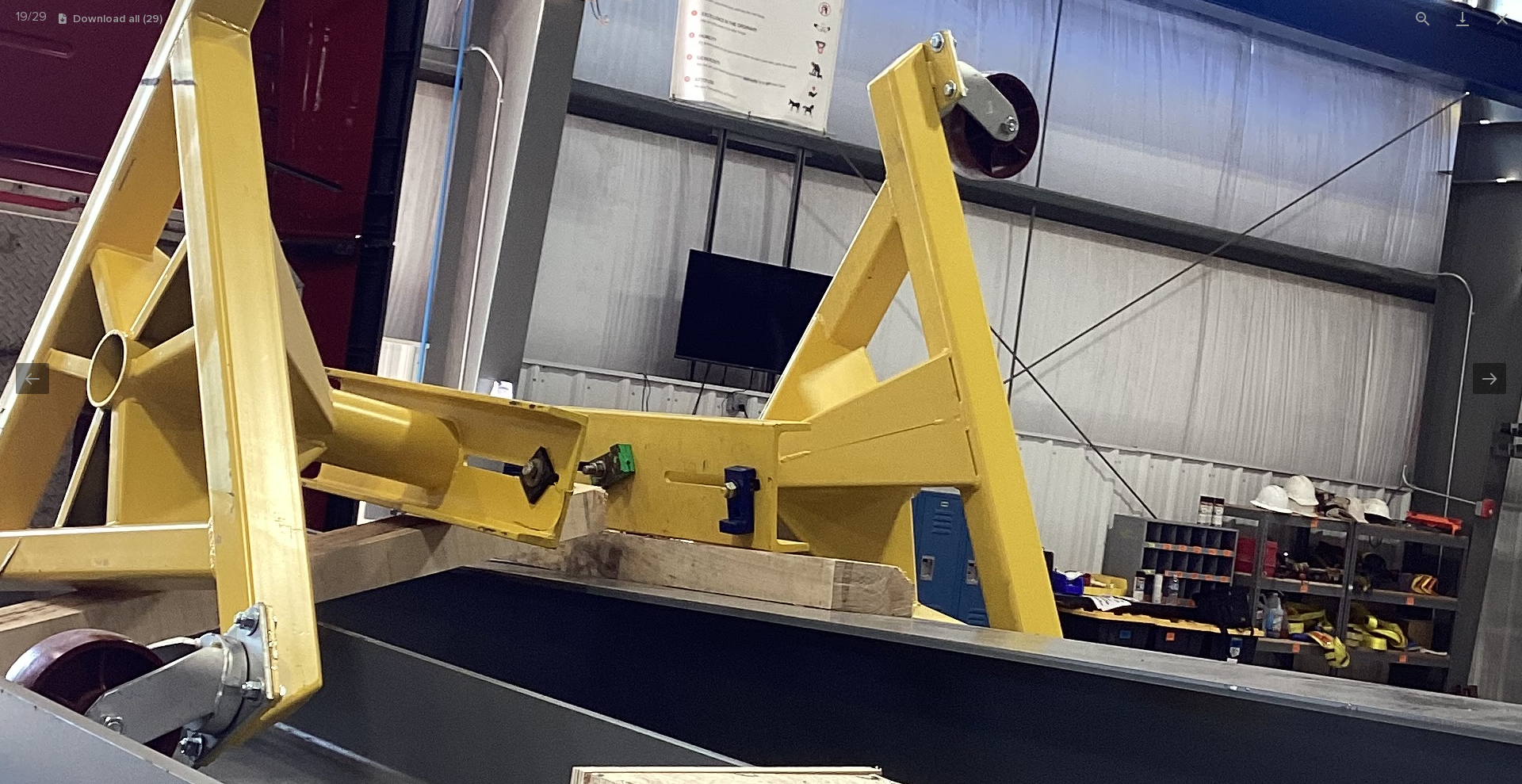 click at bounding box center [761, 371] 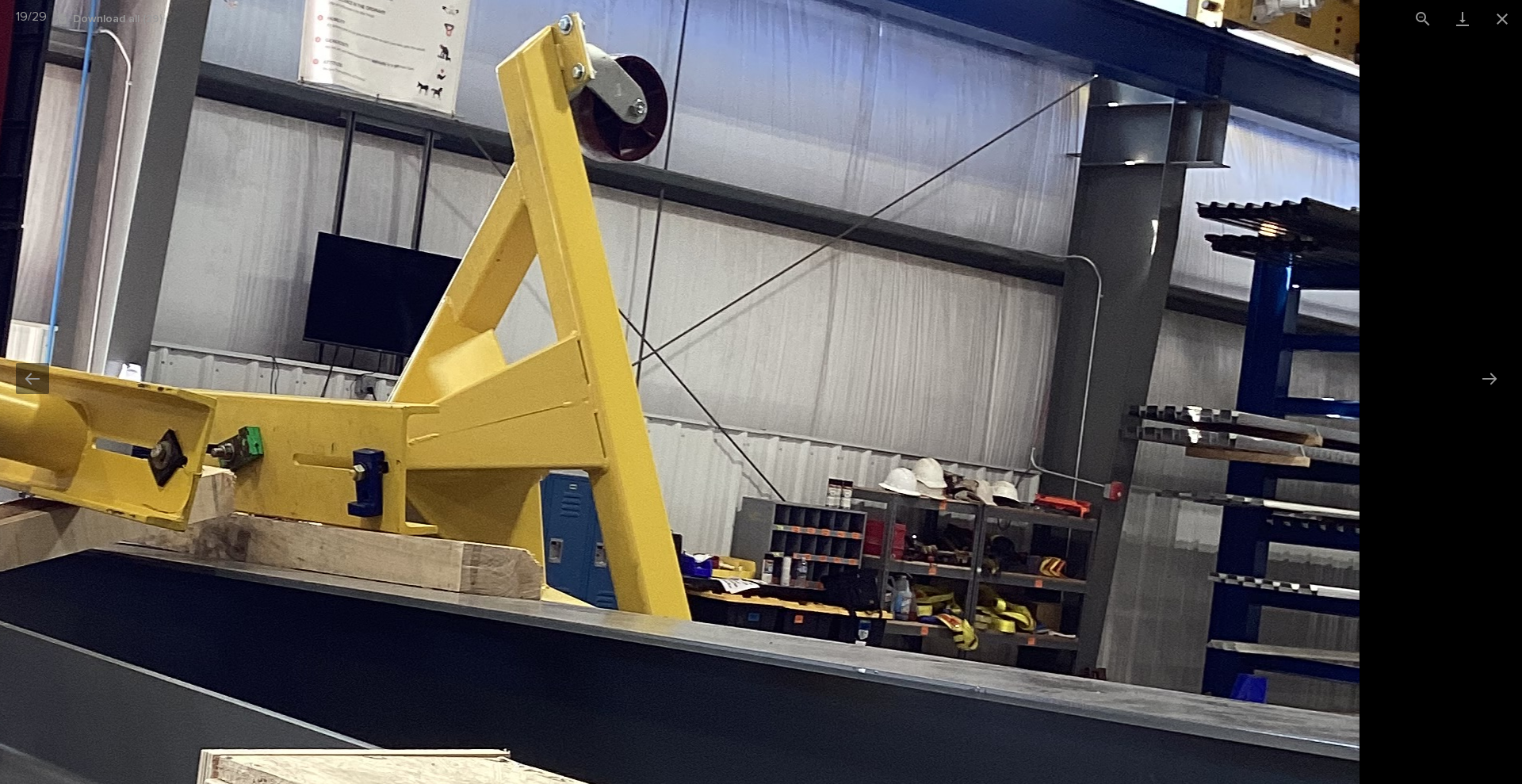 drag, startPoint x: 1183, startPoint y: 415, endPoint x: 0, endPoint y: 398, distance: 1183.1221 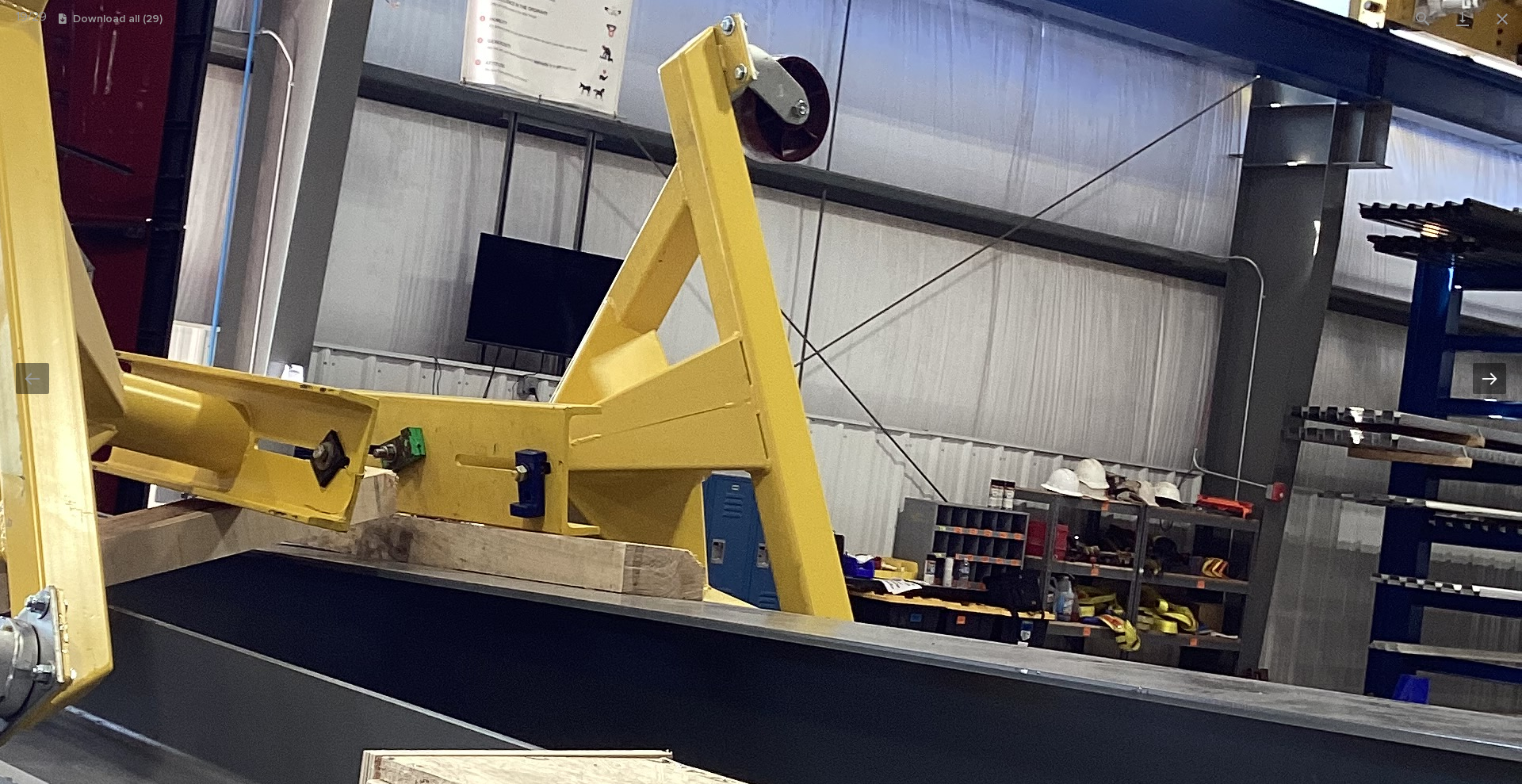 click at bounding box center (1489, 378) 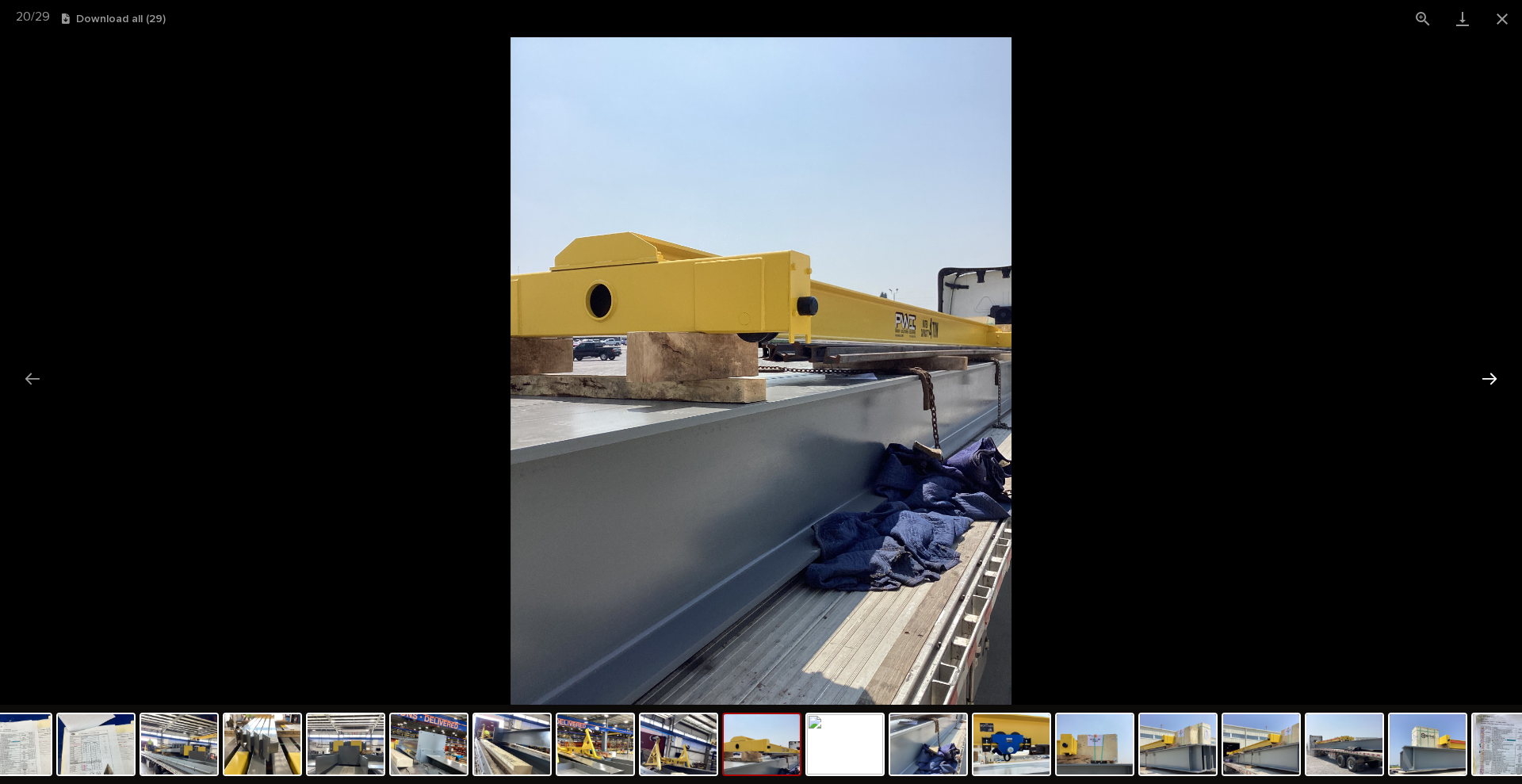 click at bounding box center [1489, 378] 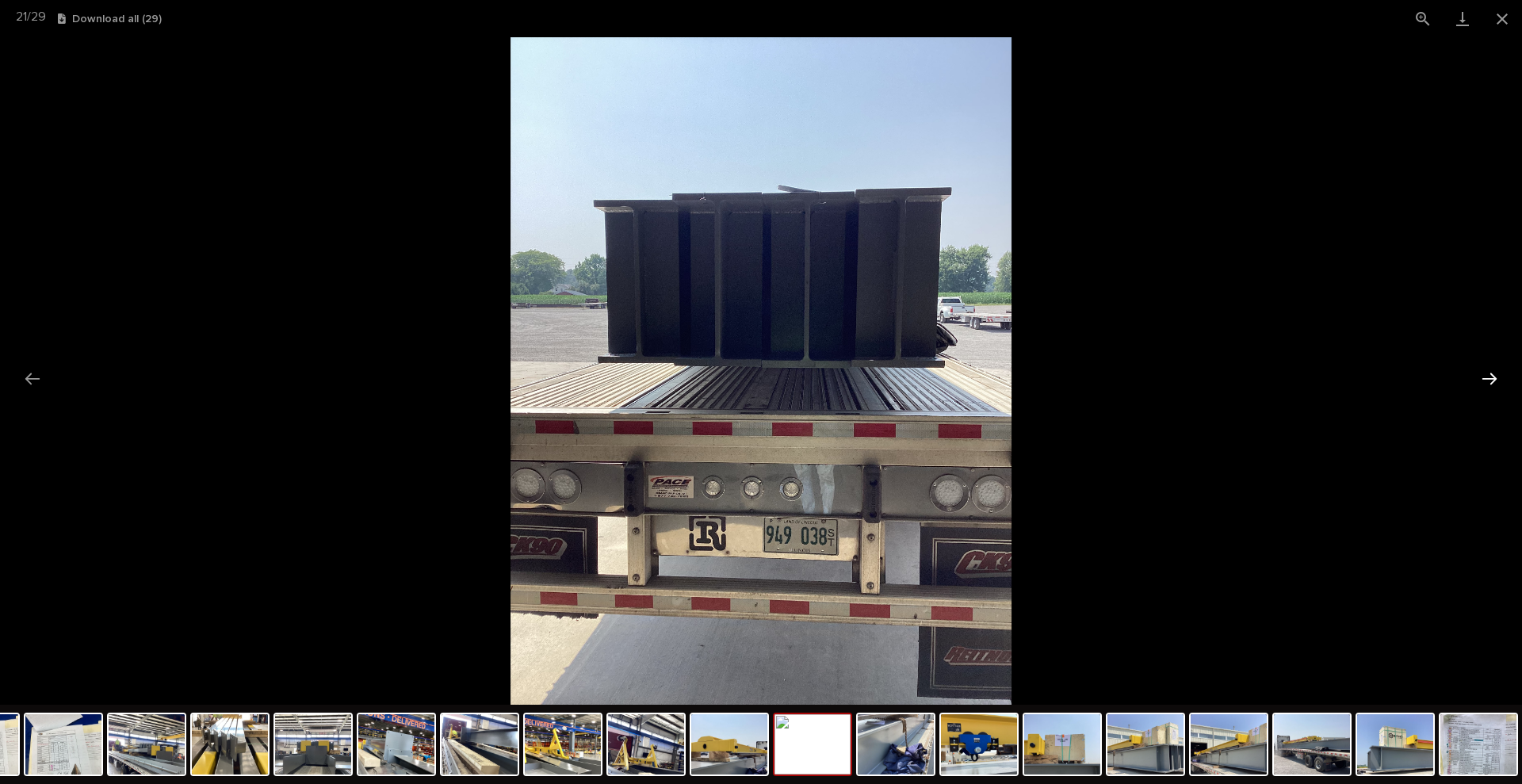 click at bounding box center (1489, 378) 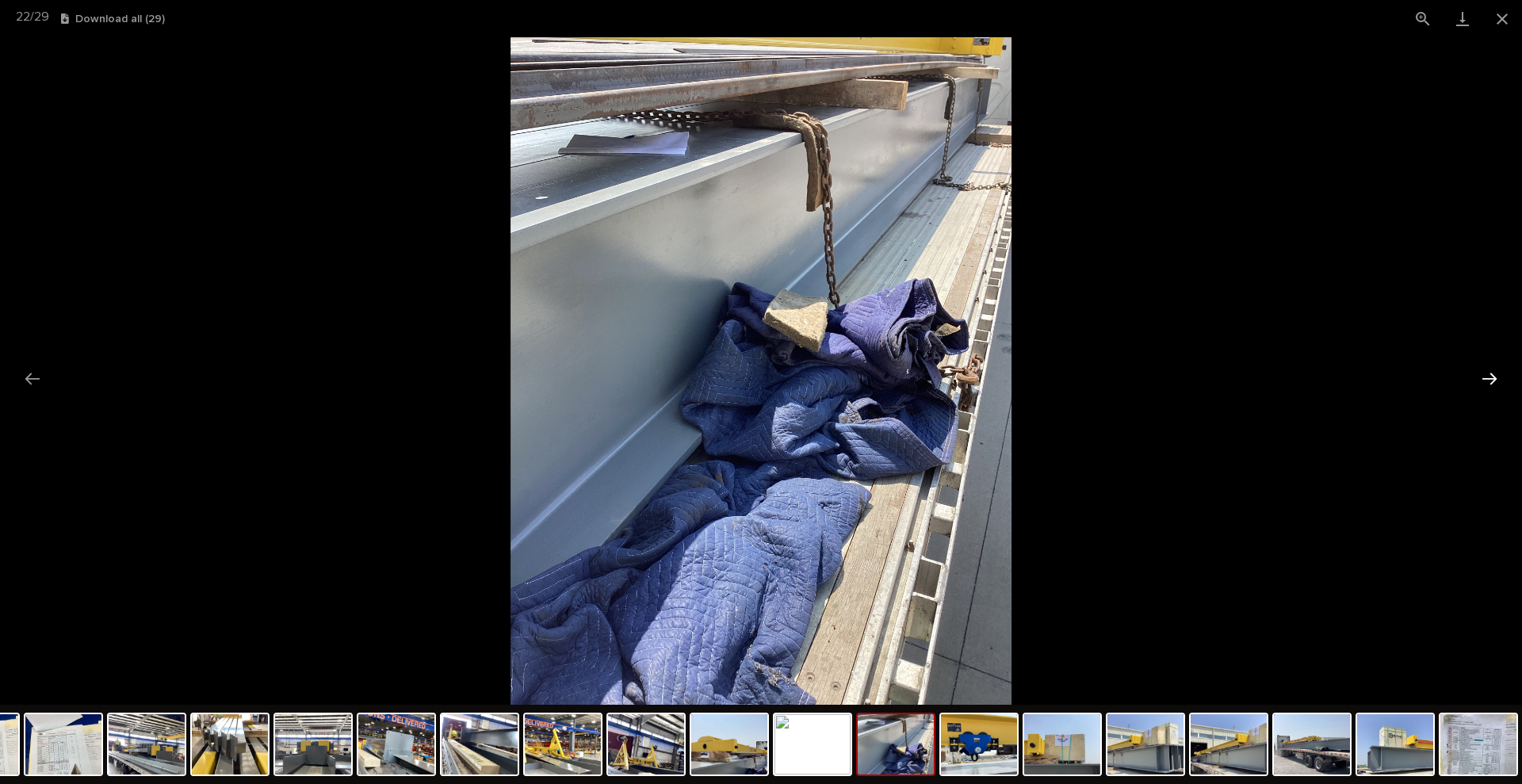 click at bounding box center (1489, 378) 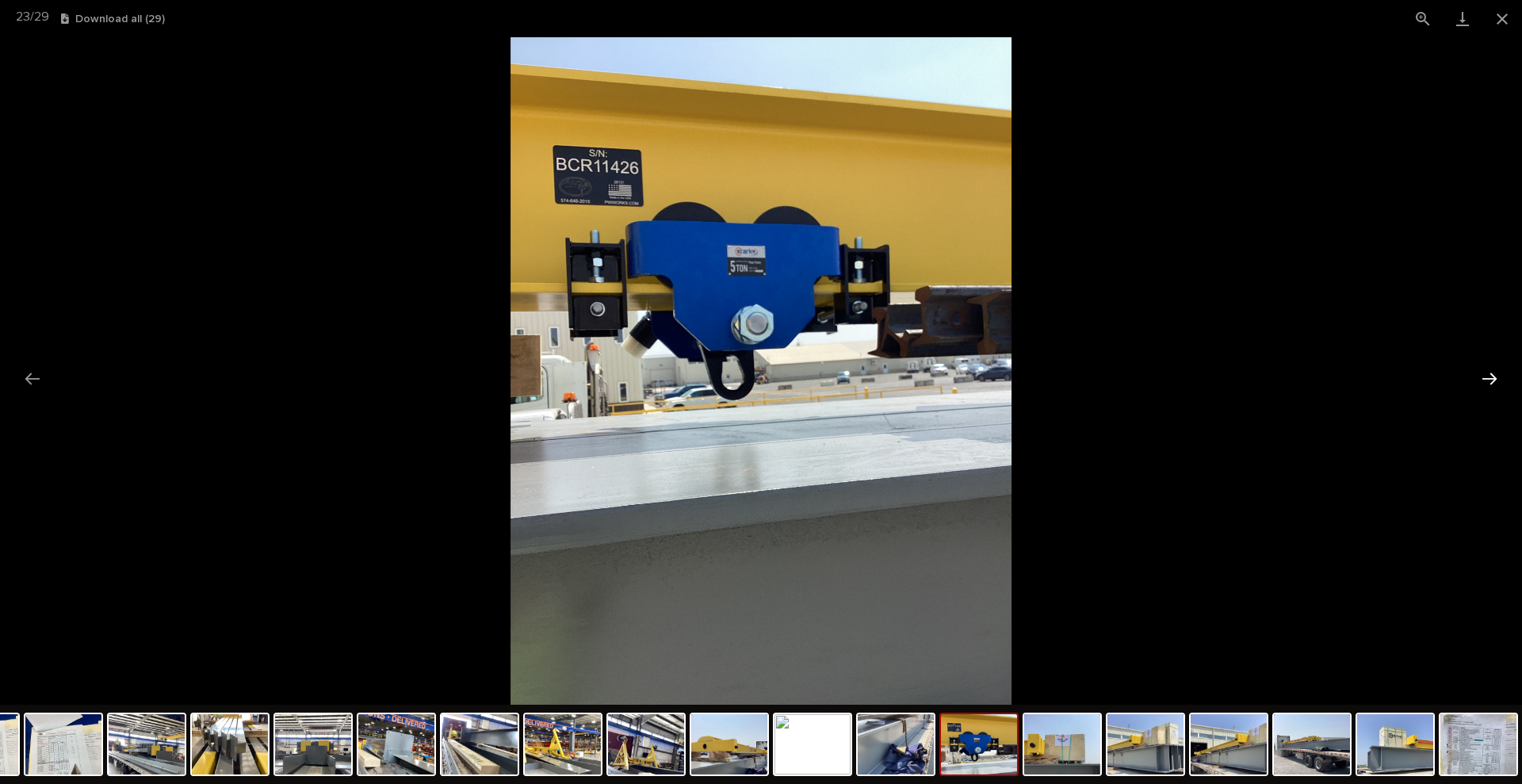 click at bounding box center (1489, 378) 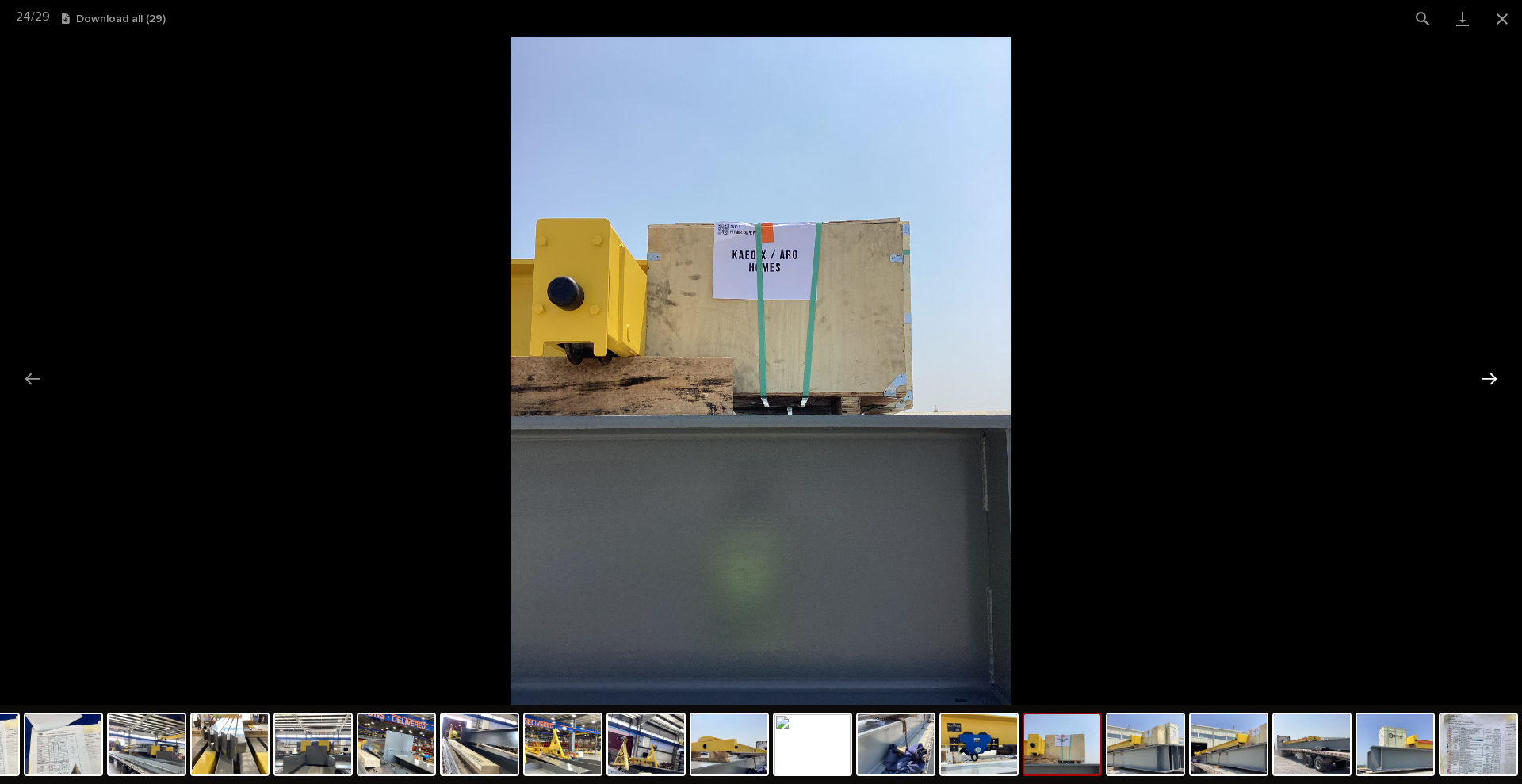 click at bounding box center (1489, 378) 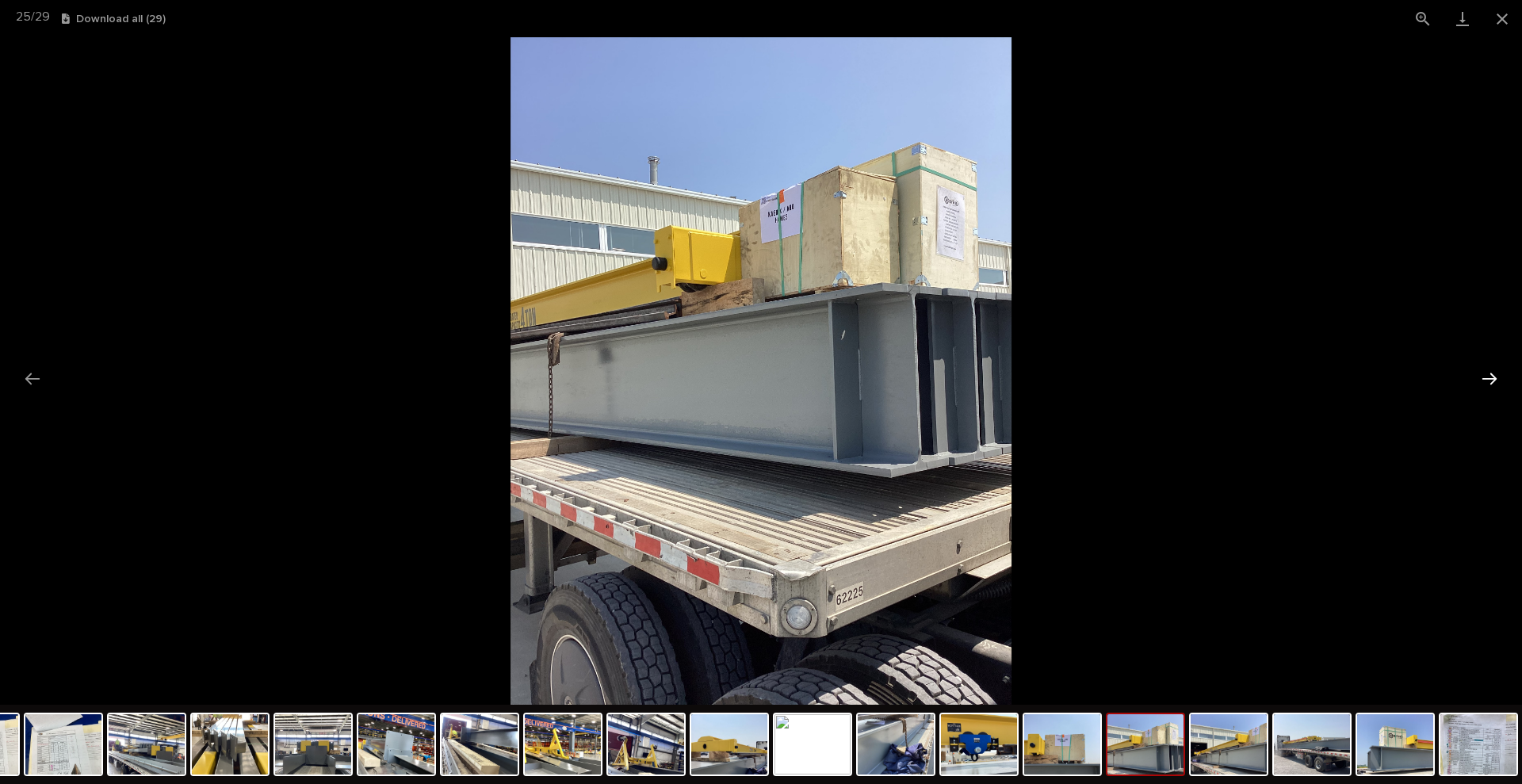 click at bounding box center [1489, 378] 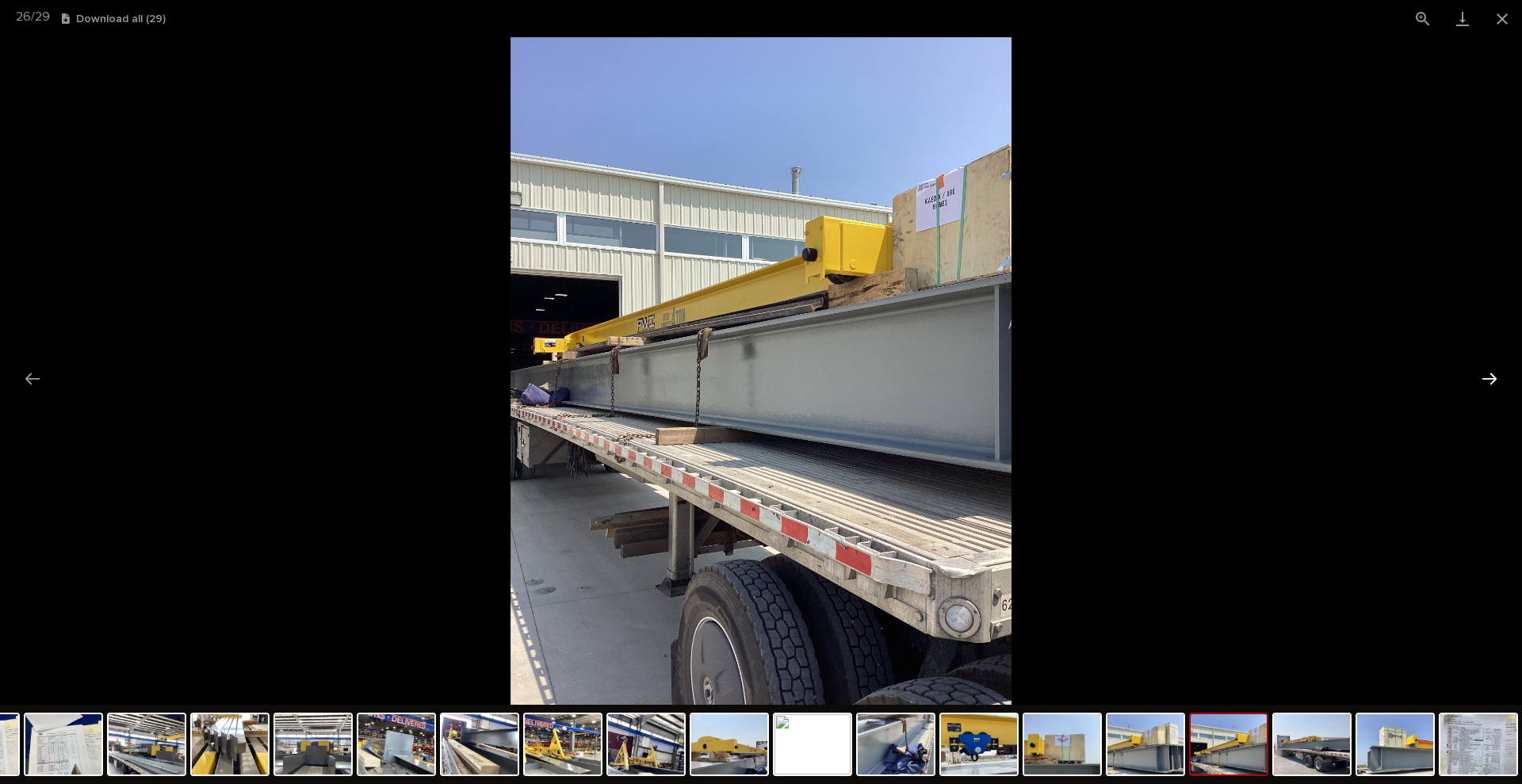 click at bounding box center (1489, 378) 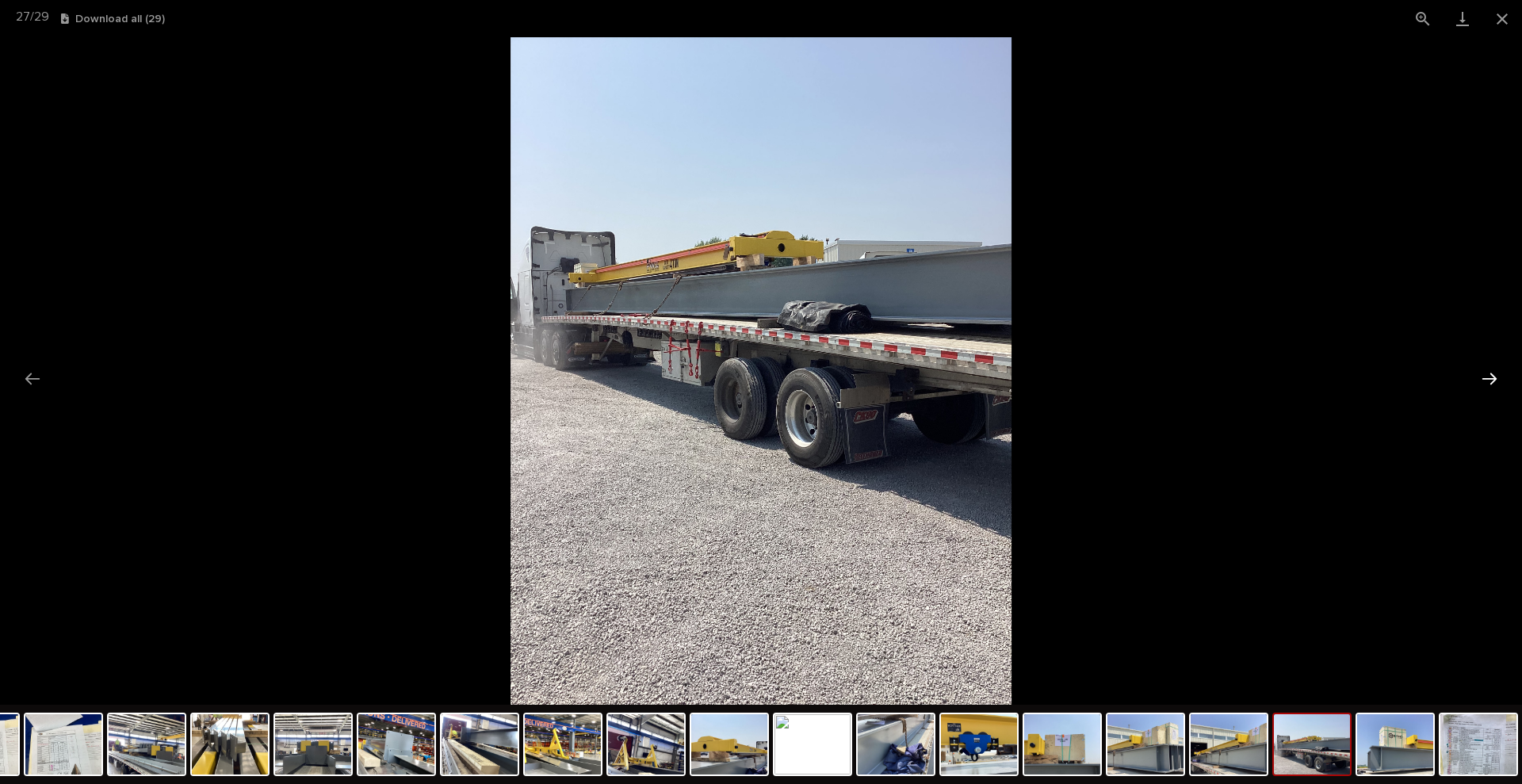 click at bounding box center (1489, 378) 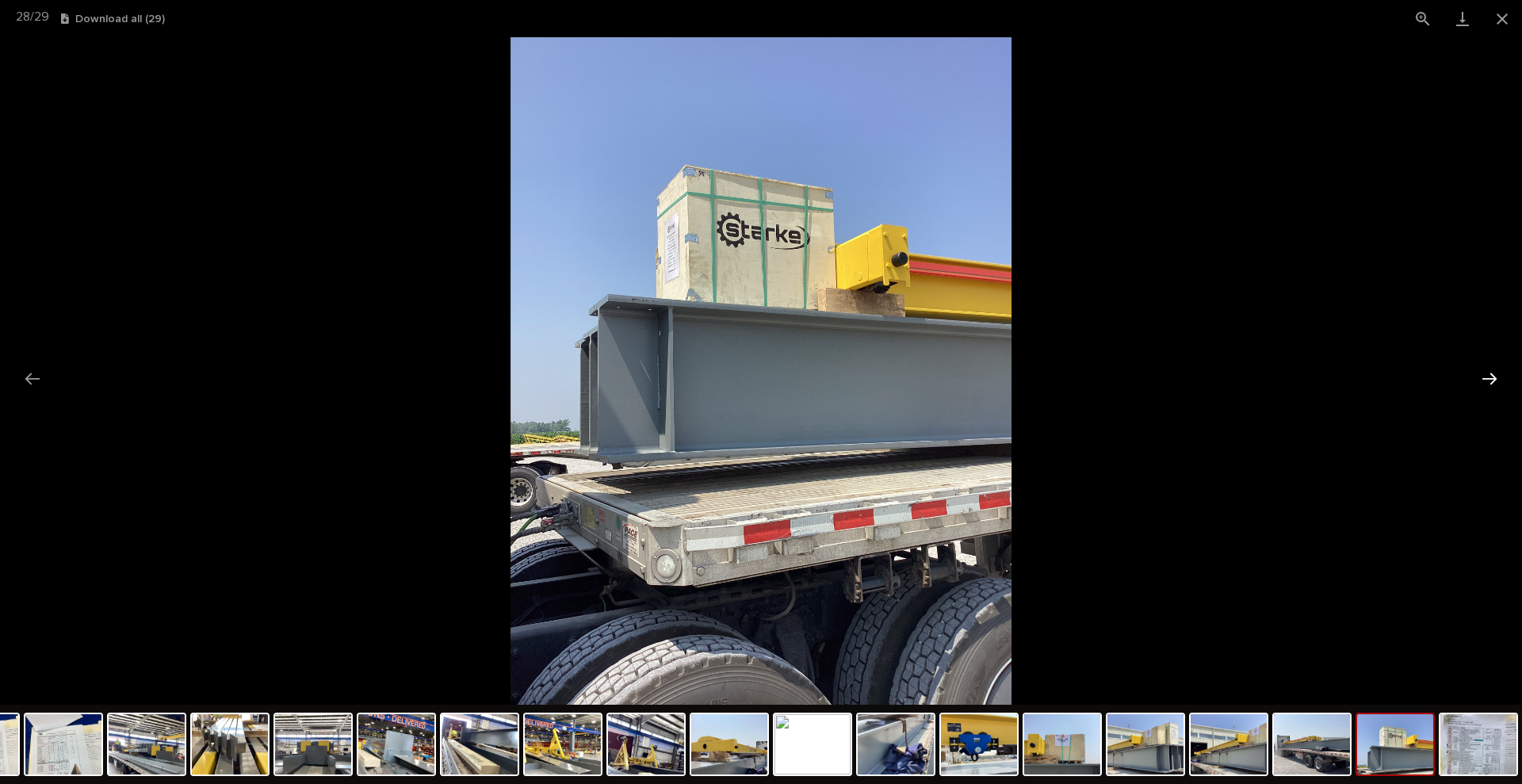 click at bounding box center (1489, 378) 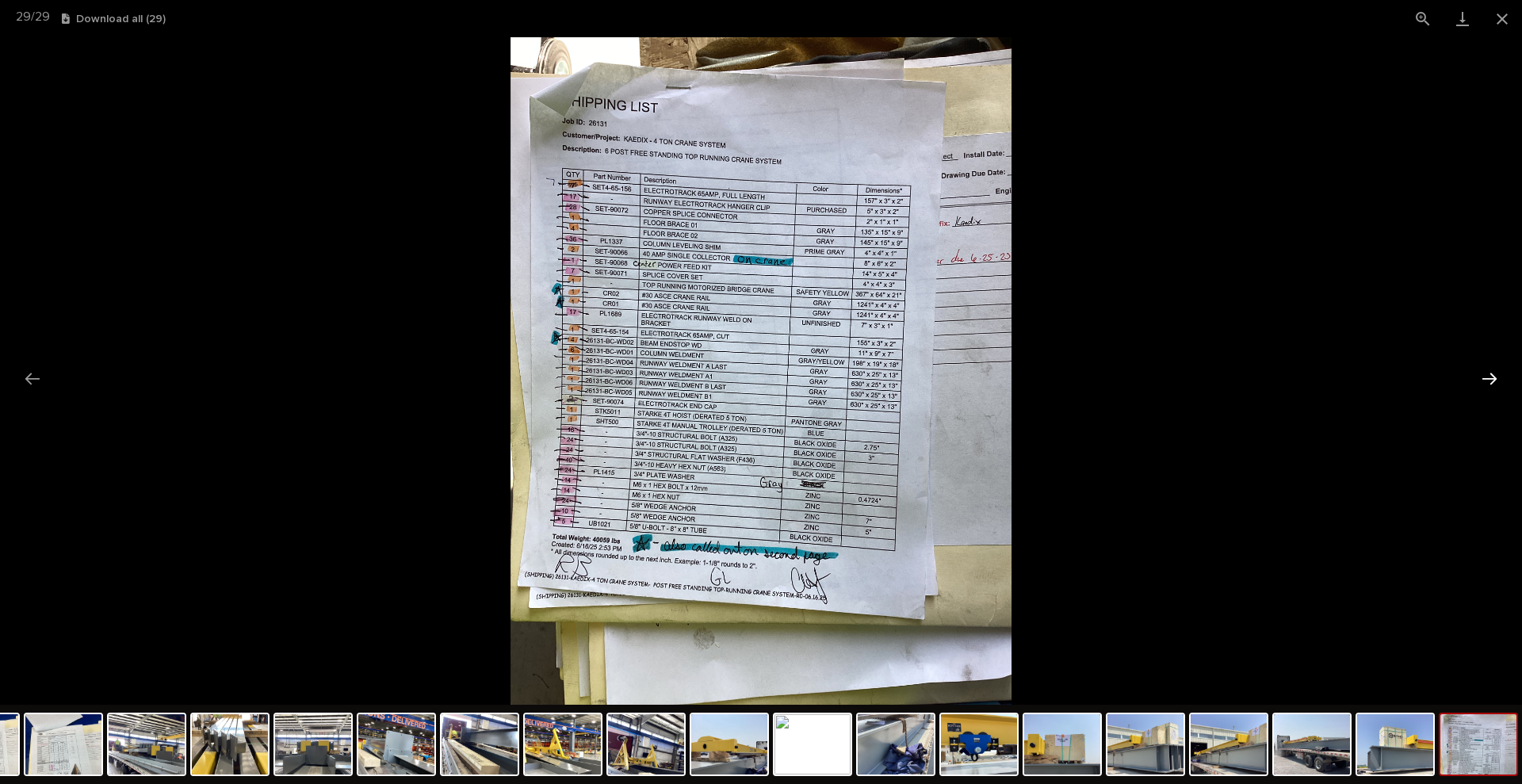 click at bounding box center (1489, 378) 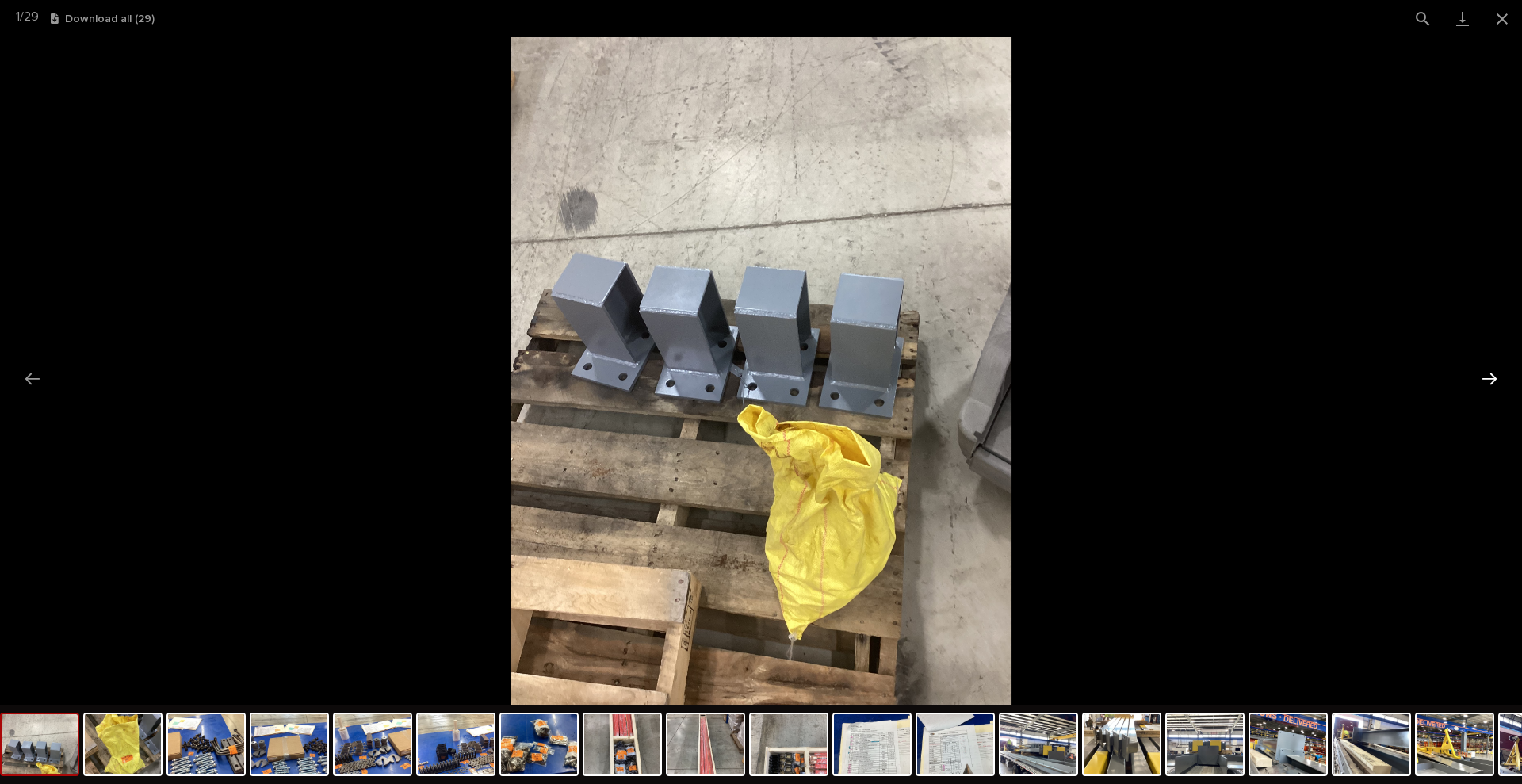 click at bounding box center [1489, 378] 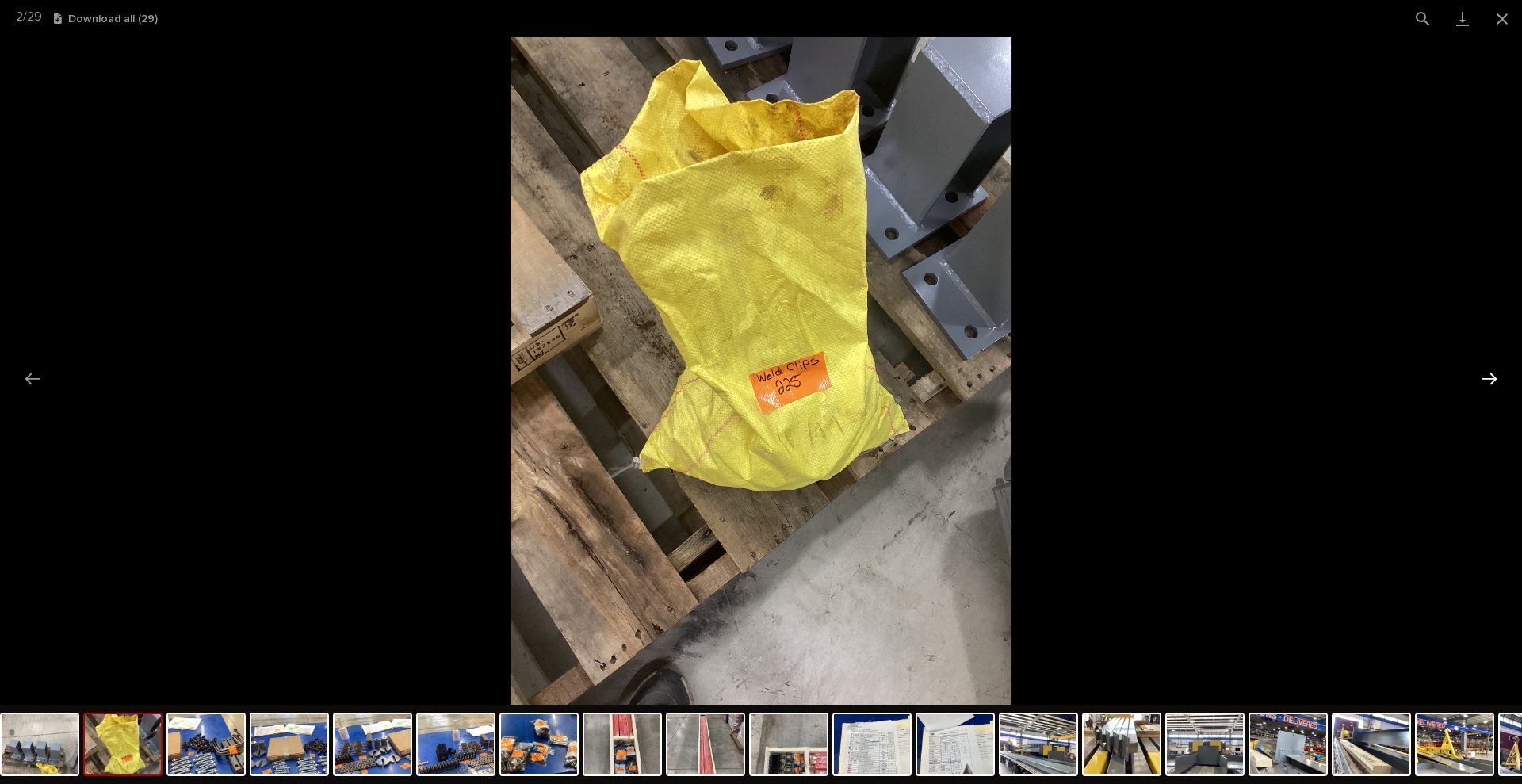 click at bounding box center (1489, 378) 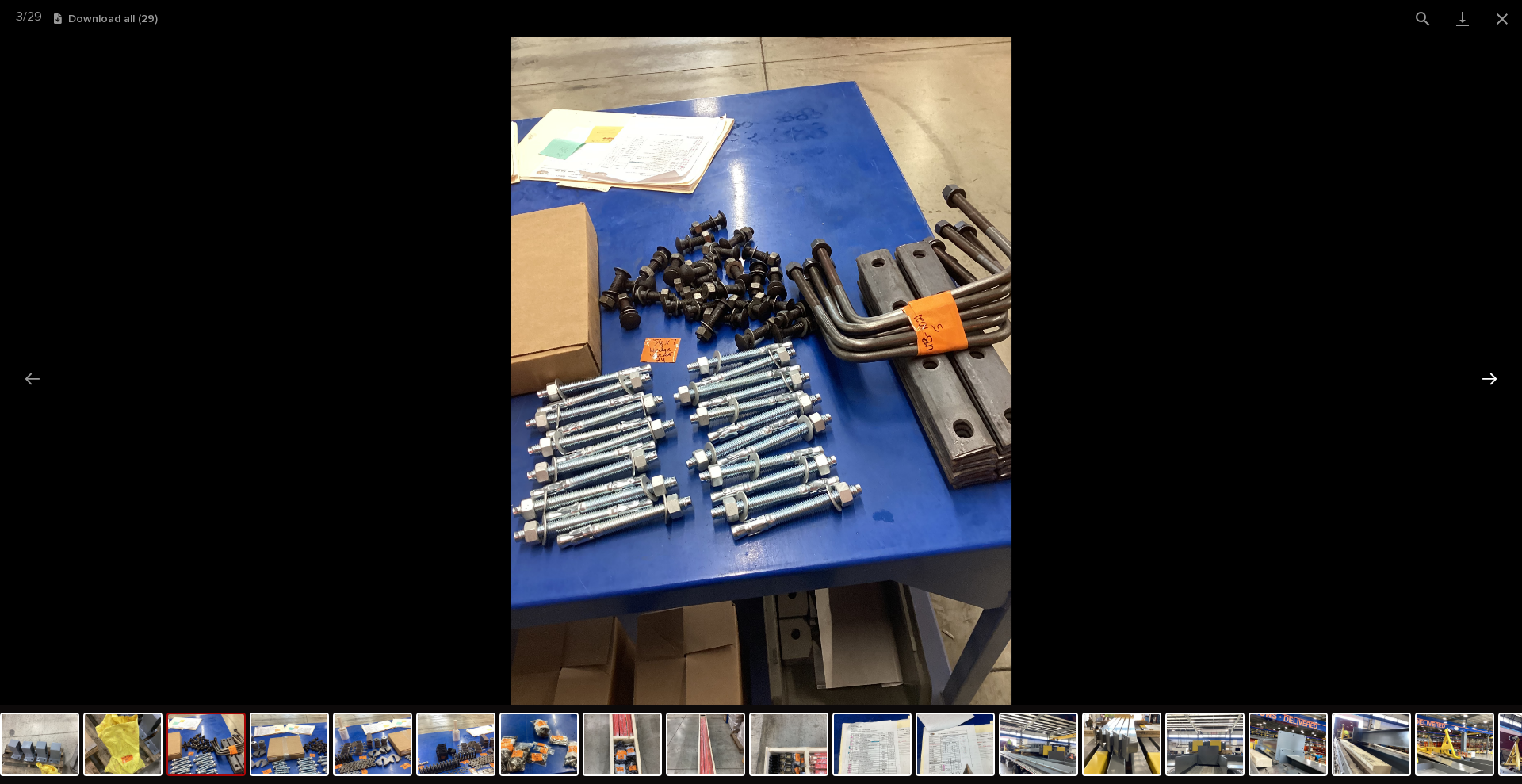 click at bounding box center [1489, 378] 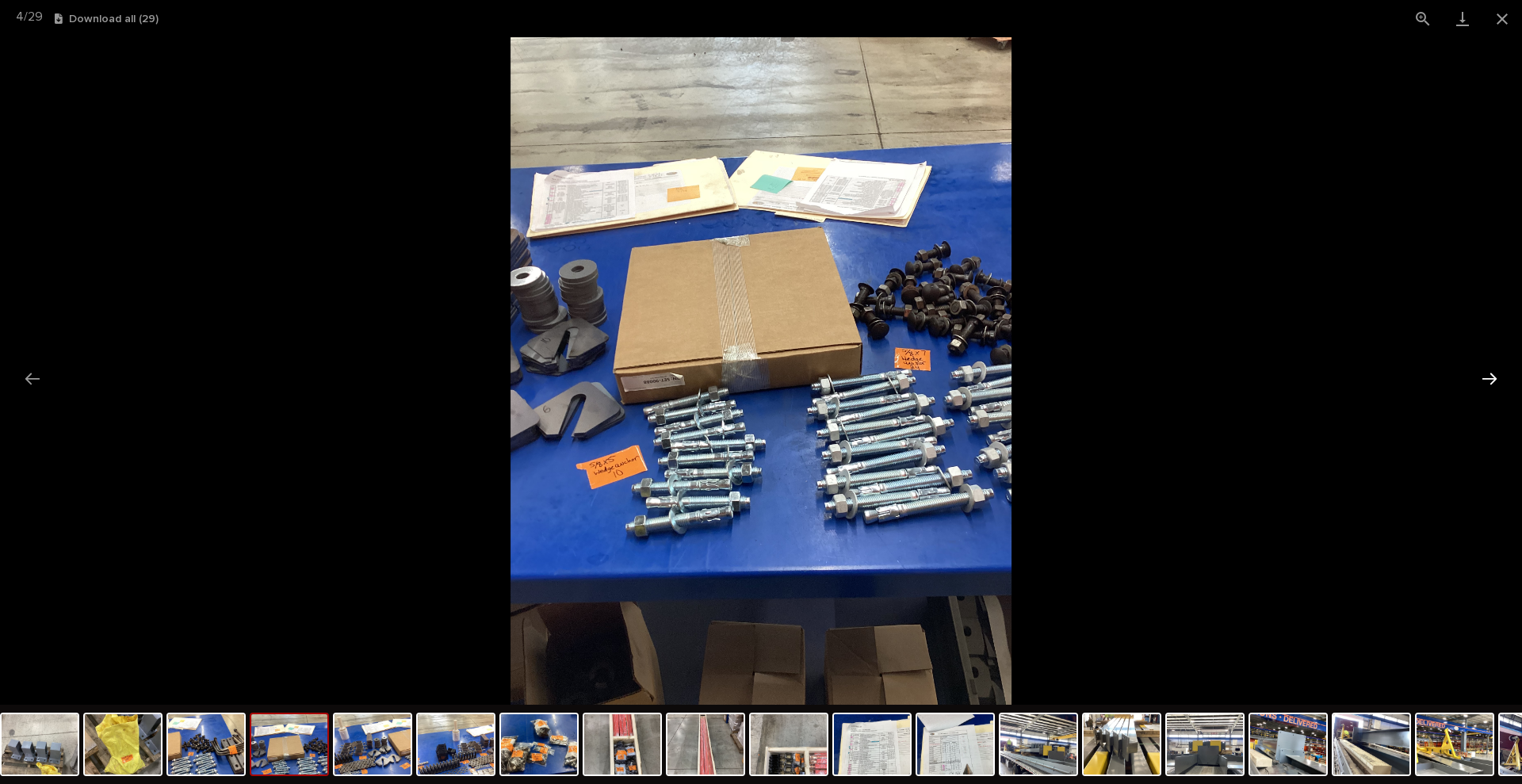 click at bounding box center [1489, 378] 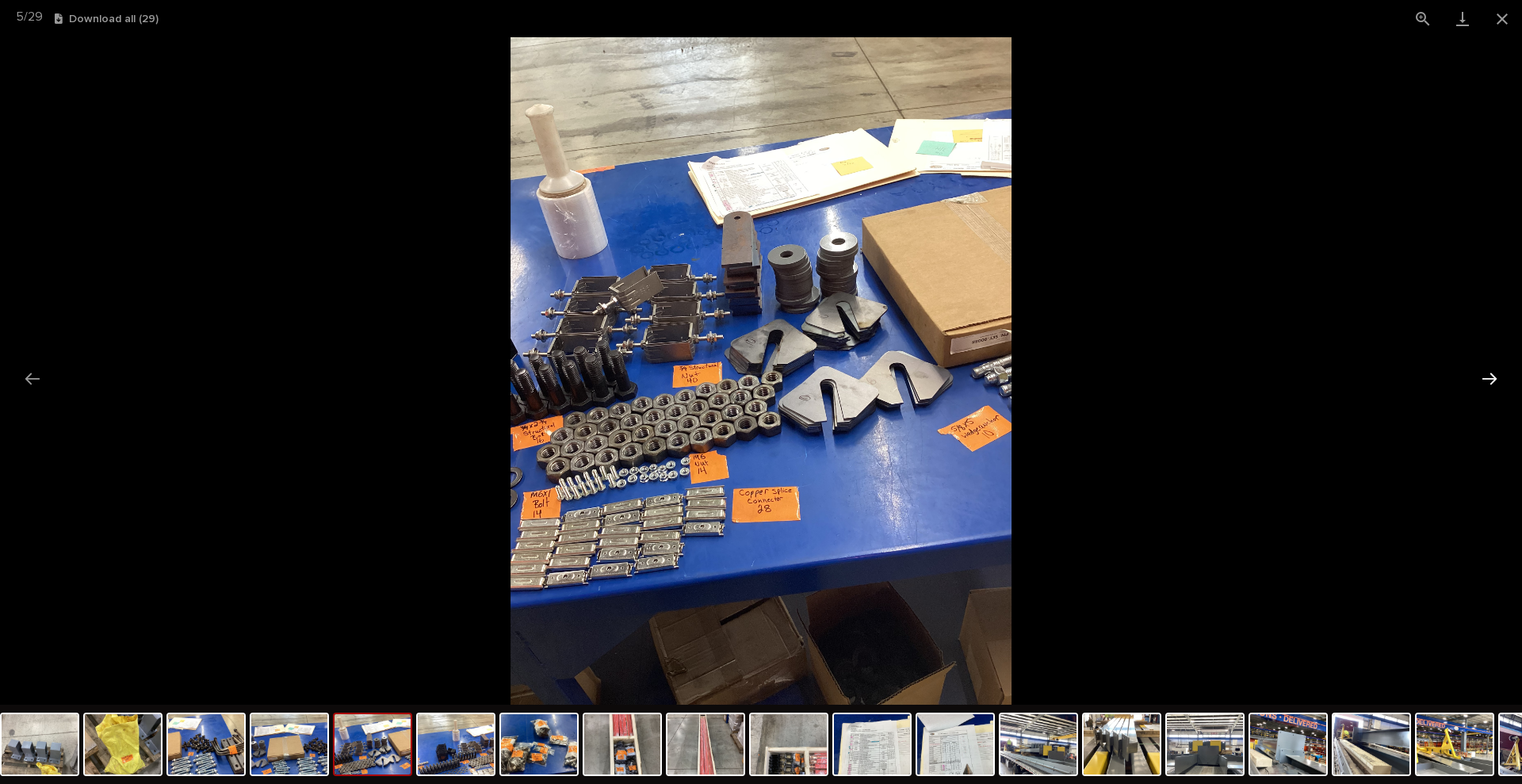 click at bounding box center (1489, 378) 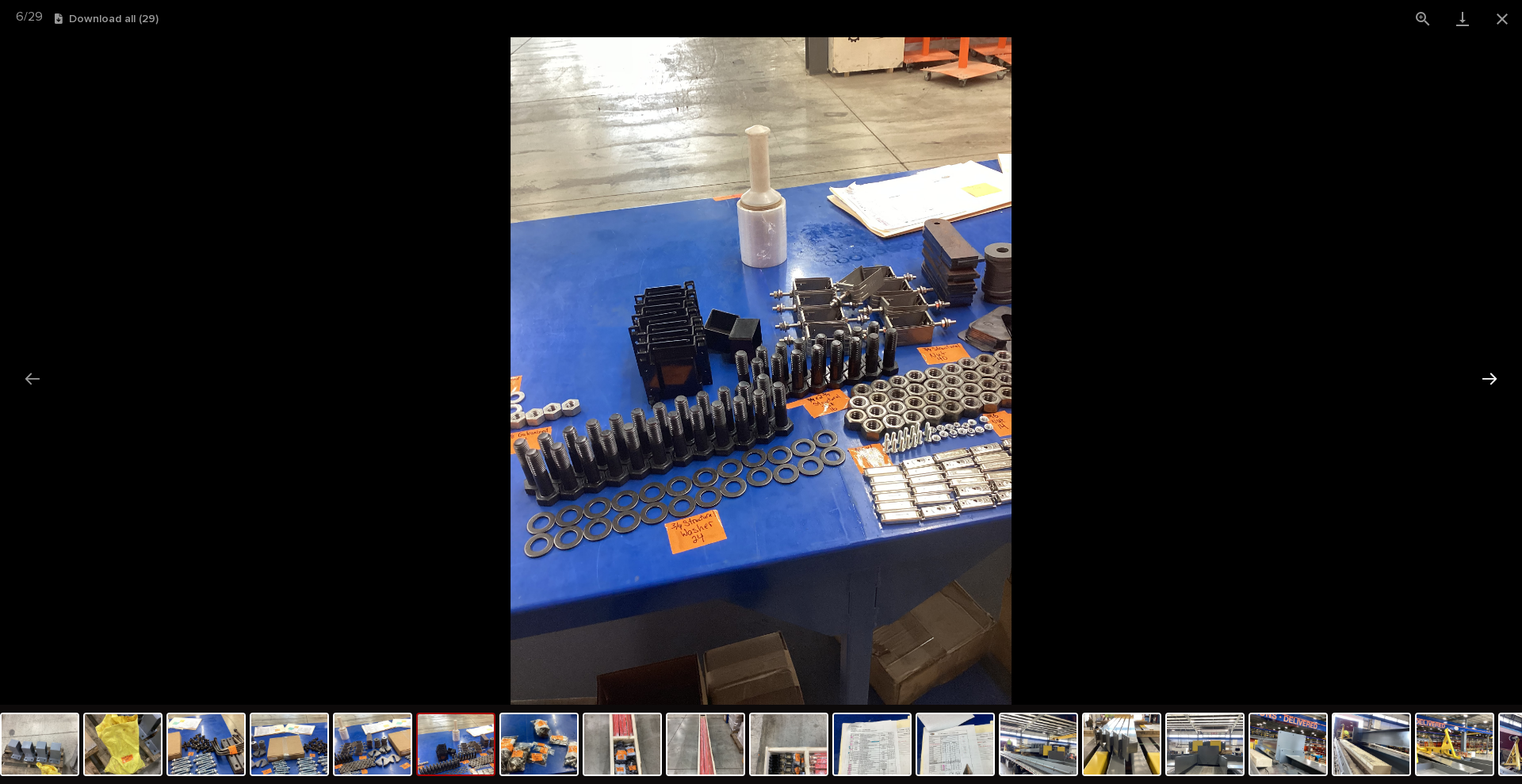 click at bounding box center (1489, 378) 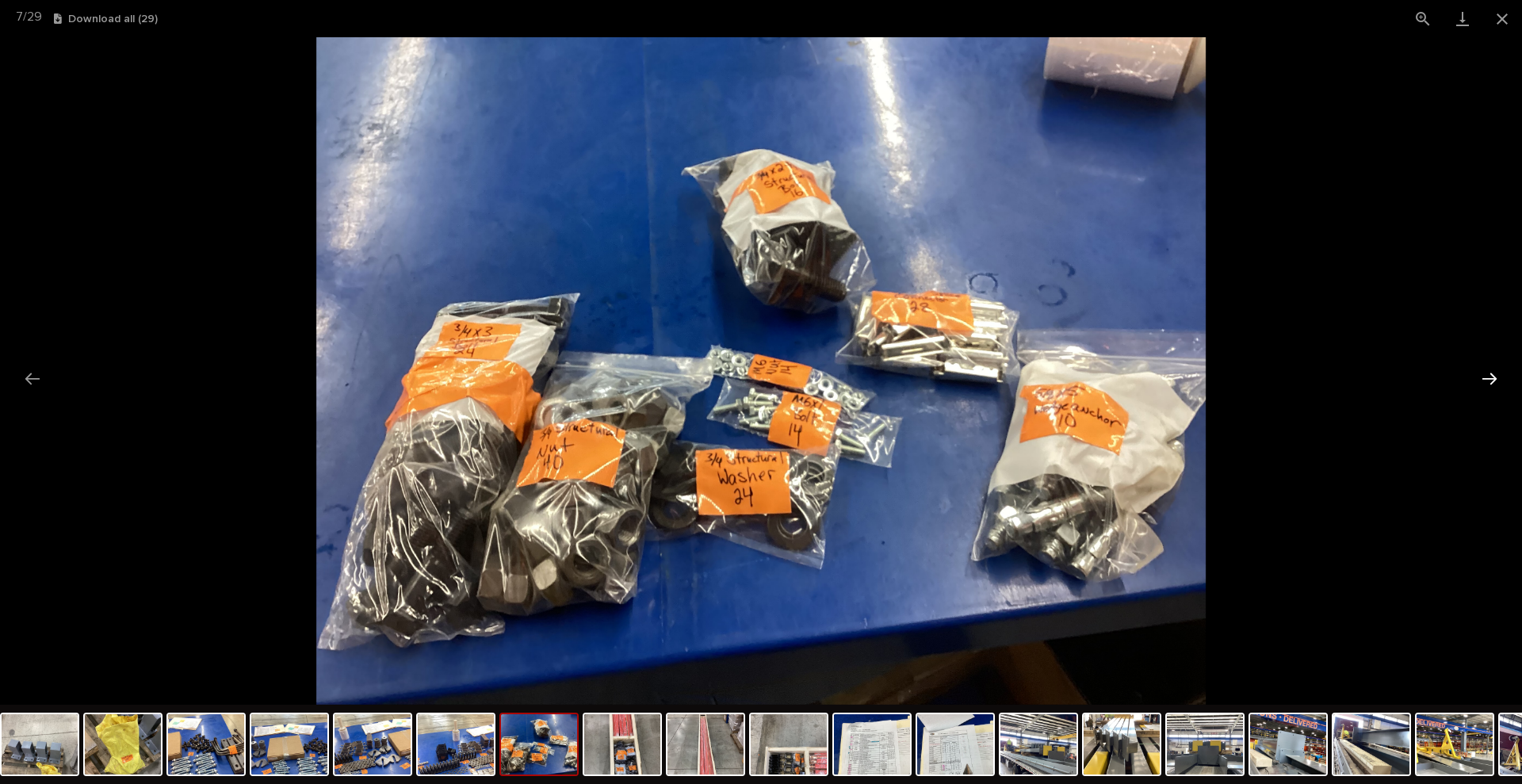 click at bounding box center (1489, 378) 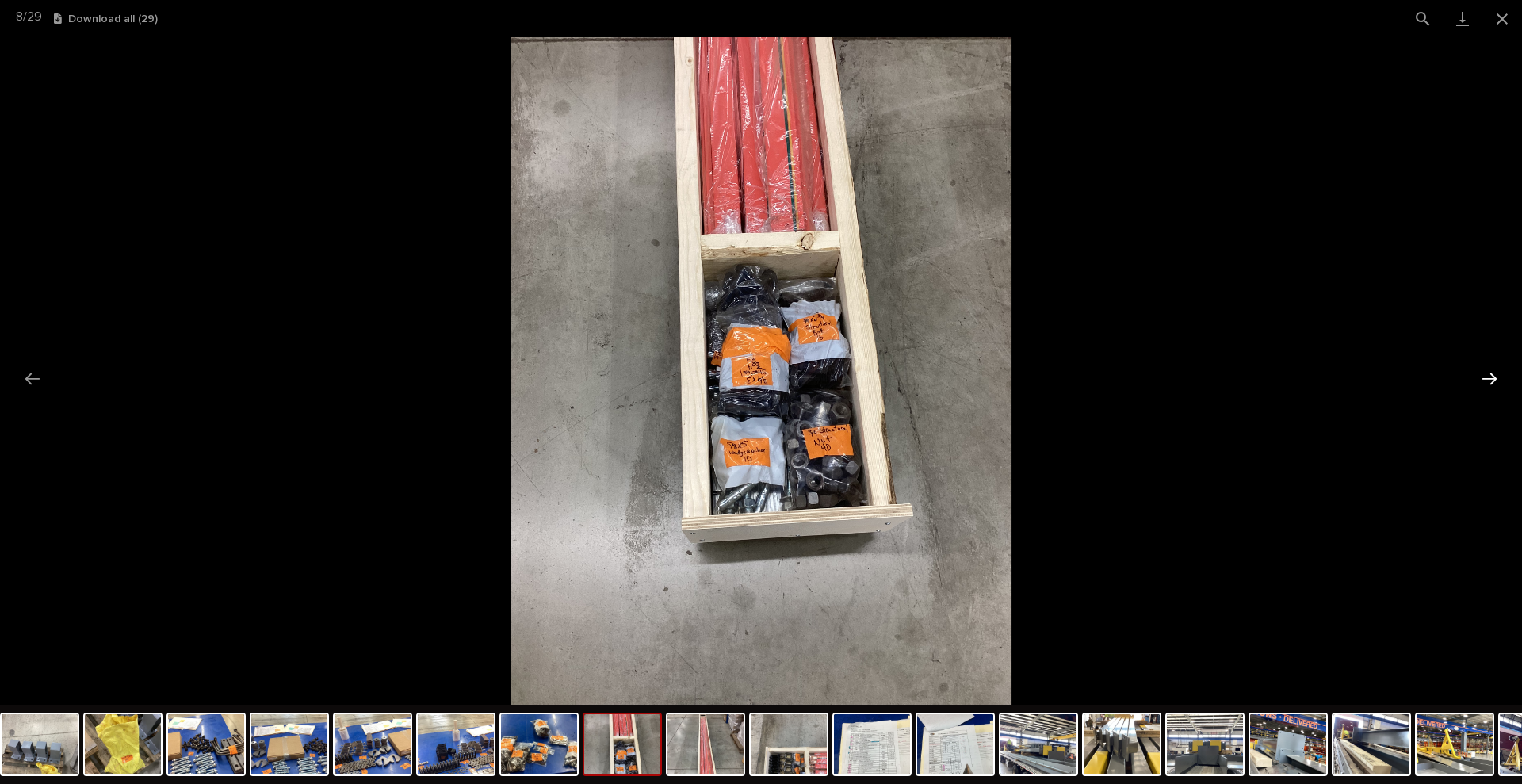 click at bounding box center (1489, 378) 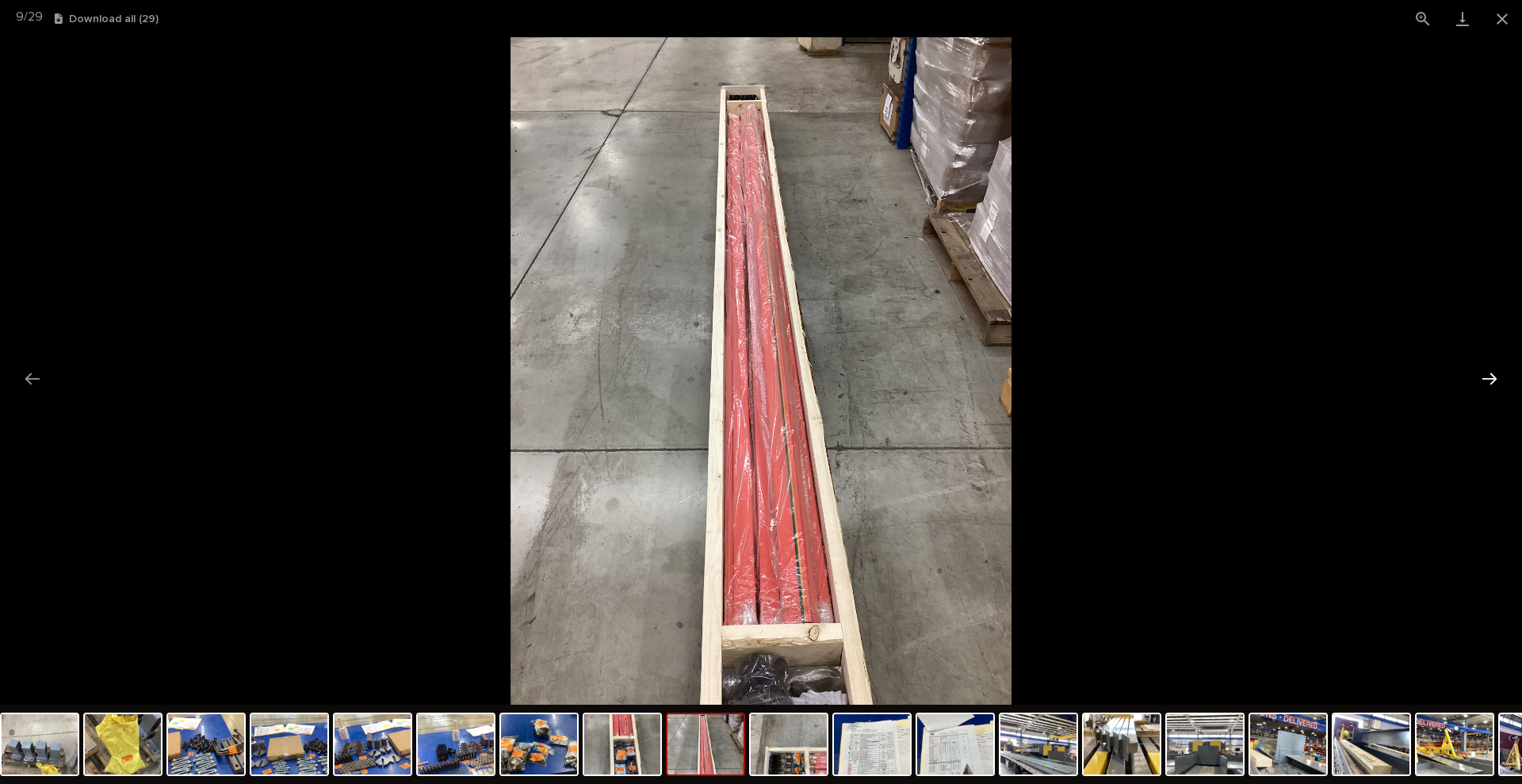 click at bounding box center [1489, 378] 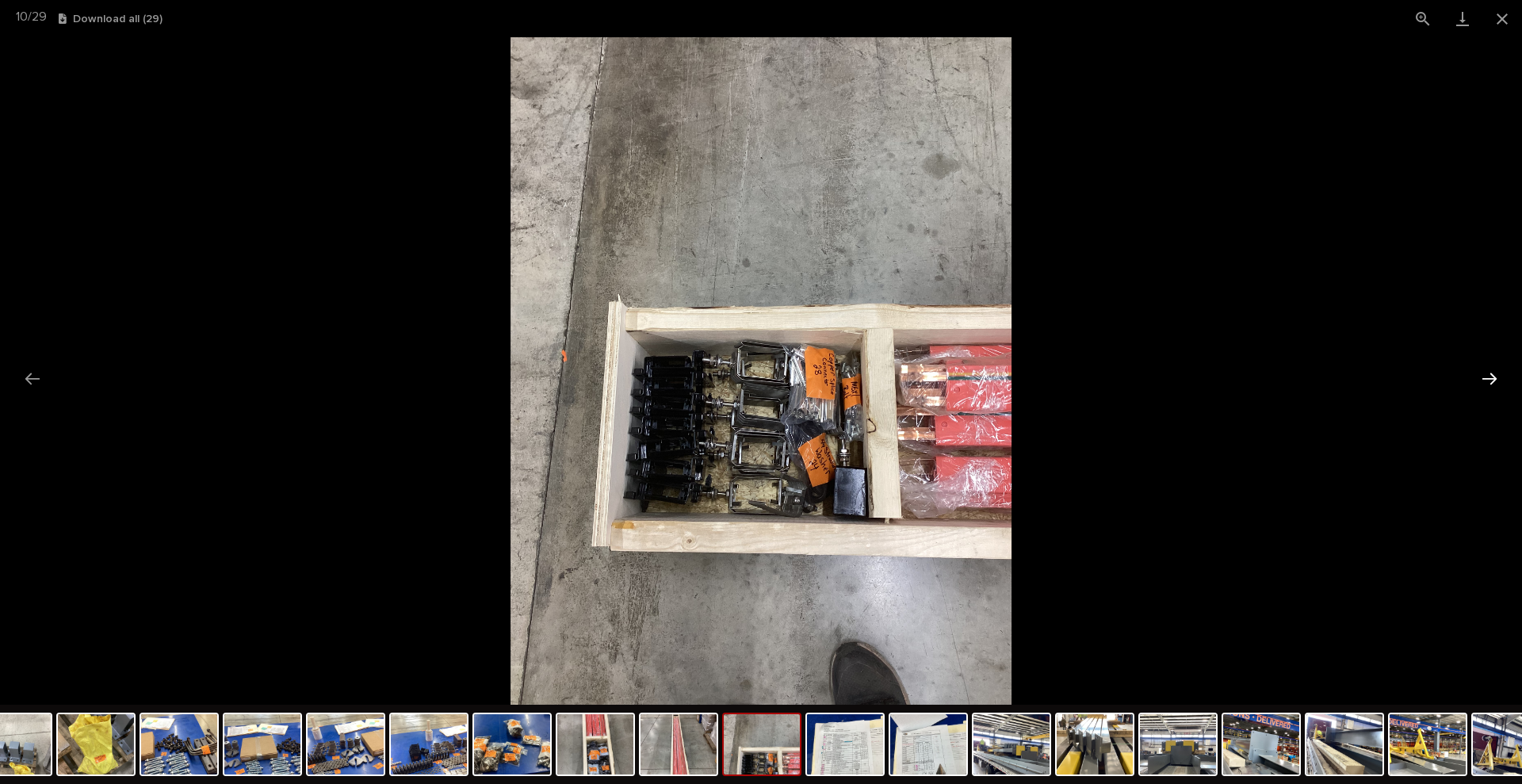 click at bounding box center (1489, 378) 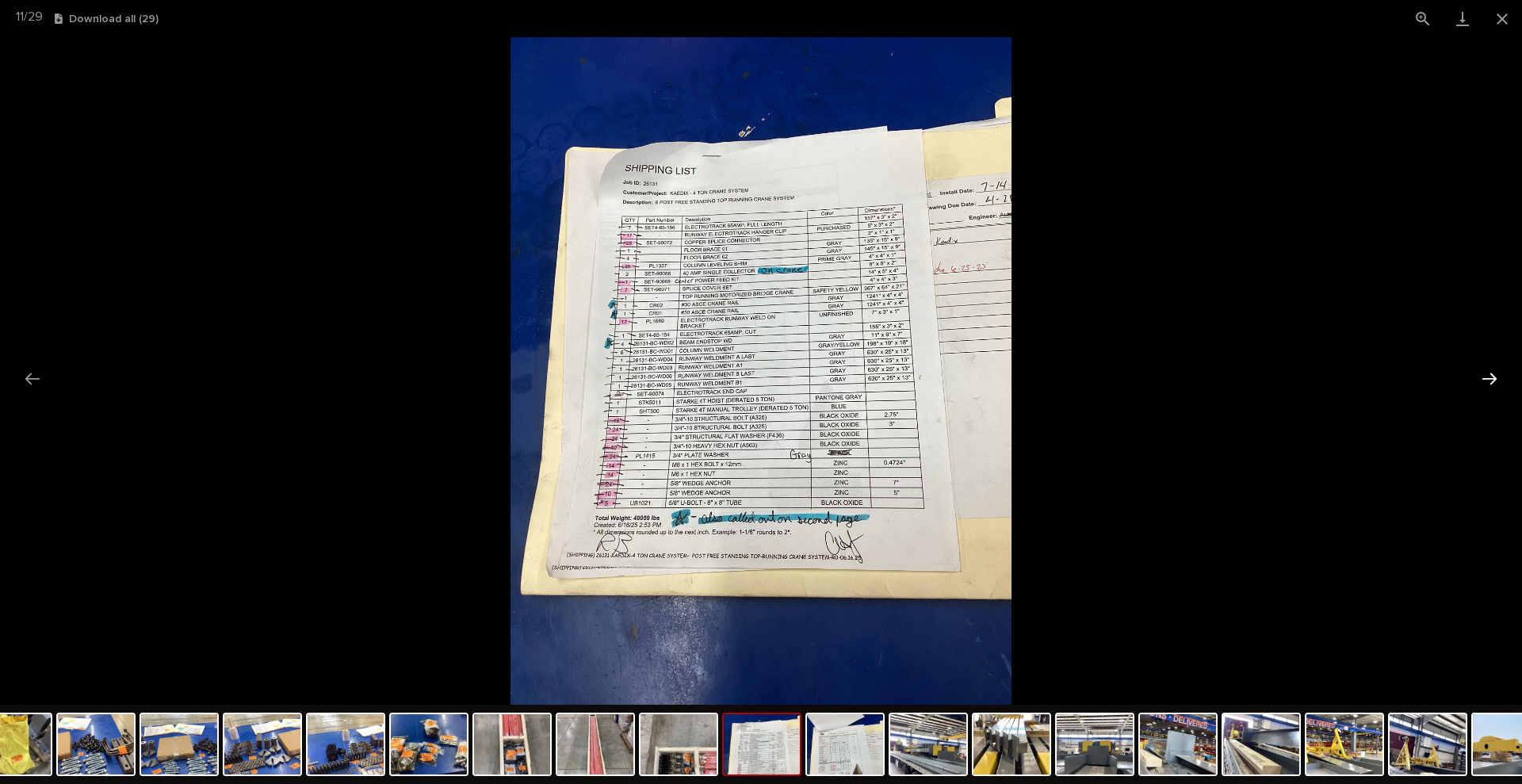 click at bounding box center (1489, 378) 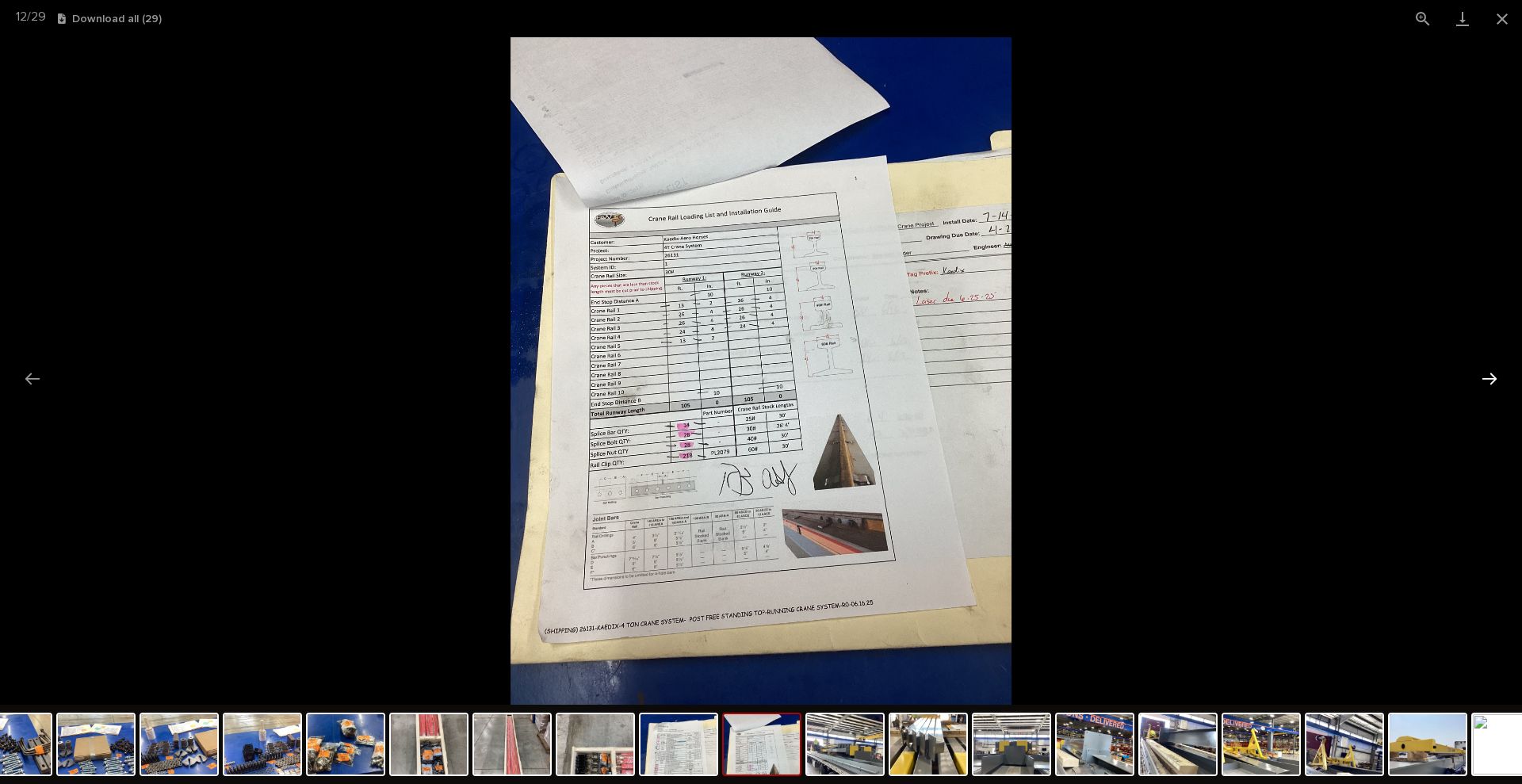 click at bounding box center [1489, 378] 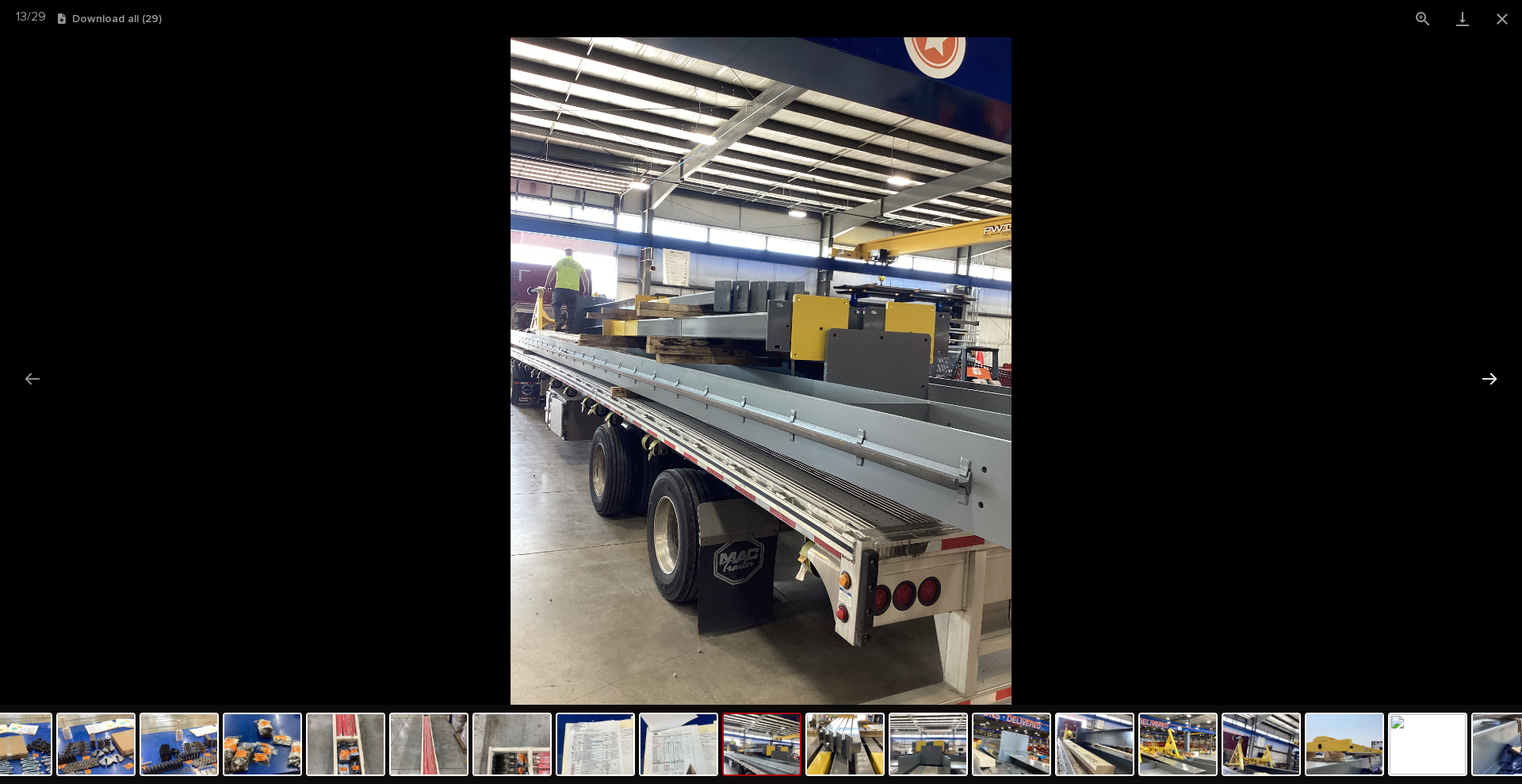 click at bounding box center (1489, 378) 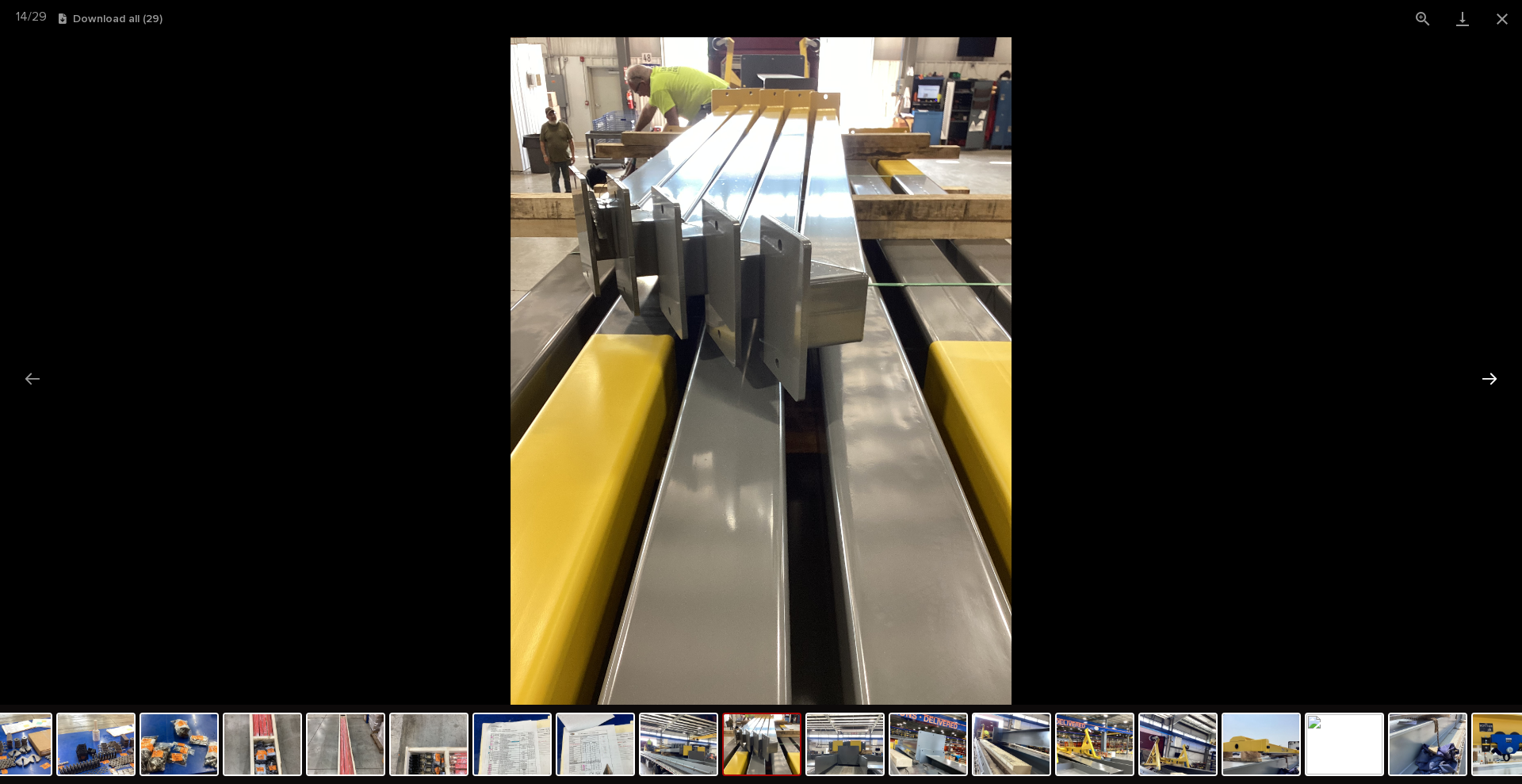 click at bounding box center [1489, 378] 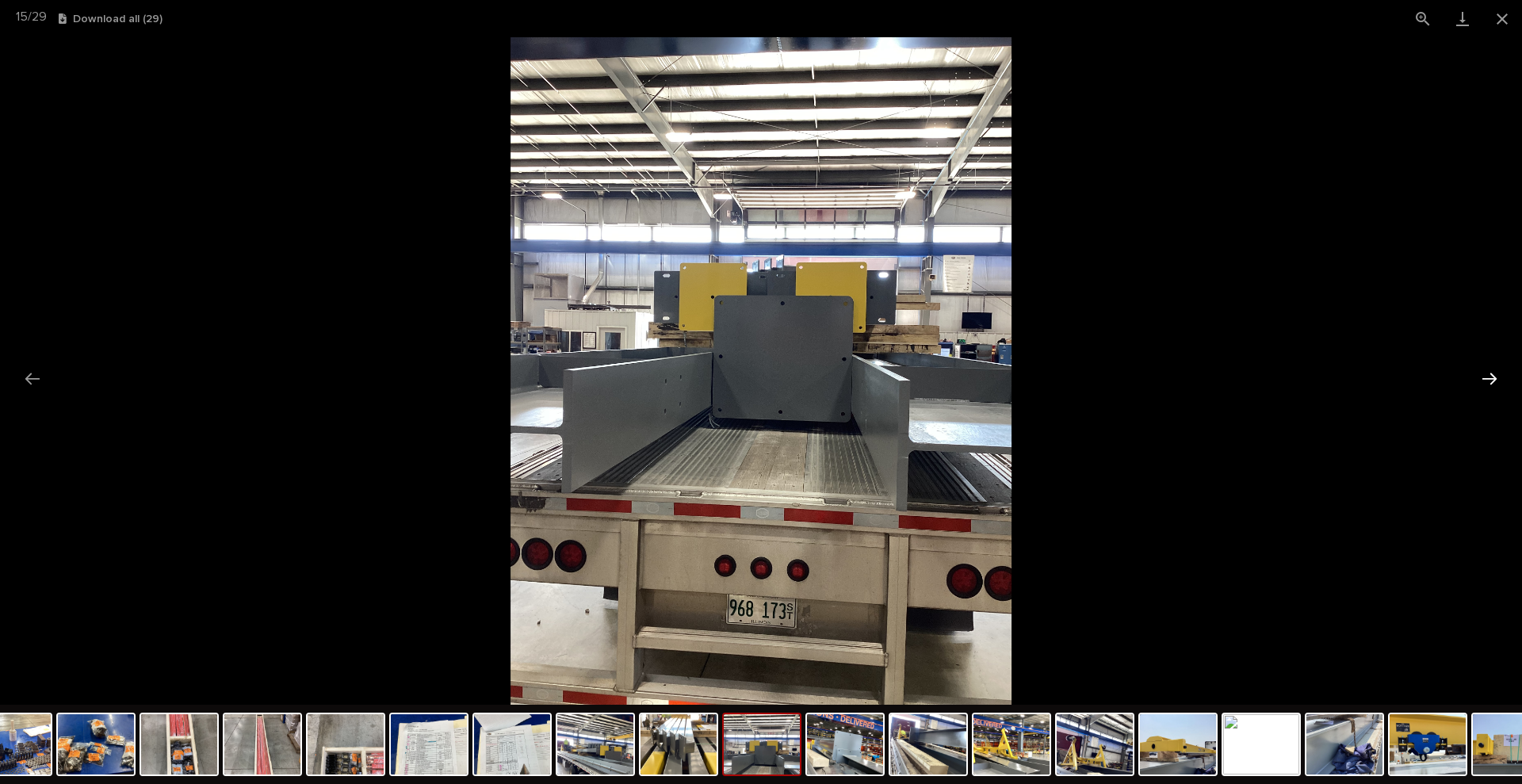 click at bounding box center (1489, 378) 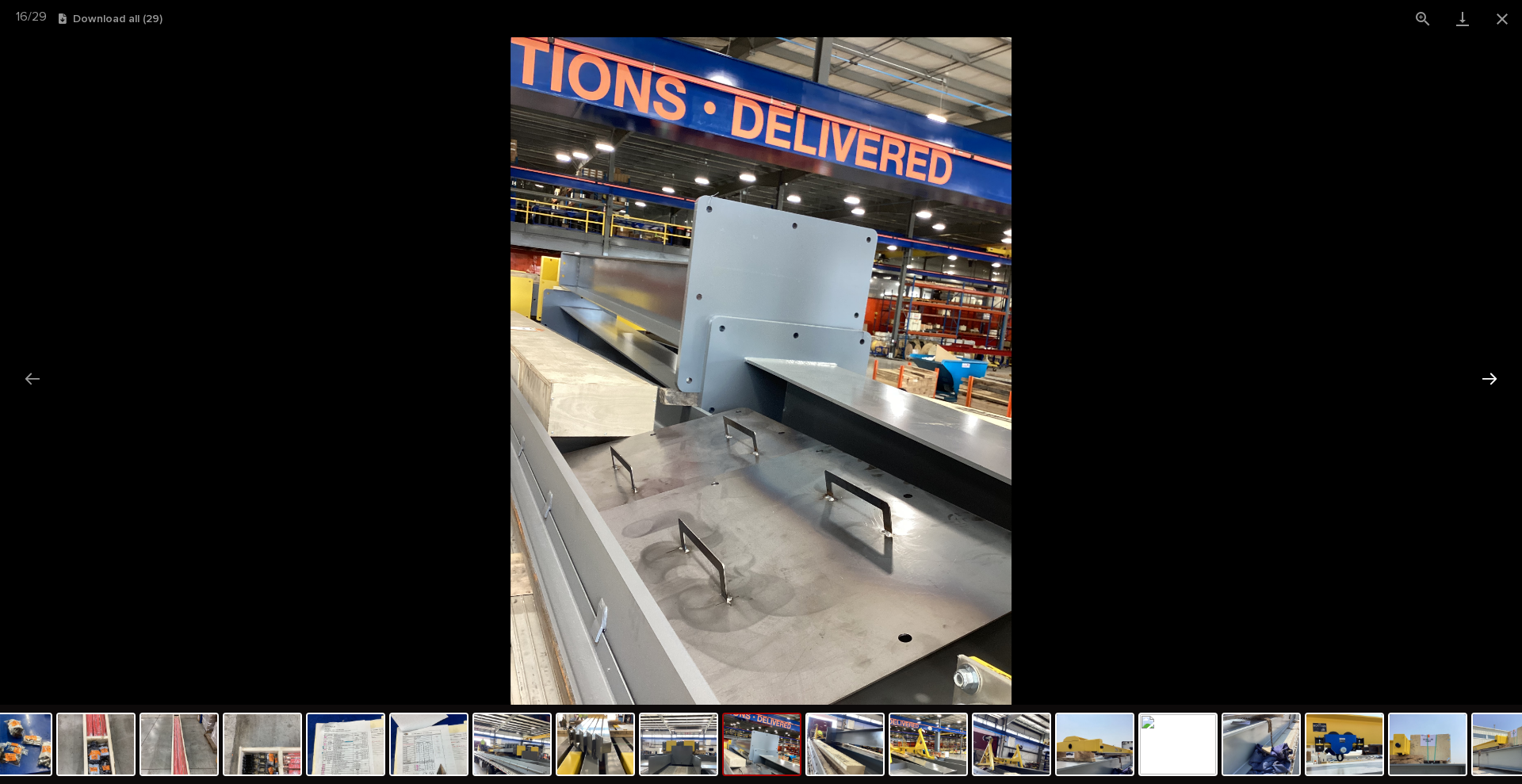 click at bounding box center [1489, 378] 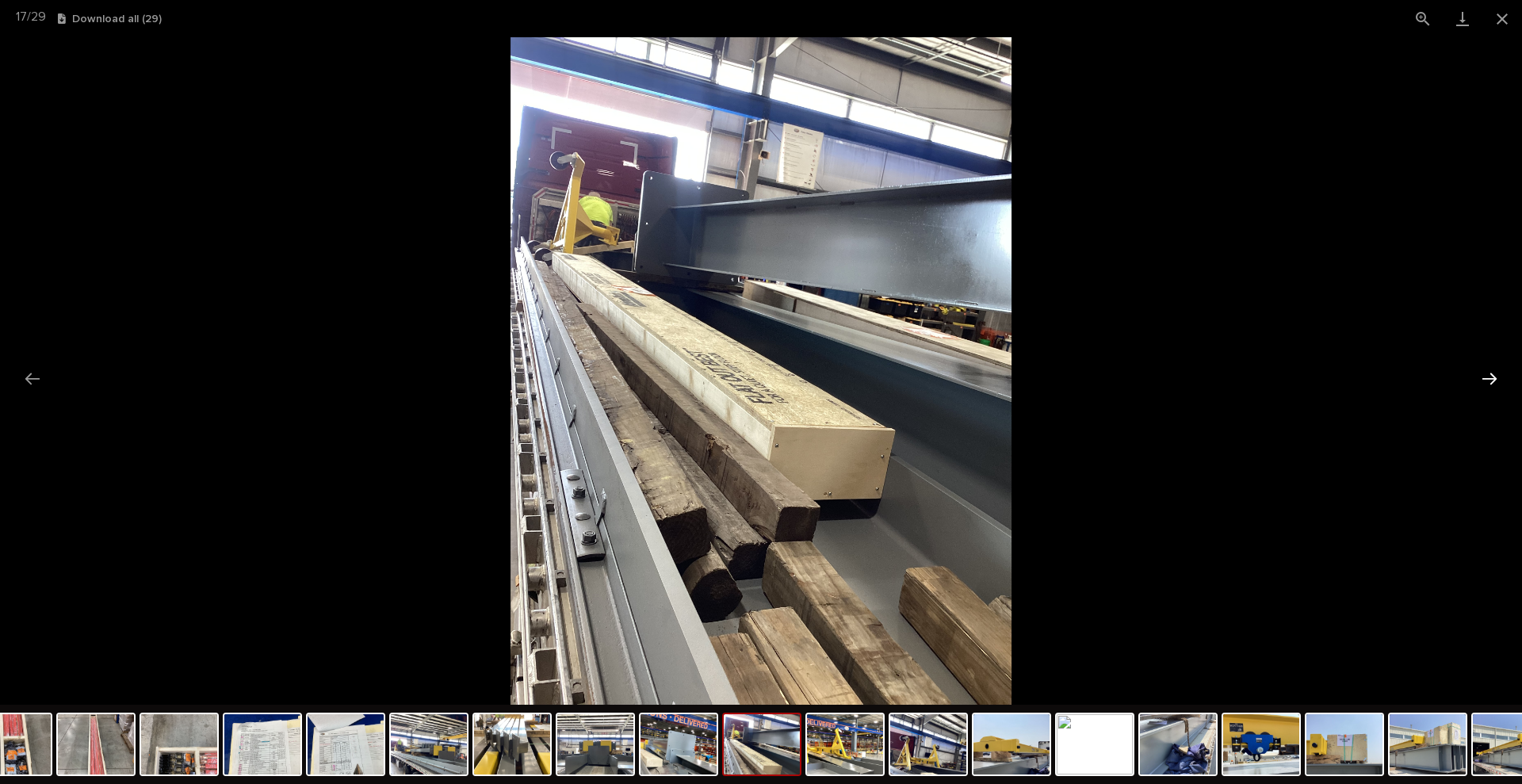 click at bounding box center [1489, 378] 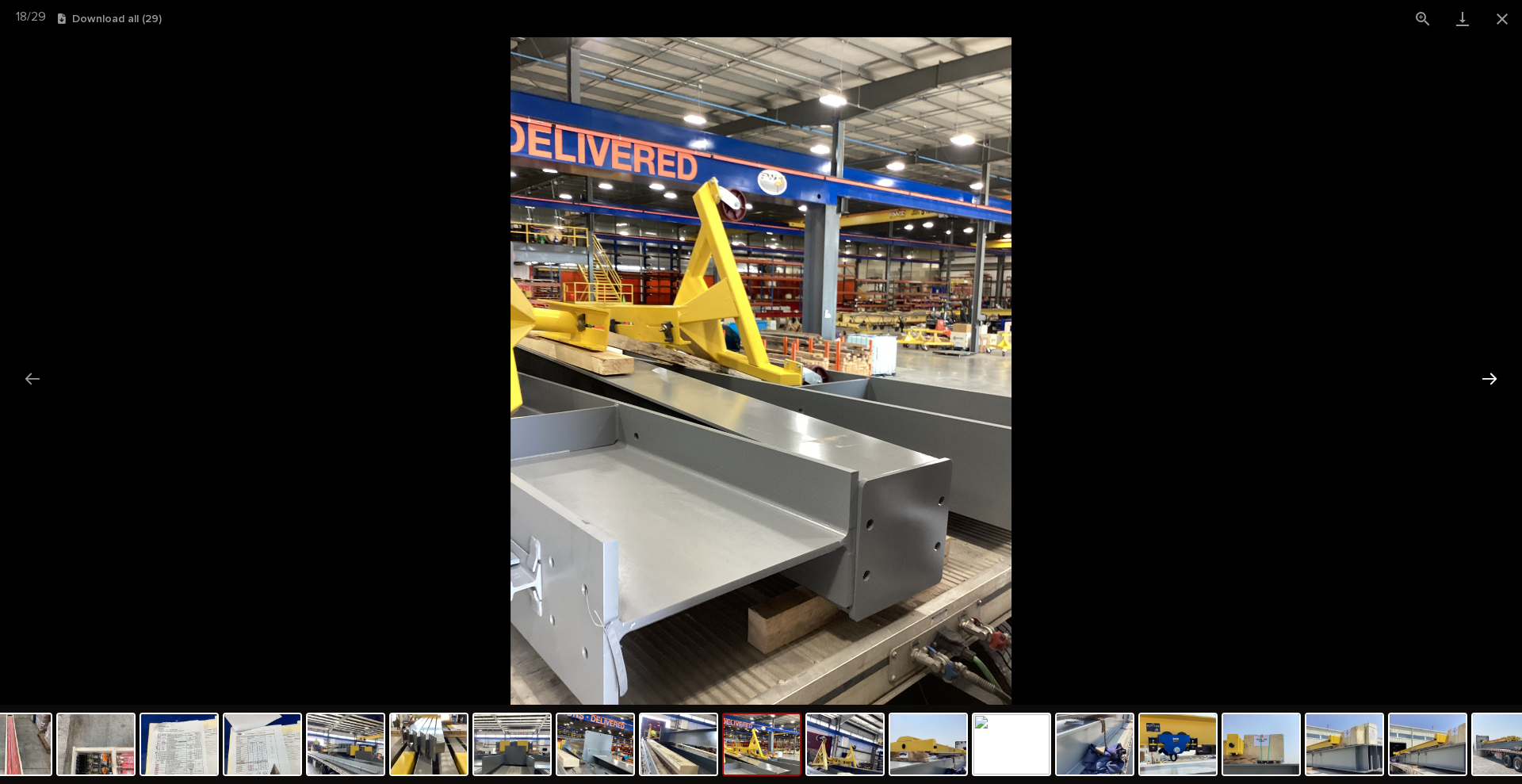 click at bounding box center (1489, 378) 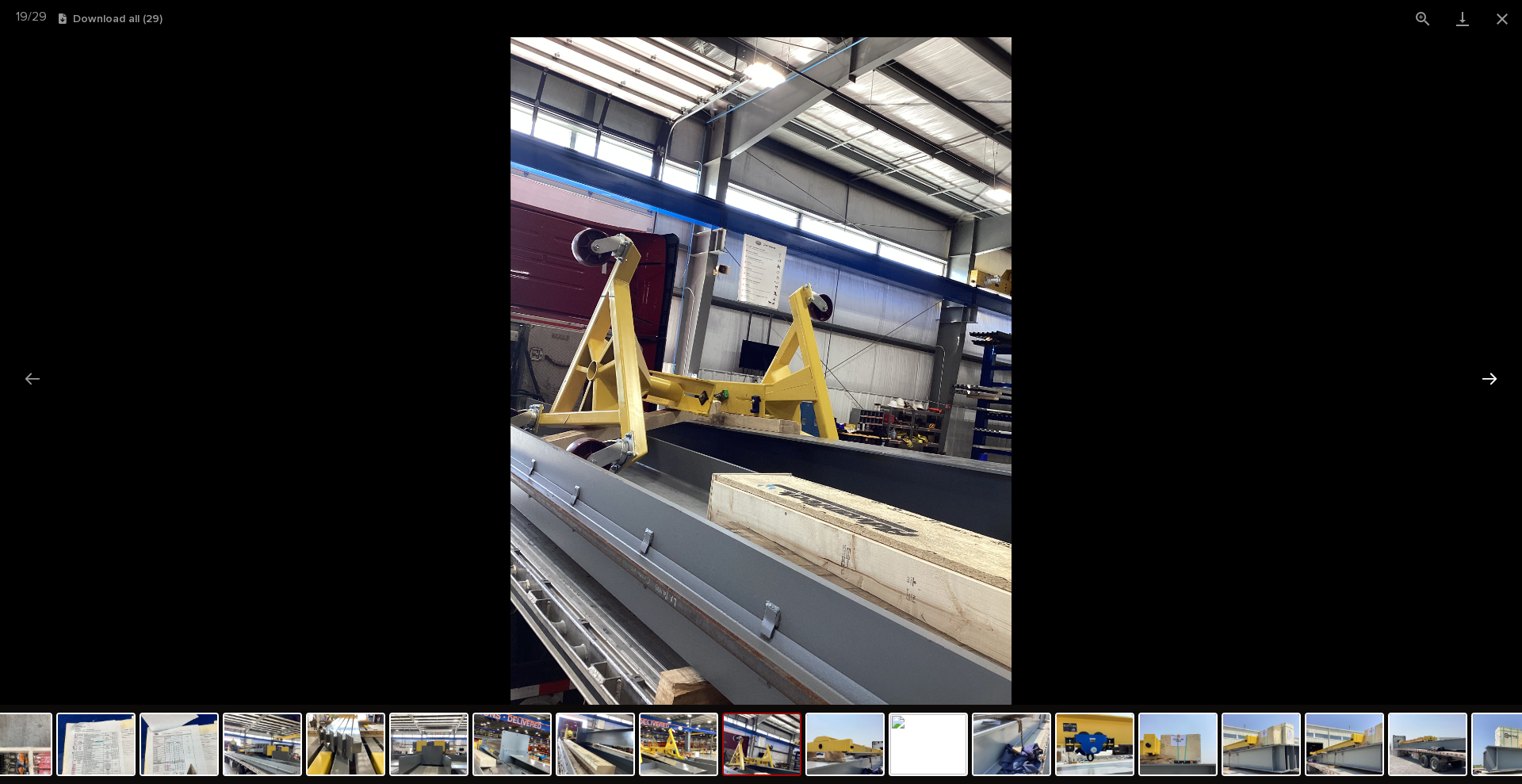 click at bounding box center [1489, 378] 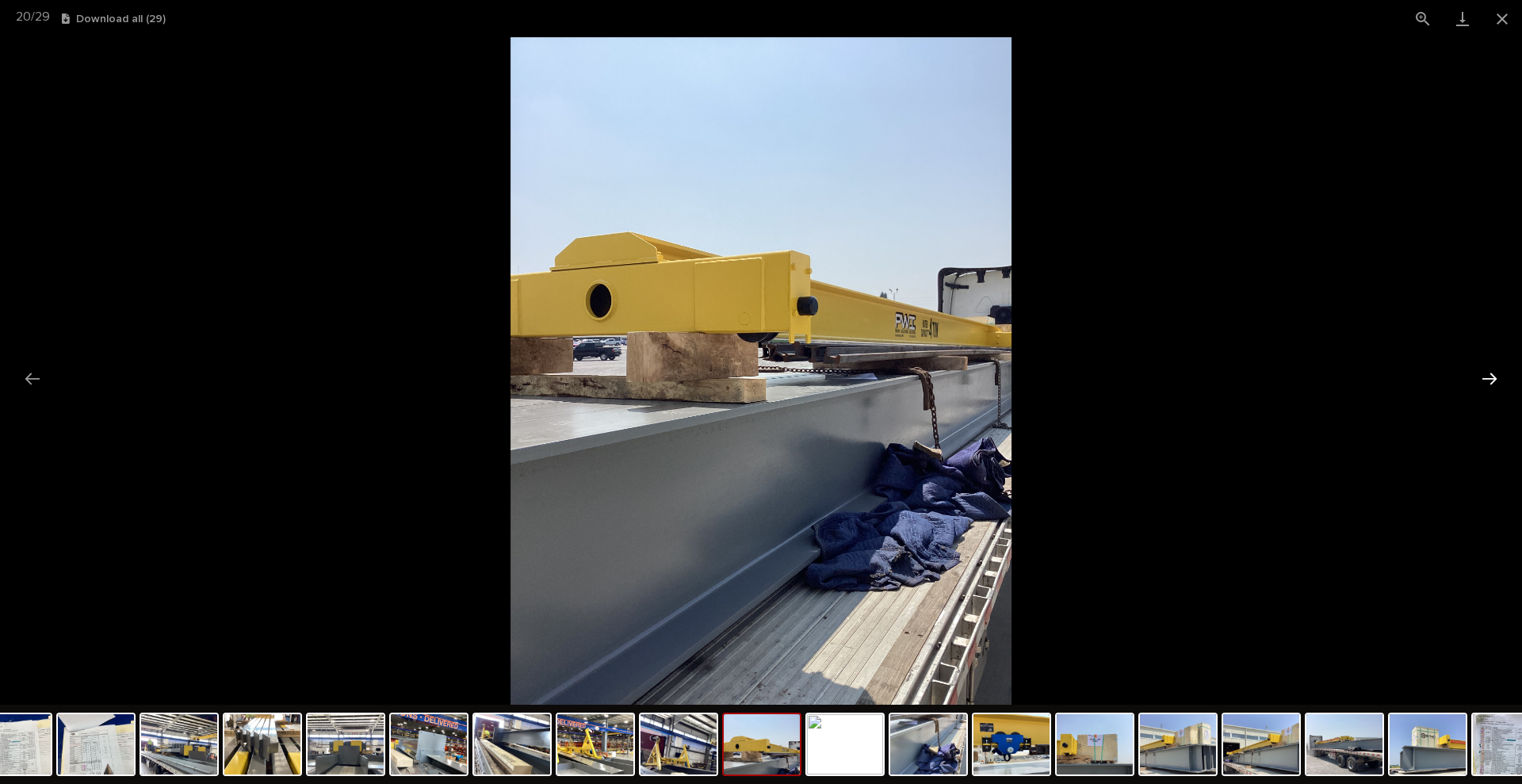 click at bounding box center [1489, 378] 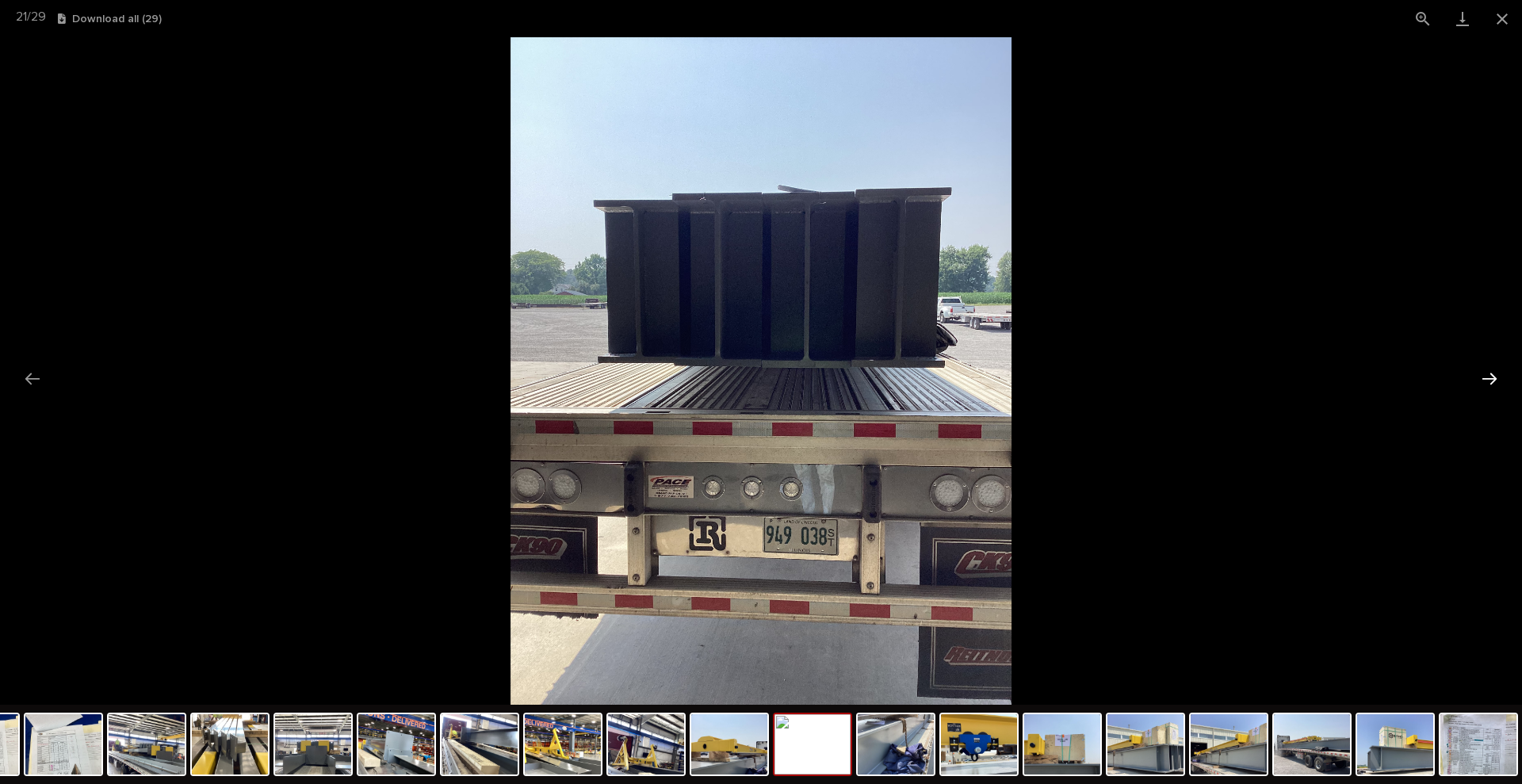 click at bounding box center [1489, 378] 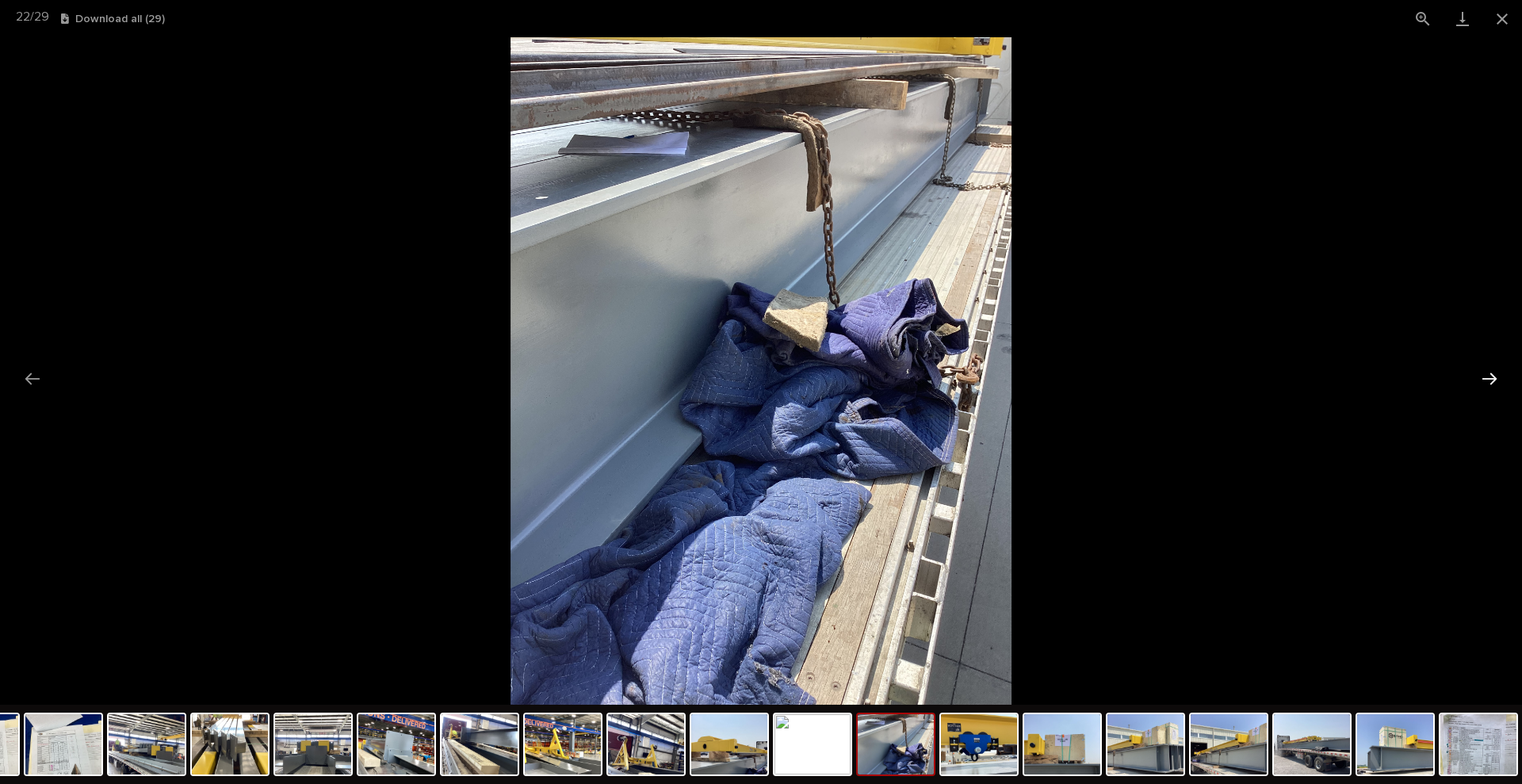 click at bounding box center (1489, 378) 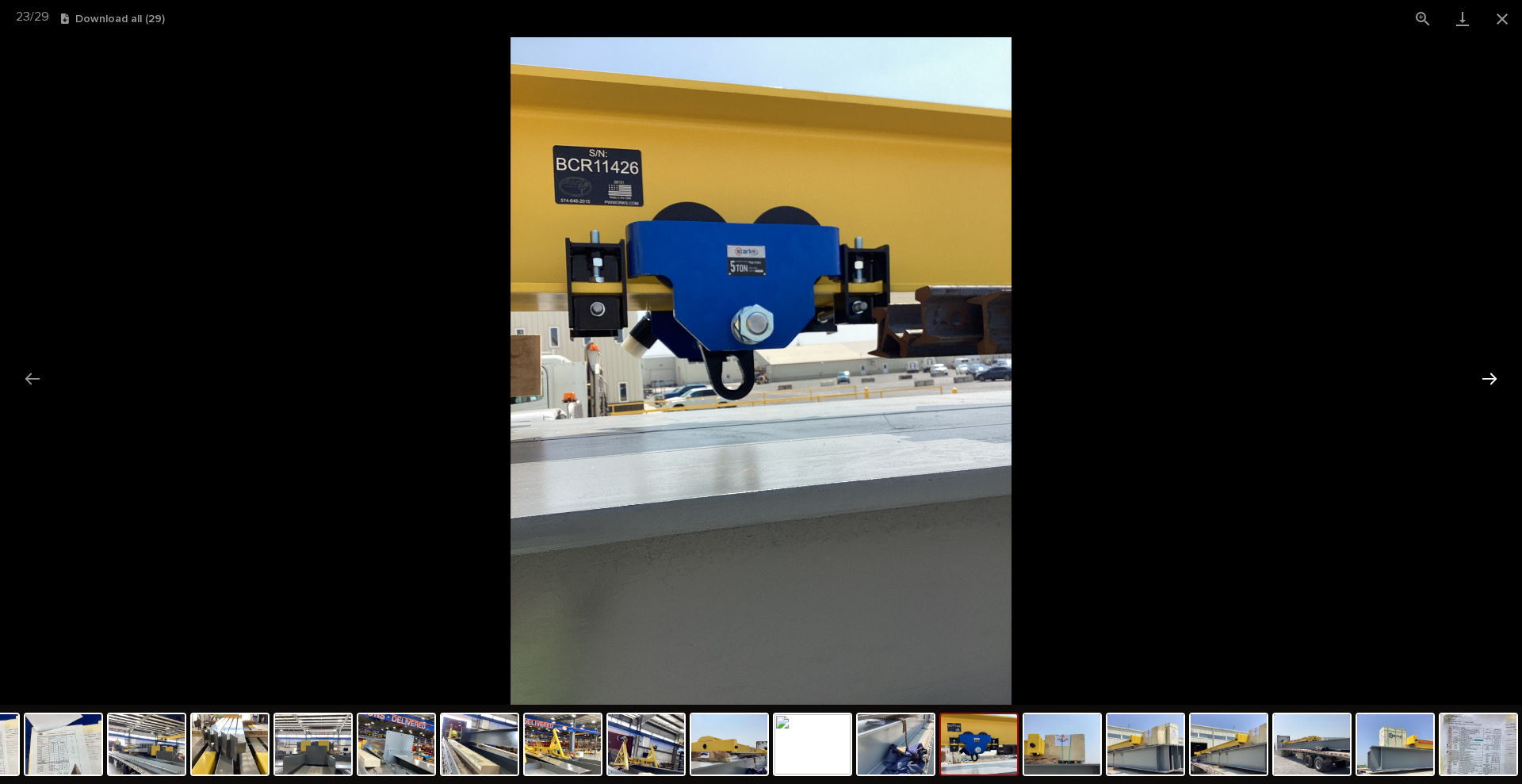 click at bounding box center [1489, 378] 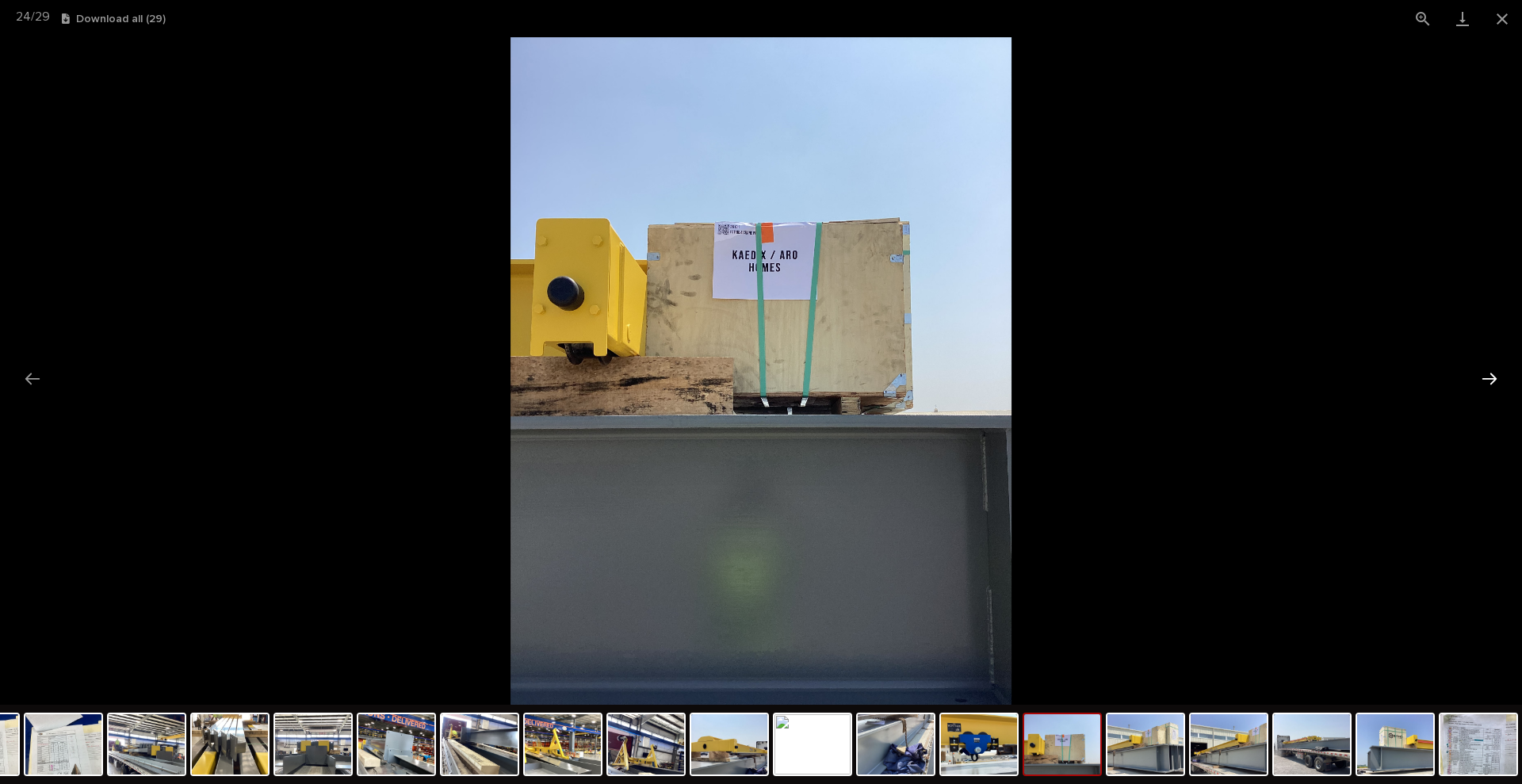 click at bounding box center [1489, 378] 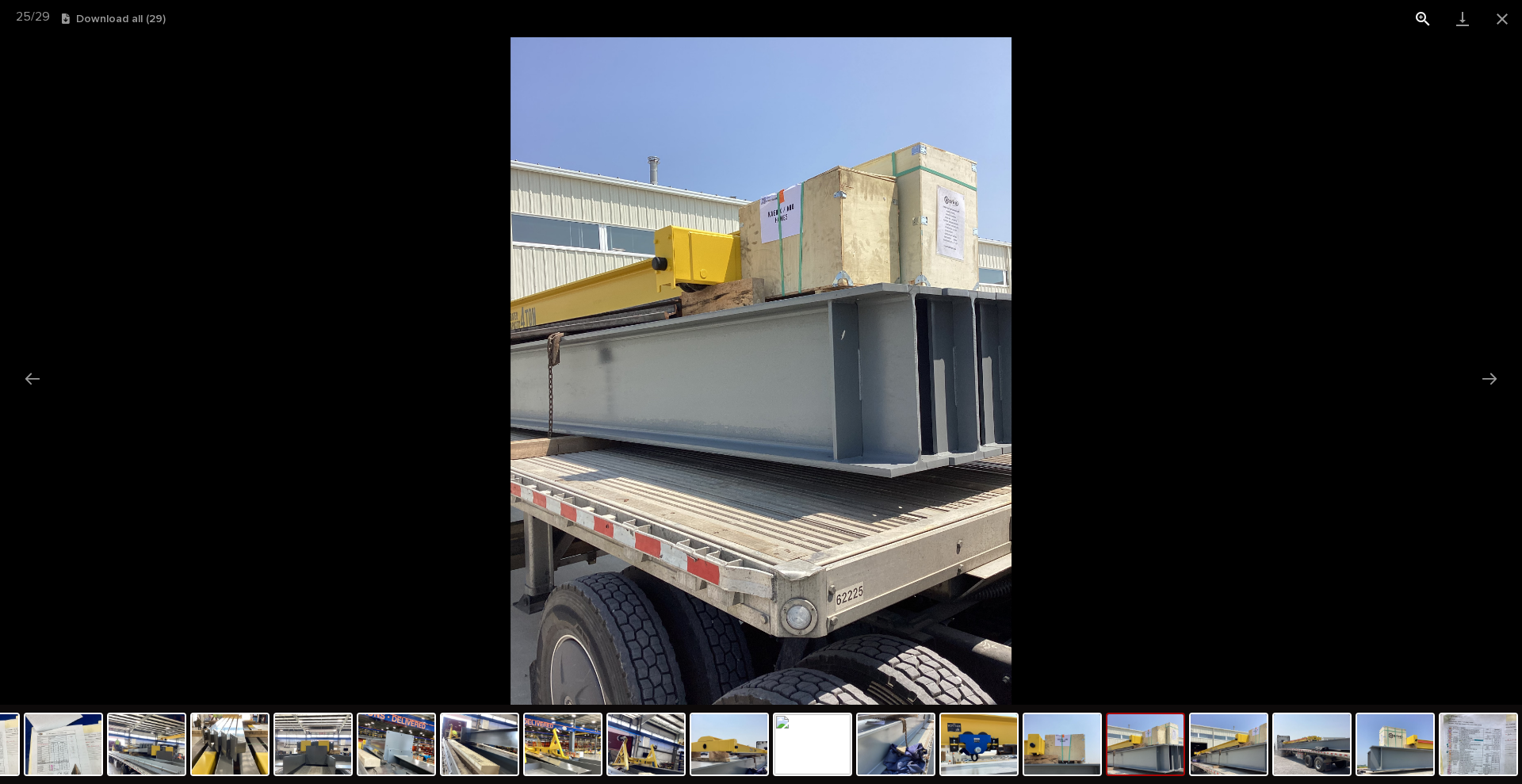 click at bounding box center (1423, 18) 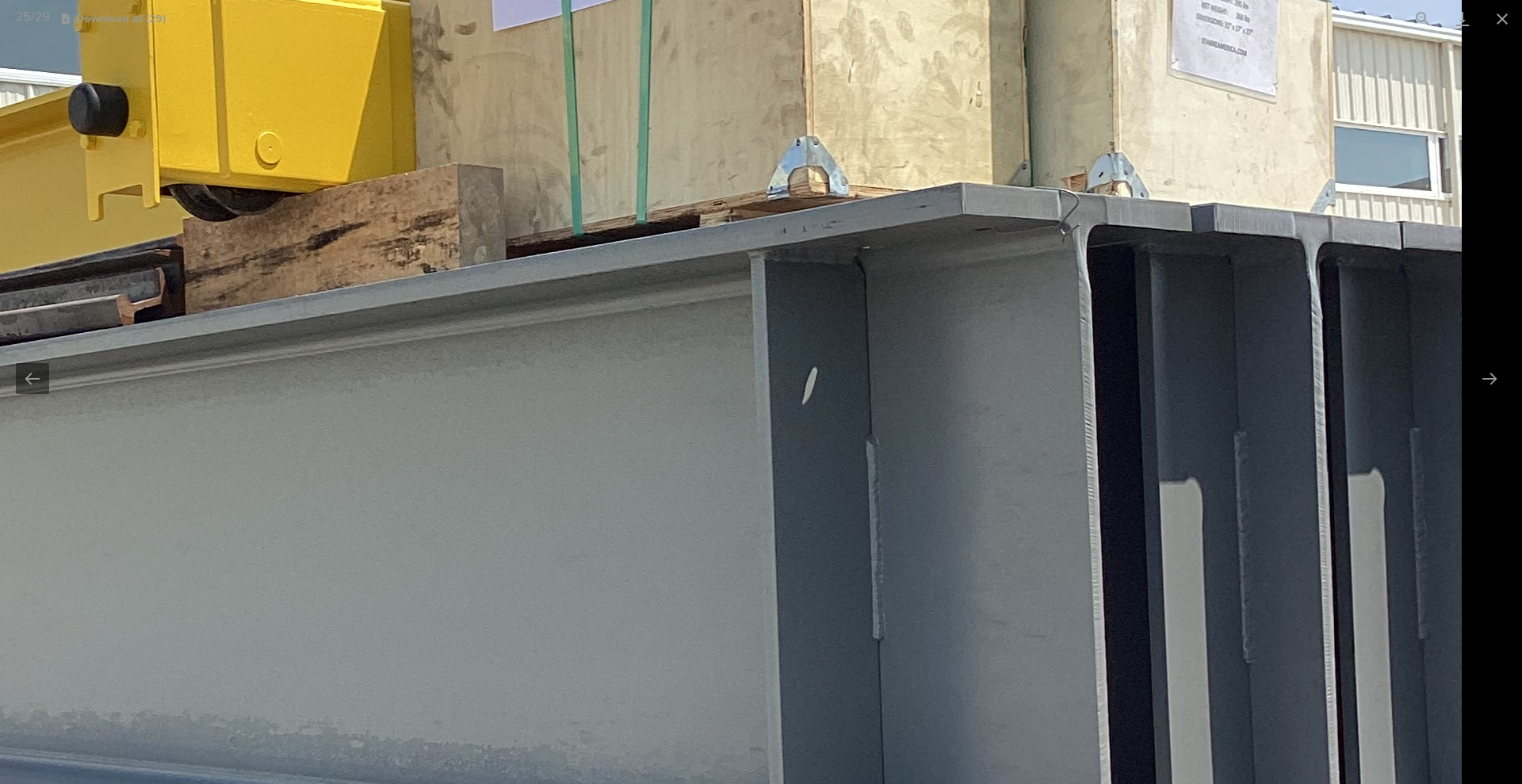 drag, startPoint x: 740, startPoint y: 314, endPoint x: 166, endPoint y: 470, distance: 594.82098 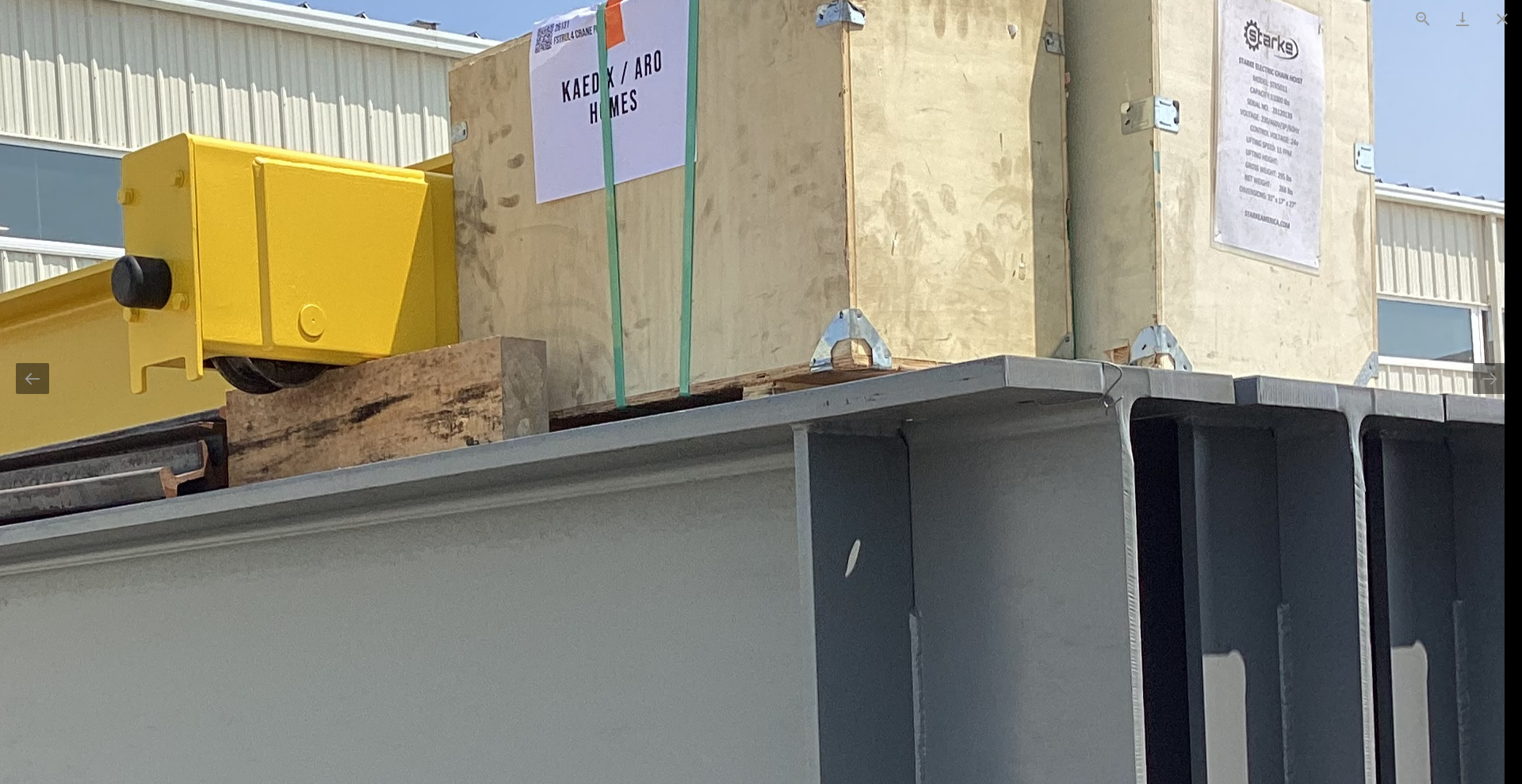 drag, startPoint x: 735, startPoint y: 395, endPoint x: 630, endPoint y: 561, distance: 196.42047 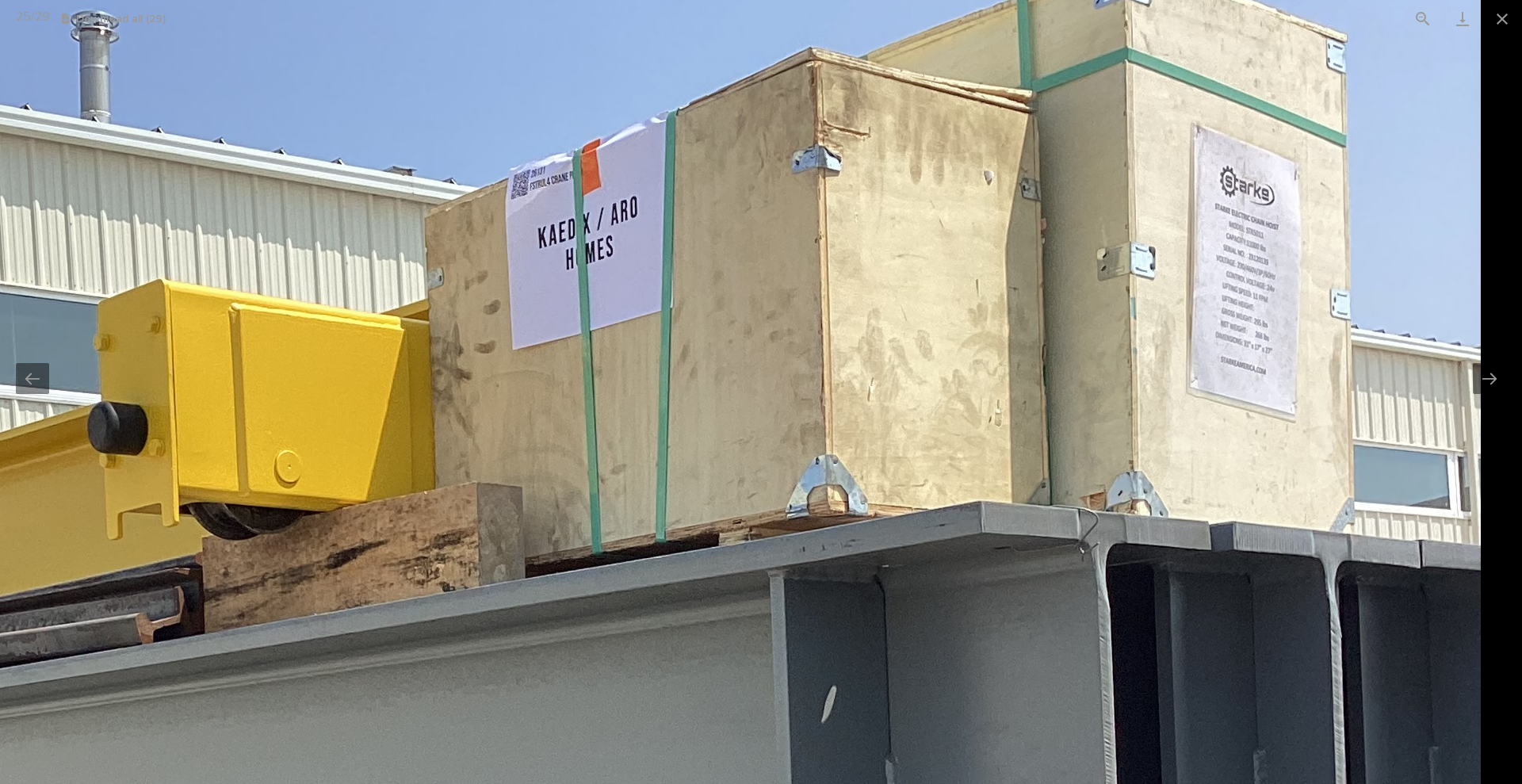 drag, startPoint x: 1317, startPoint y: 338, endPoint x: 1069, endPoint y: 433, distance: 265.573 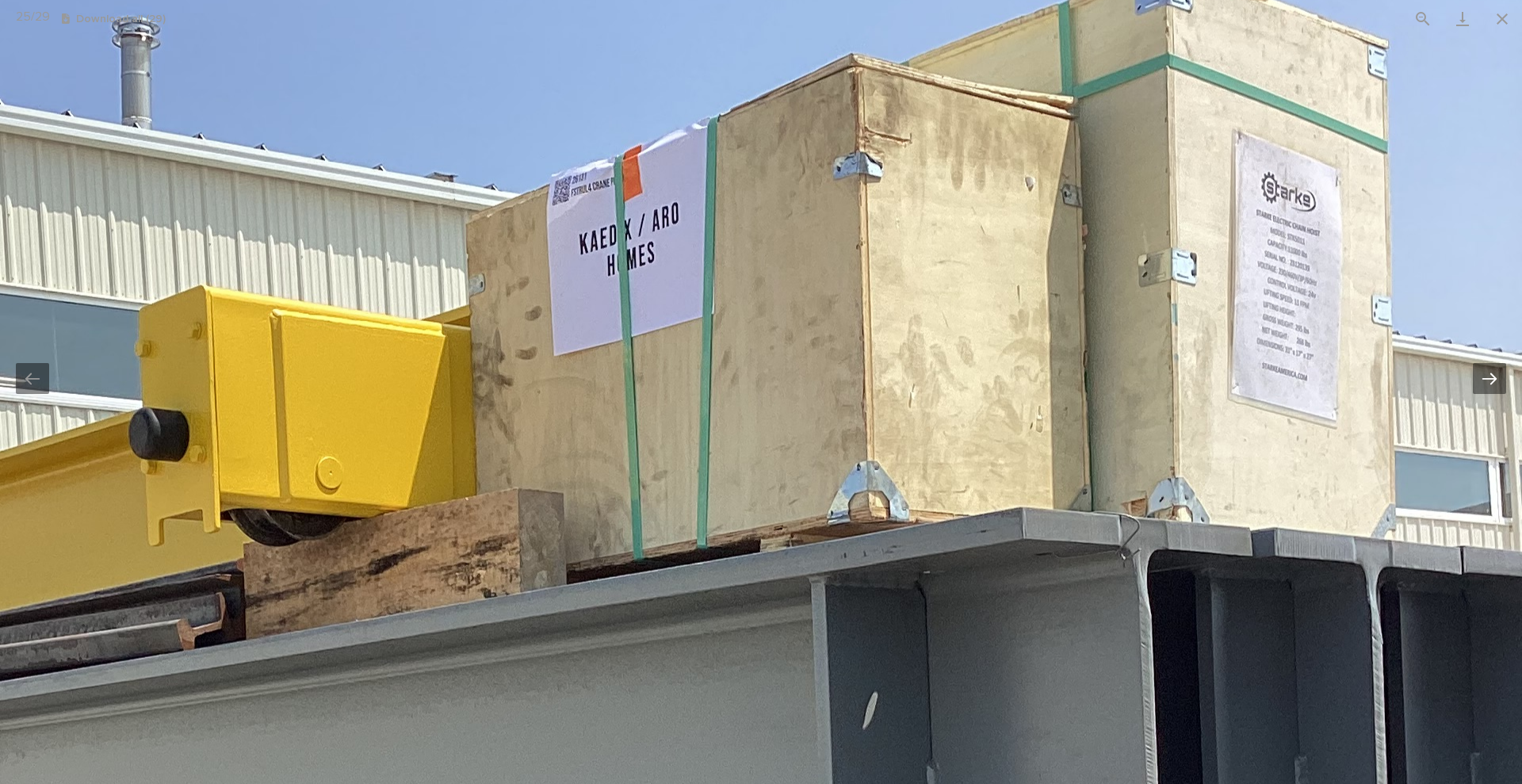 click at bounding box center (1489, 378) 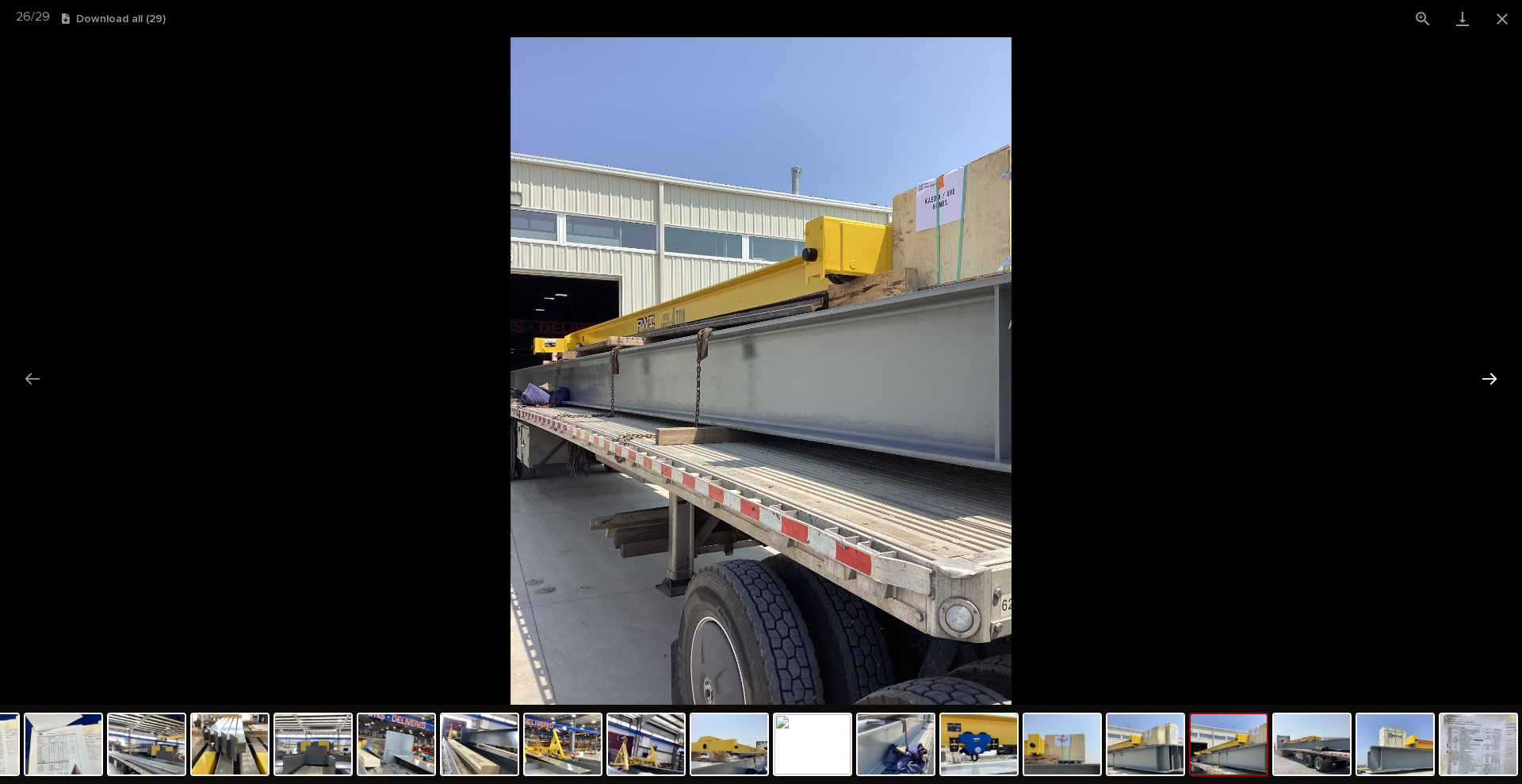 click at bounding box center (1489, 378) 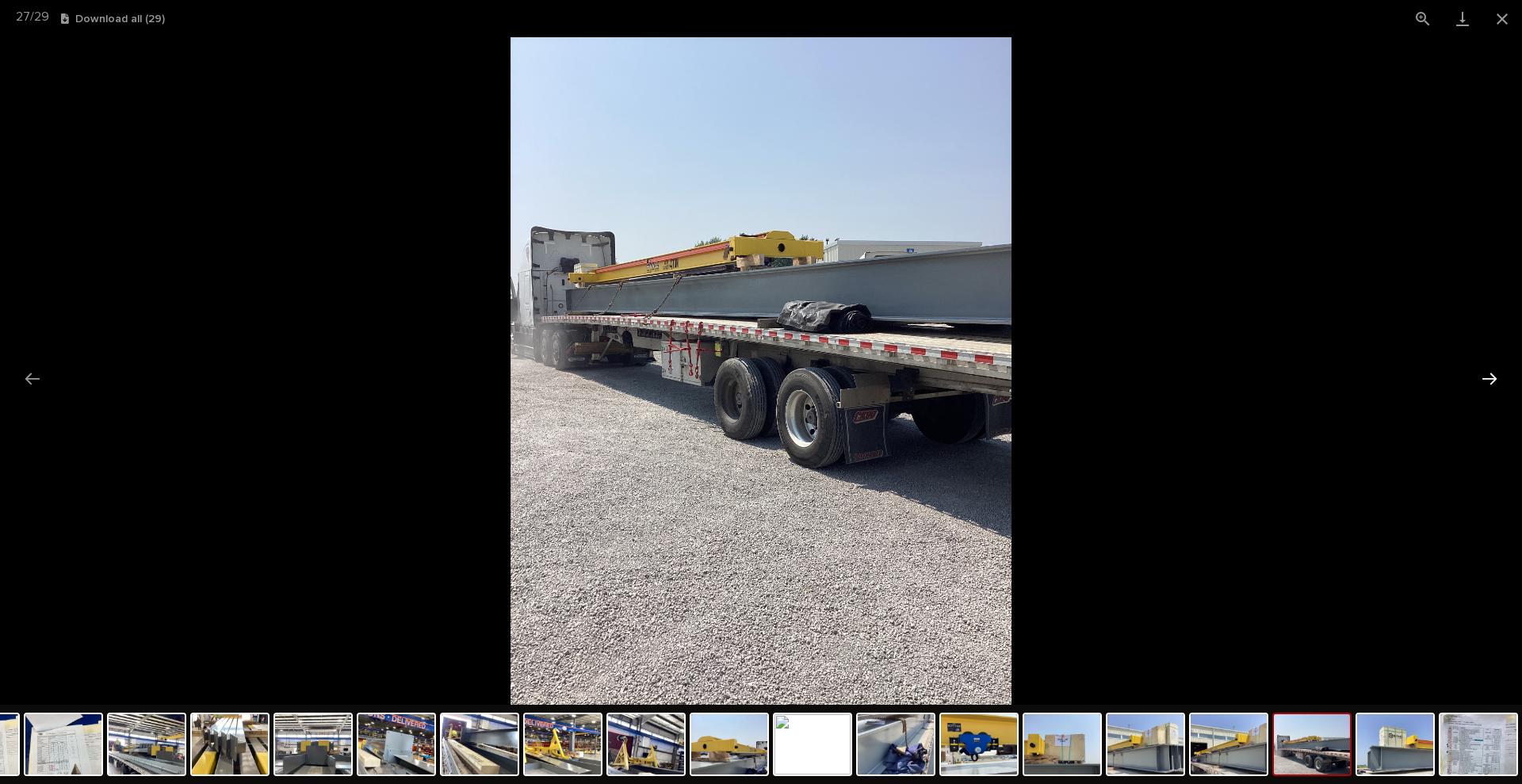 click at bounding box center [1489, 378] 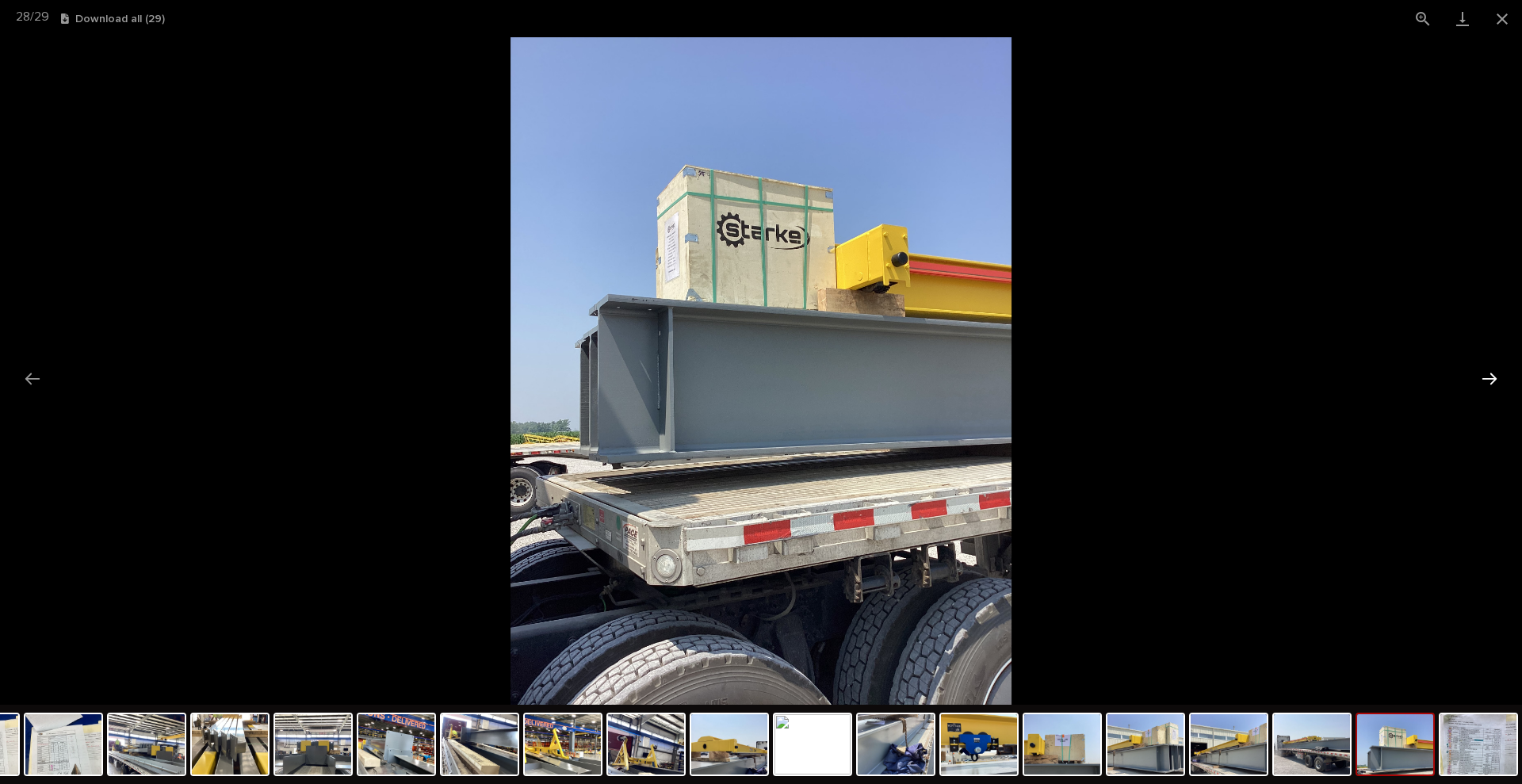 click at bounding box center (1489, 378) 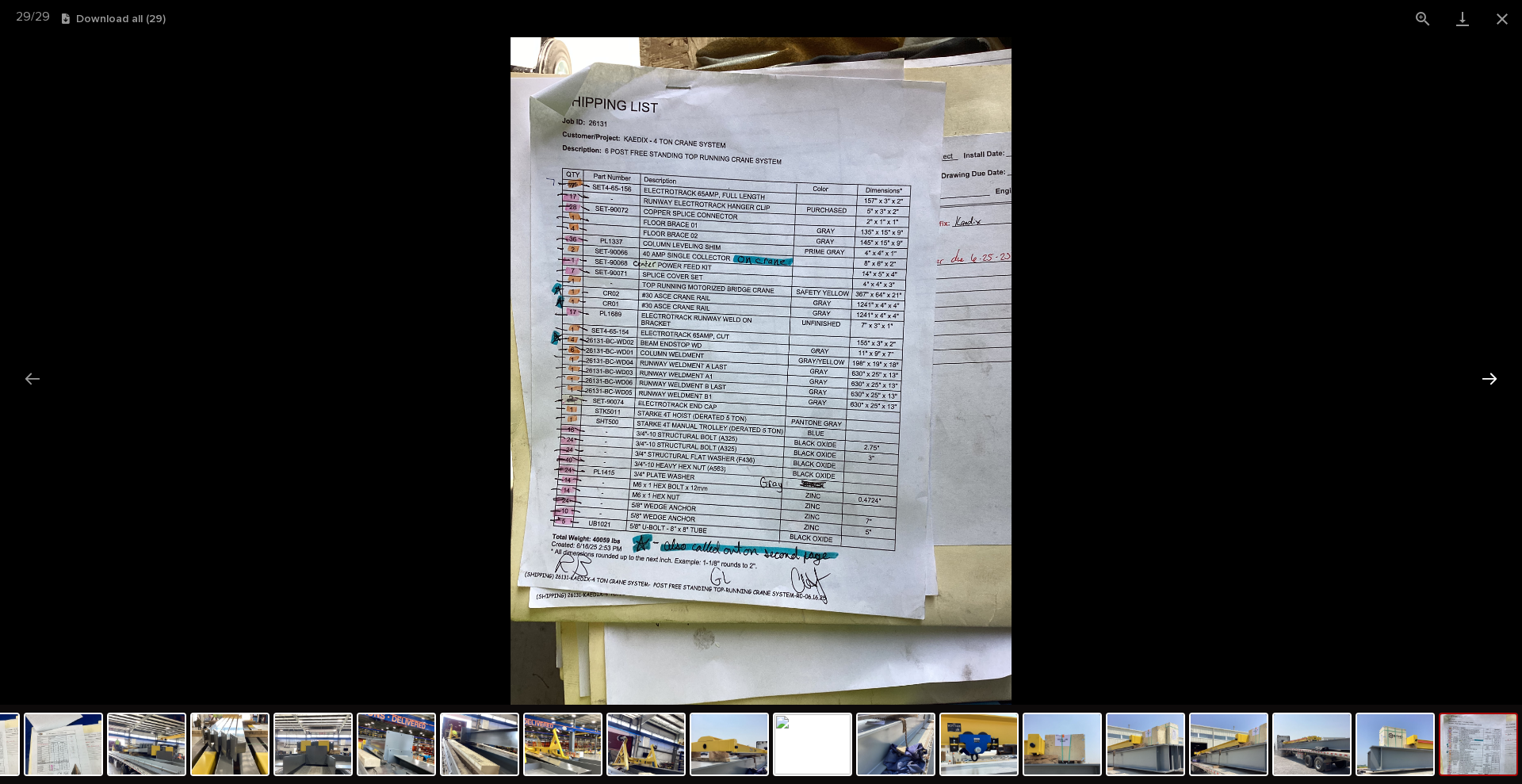 click at bounding box center [1489, 378] 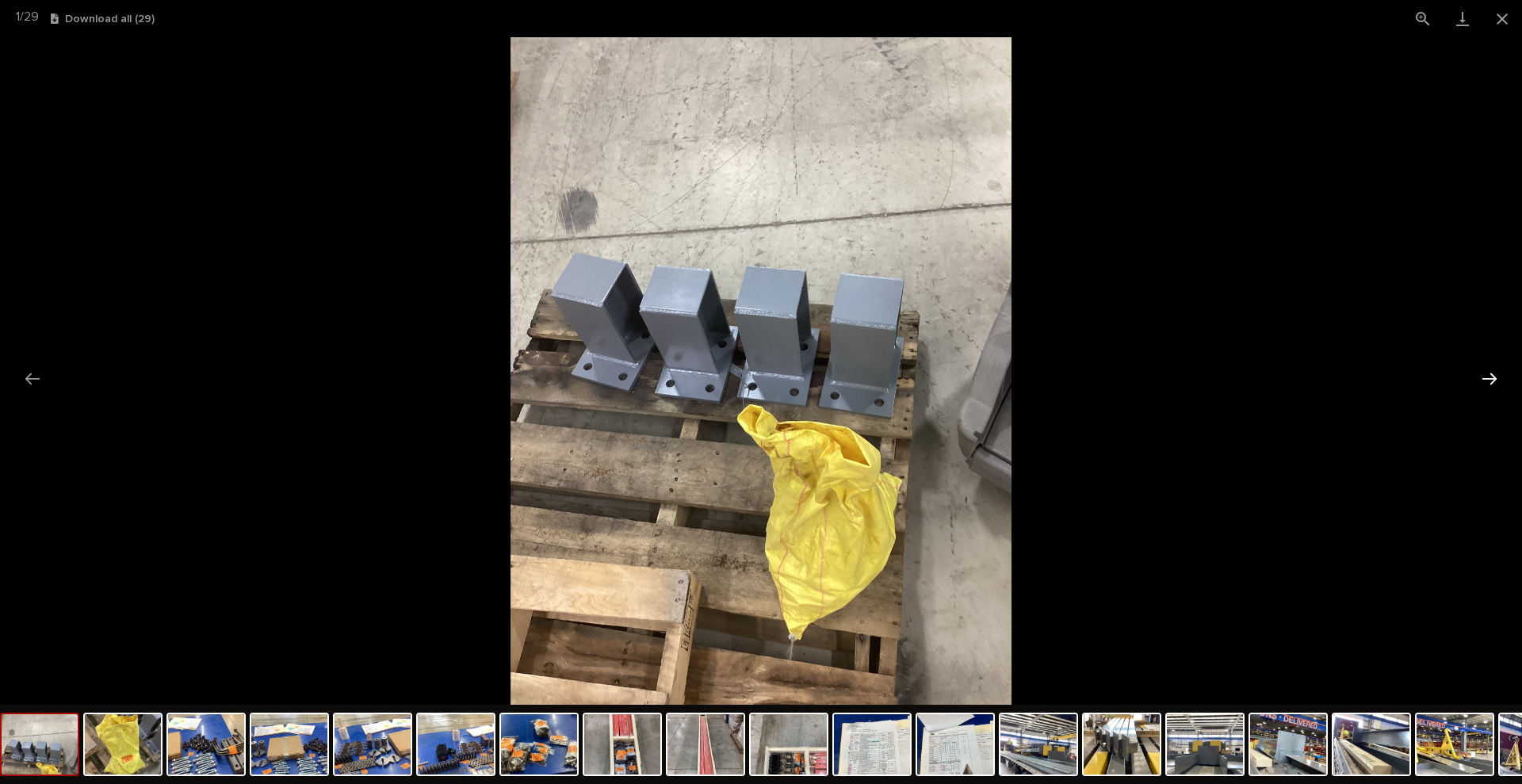 click at bounding box center (1489, 378) 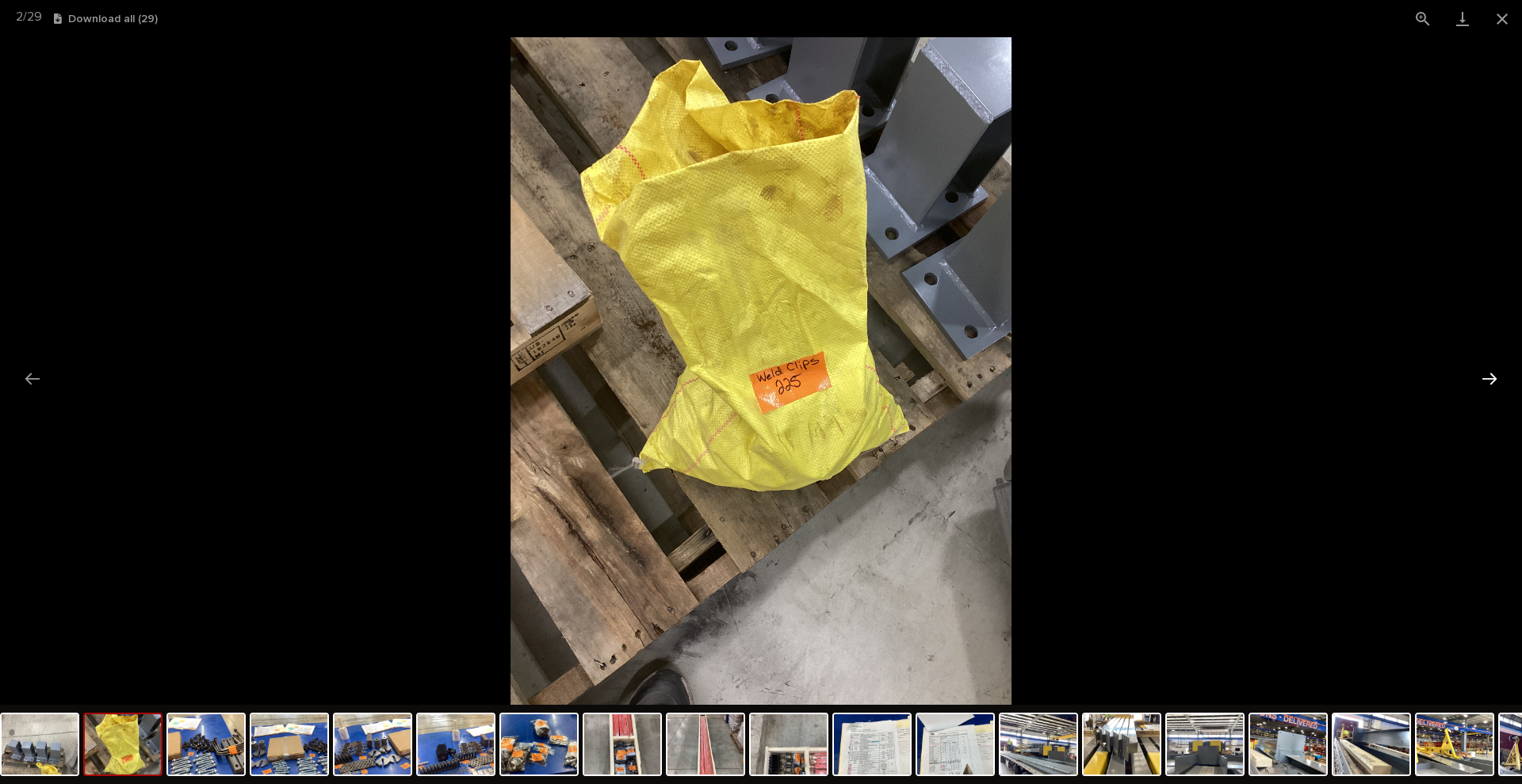 click at bounding box center (1489, 378) 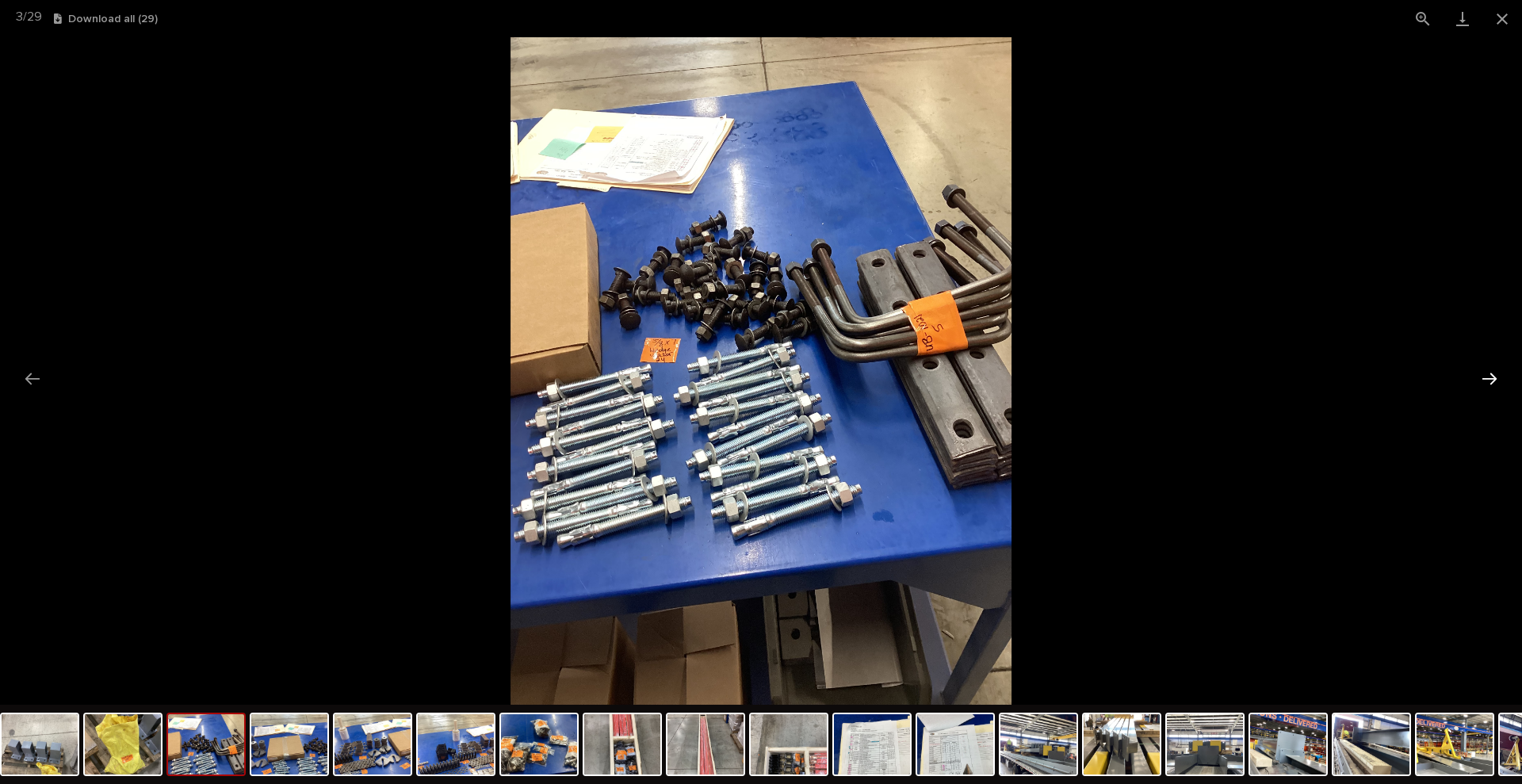 click at bounding box center (1489, 378) 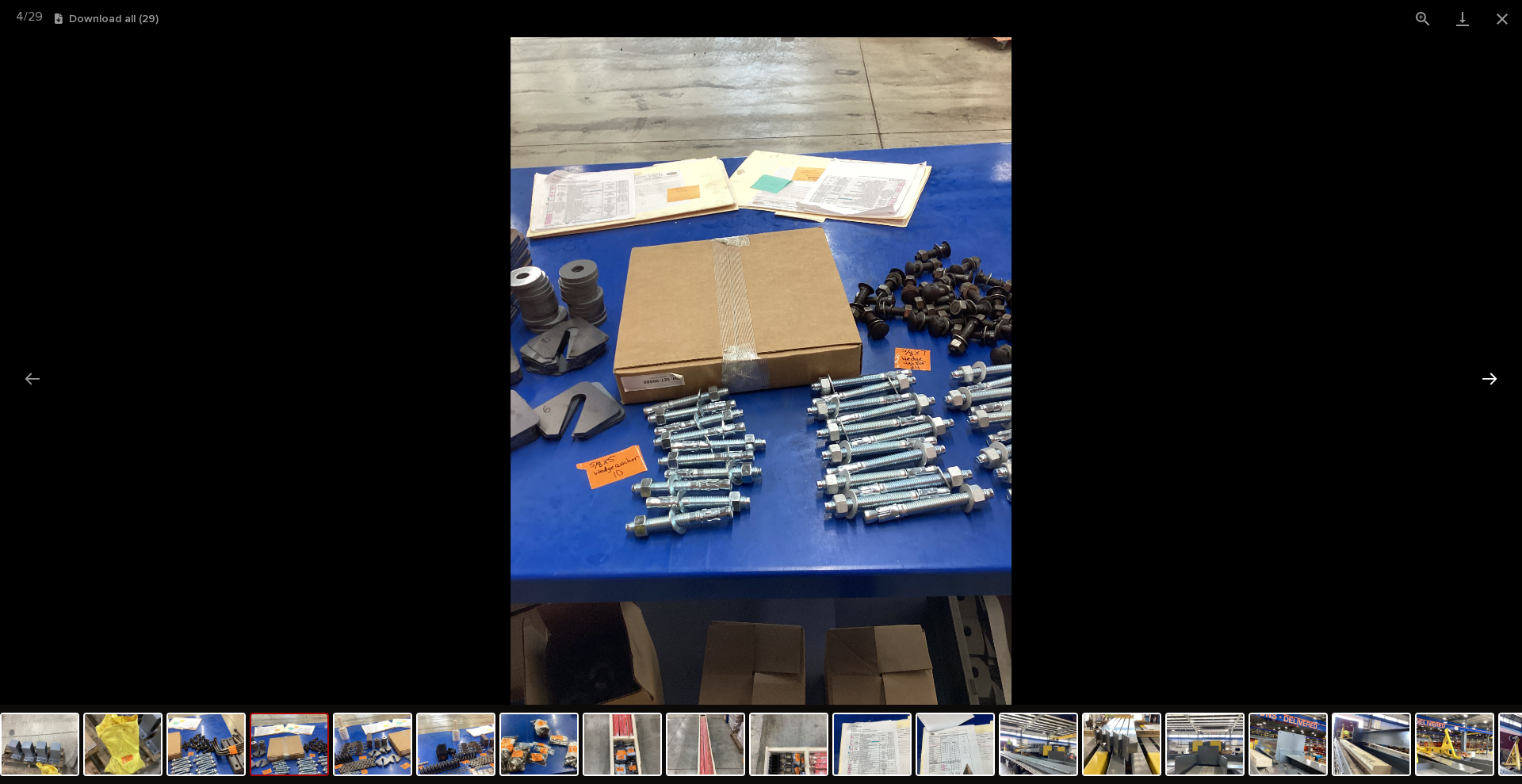 click at bounding box center (1489, 378) 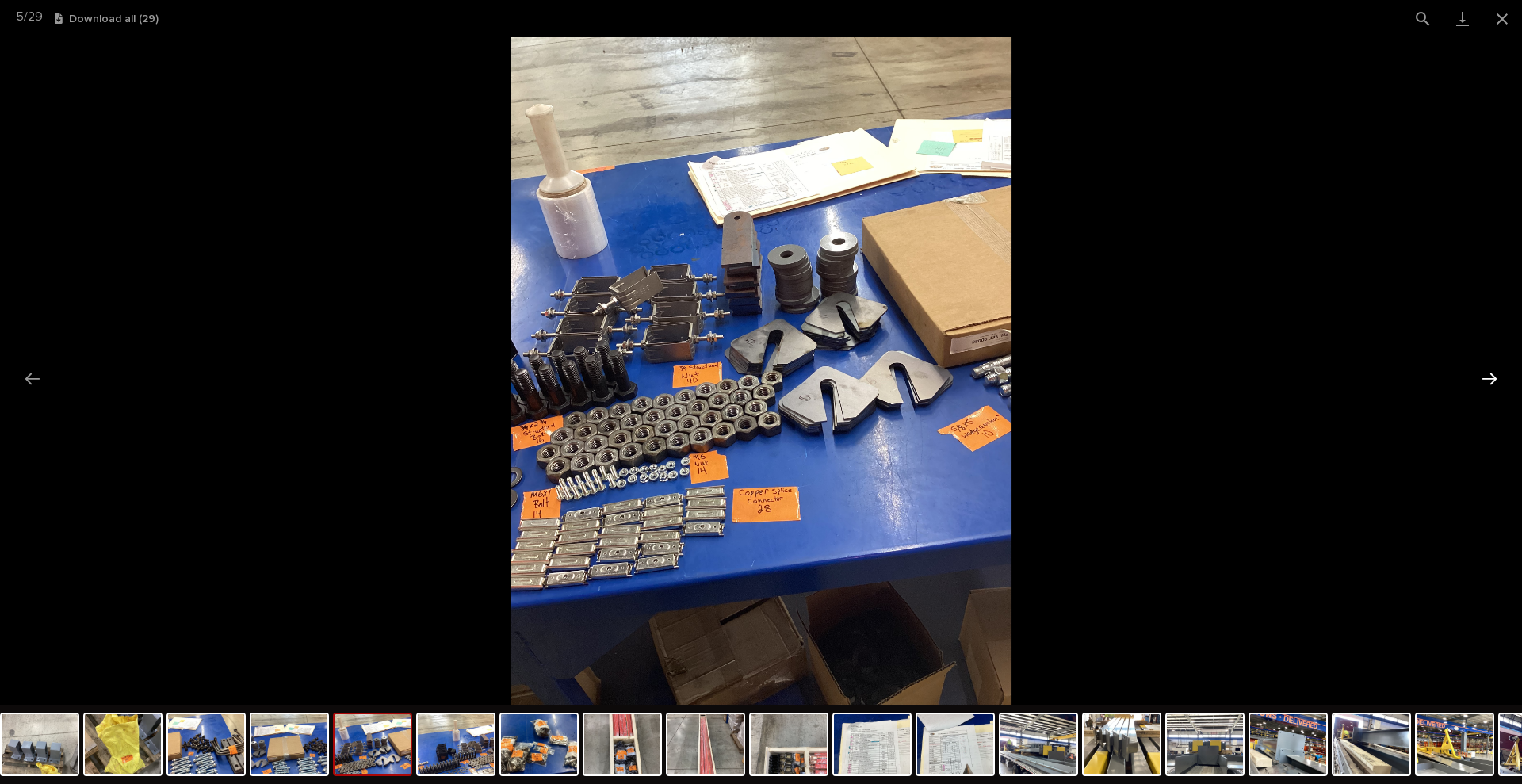 click at bounding box center (1489, 378) 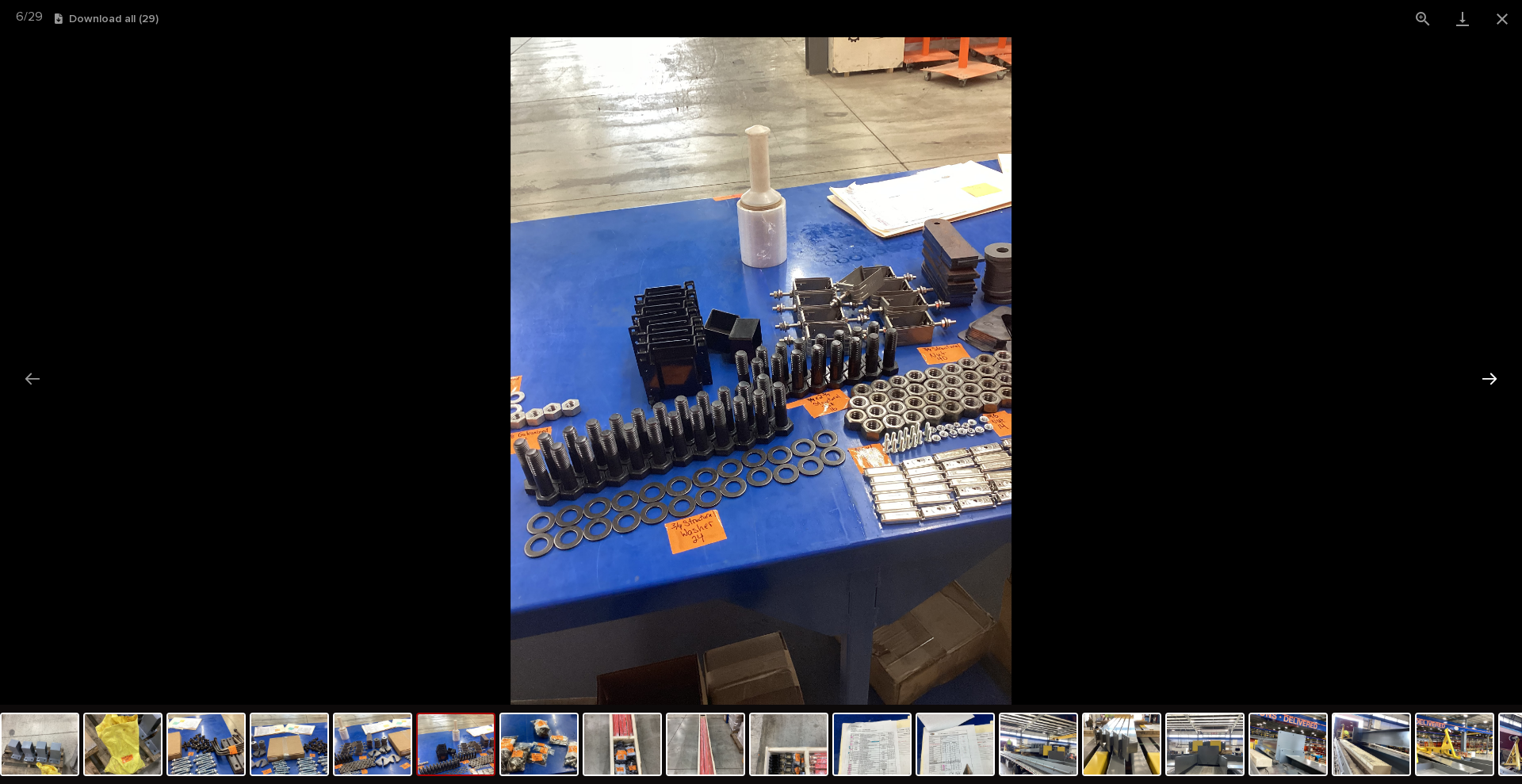 click at bounding box center (1489, 378) 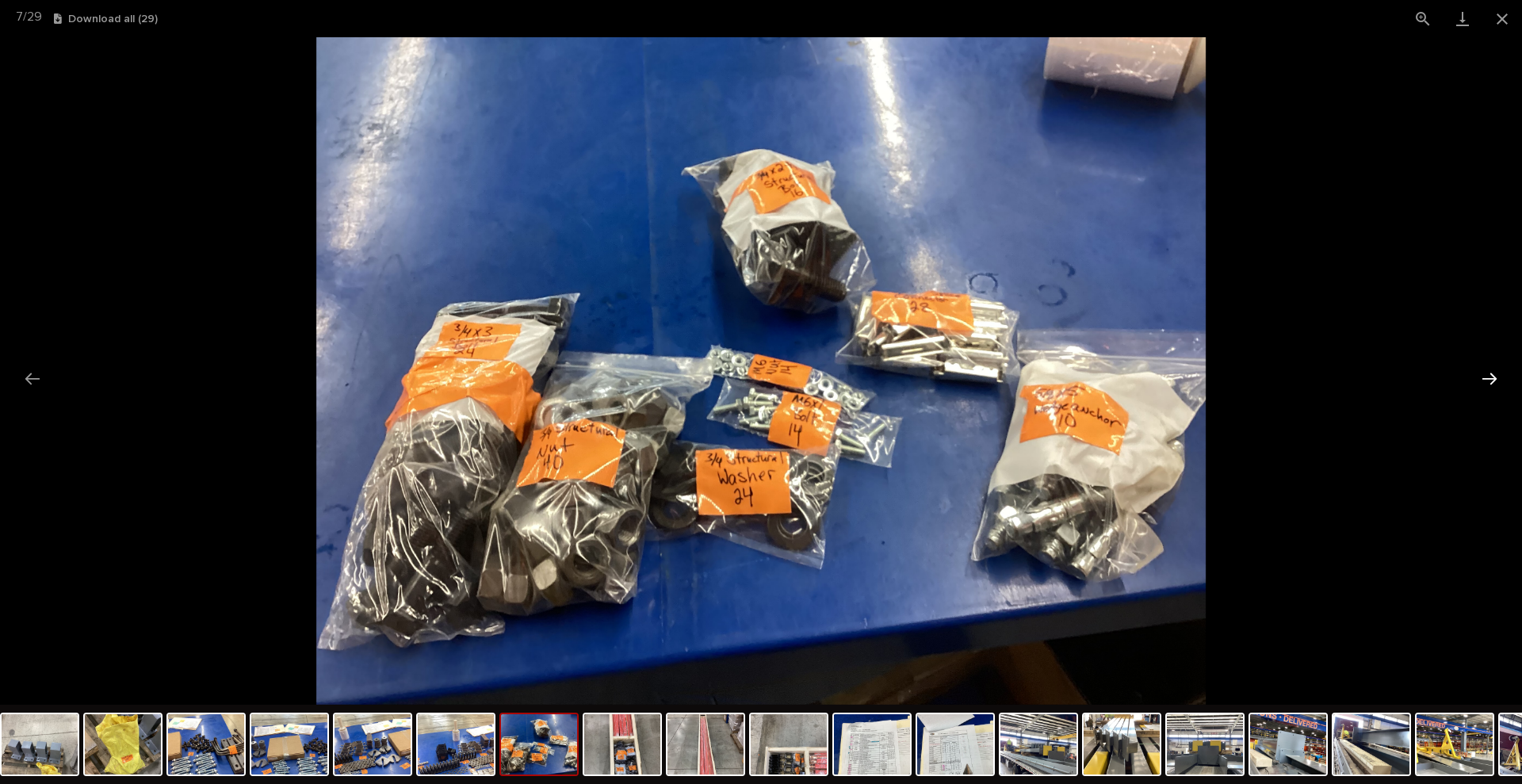 click at bounding box center [1489, 378] 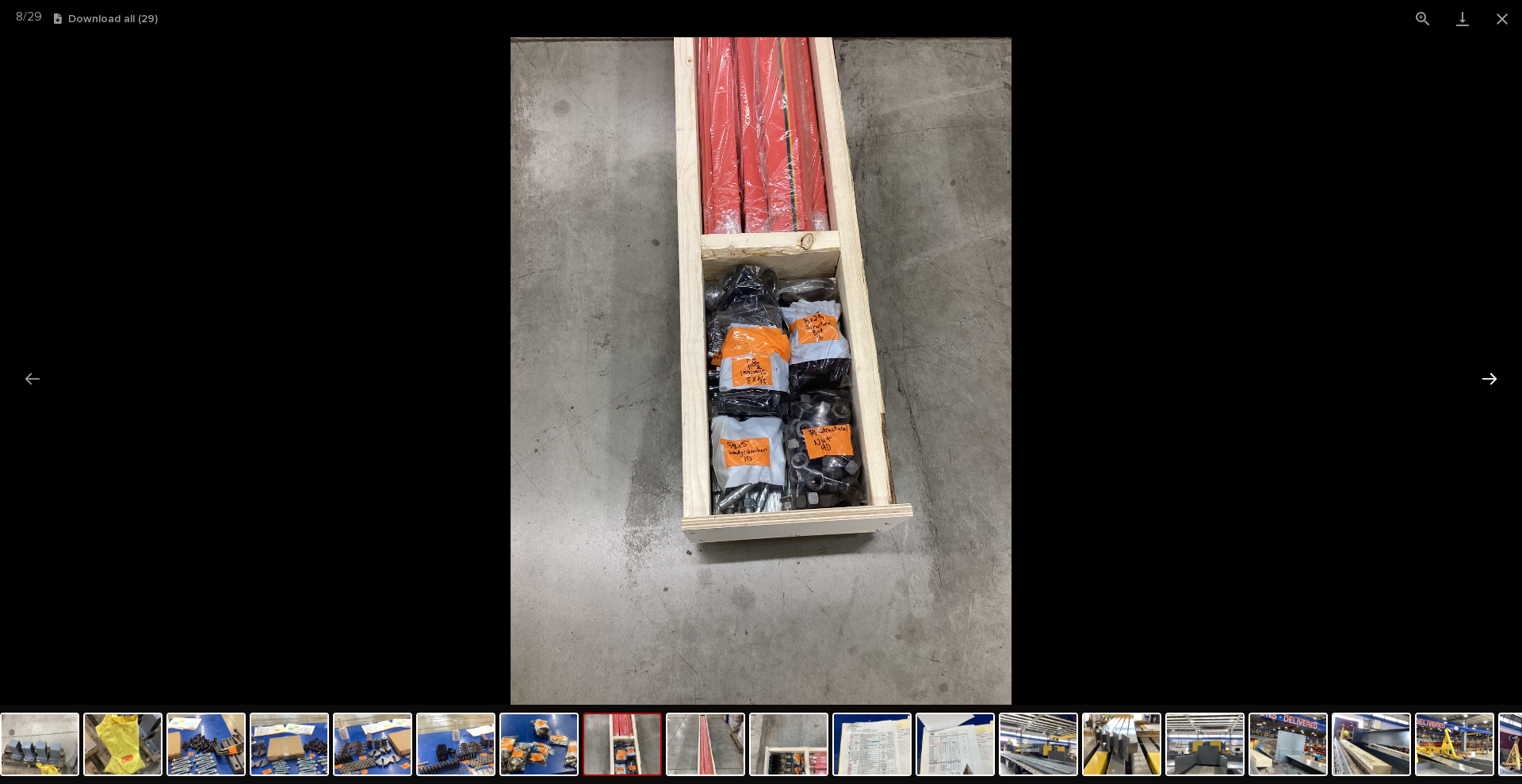 click at bounding box center (1489, 378) 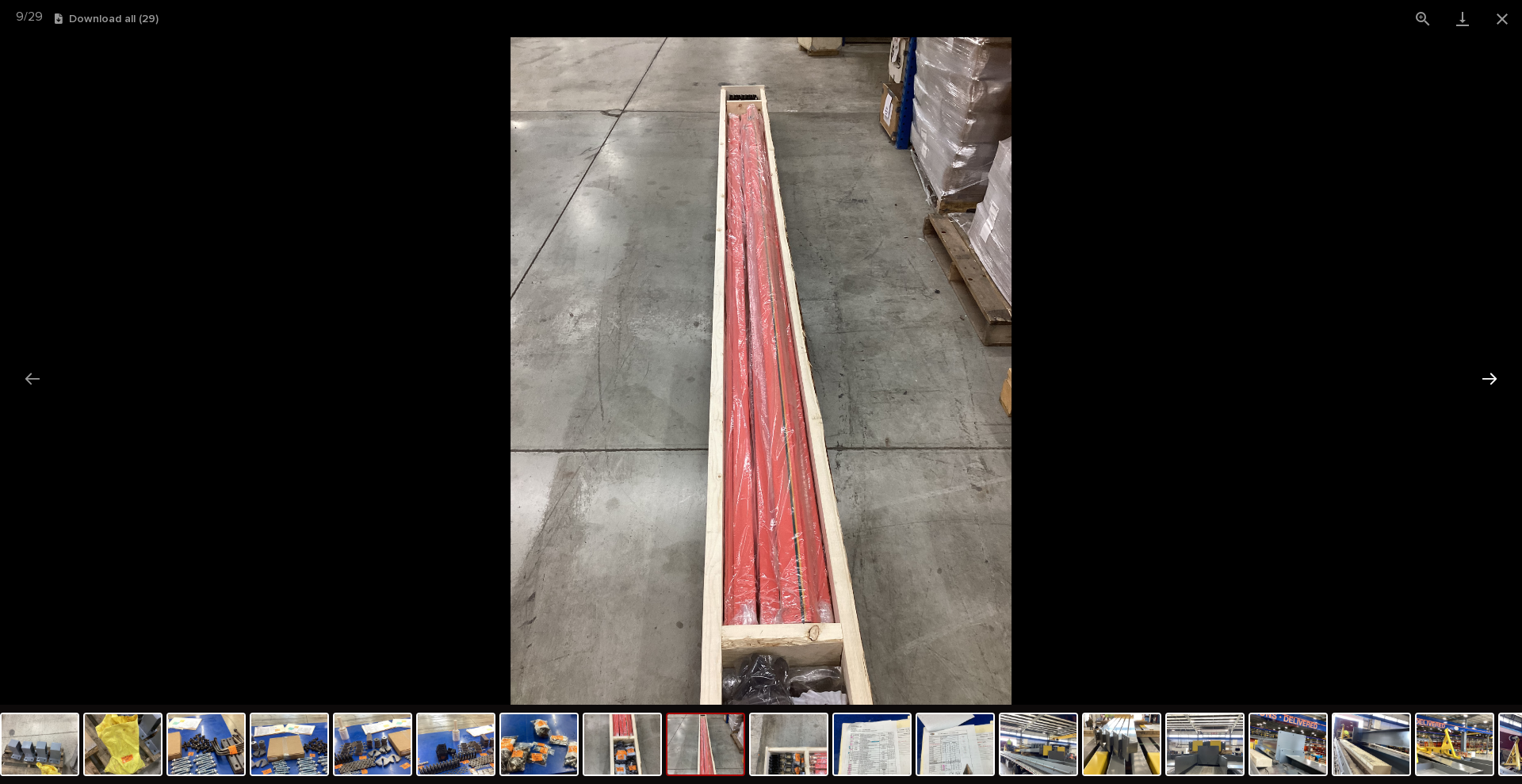 click at bounding box center [1489, 378] 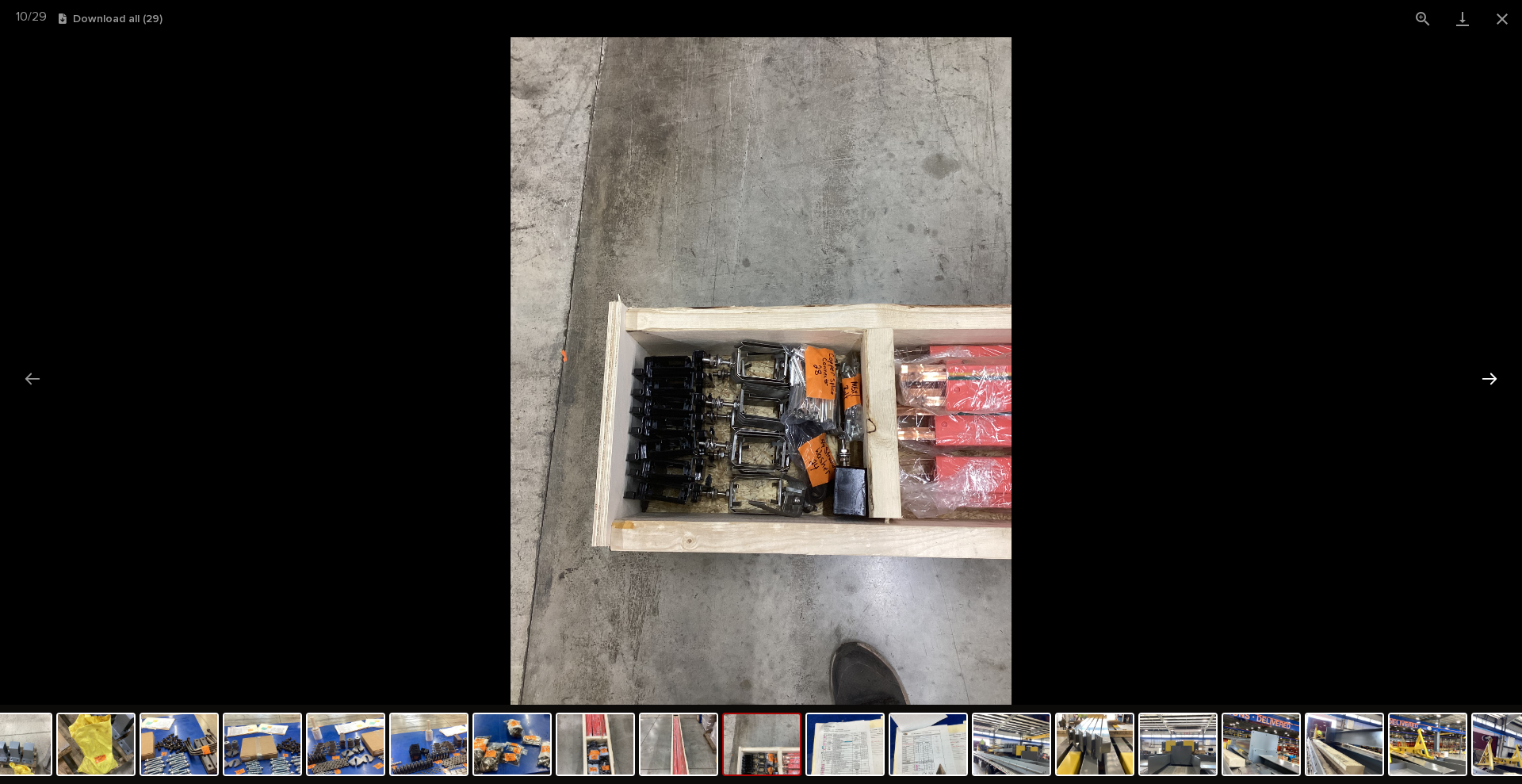 click at bounding box center (1489, 378) 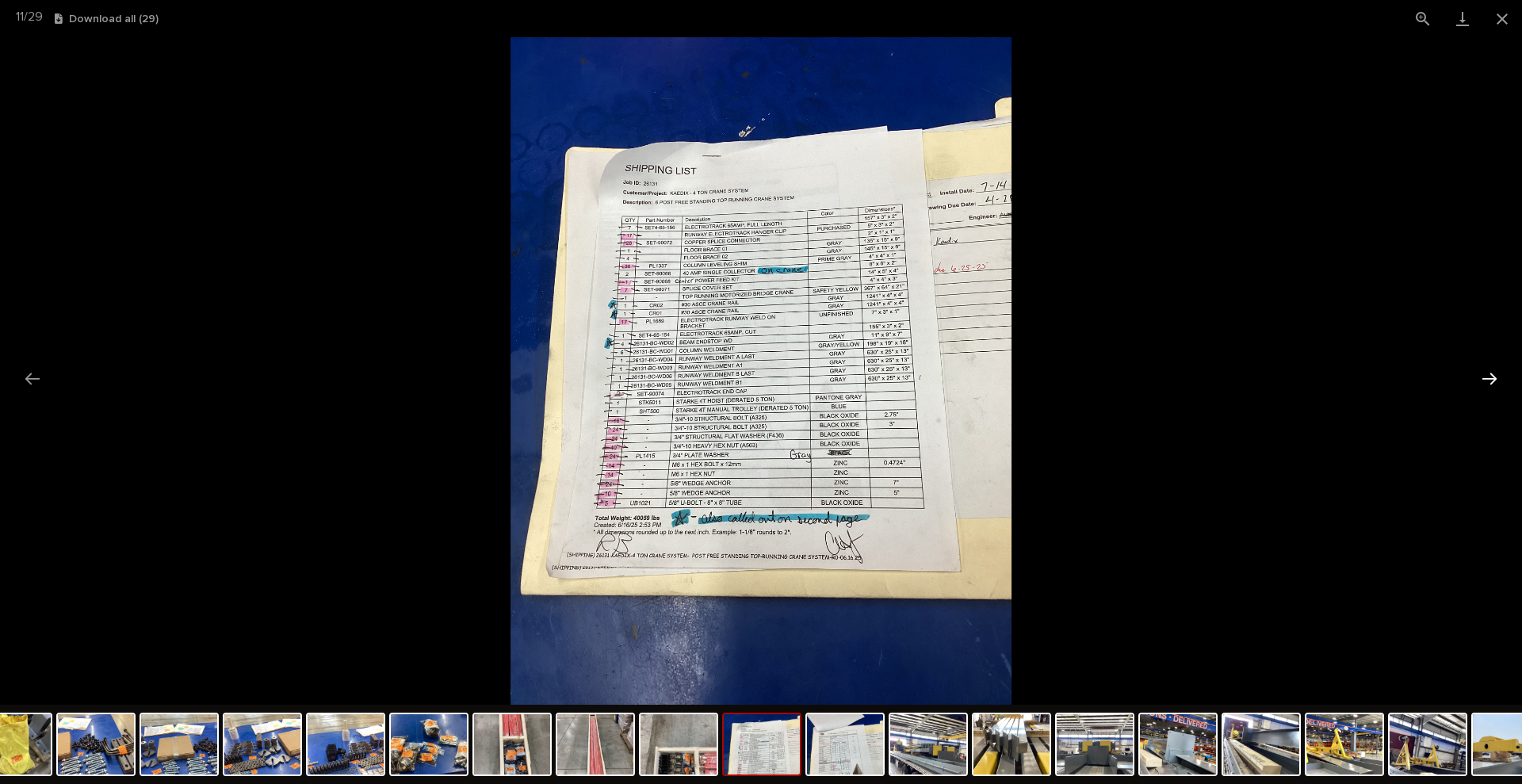 click at bounding box center [1489, 378] 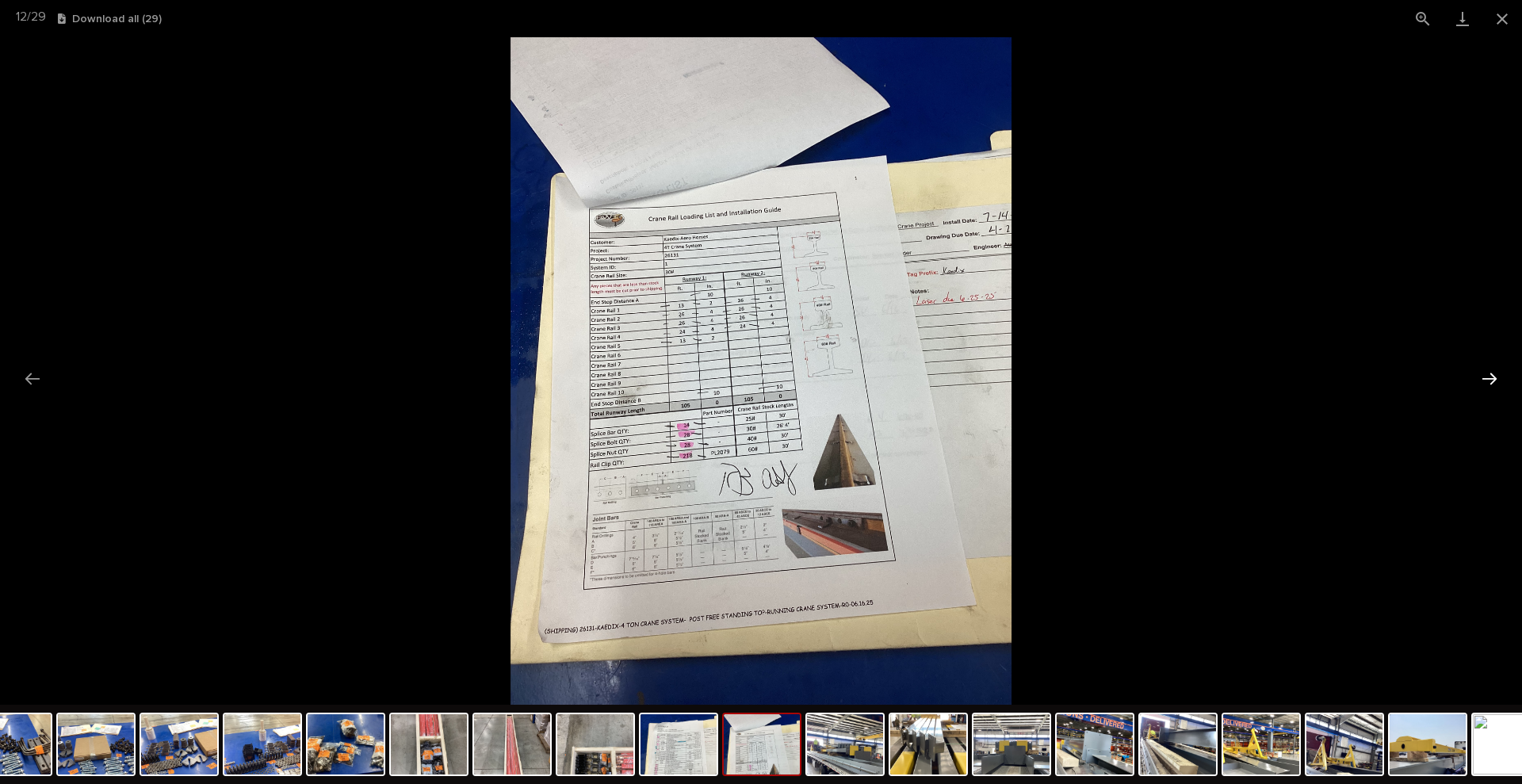 click at bounding box center [1489, 378] 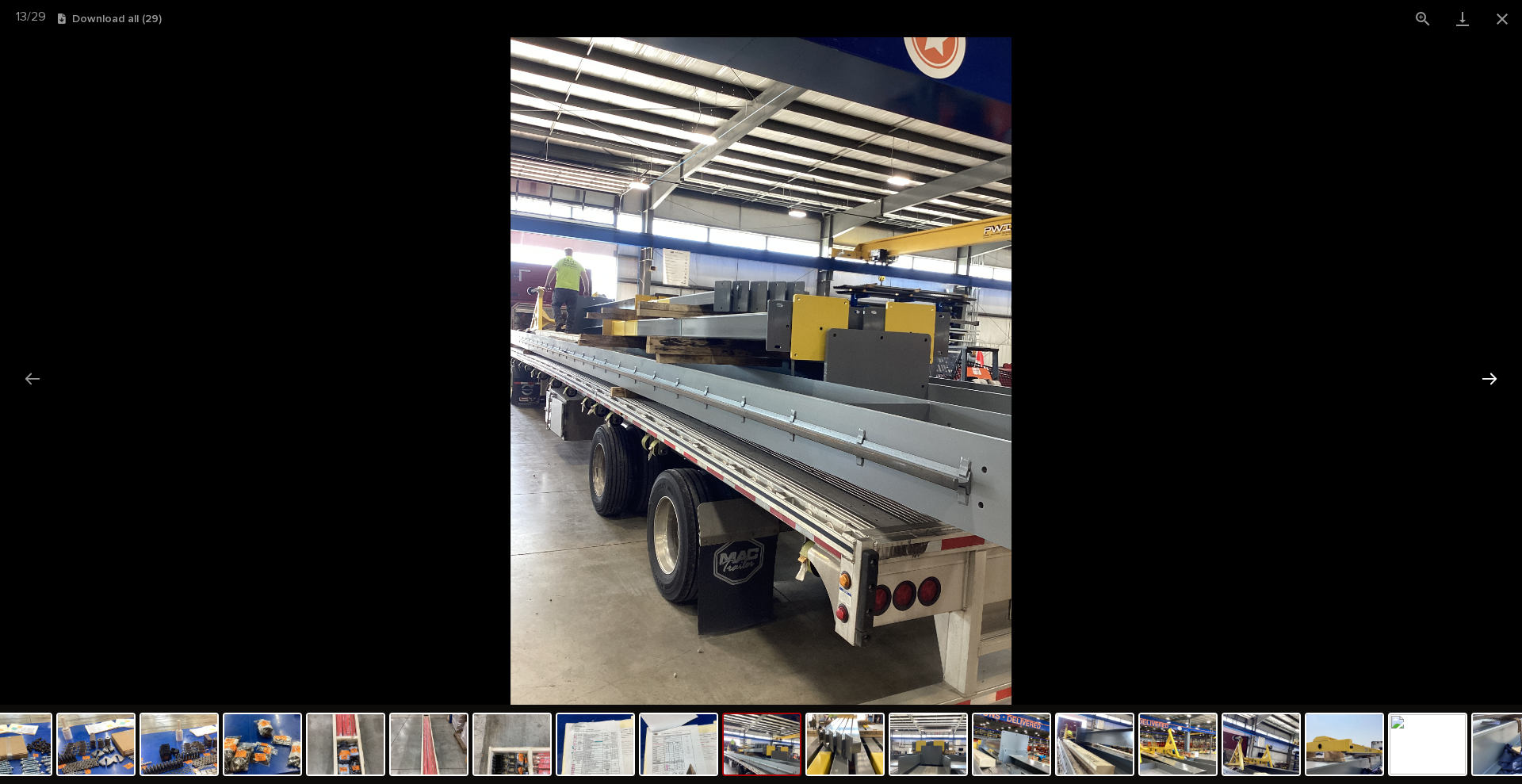 click at bounding box center [1489, 378] 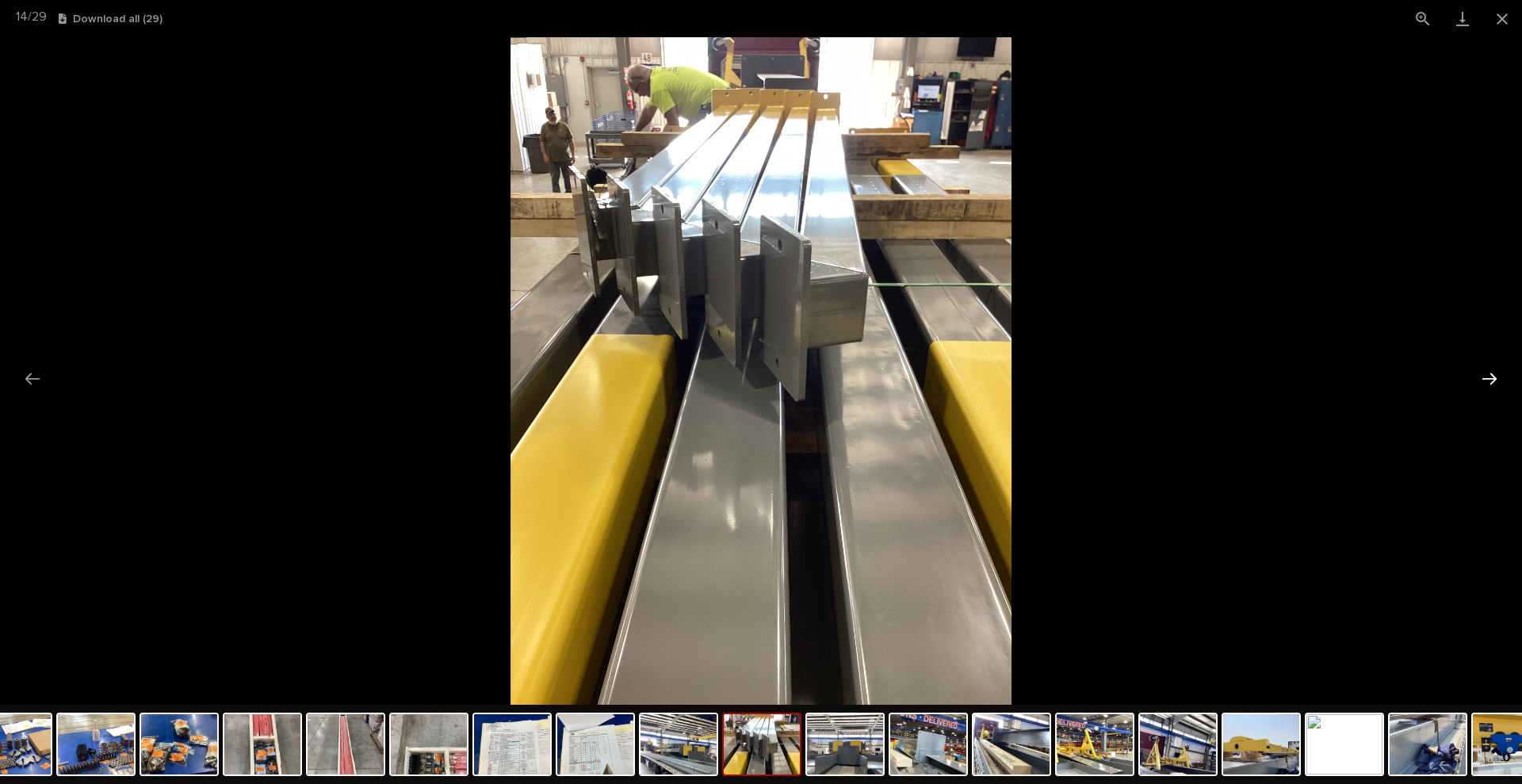 click at bounding box center (1489, 378) 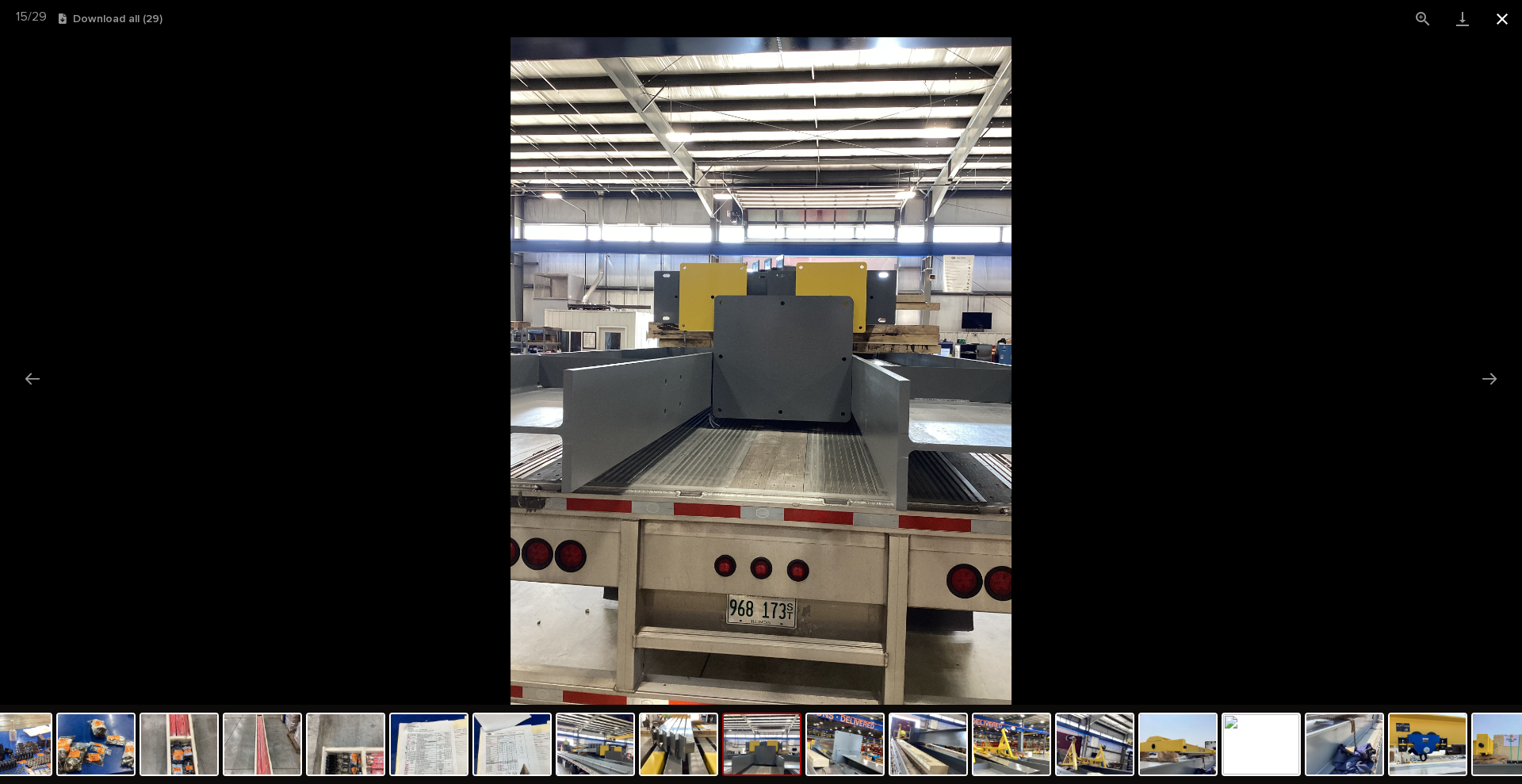 click at bounding box center (1502, 18) 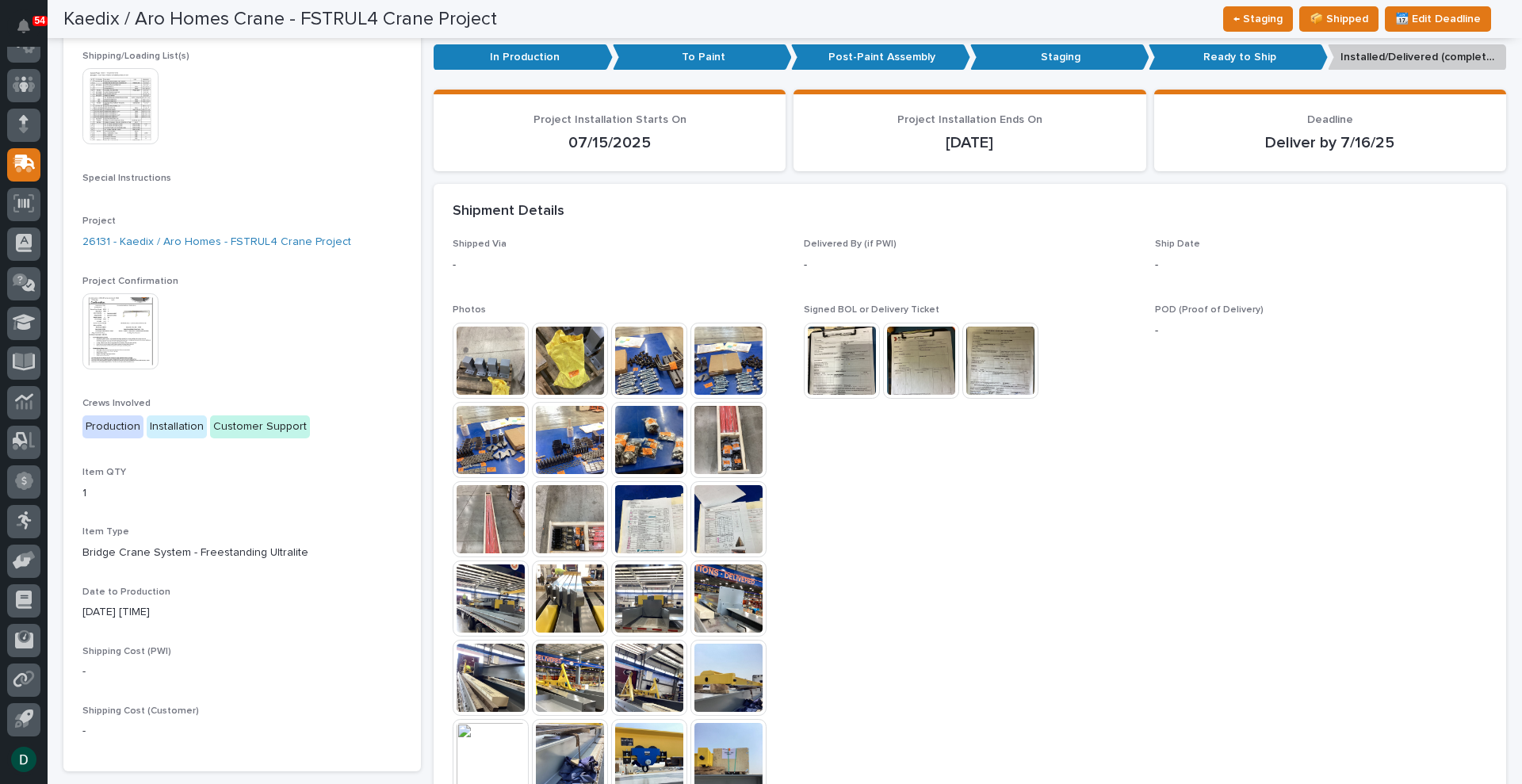 scroll, scrollTop: 279, scrollLeft: 0, axis: vertical 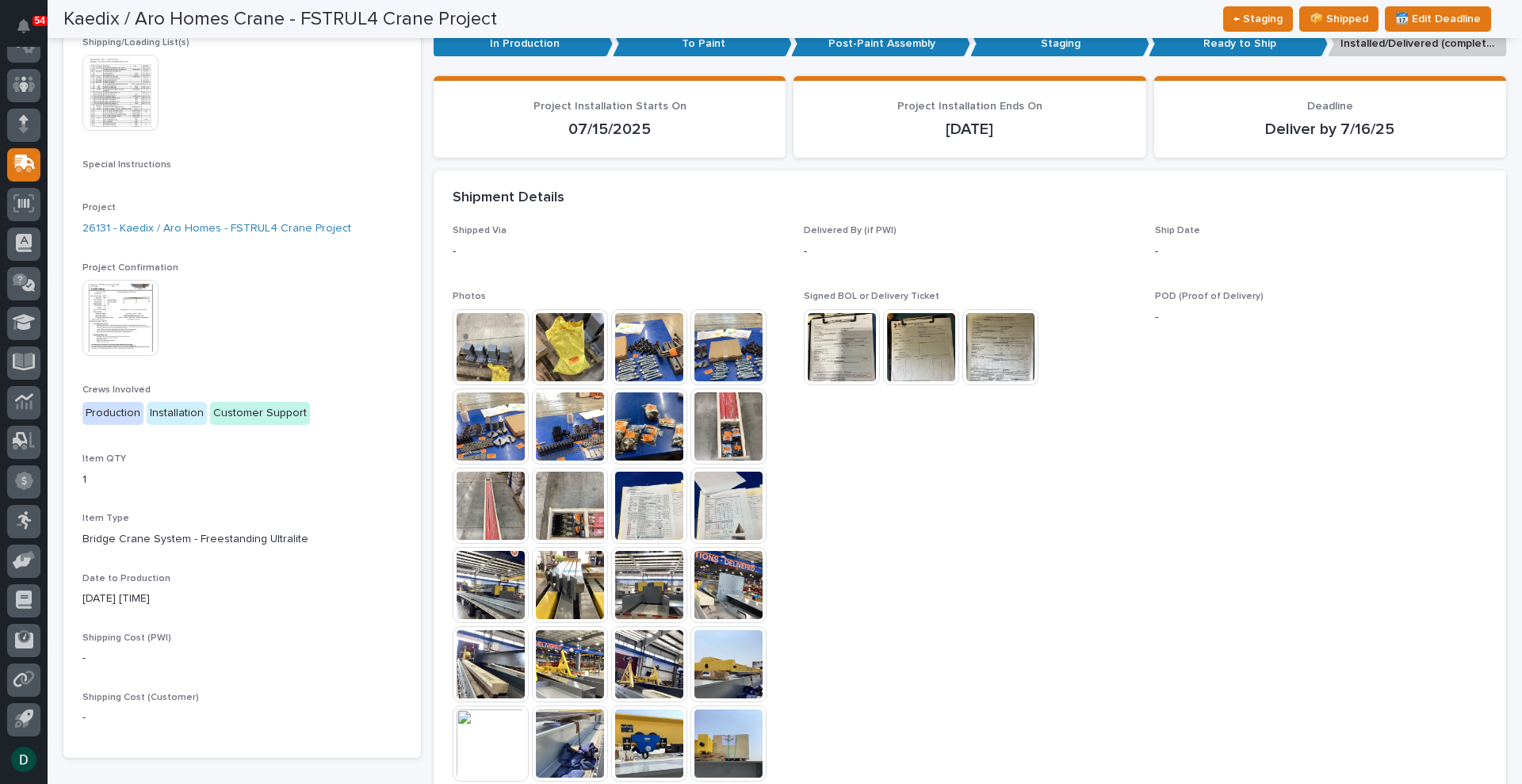 click at bounding box center (491, 585) 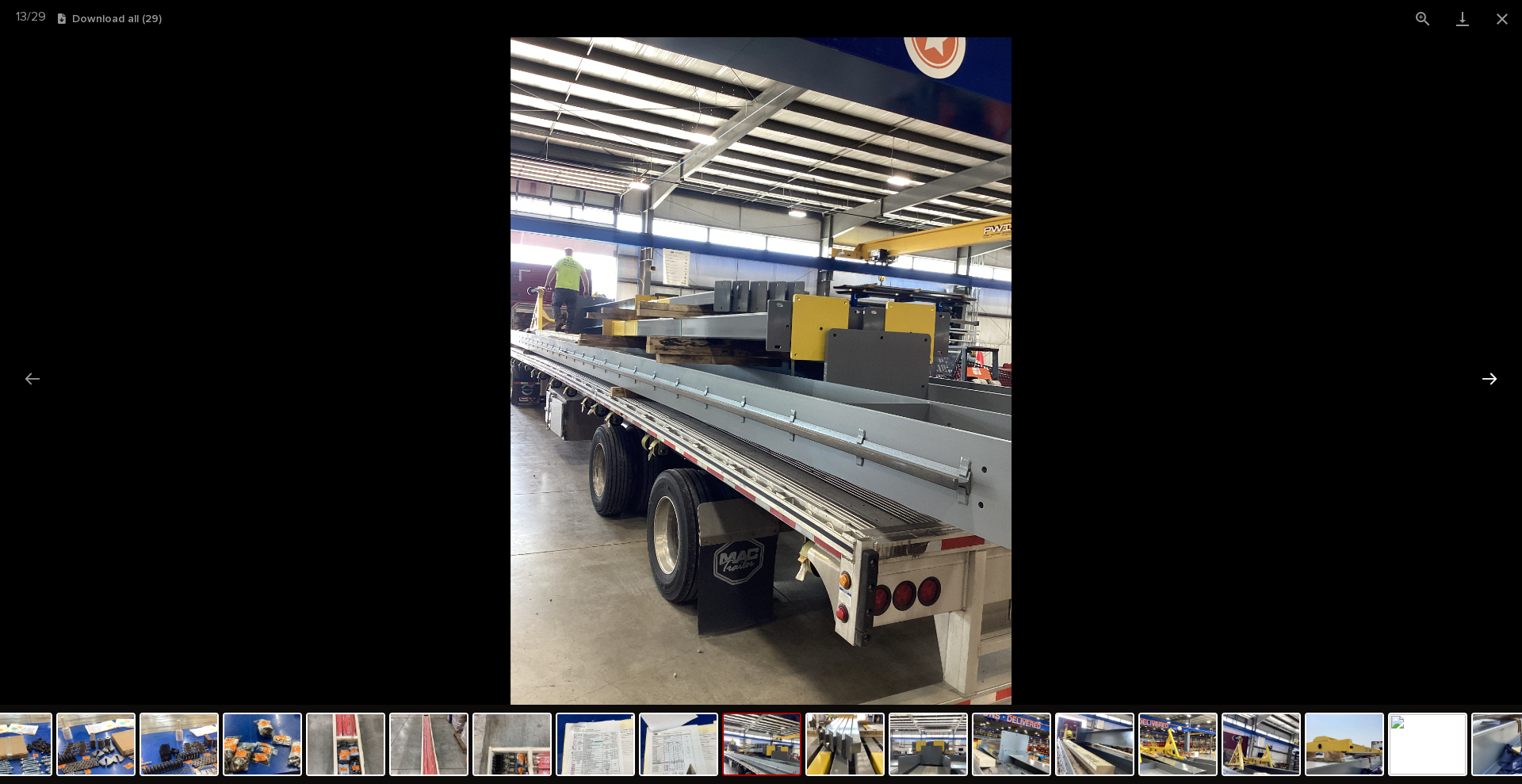 click at bounding box center (1489, 378) 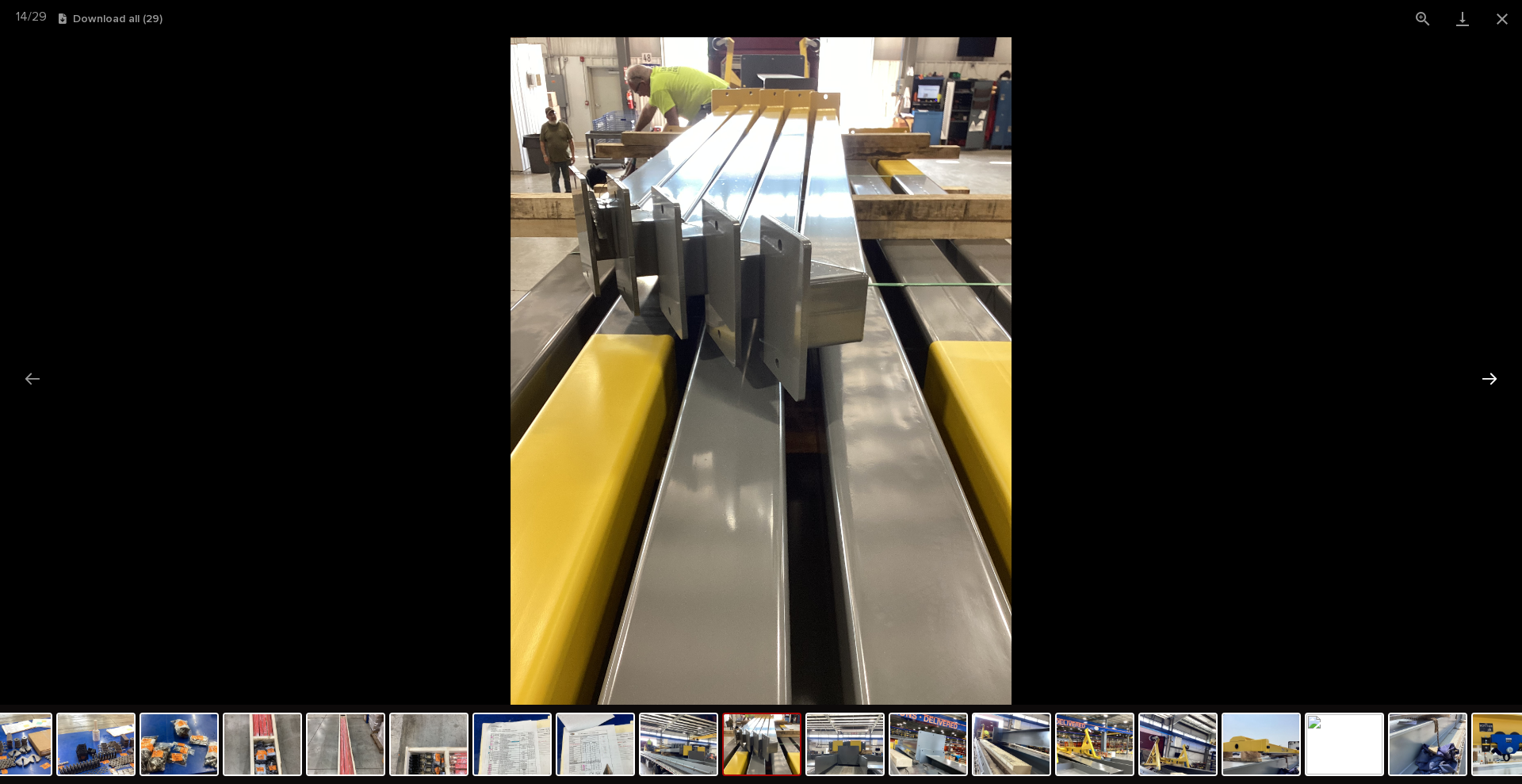 click at bounding box center [1489, 378] 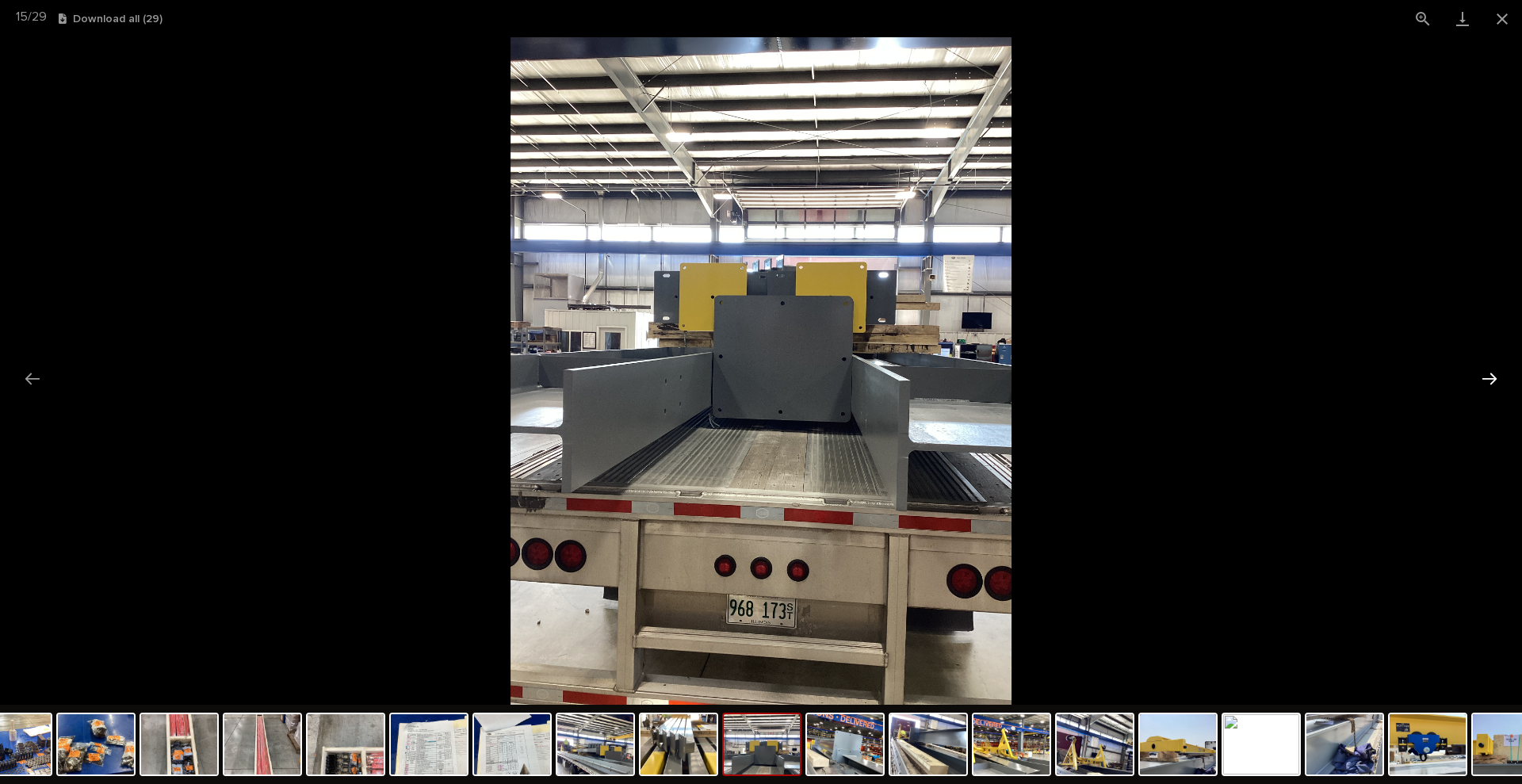 click at bounding box center [1489, 378] 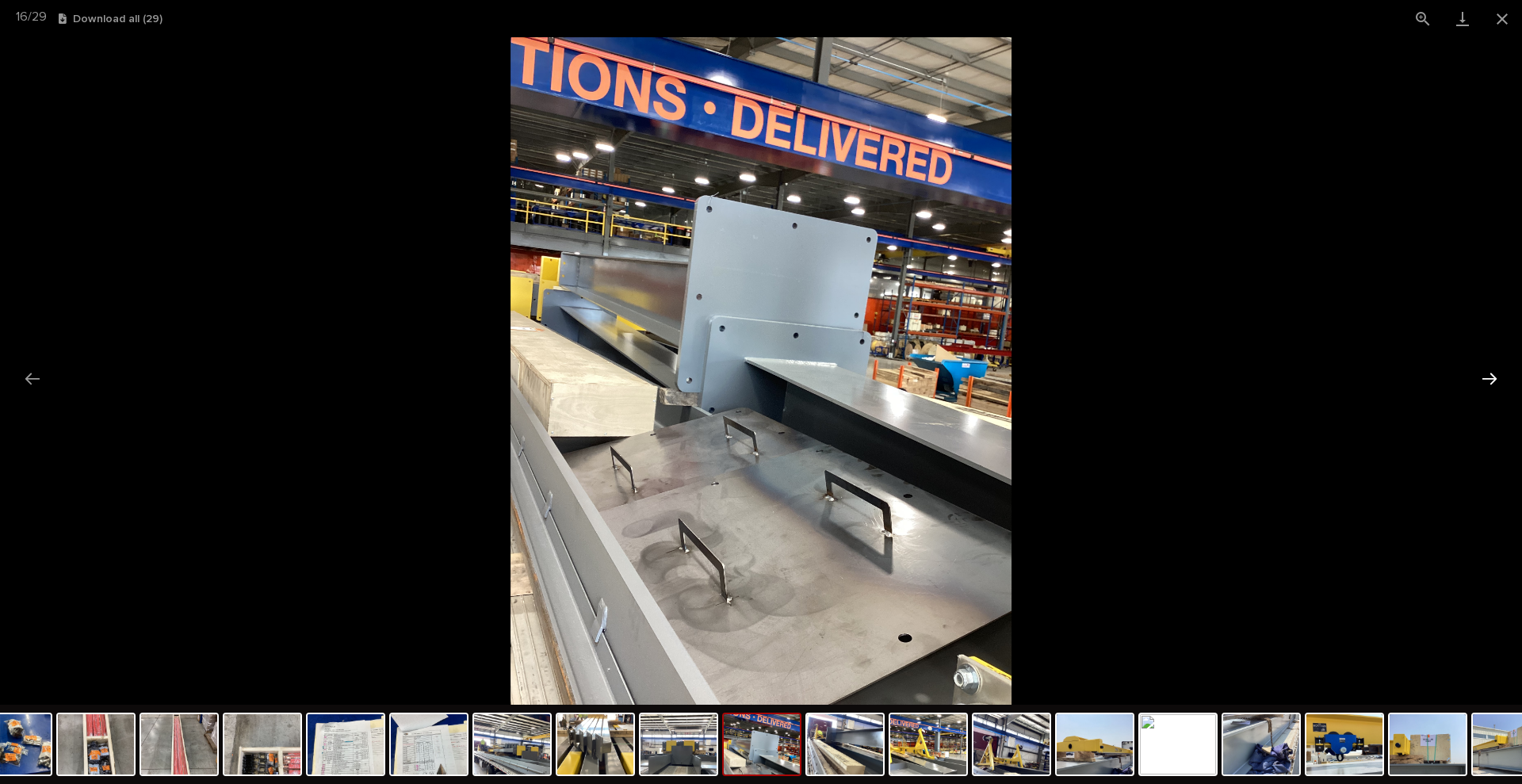 click at bounding box center [1489, 378] 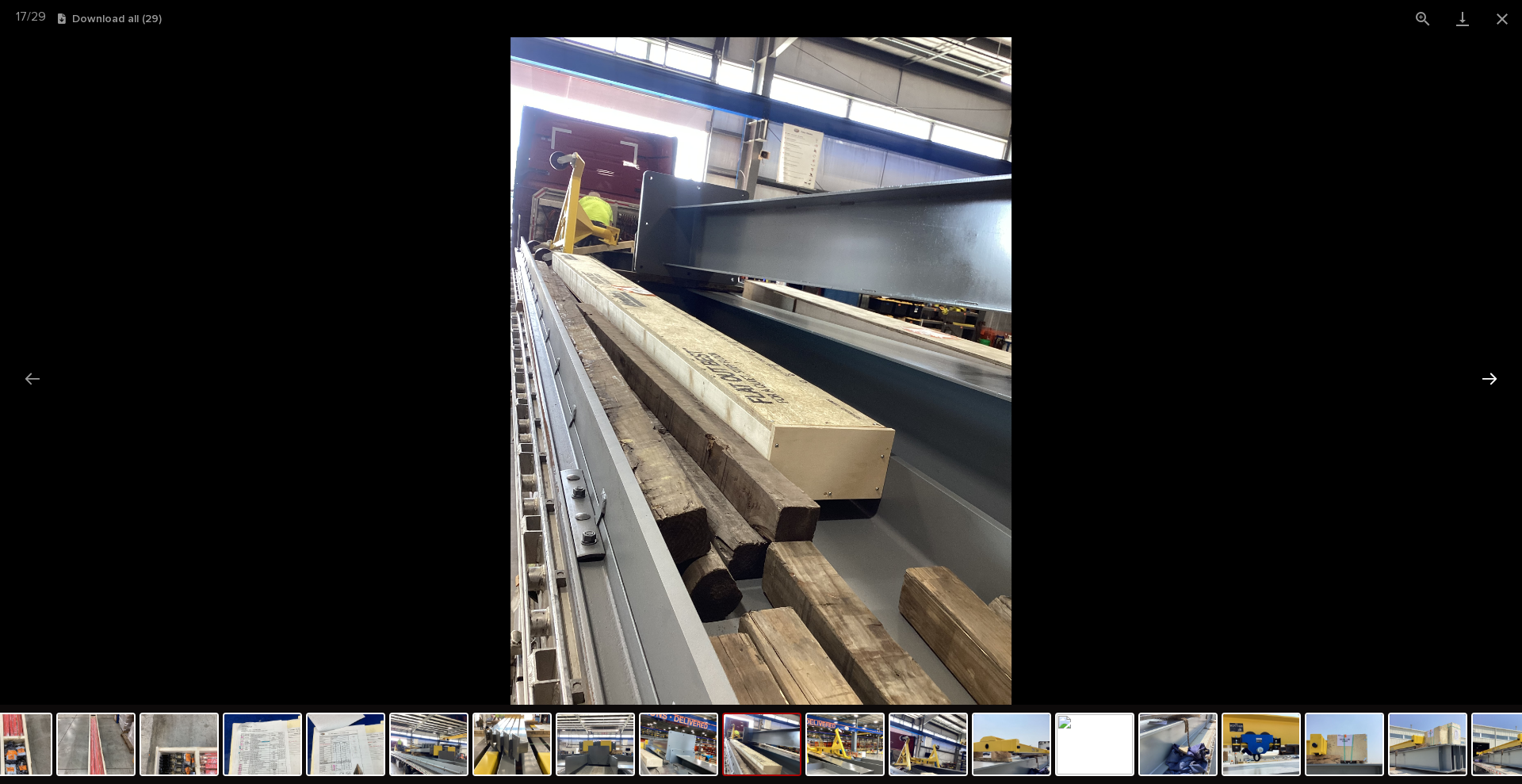 click at bounding box center [1489, 378] 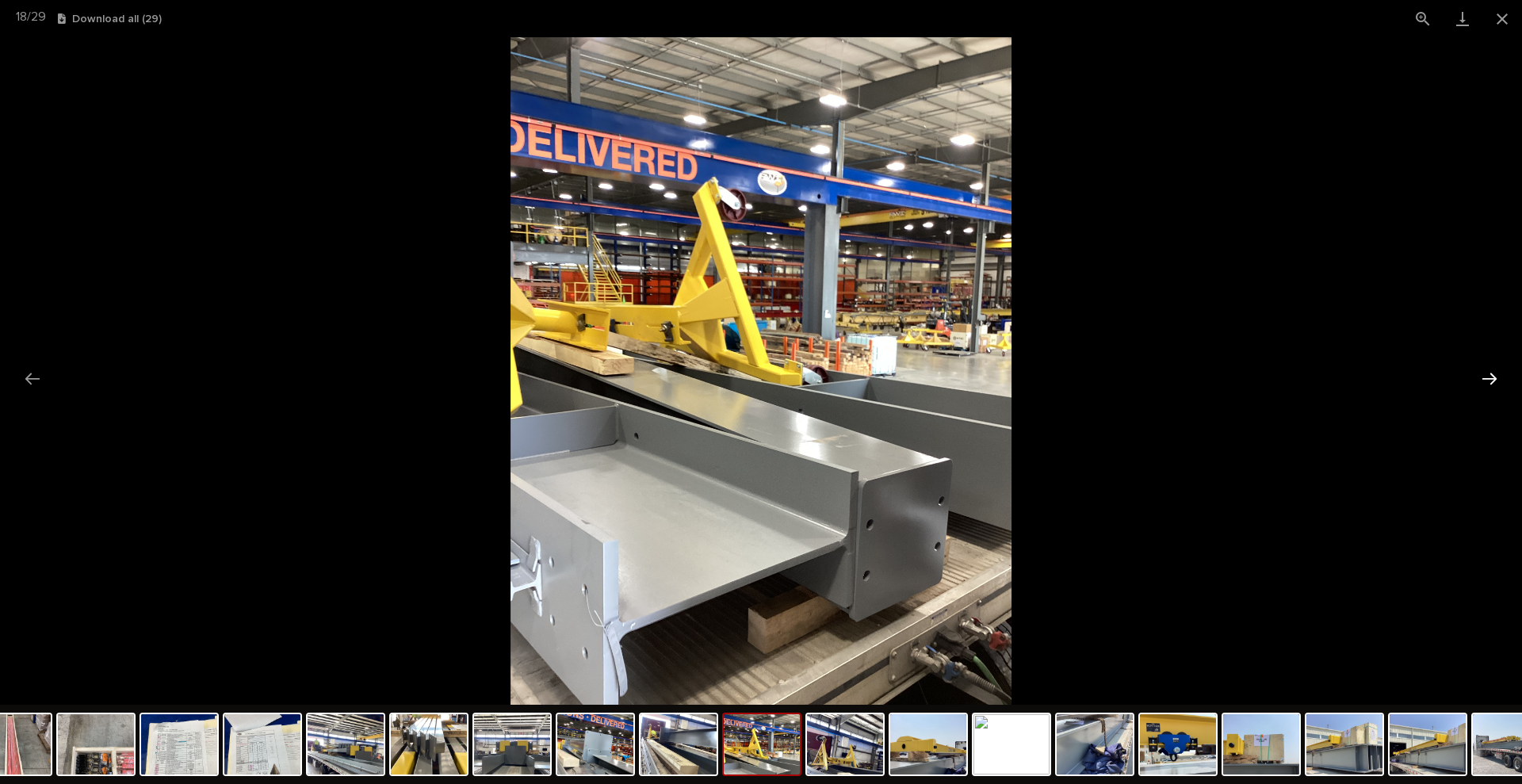 click at bounding box center [1489, 378] 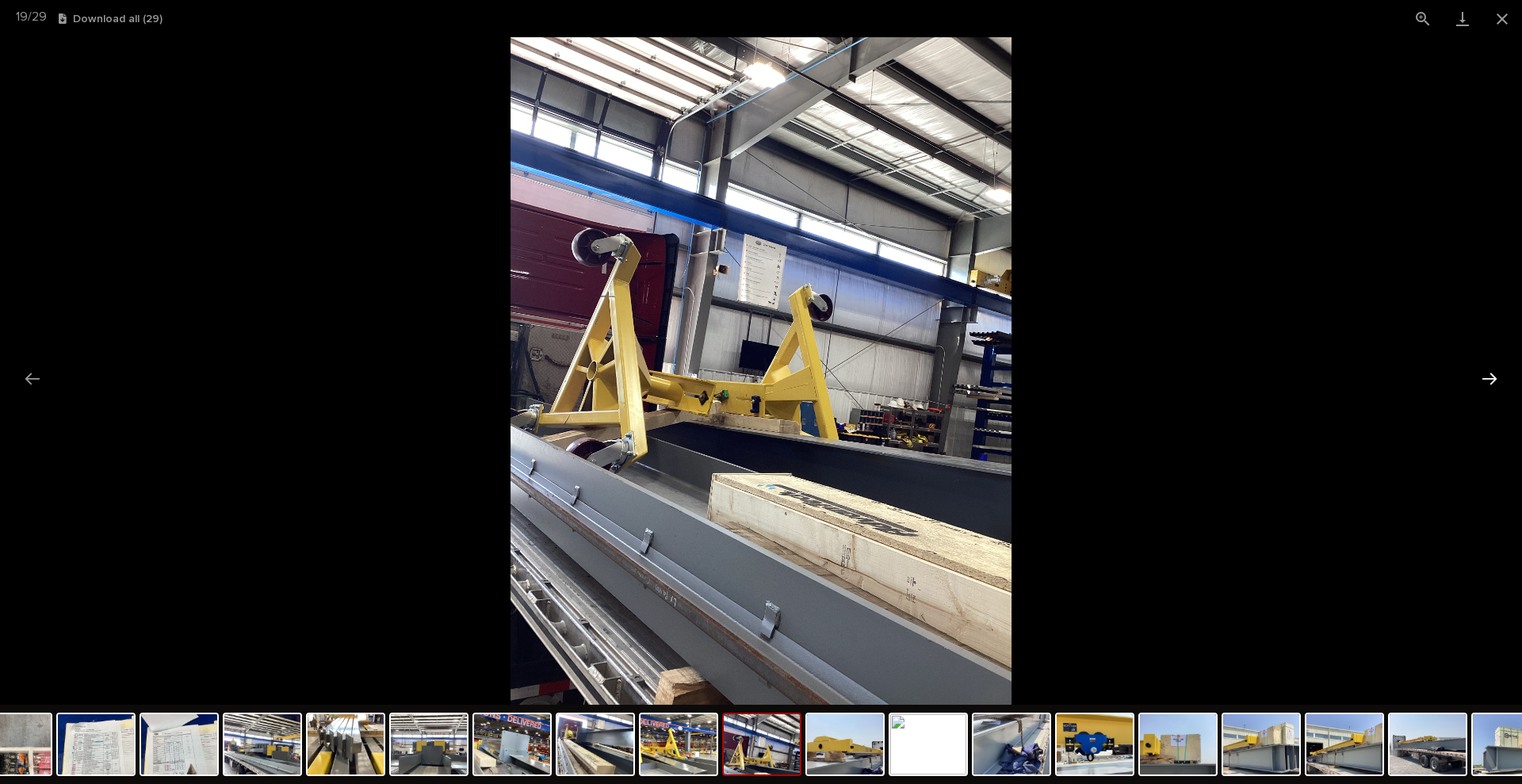 click at bounding box center (1489, 378) 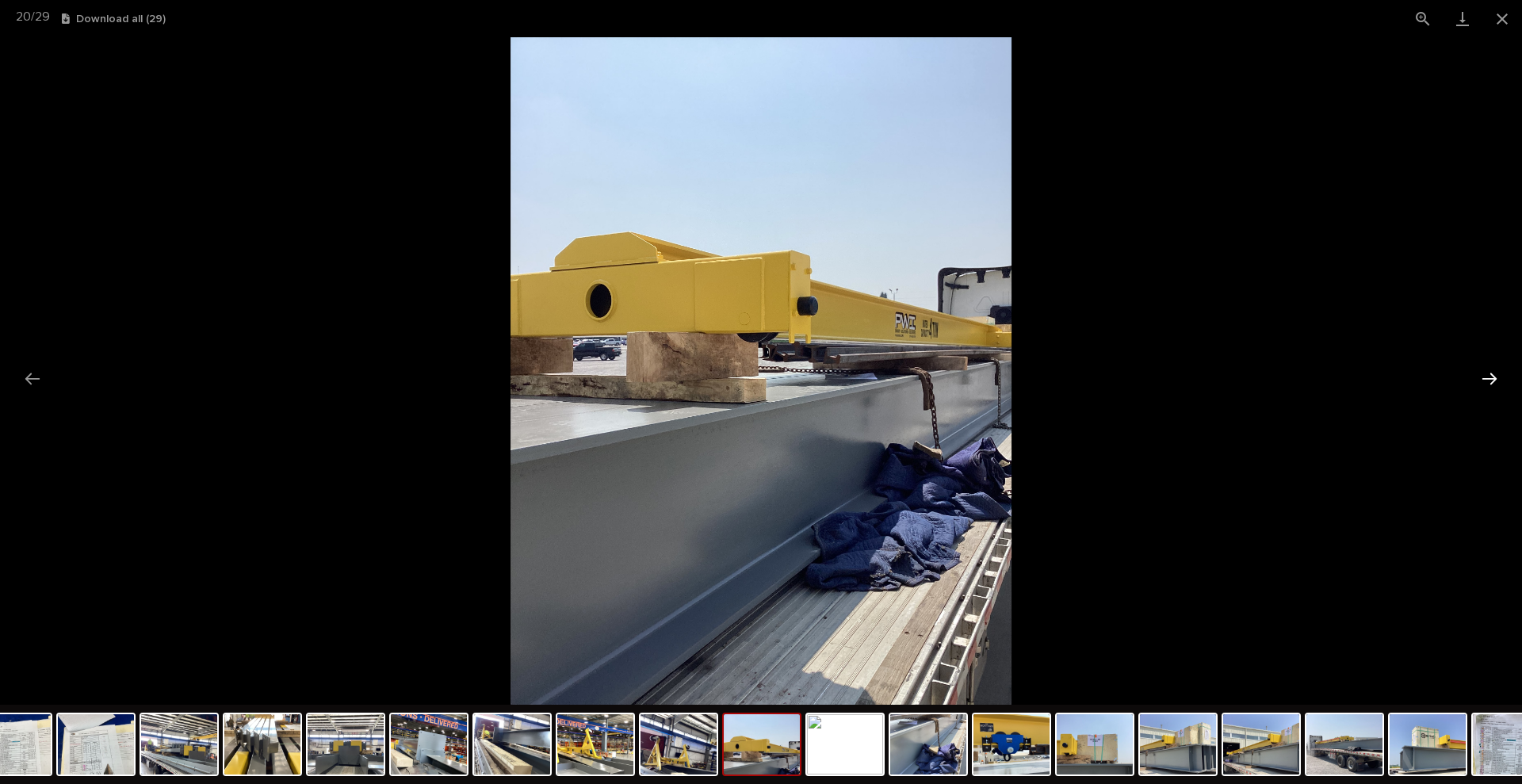 click at bounding box center (1489, 378) 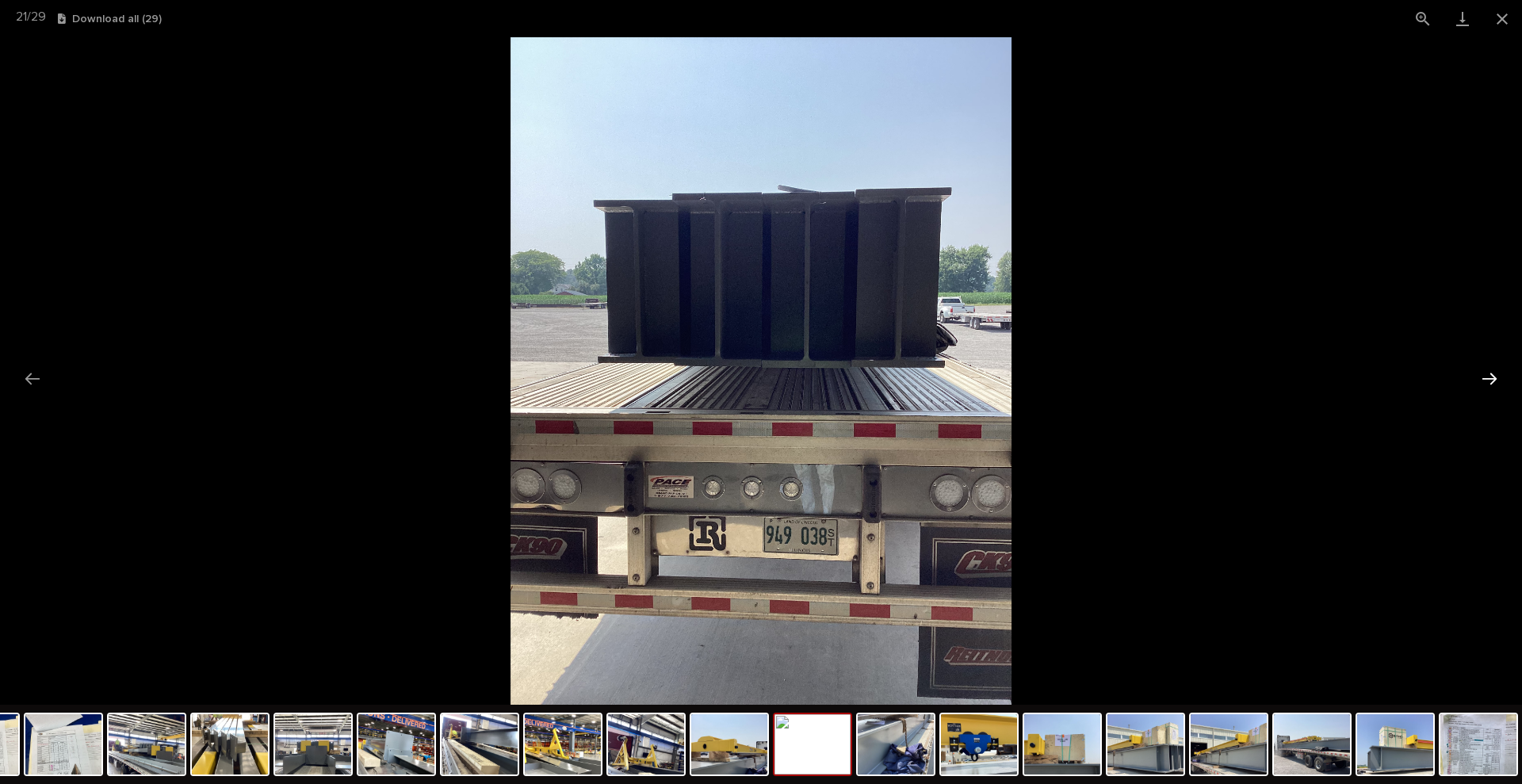 click at bounding box center [1489, 378] 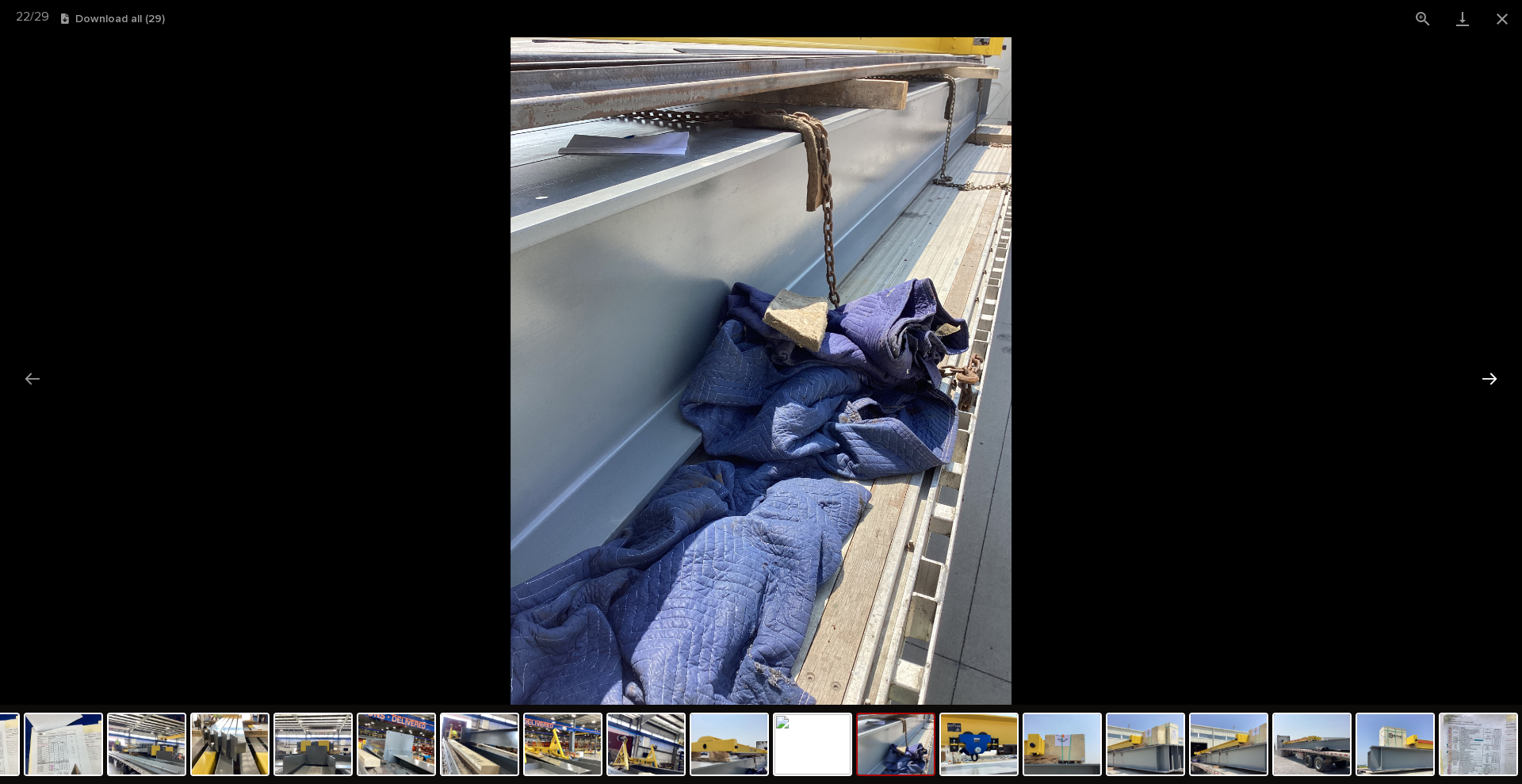 click at bounding box center [1489, 378] 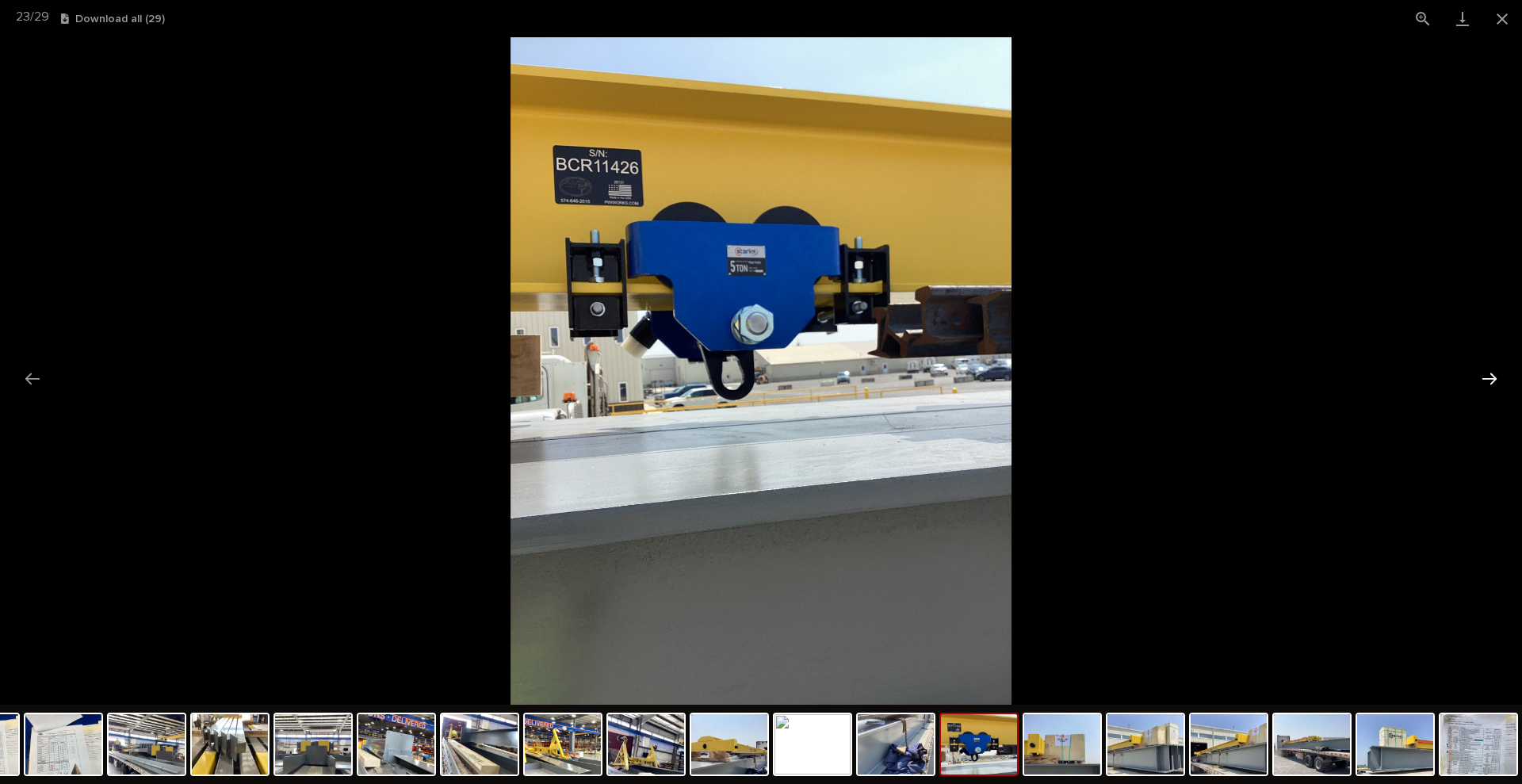 click at bounding box center [1489, 378] 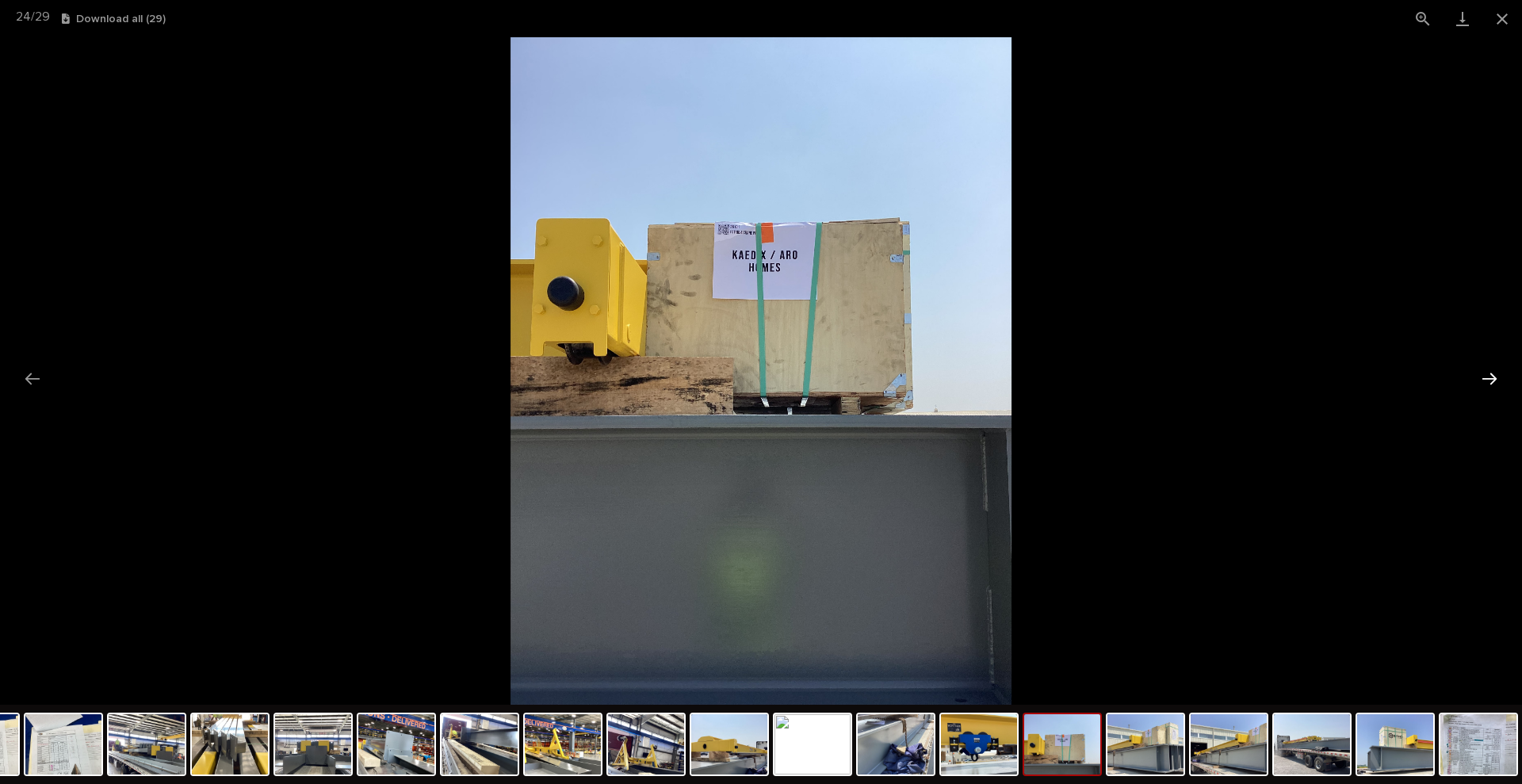 click at bounding box center (1489, 378) 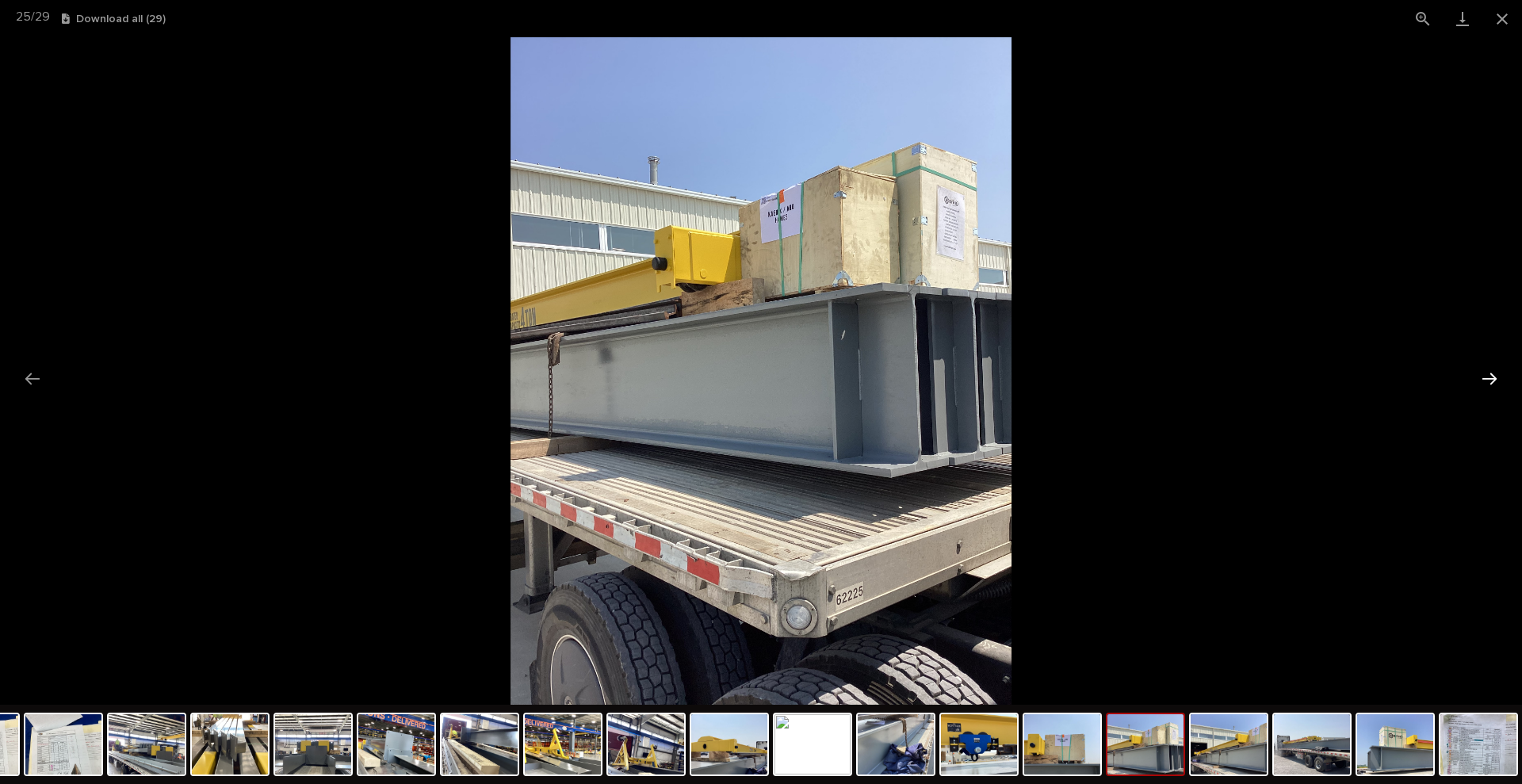 click at bounding box center (1489, 378) 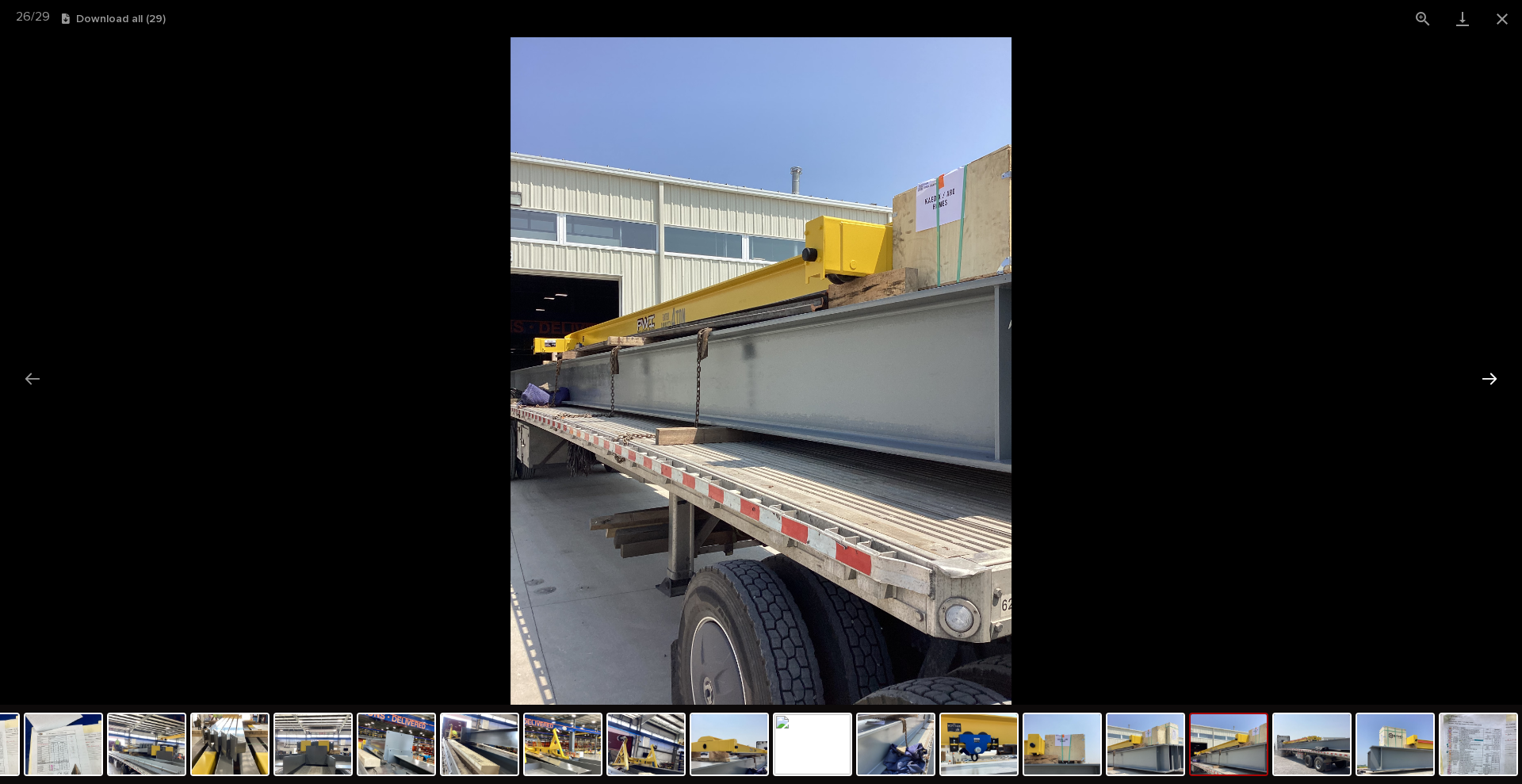 click at bounding box center [1489, 378] 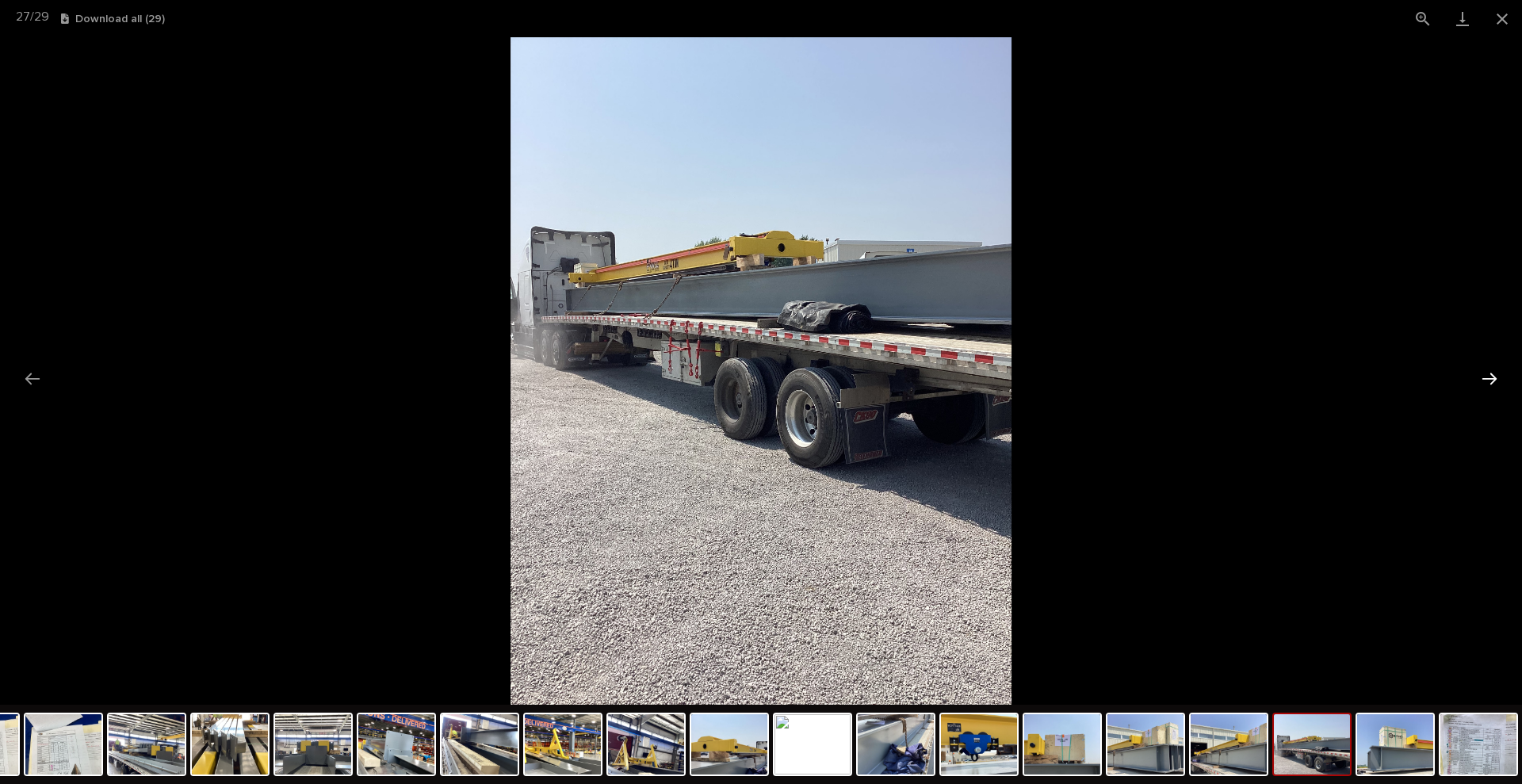 click at bounding box center [1489, 378] 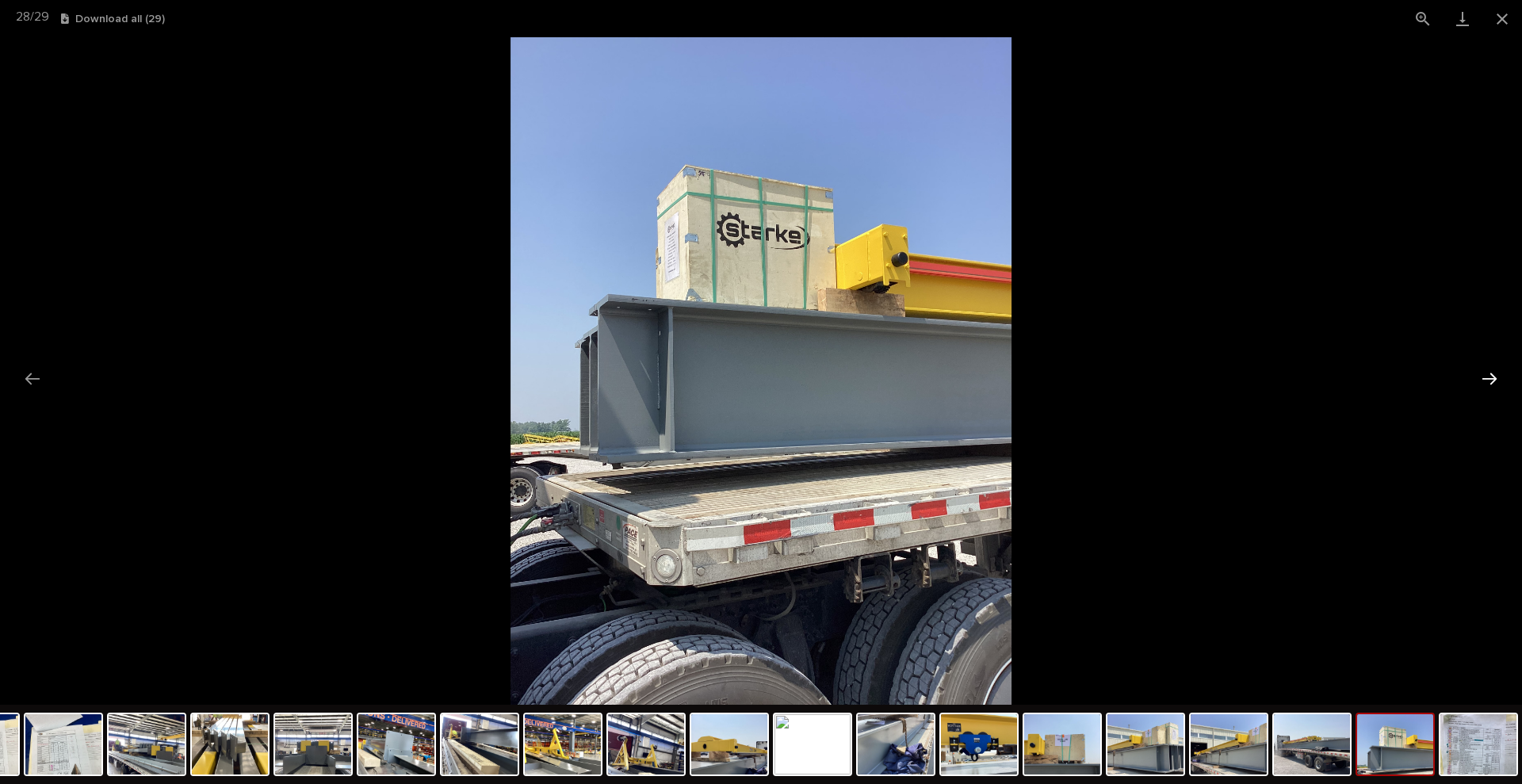 click at bounding box center (1489, 378) 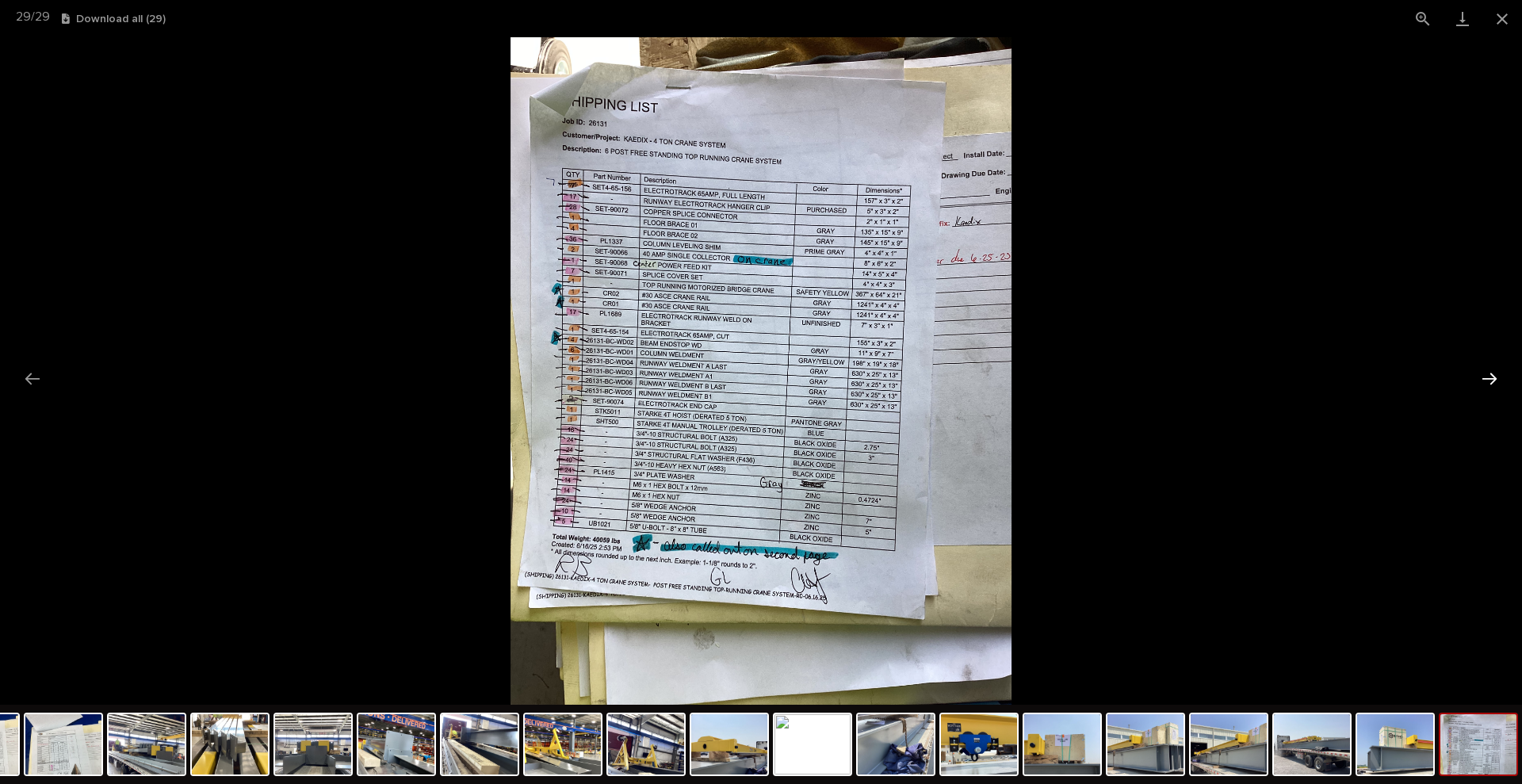 click at bounding box center (1489, 378) 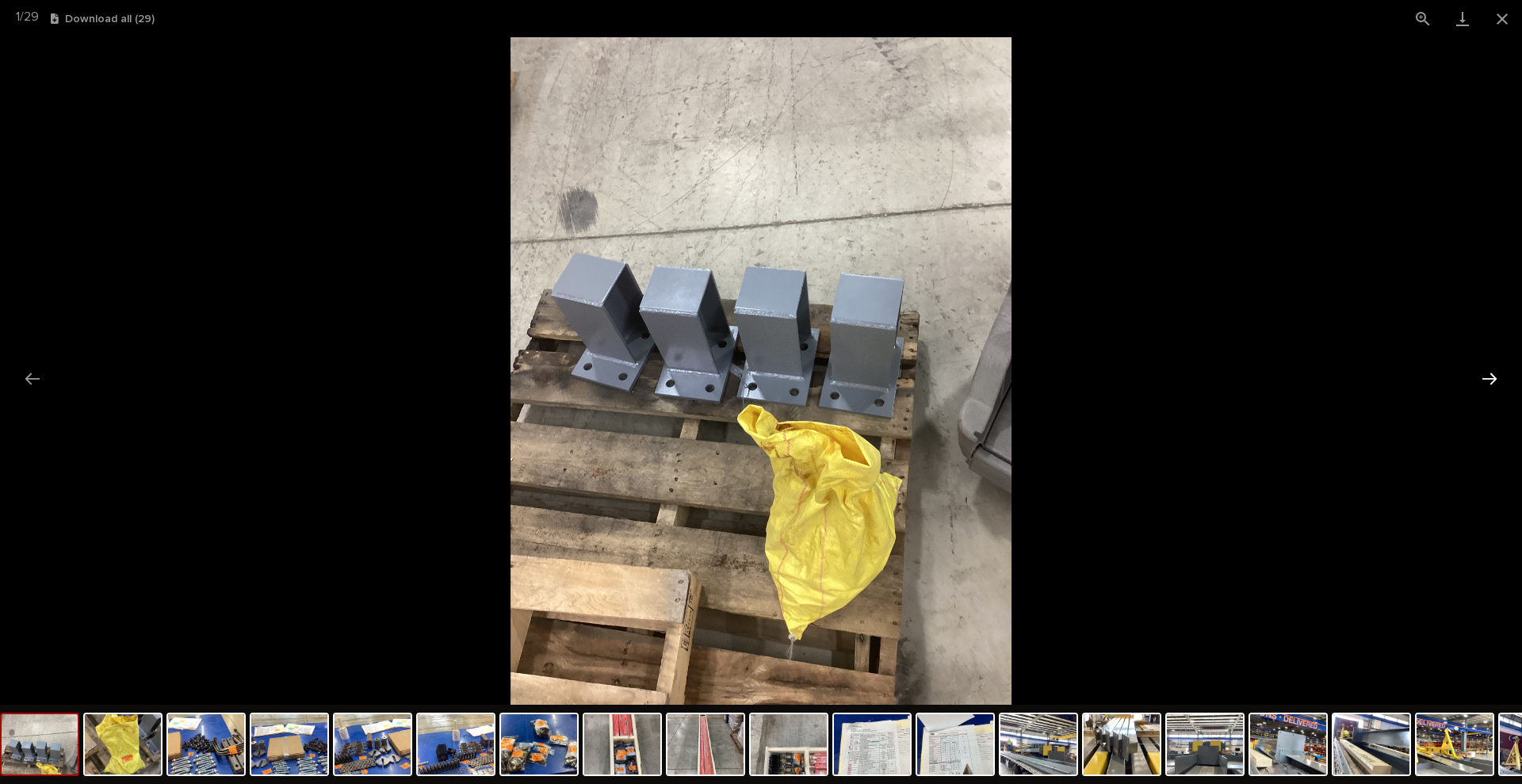 click at bounding box center (1489, 378) 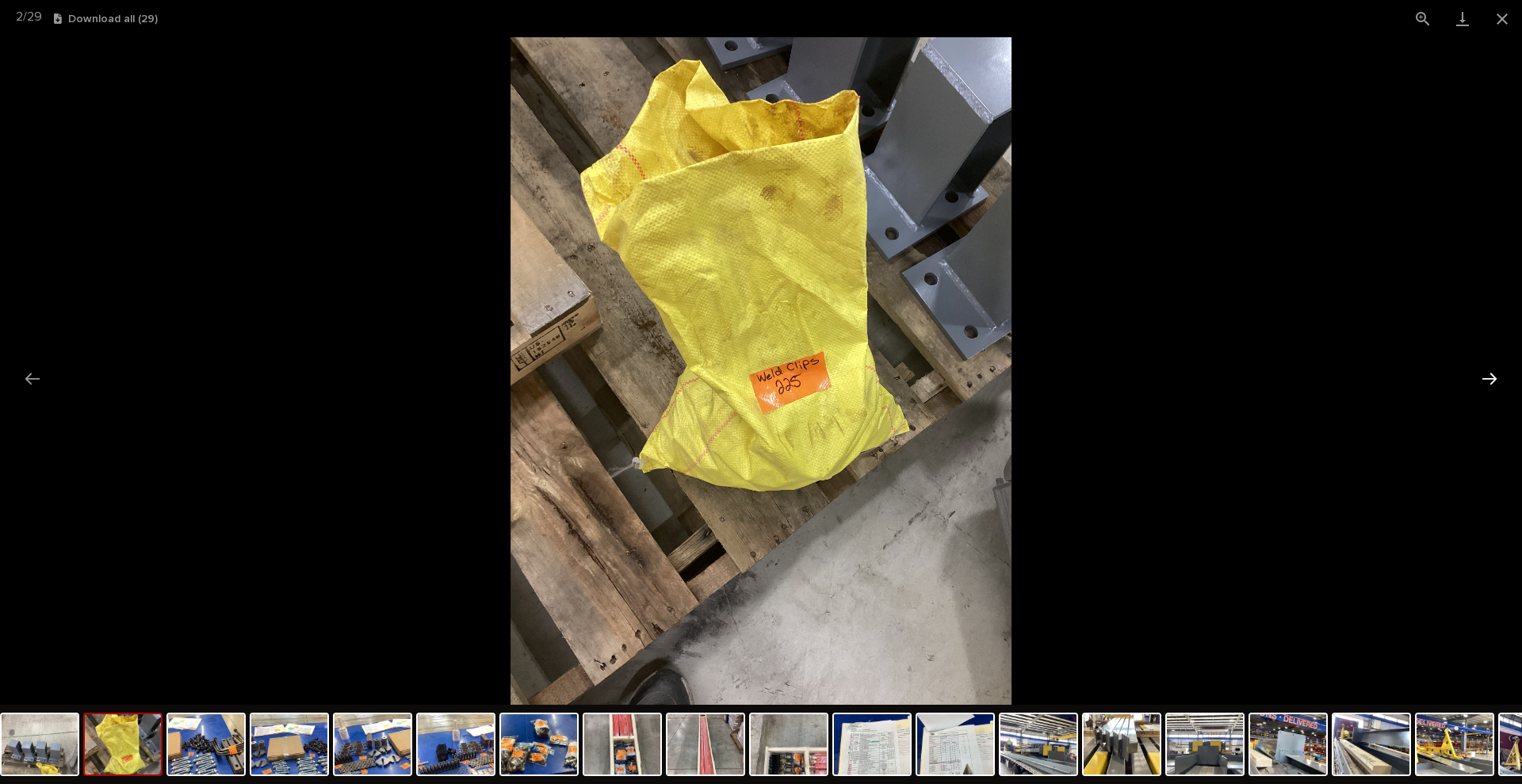 click at bounding box center (1489, 378) 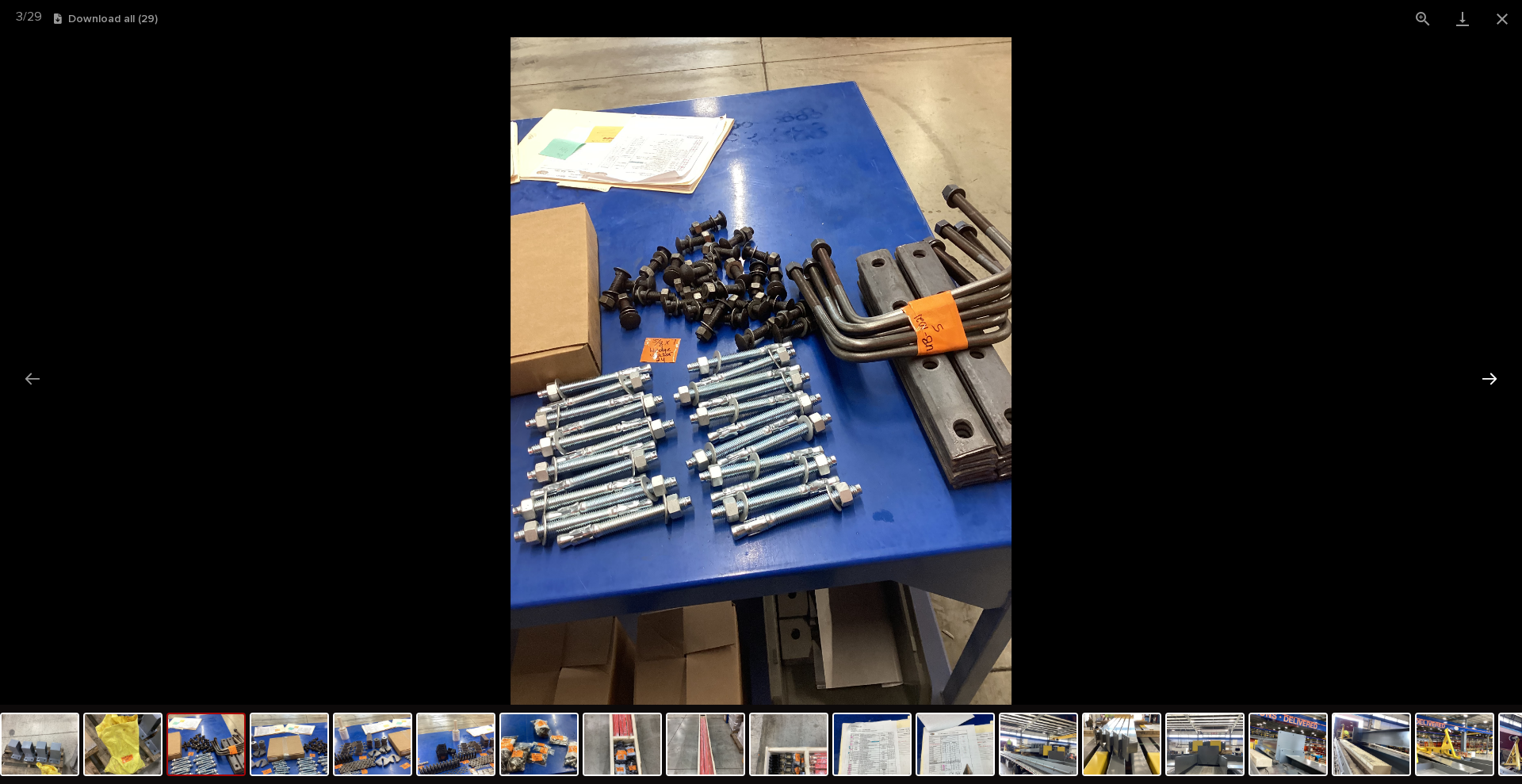 click at bounding box center (1489, 378) 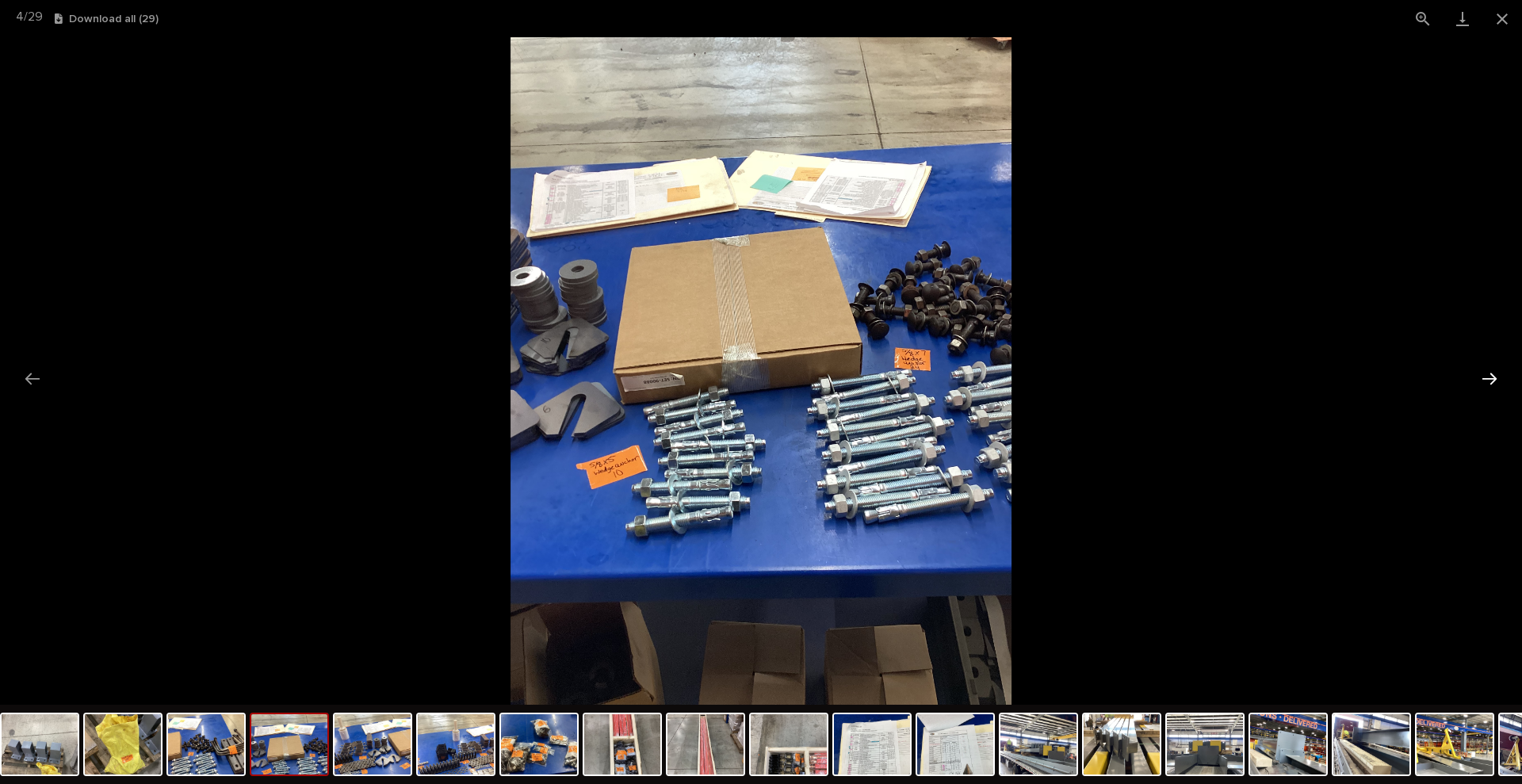 click at bounding box center (1489, 378) 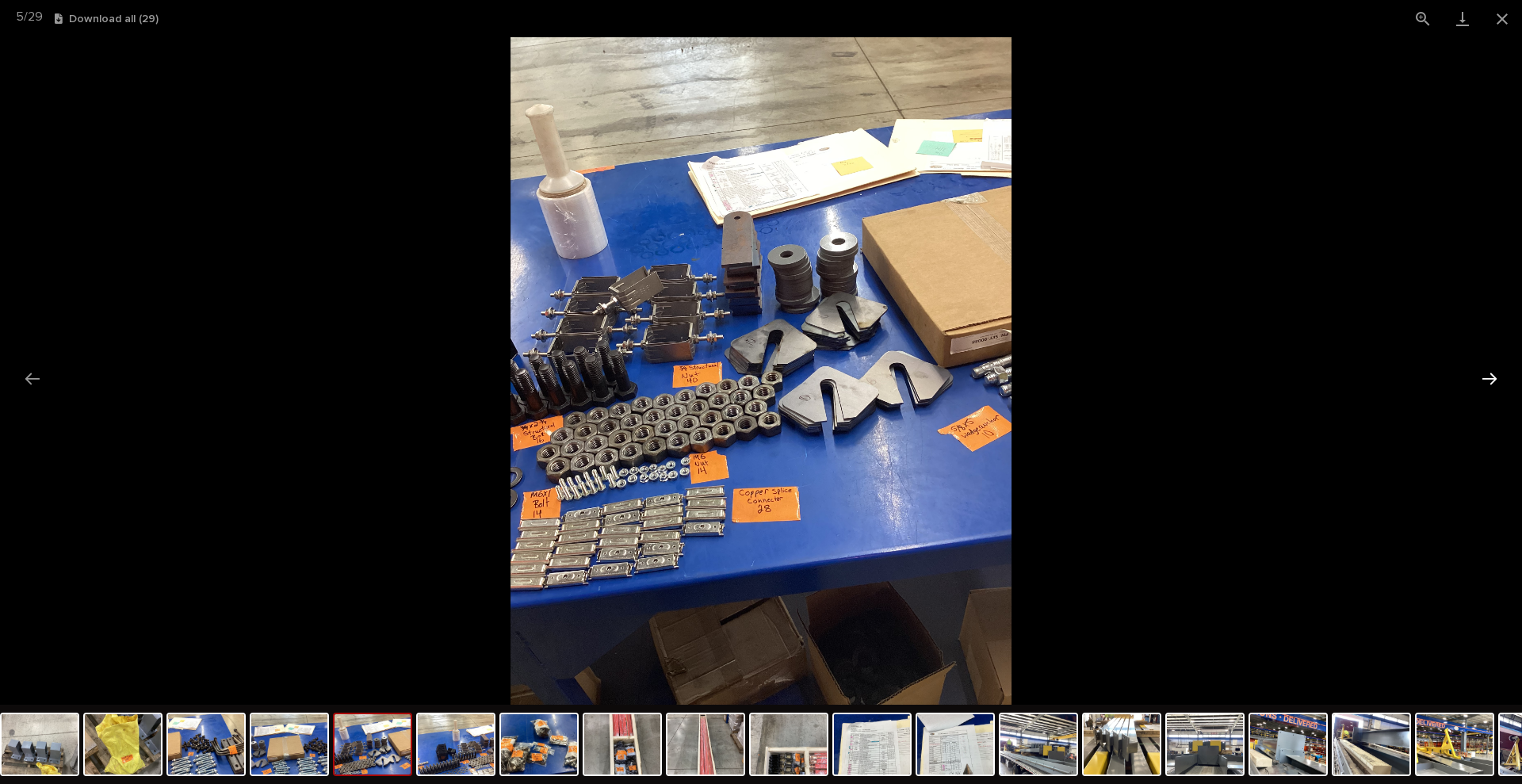 click at bounding box center [1489, 378] 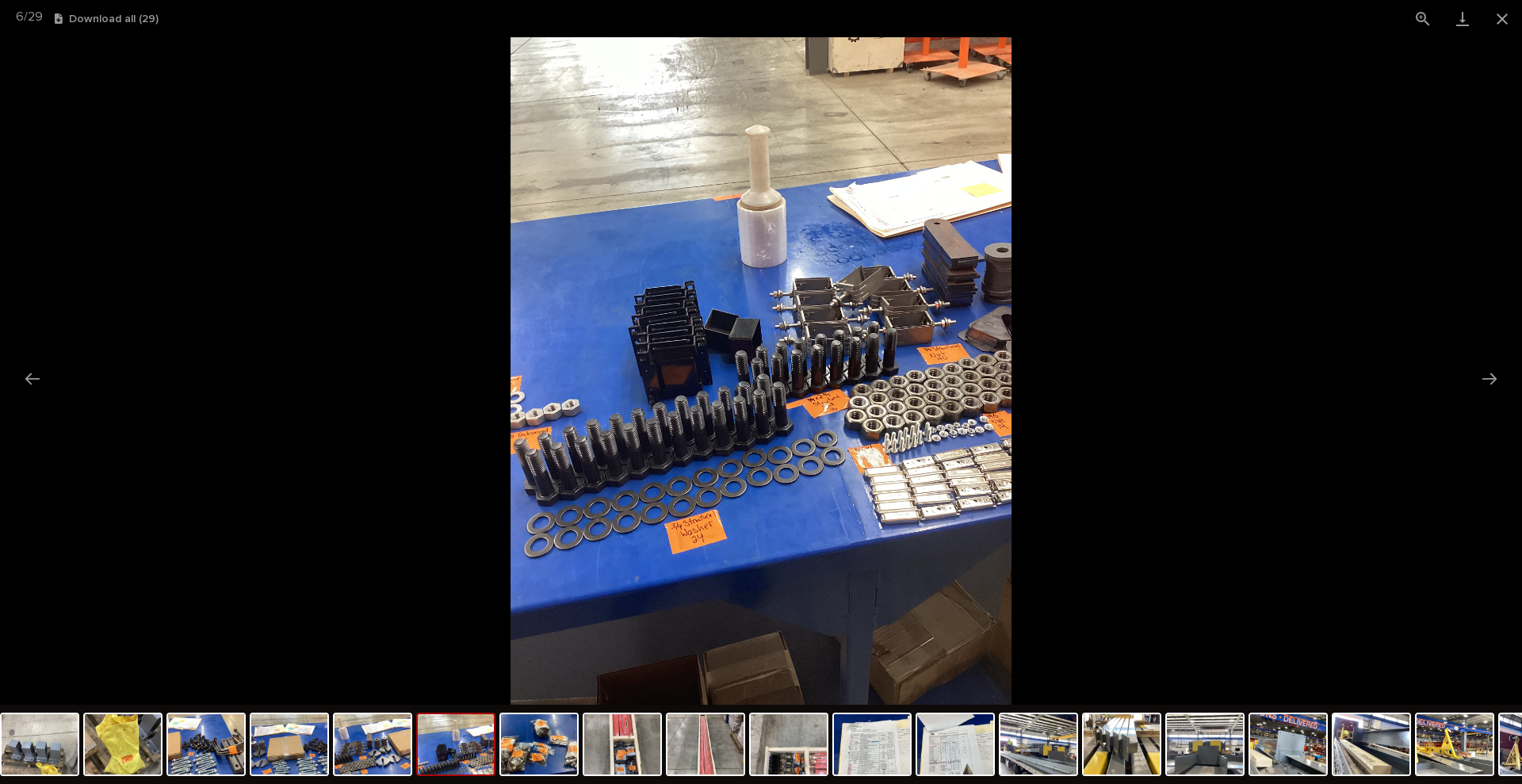 scroll, scrollTop: 0, scrollLeft: 0, axis: both 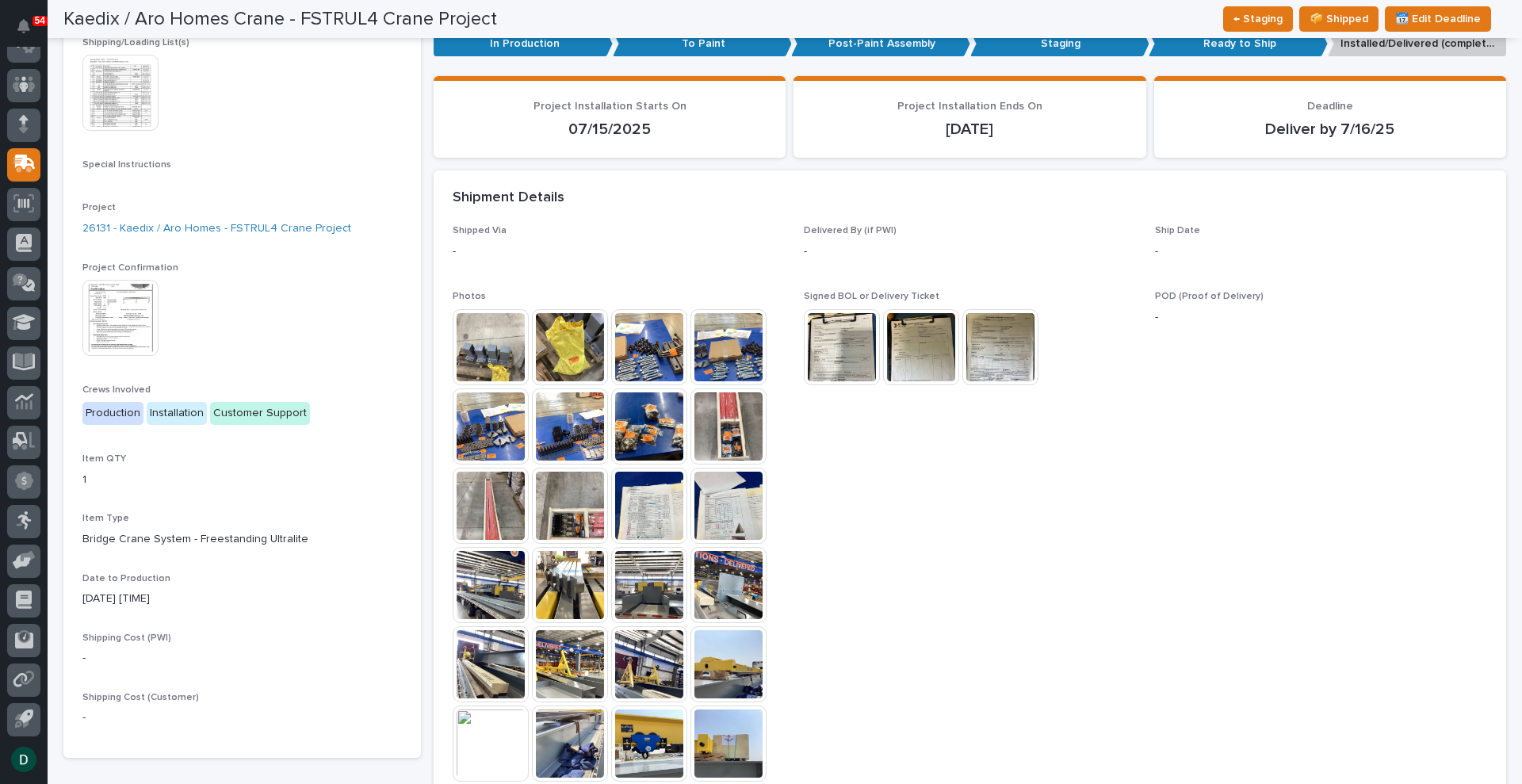click at bounding box center (491, 585) 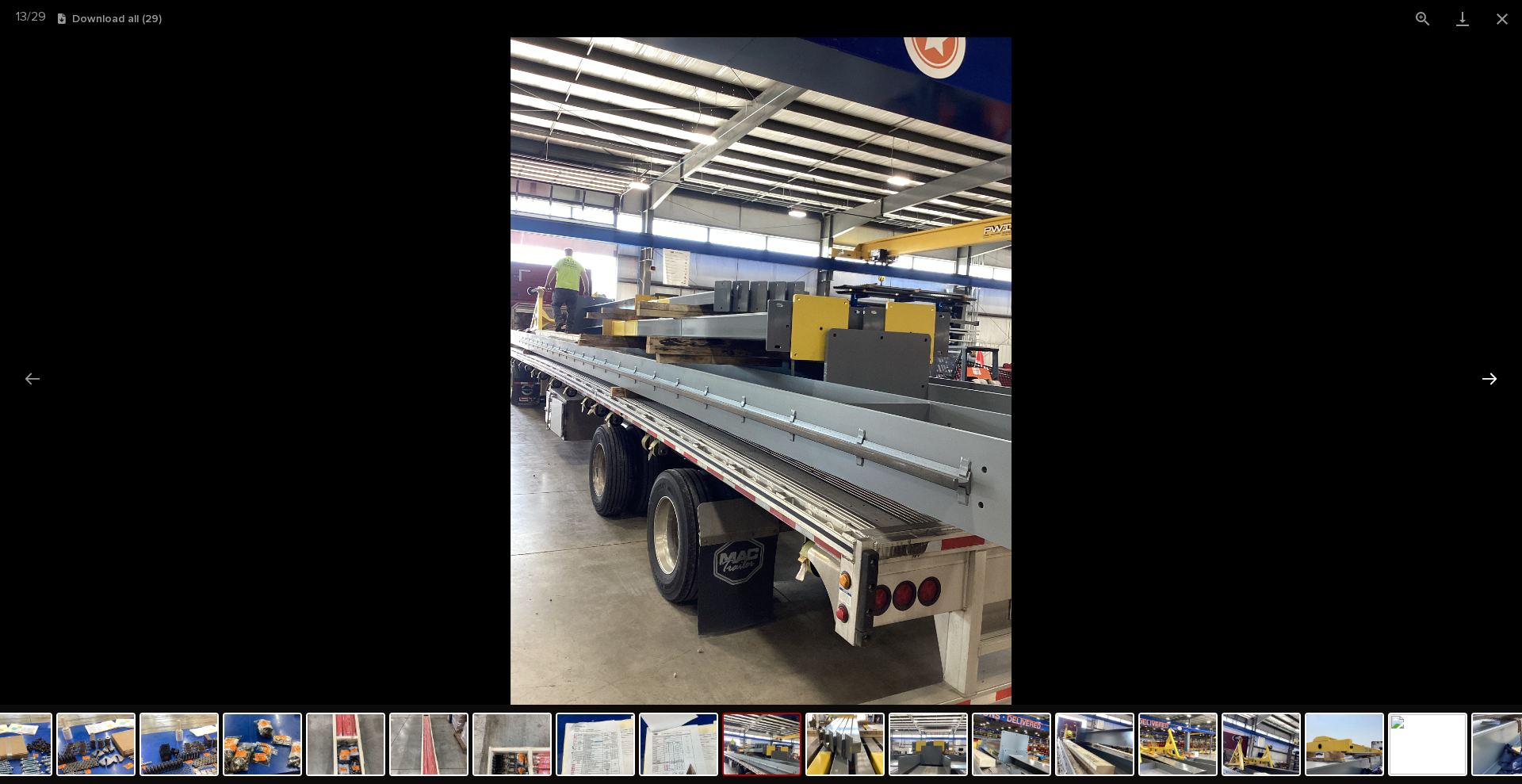 click at bounding box center (1489, 378) 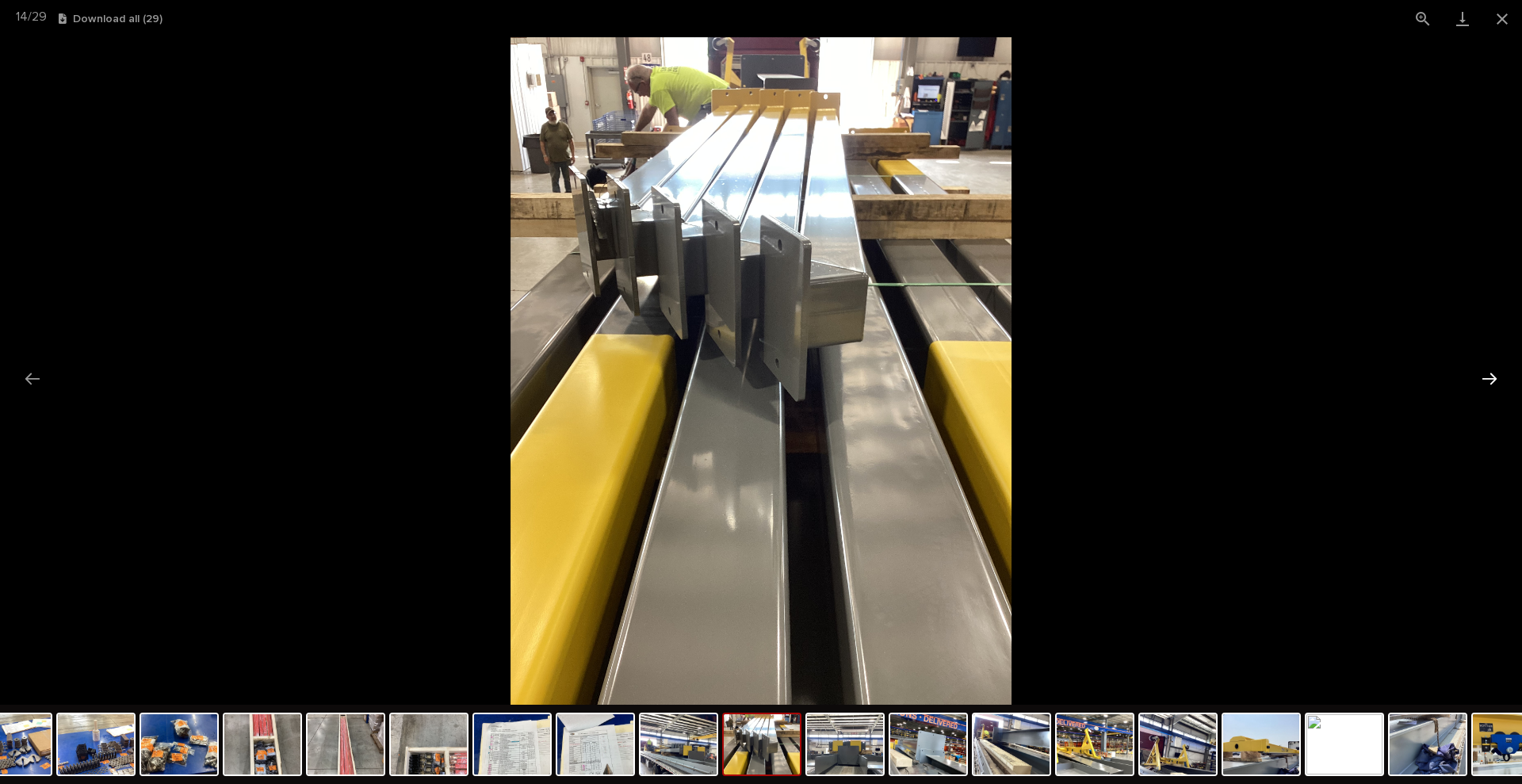 click at bounding box center (1489, 378) 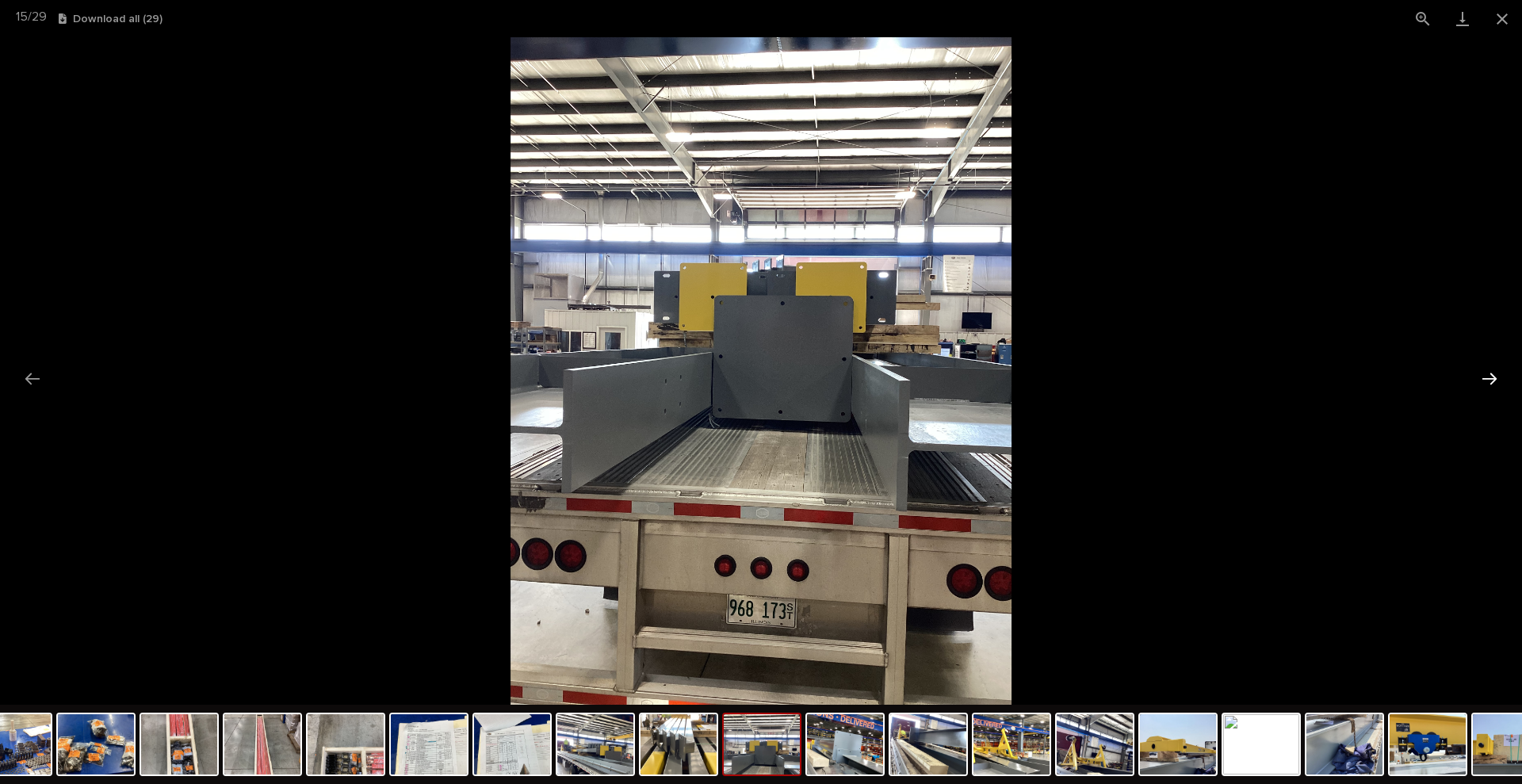click at bounding box center [1489, 378] 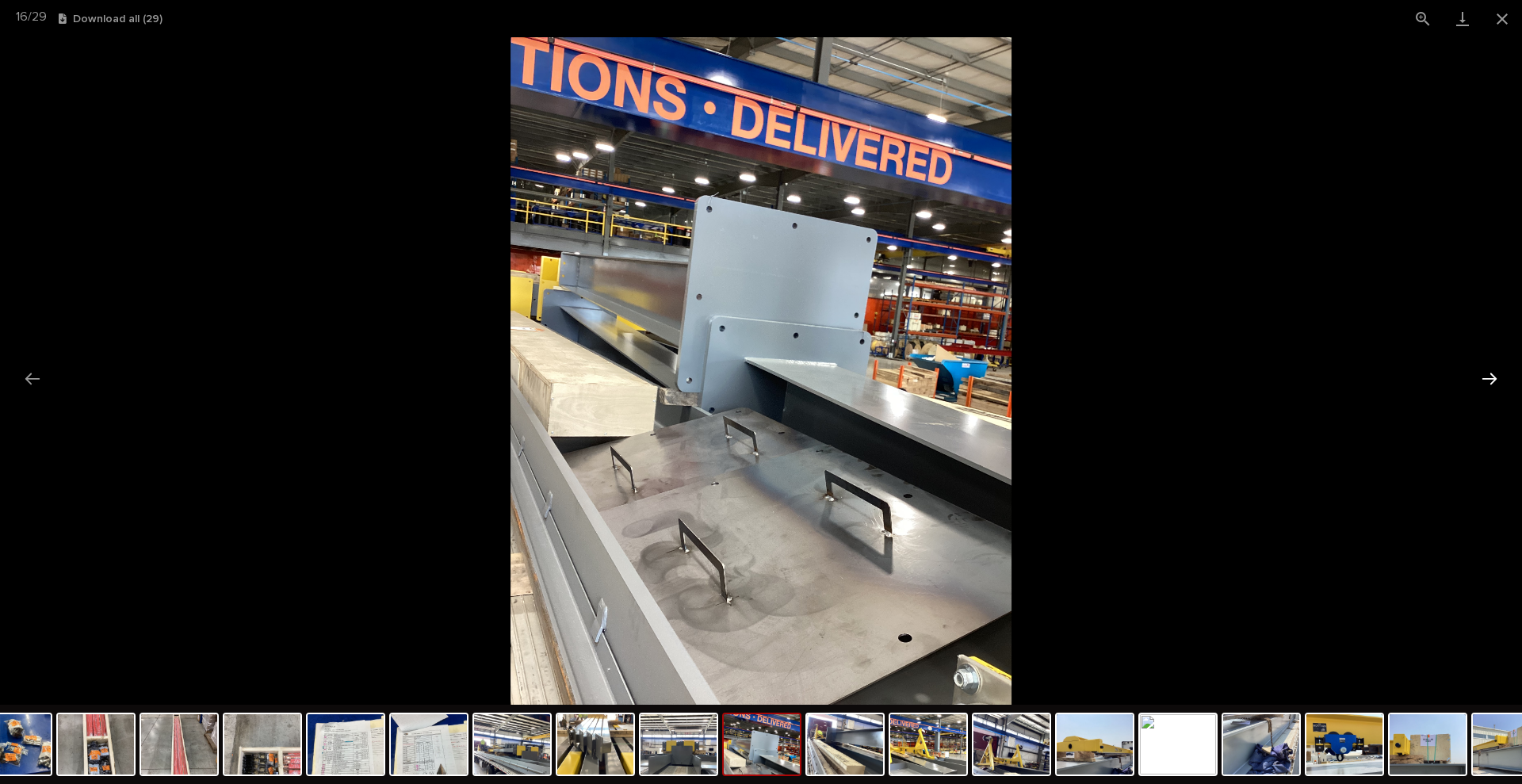 click at bounding box center (1489, 378) 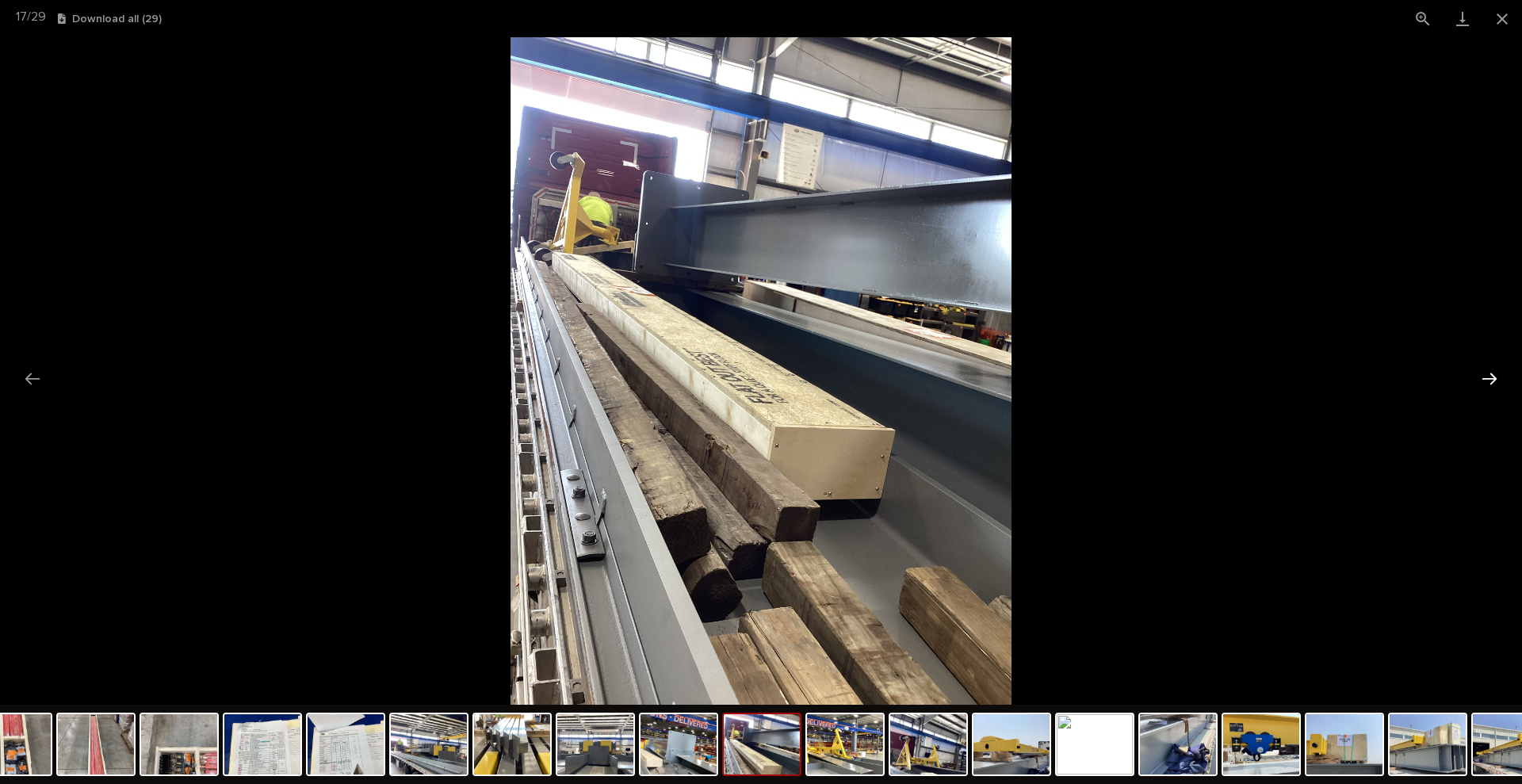 click at bounding box center (1489, 378) 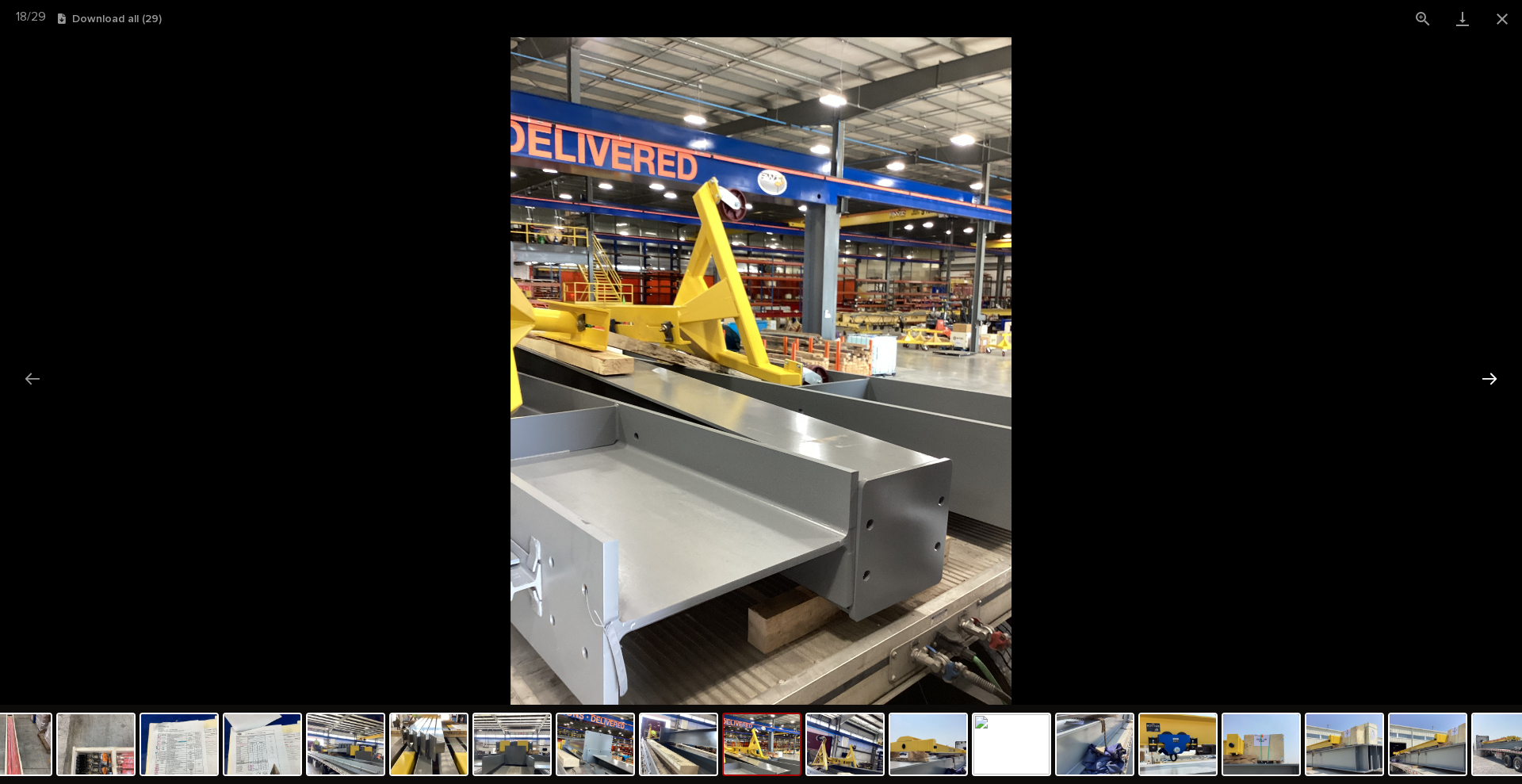 click at bounding box center [1489, 378] 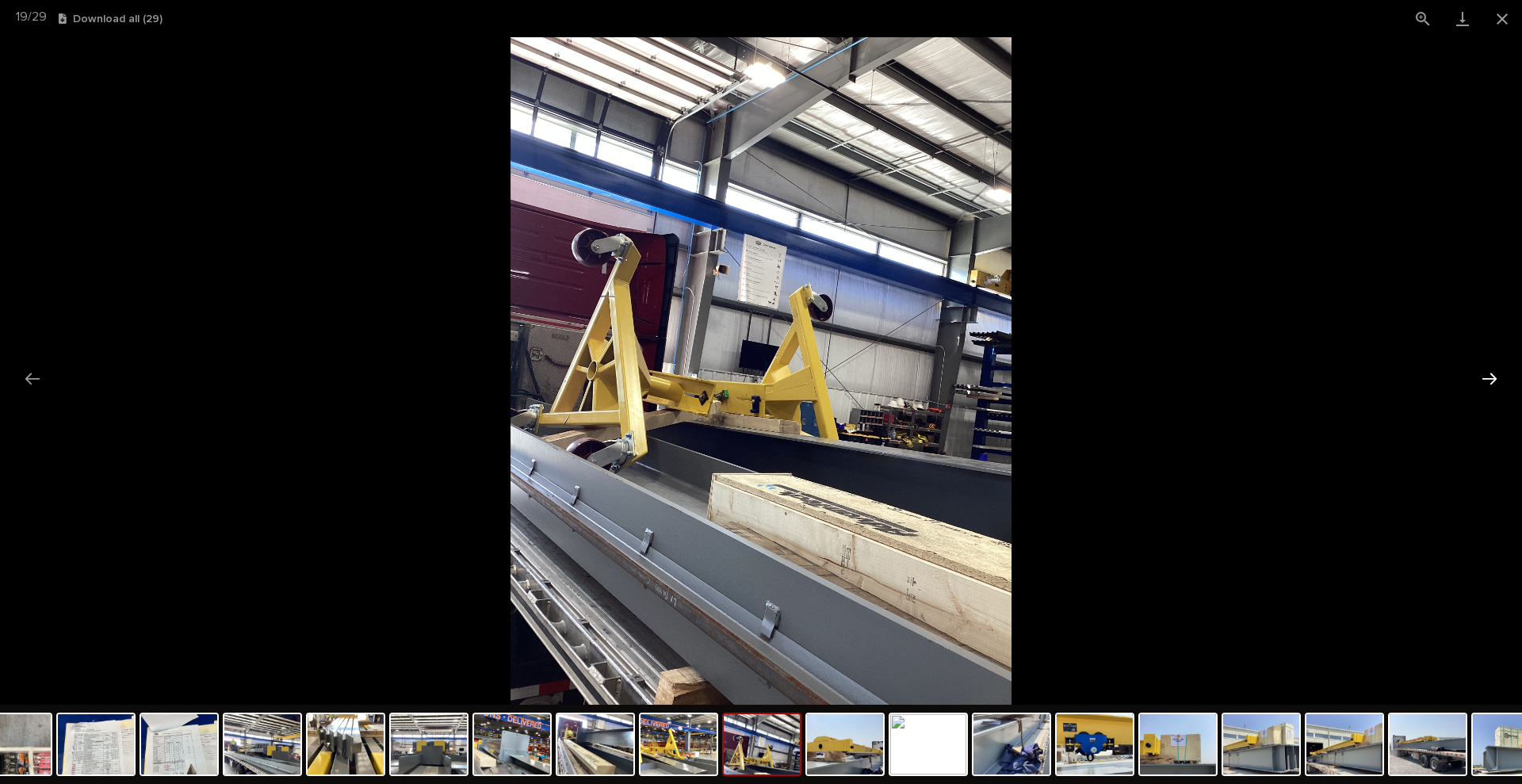 click at bounding box center (1489, 378) 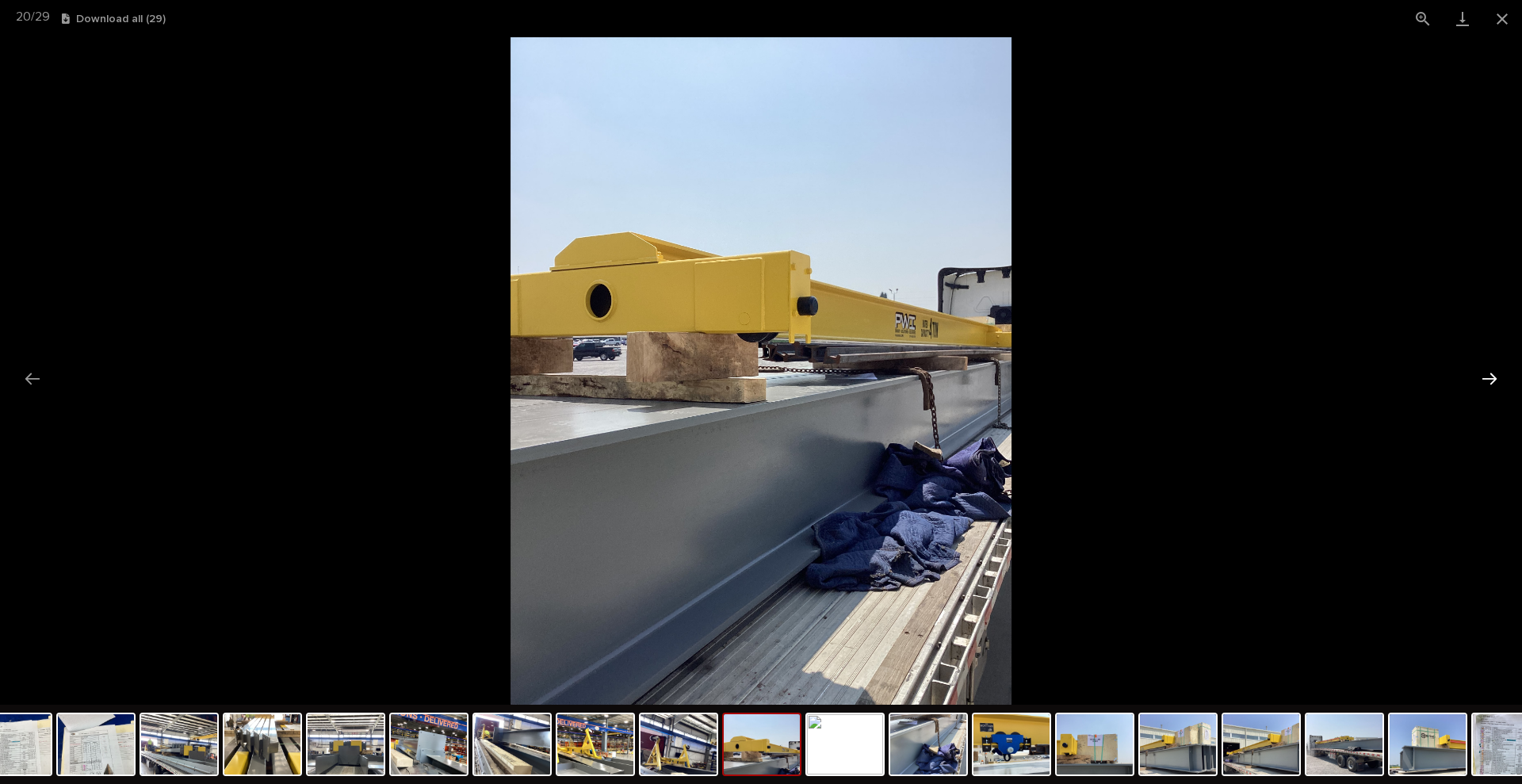 click at bounding box center [1489, 378] 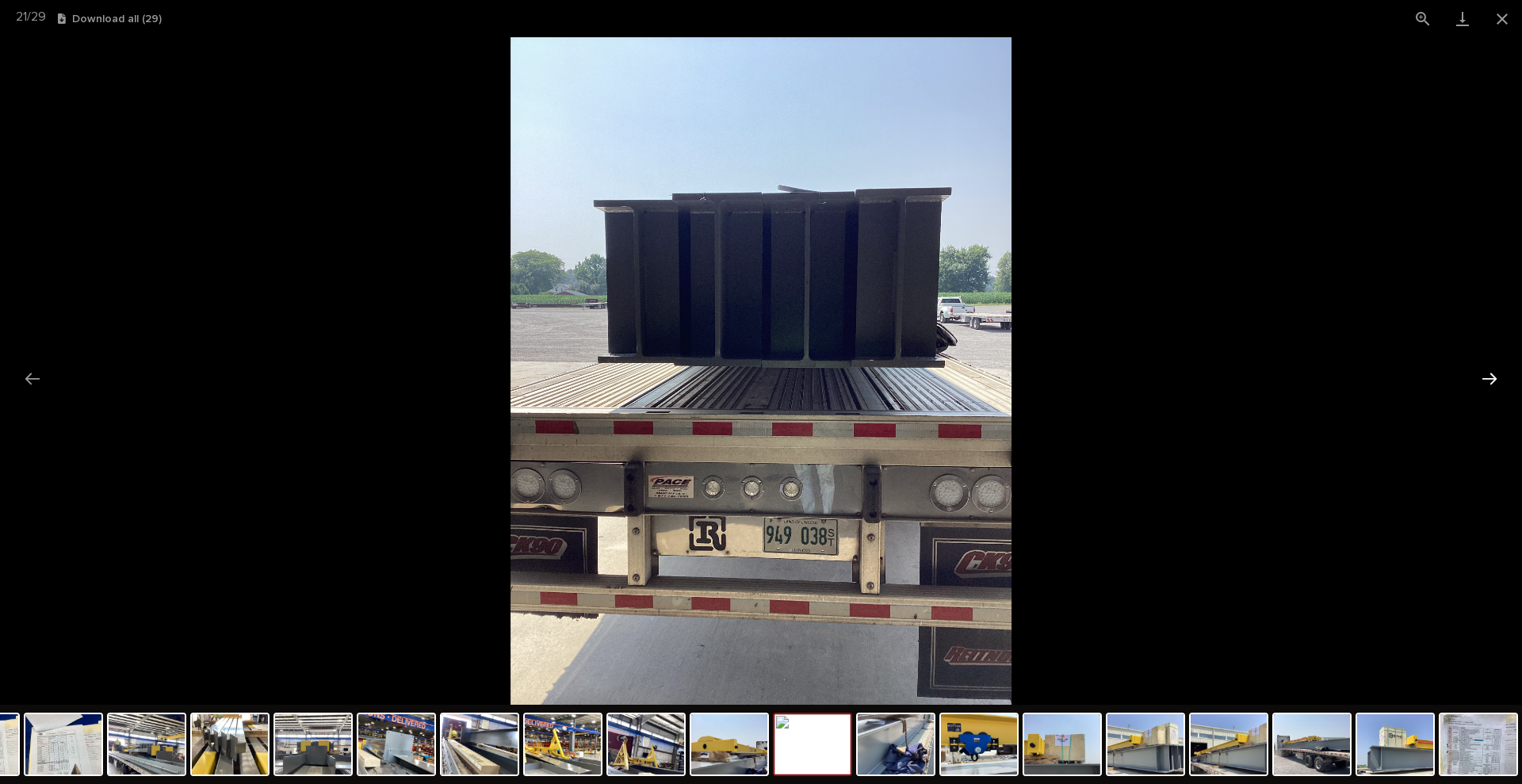 click at bounding box center (1489, 378) 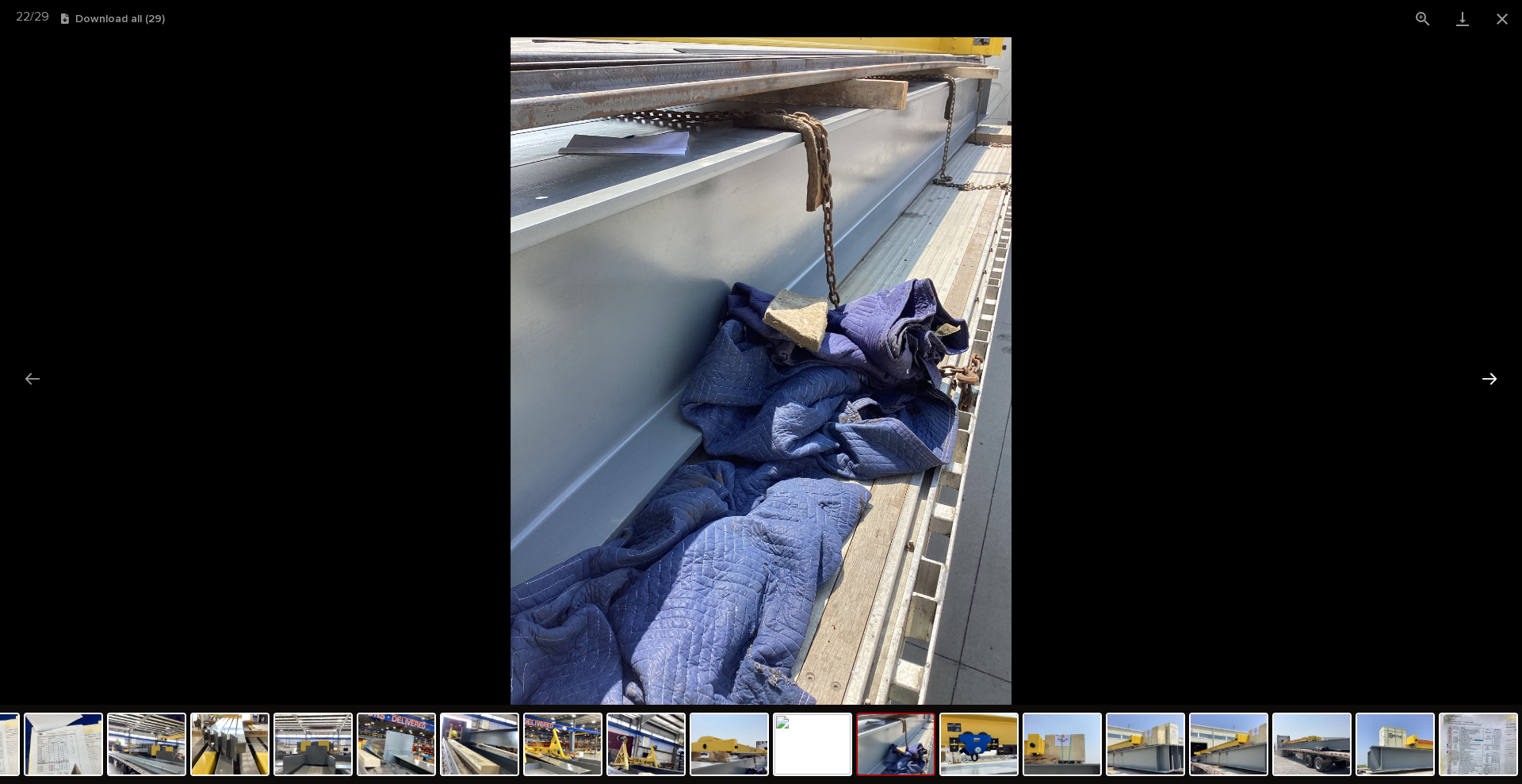 click at bounding box center [1489, 378] 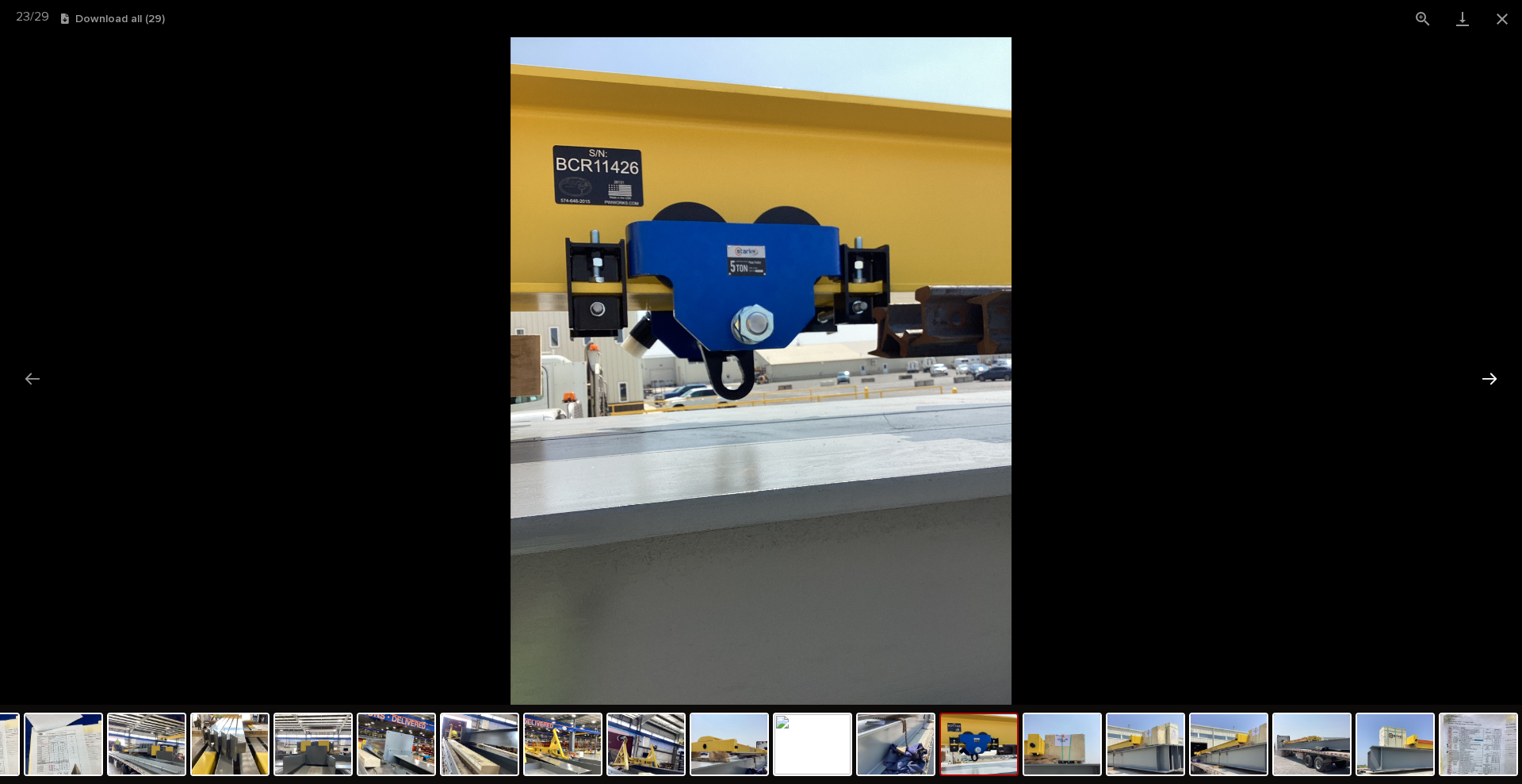 click at bounding box center (1489, 378) 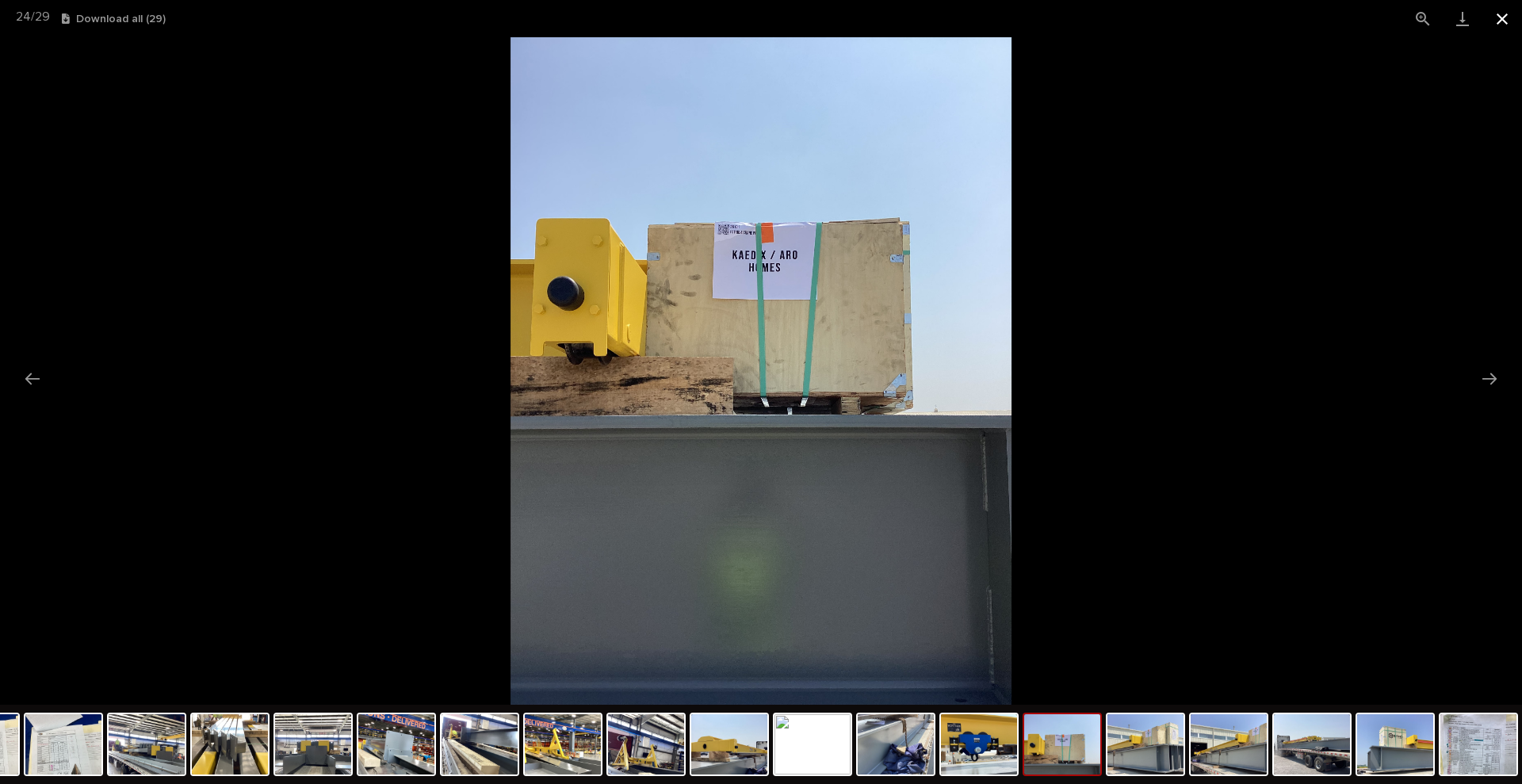 click at bounding box center [1502, 18] 